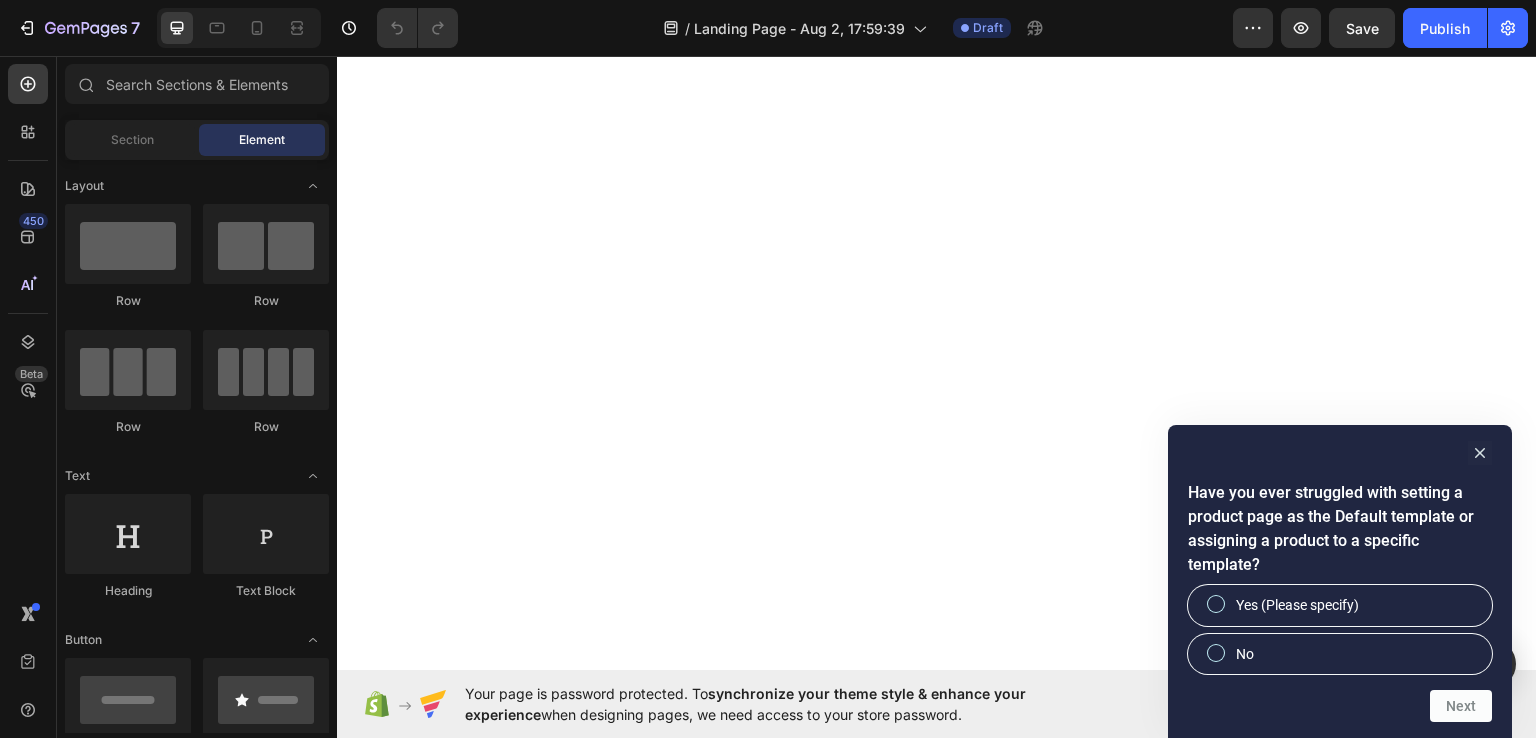 scroll, scrollTop: 0, scrollLeft: 0, axis: both 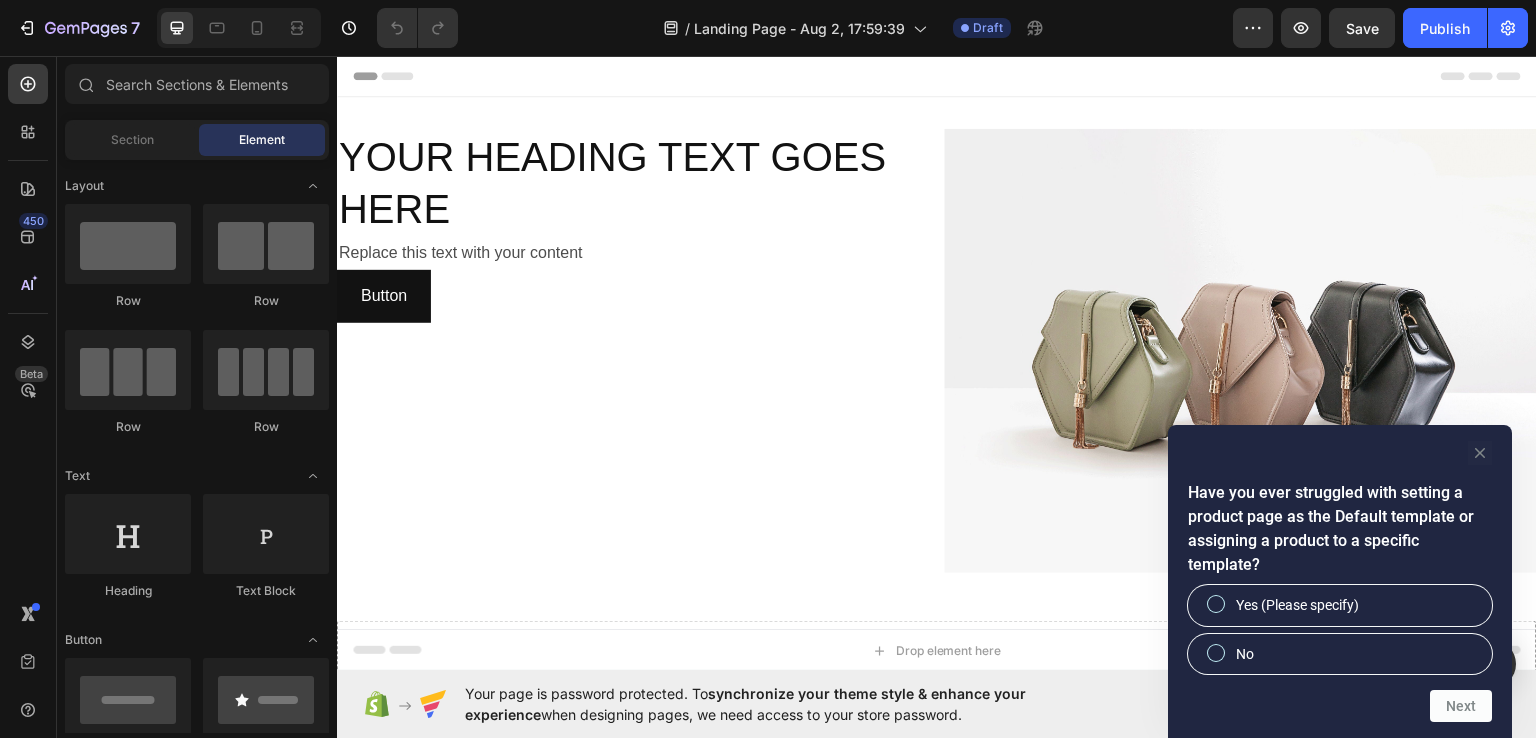 click 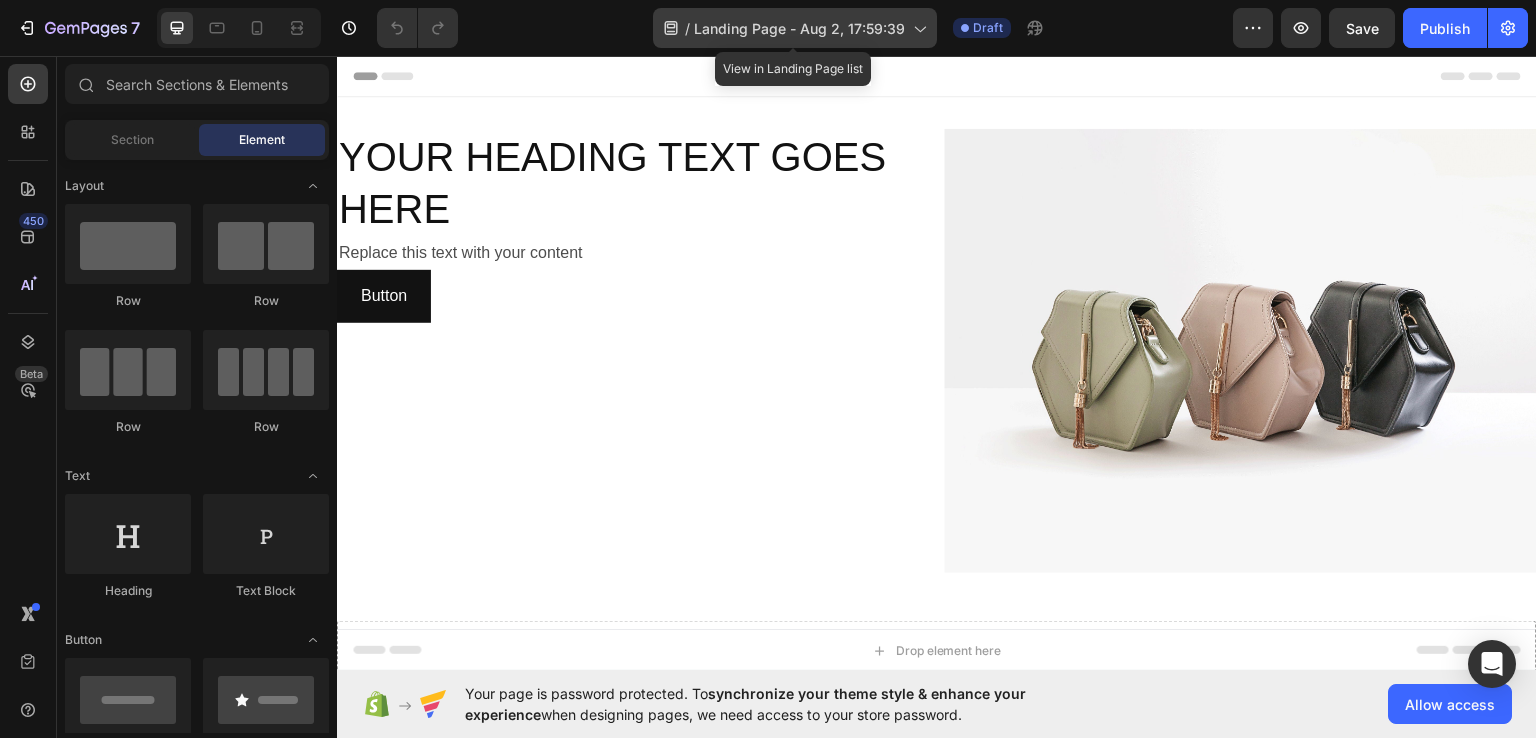 click 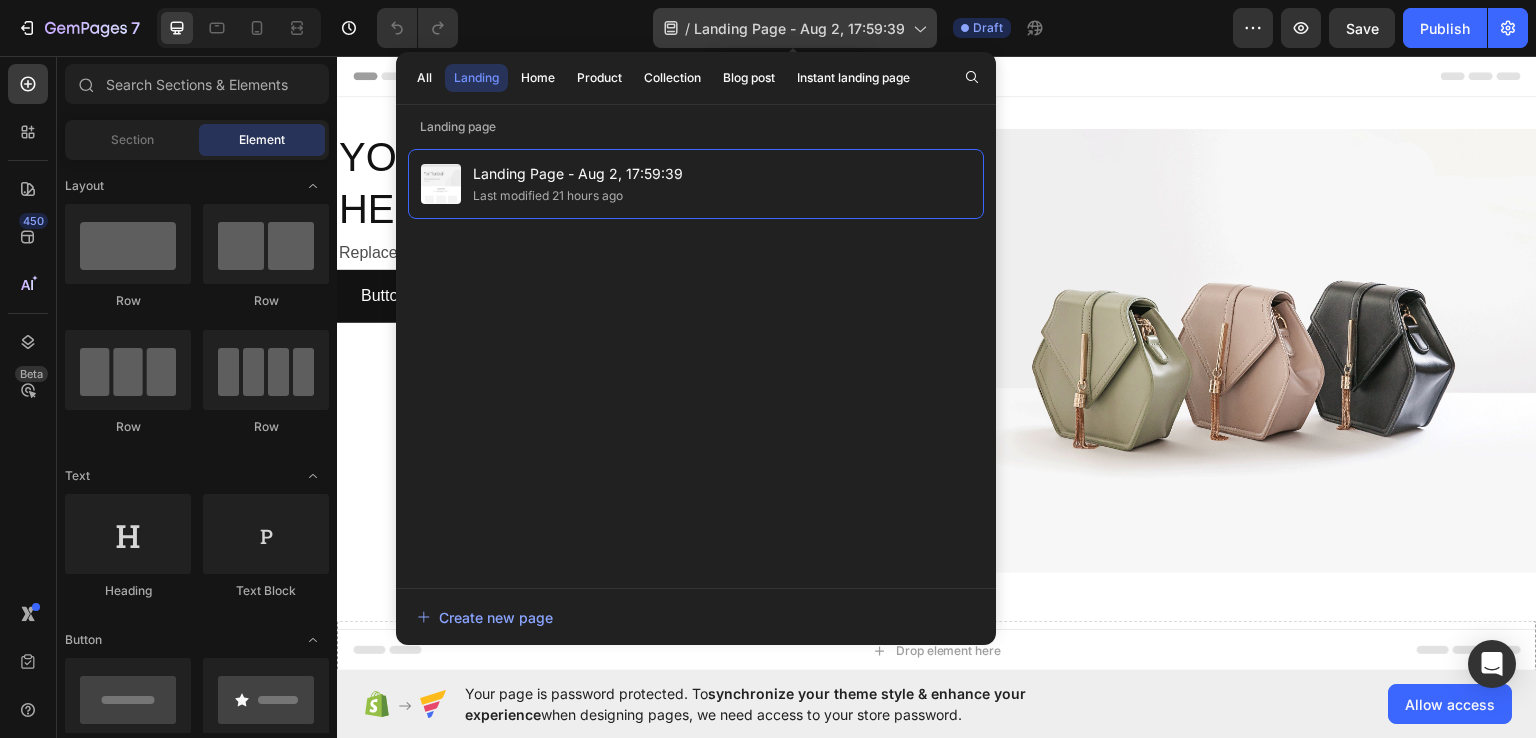 click 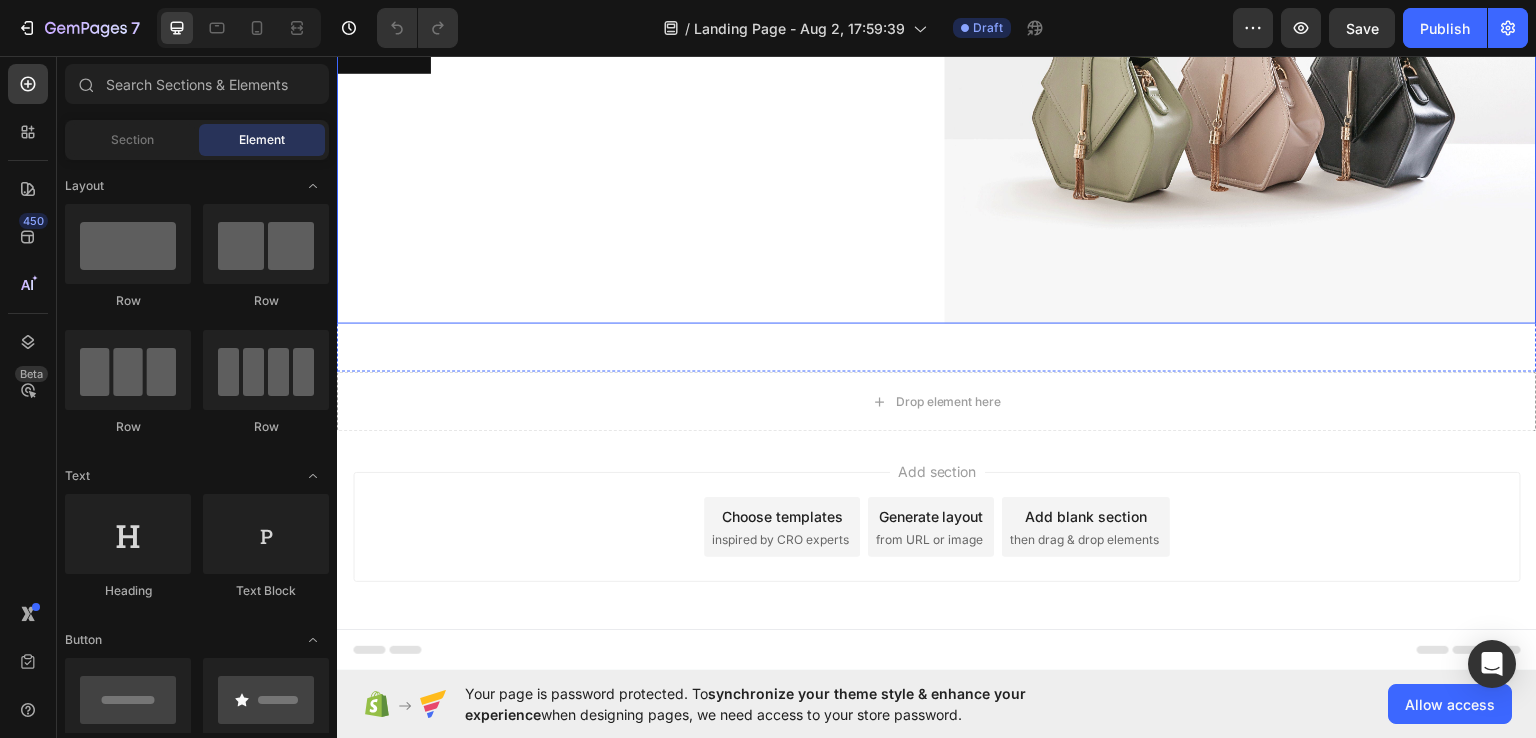 scroll, scrollTop: 250, scrollLeft: 0, axis: vertical 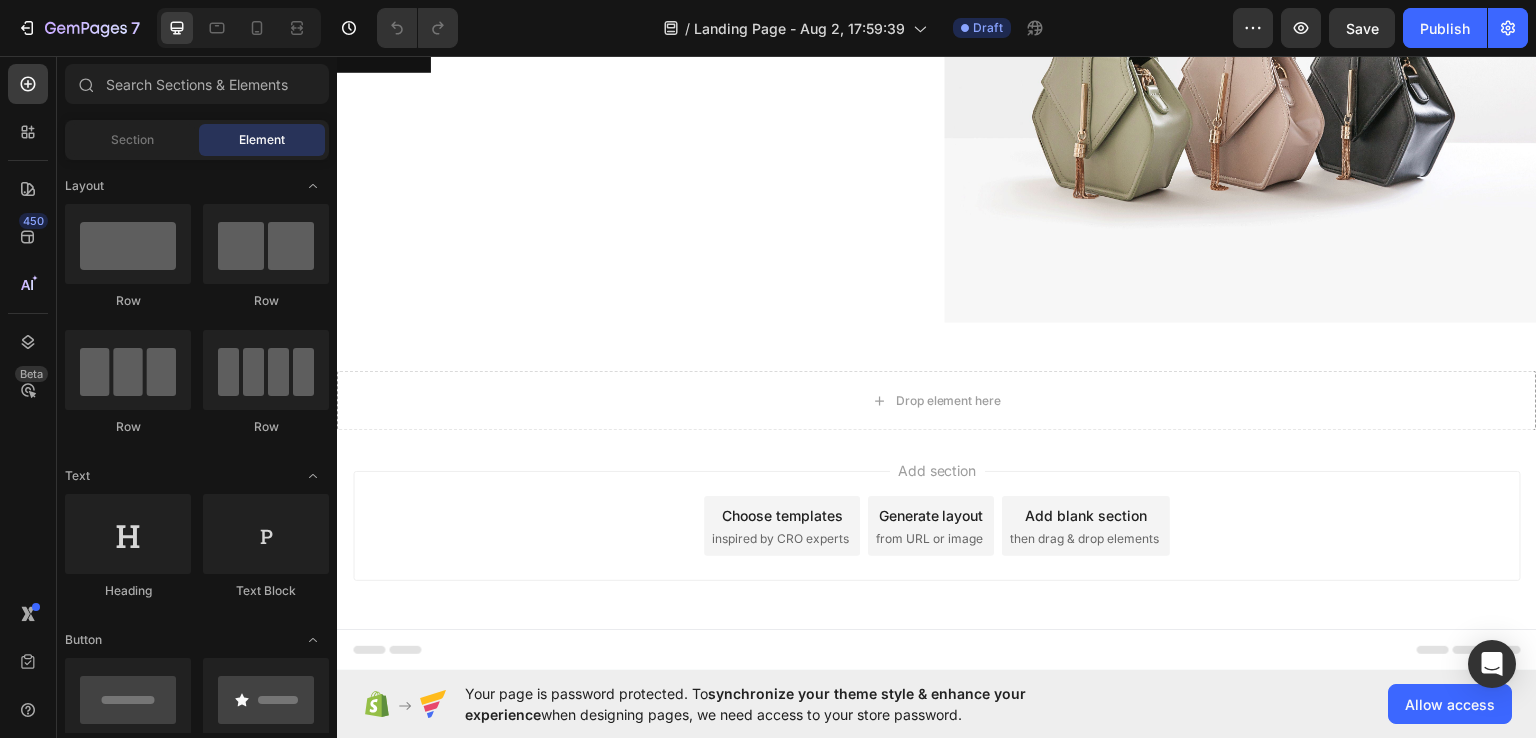 click on "Choose templates inspired by CRO experts" at bounding box center [782, 525] 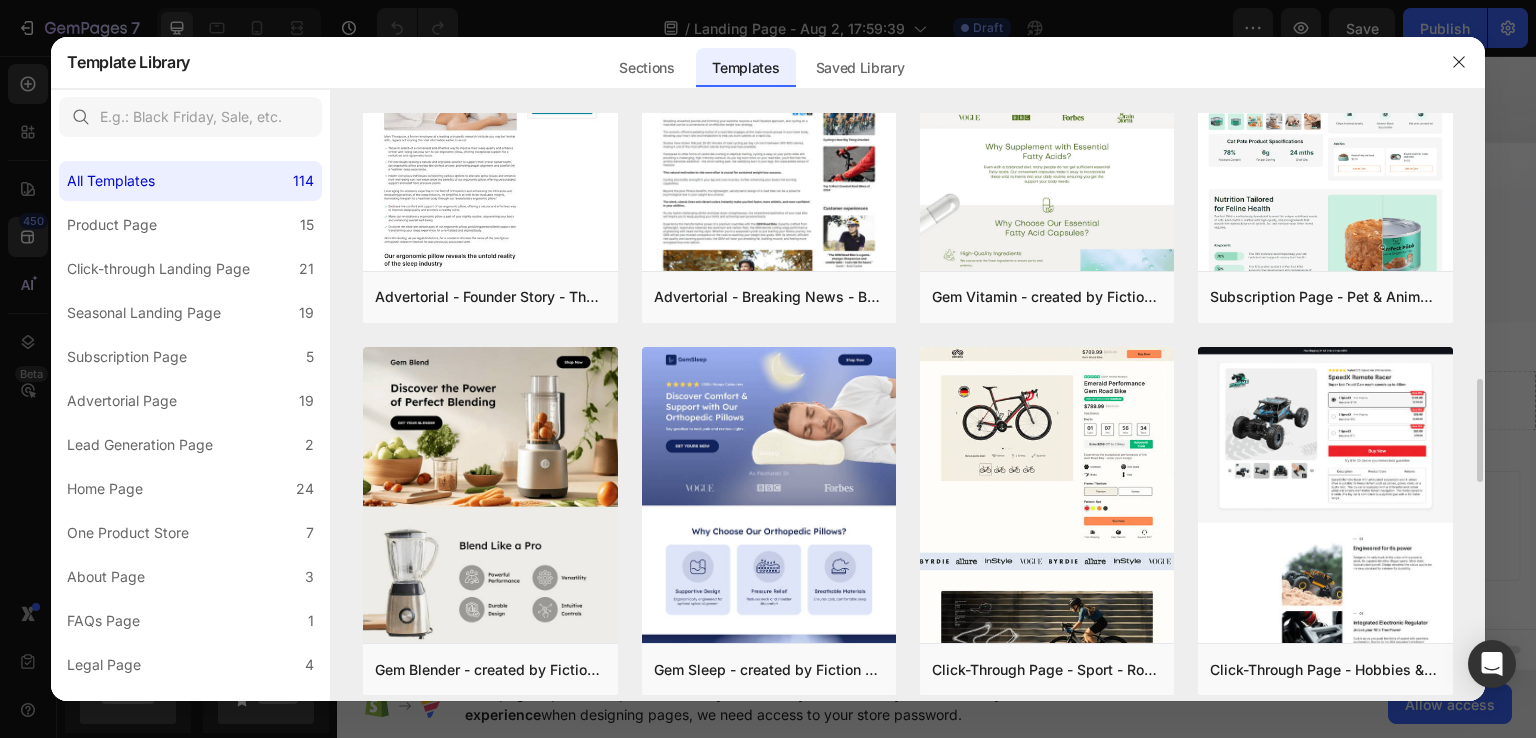 scroll, scrollTop: 1729, scrollLeft: 0, axis: vertical 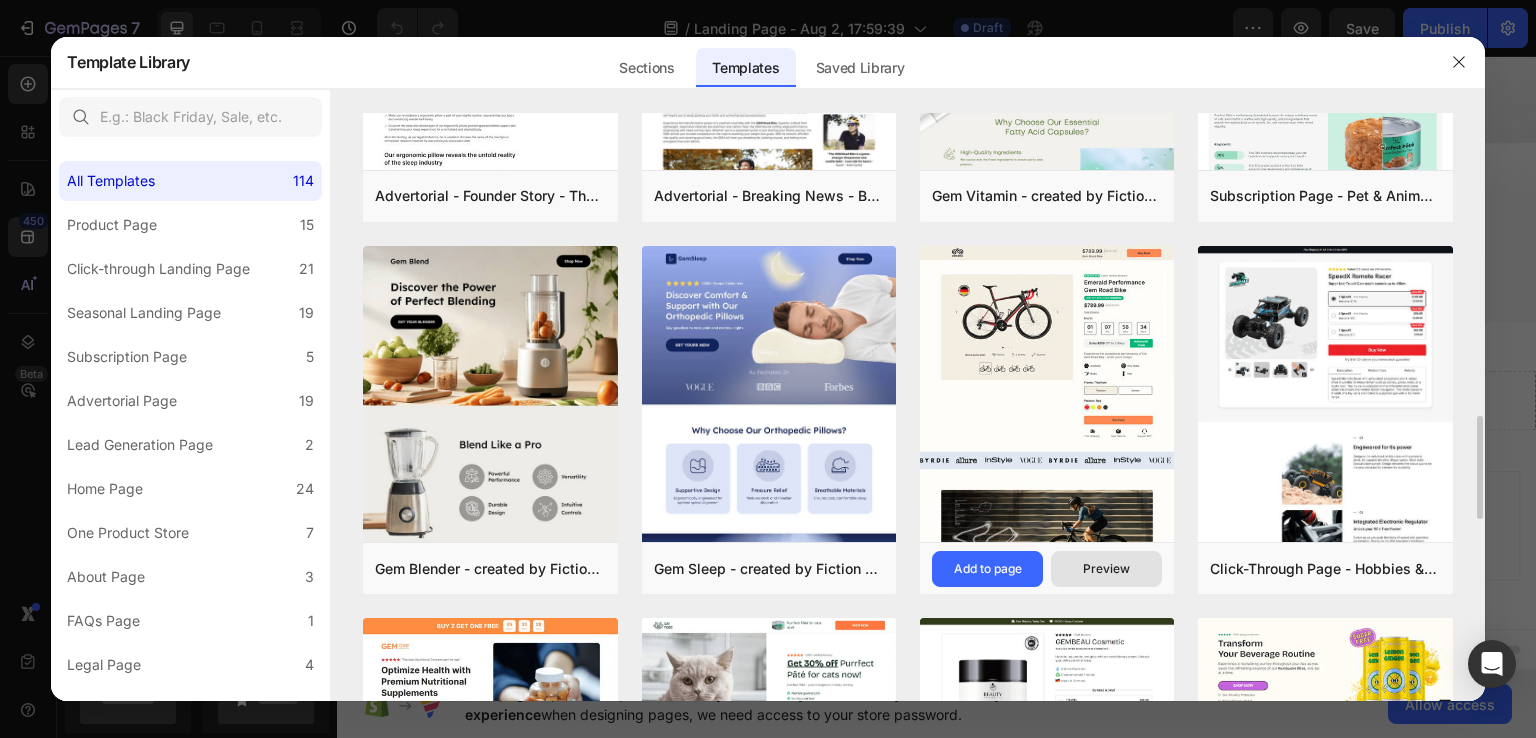 click on "Preview" at bounding box center (1106, 569) 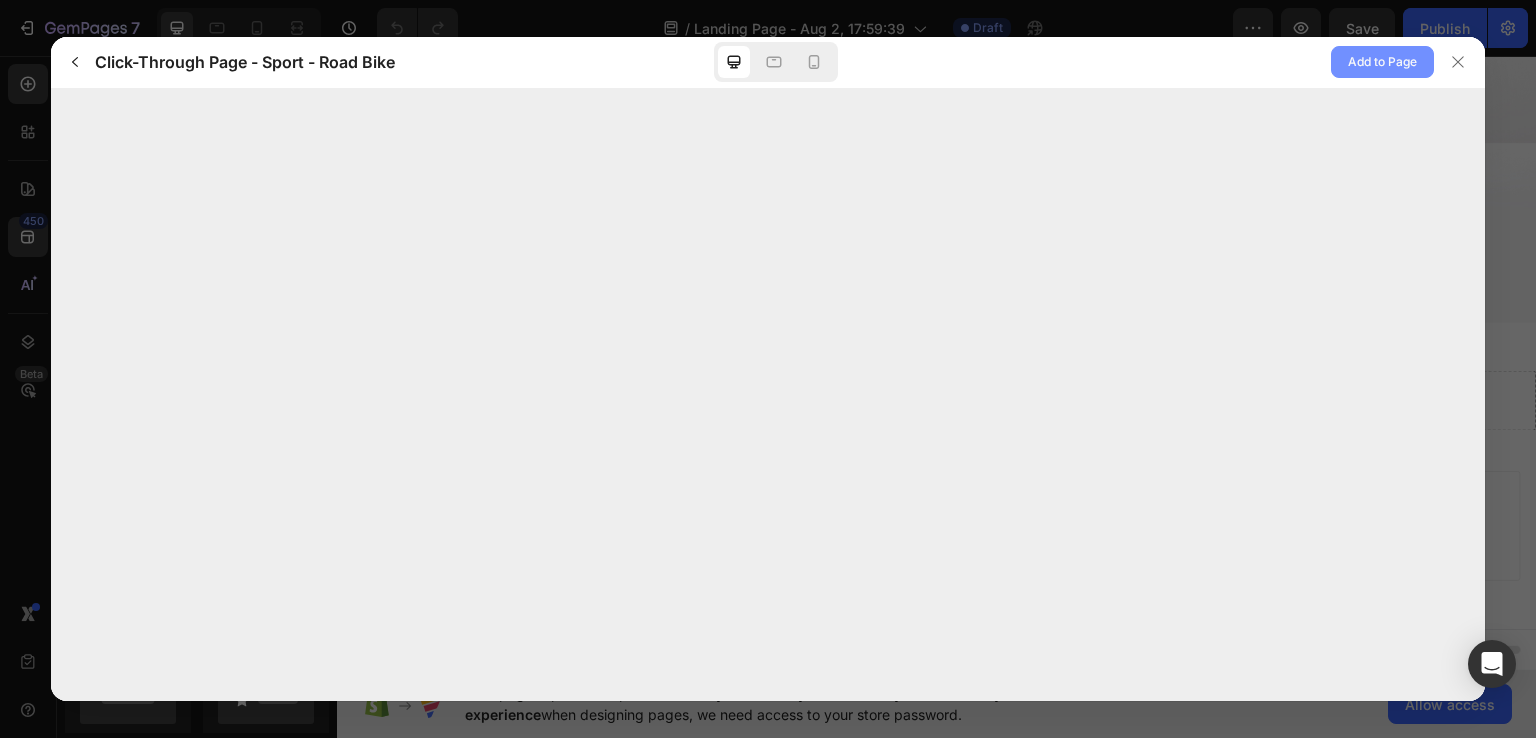 click on "Add to Page" 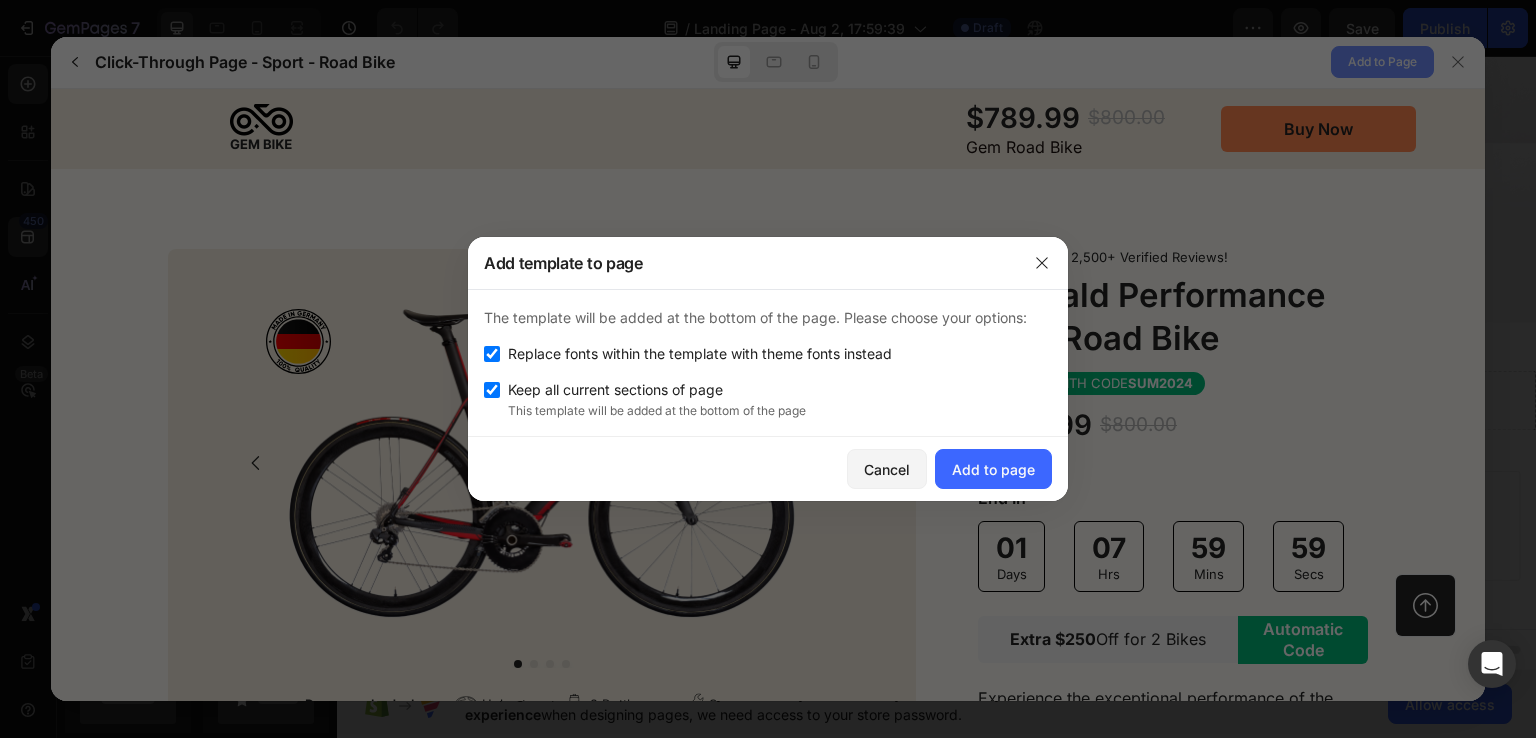 scroll, scrollTop: 0, scrollLeft: 0, axis: both 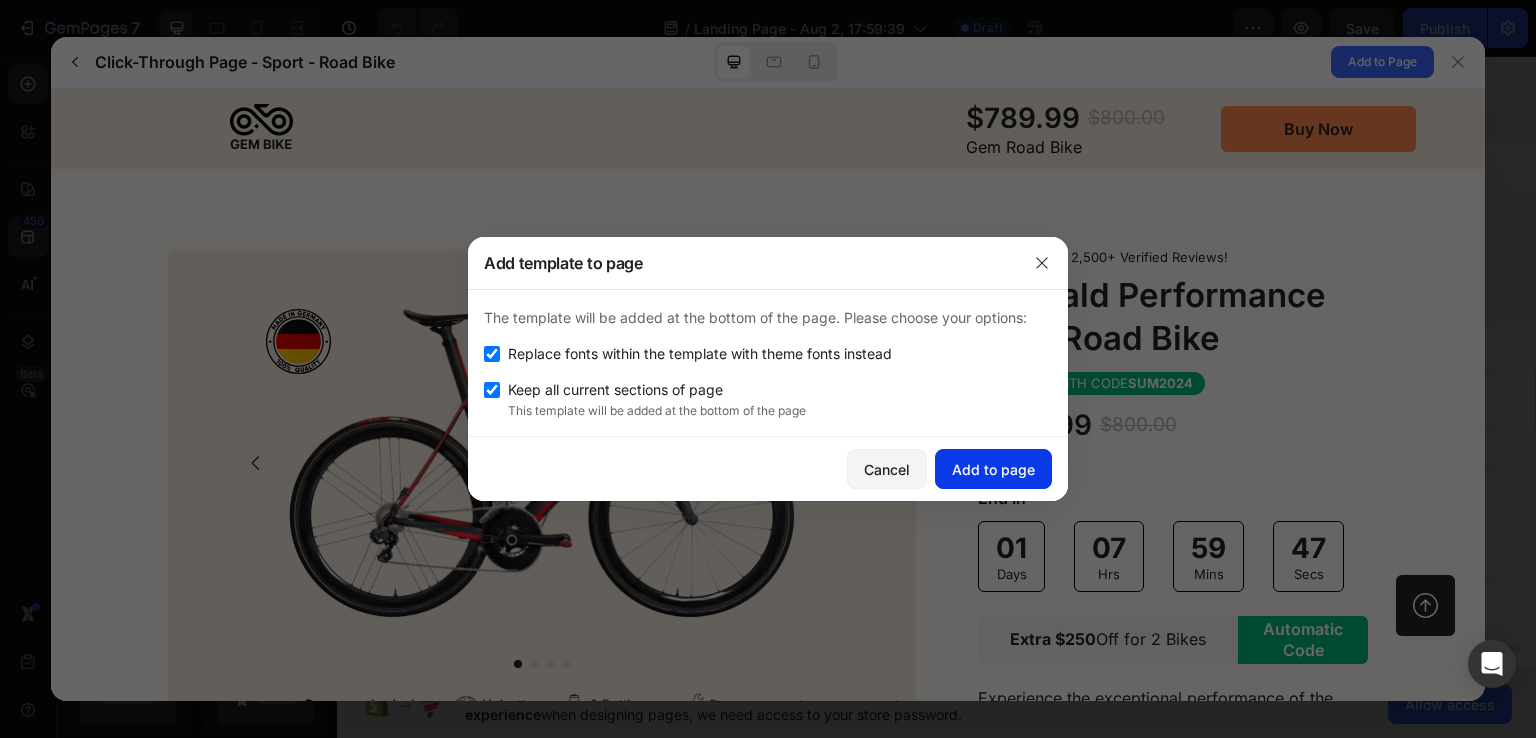 click on "Add to page" at bounding box center [993, 469] 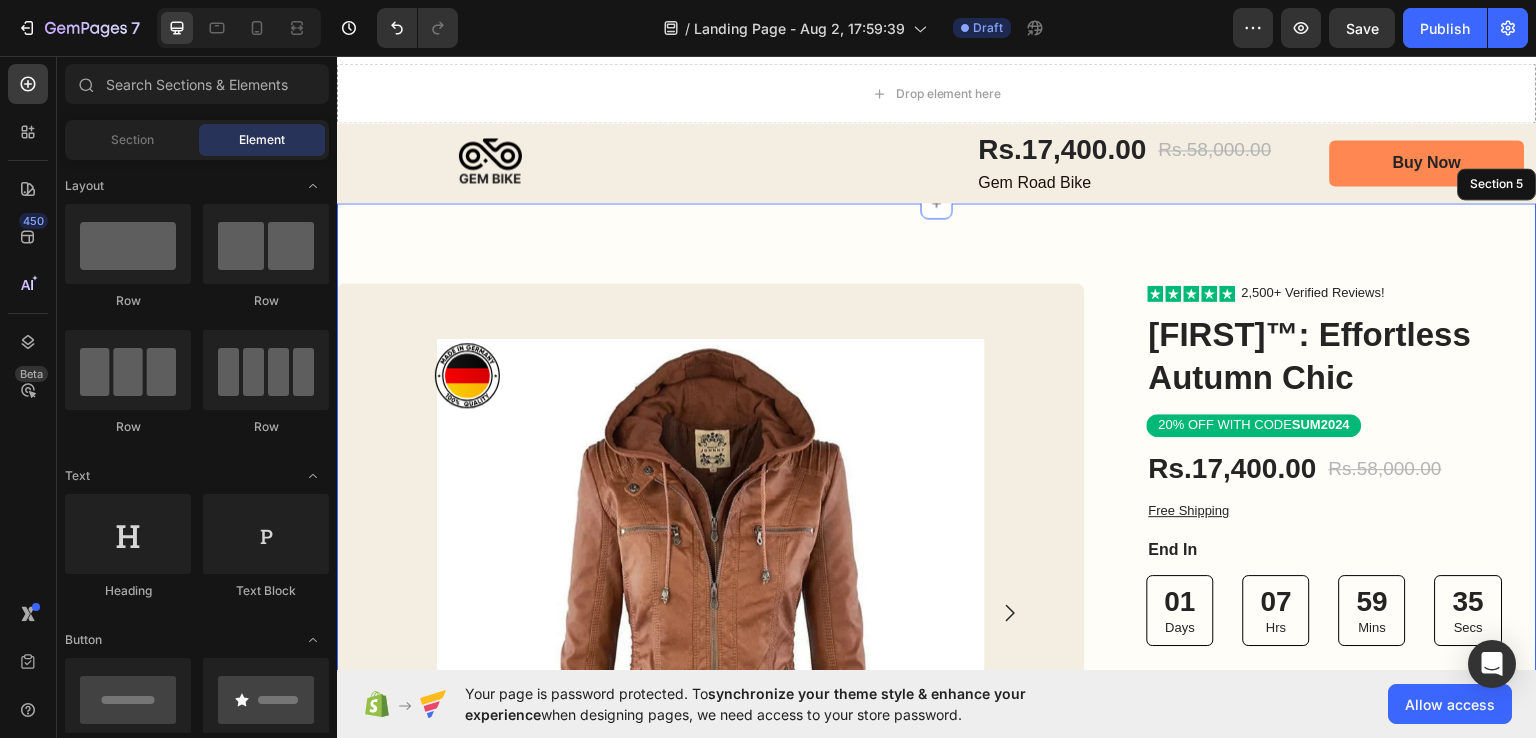 scroll, scrollTop: 549, scrollLeft: 0, axis: vertical 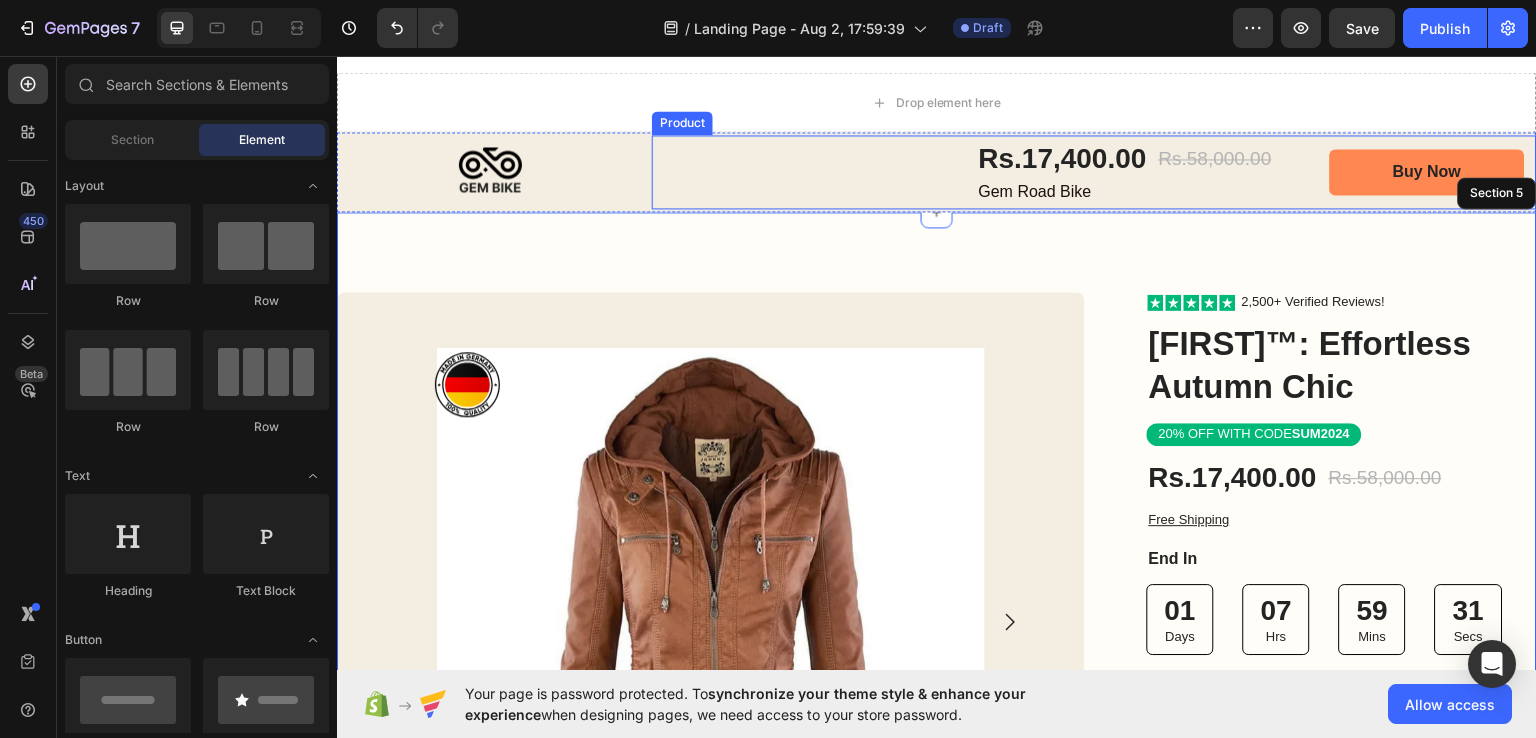 click on "Rs.17,400.00 Product Price Product Price Rs.58,000.00 Product Price Product Price Row Gem Road Bike Text Block Buy Now Button Product" at bounding box center (1094, 170) 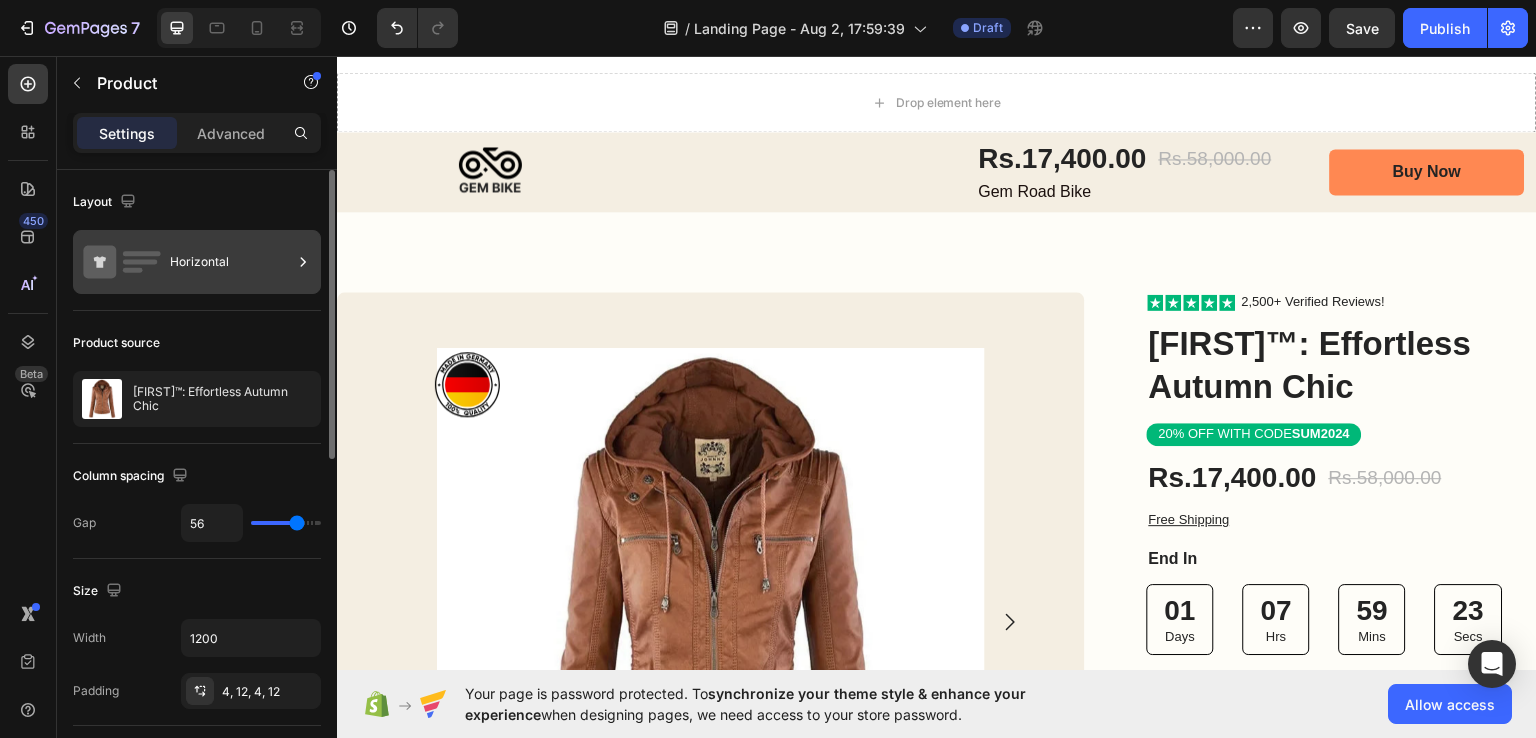 click on "Horizontal" at bounding box center (231, 262) 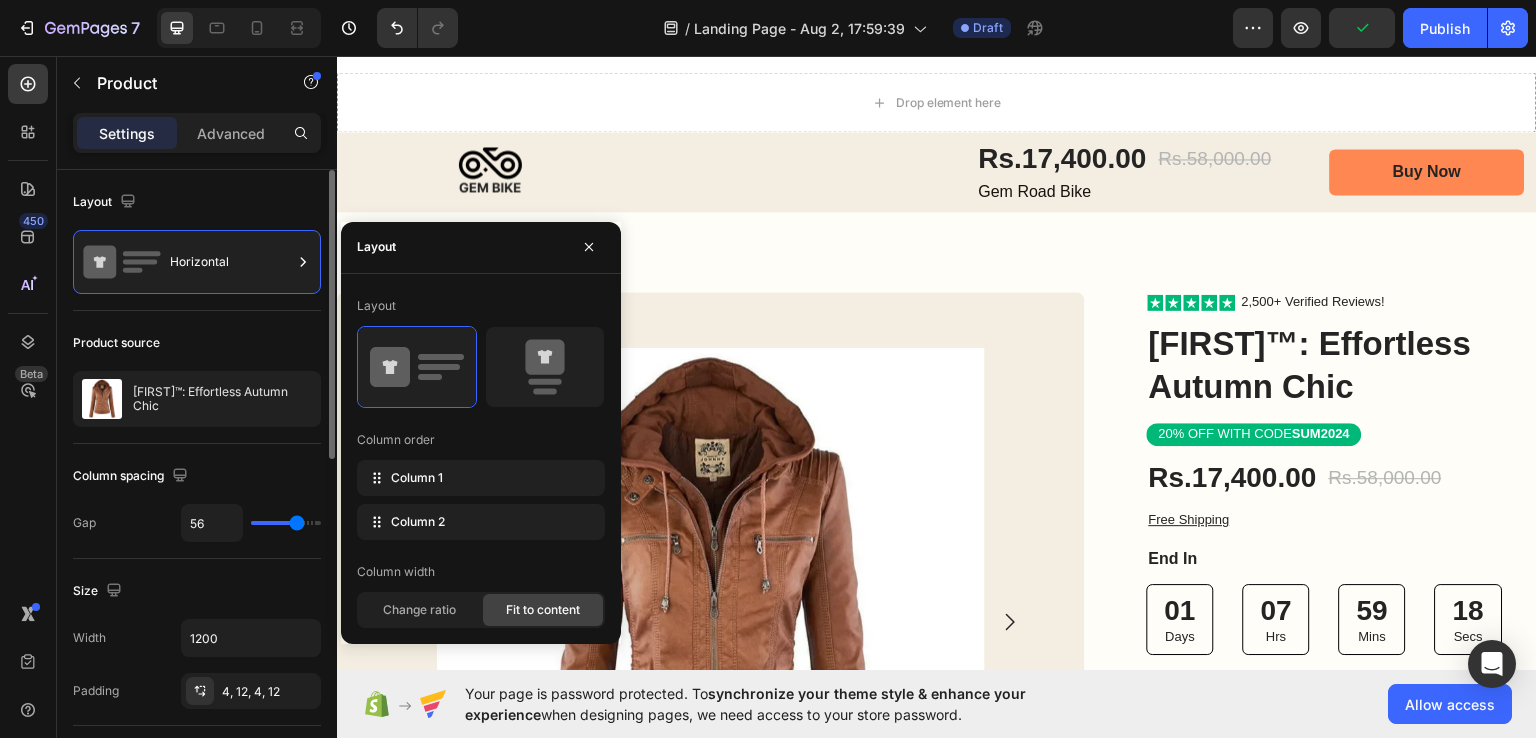 click on "Layout" at bounding box center [197, 202] 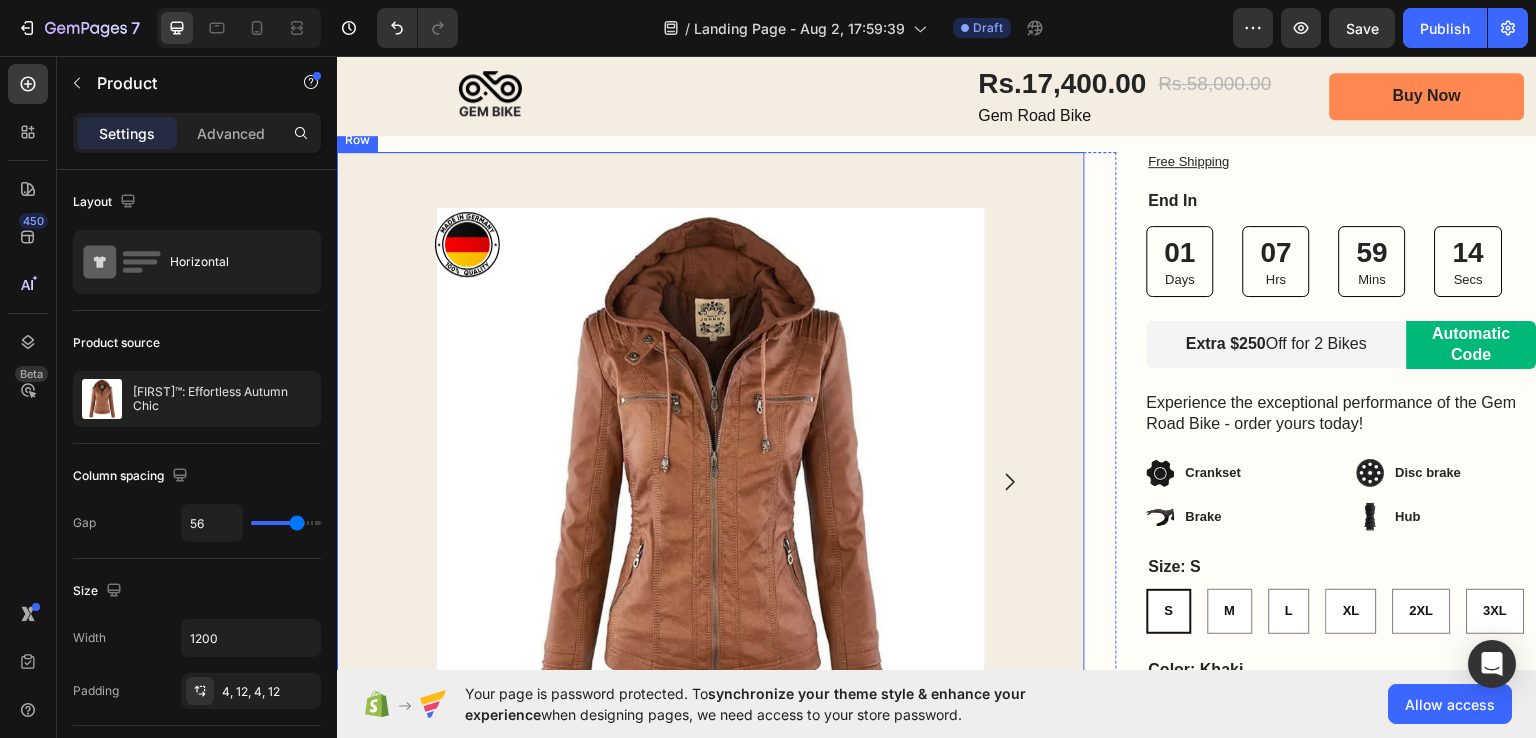 scroll, scrollTop: 899, scrollLeft: 0, axis: vertical 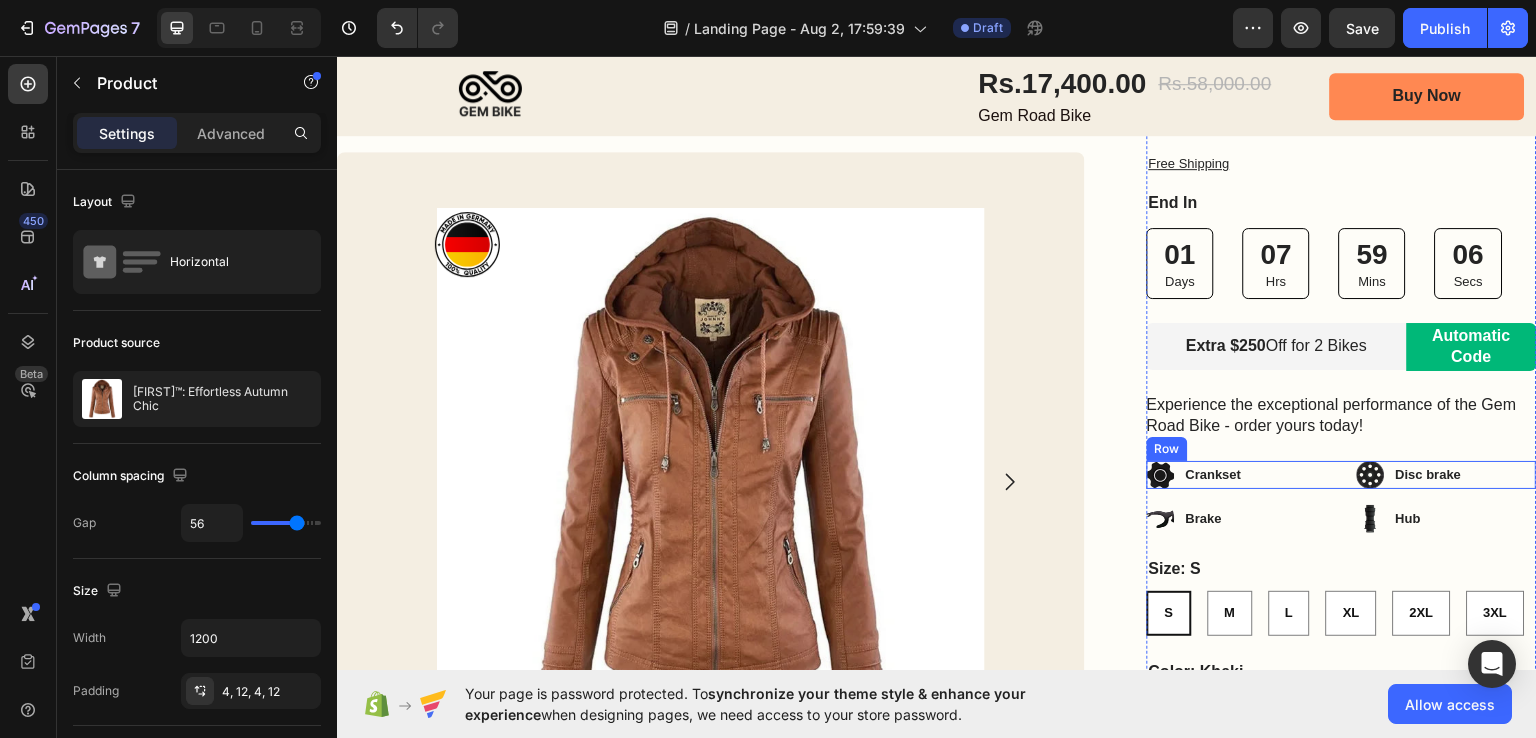 click on "Crankset Item List
Disc brake Item List Row" at bounding box center (1342, 474) 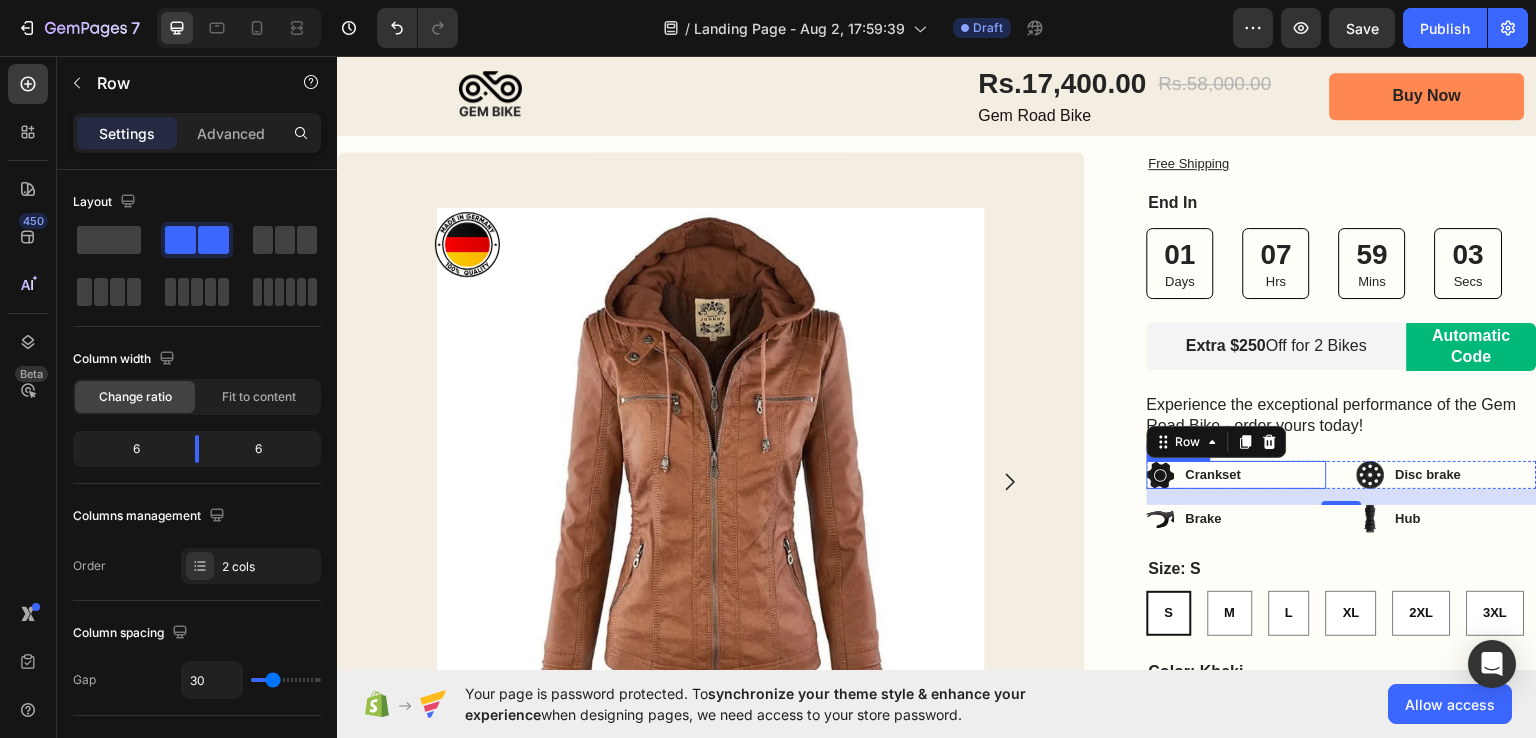 click on "Crankset" at bounding box center [1237, 474] 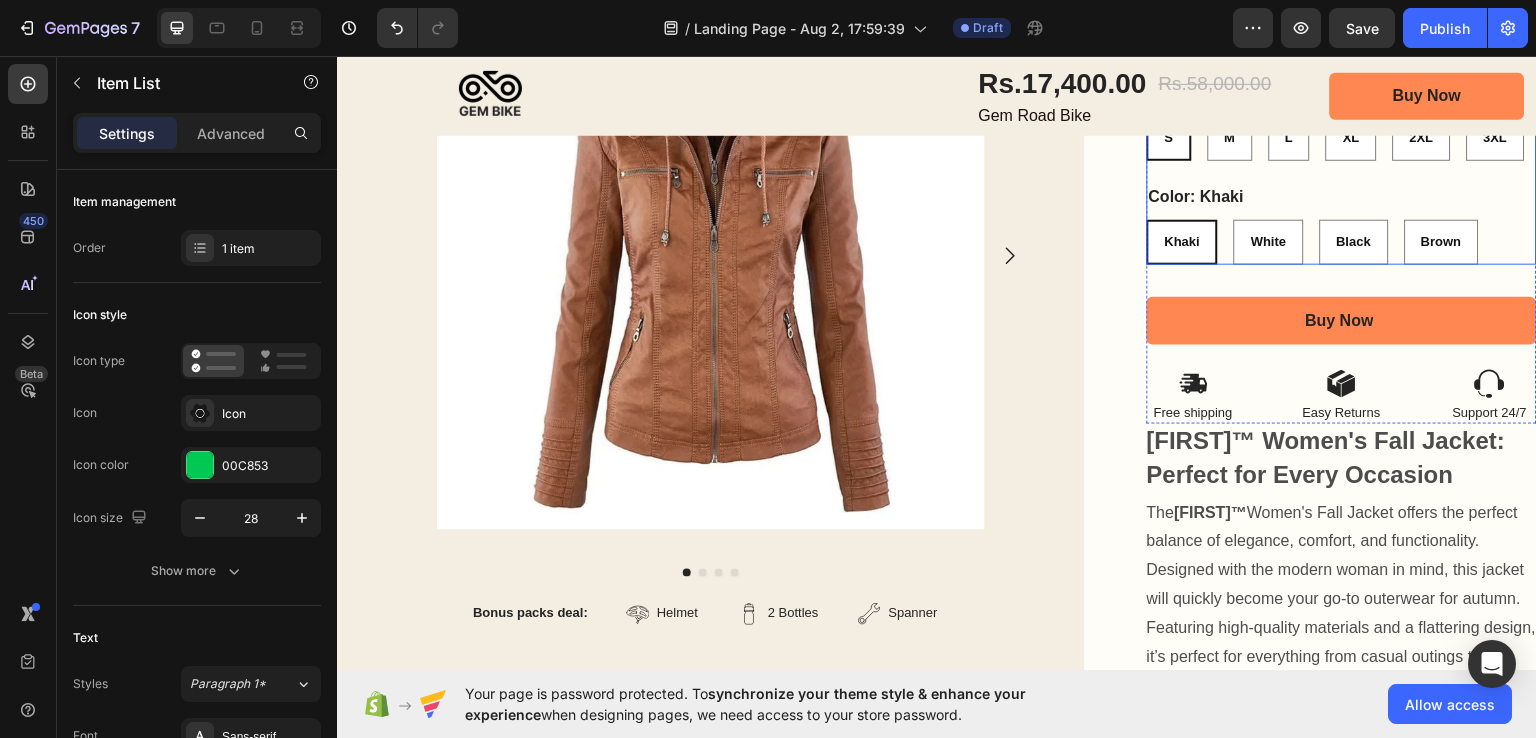 scroll, scrollTop: 1382, scrollLeft: 0, axis: vertical 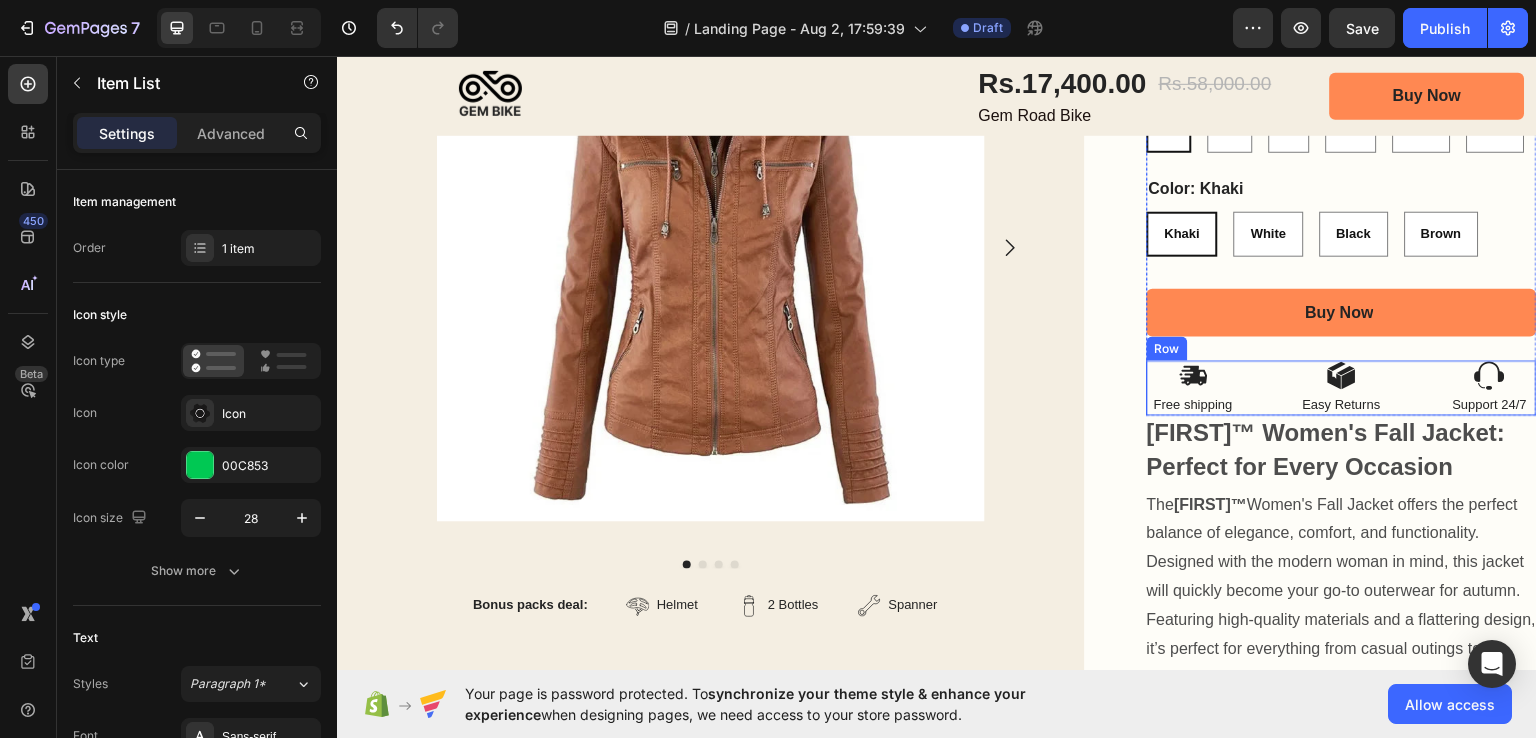 click on "Icon Free shipping  Text Block
Icon Easy Returns Text Block
Icon Support 24/7 Text Block Row" at bounding box center [1342, 387] 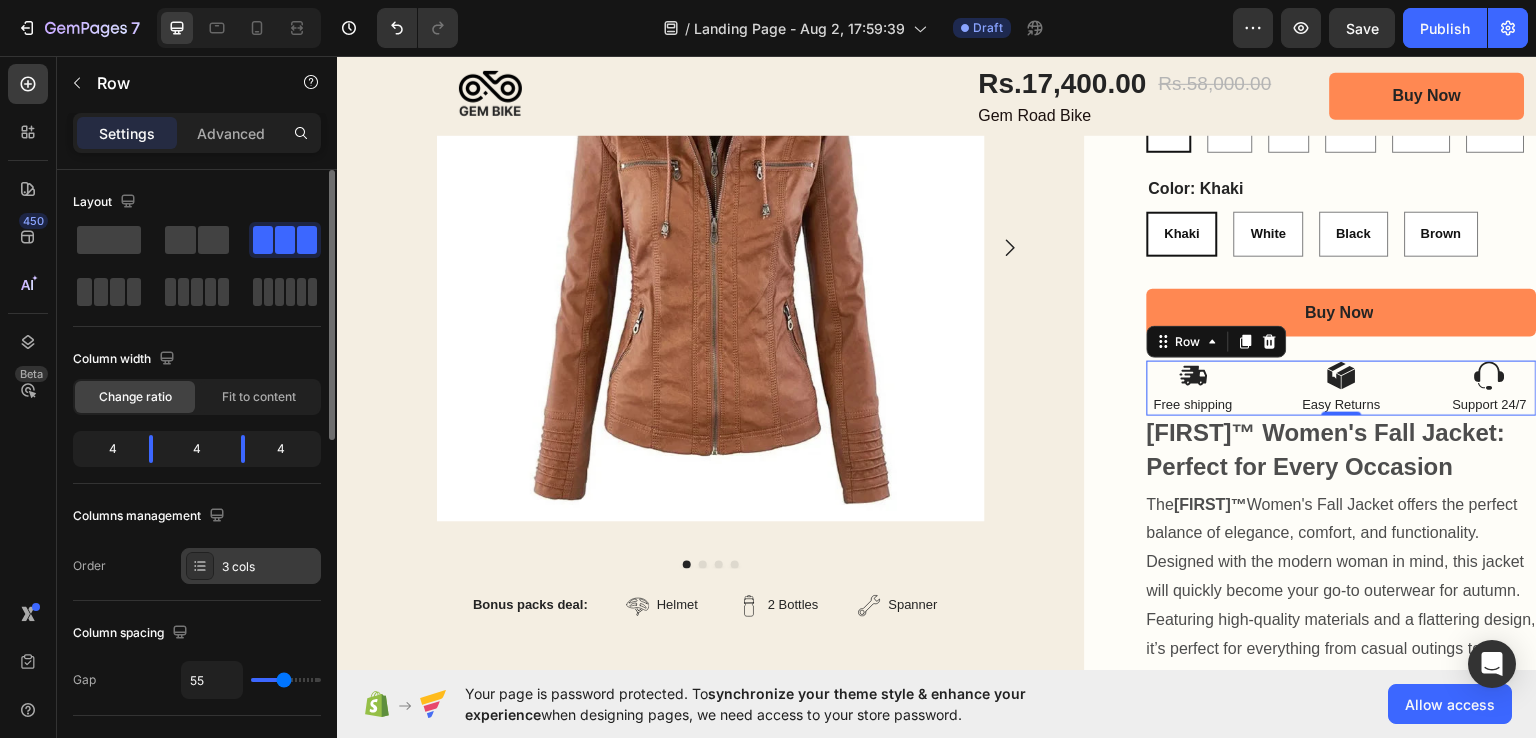 click 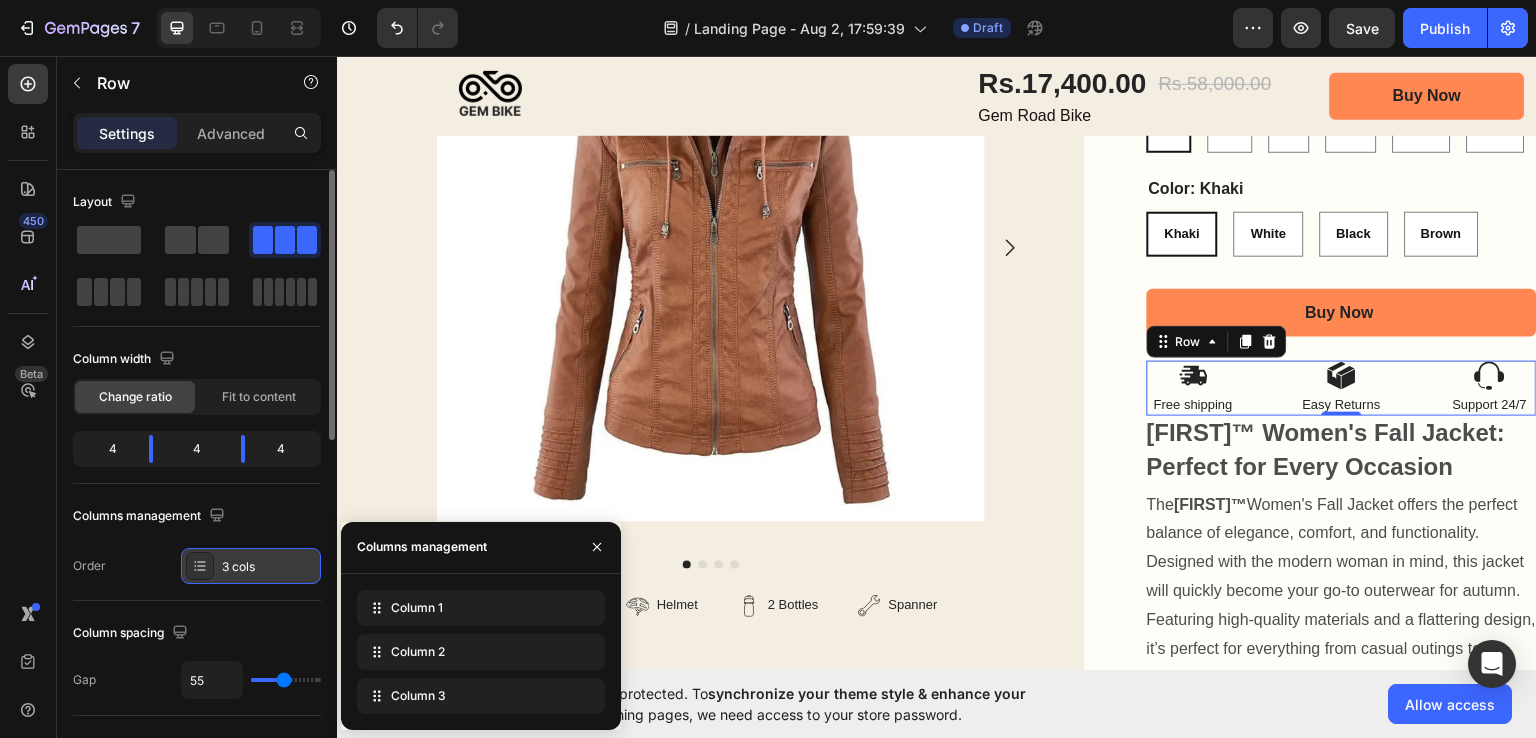 click 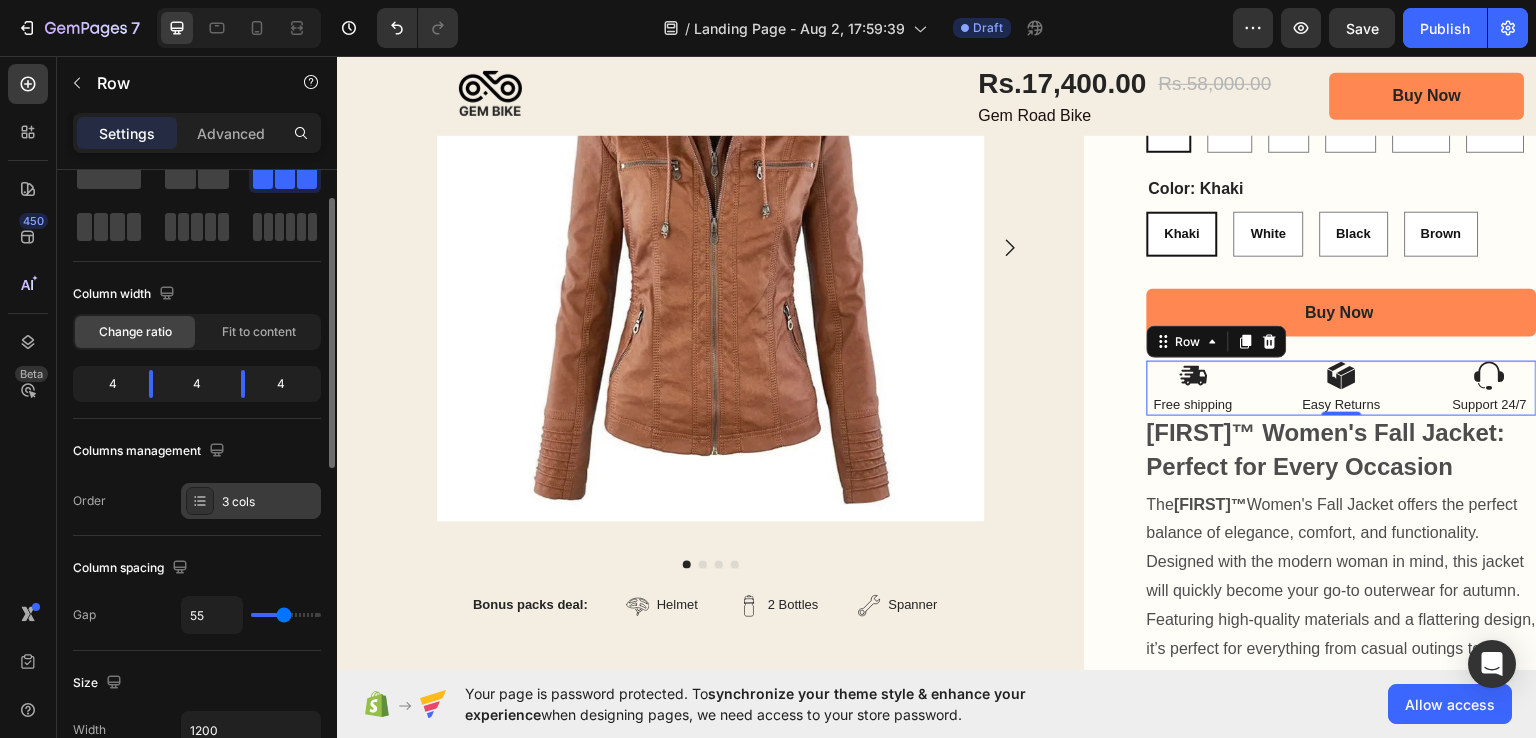 scroll, scrollTop: 0, scrollLeft: 0, axis: both 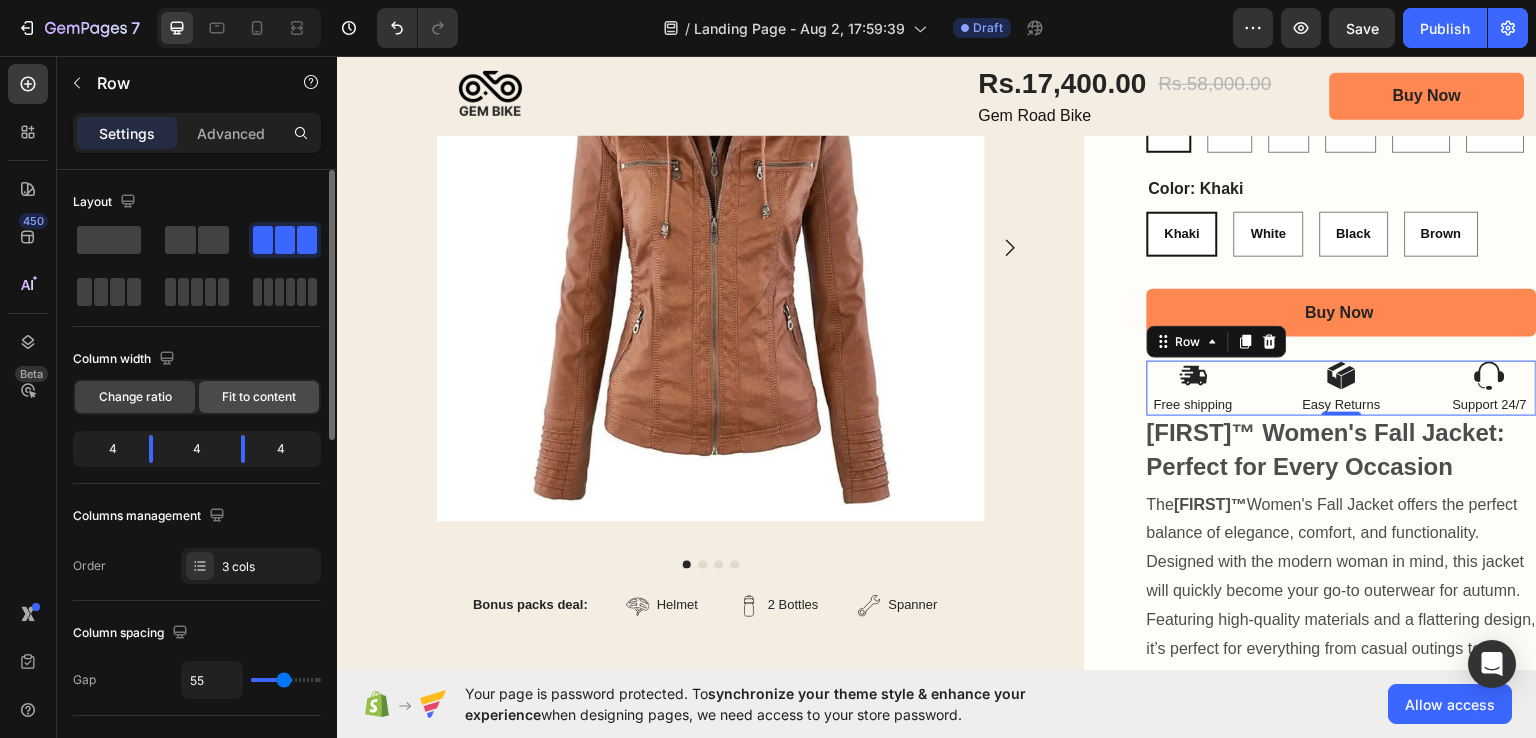 click on "Fit to content" 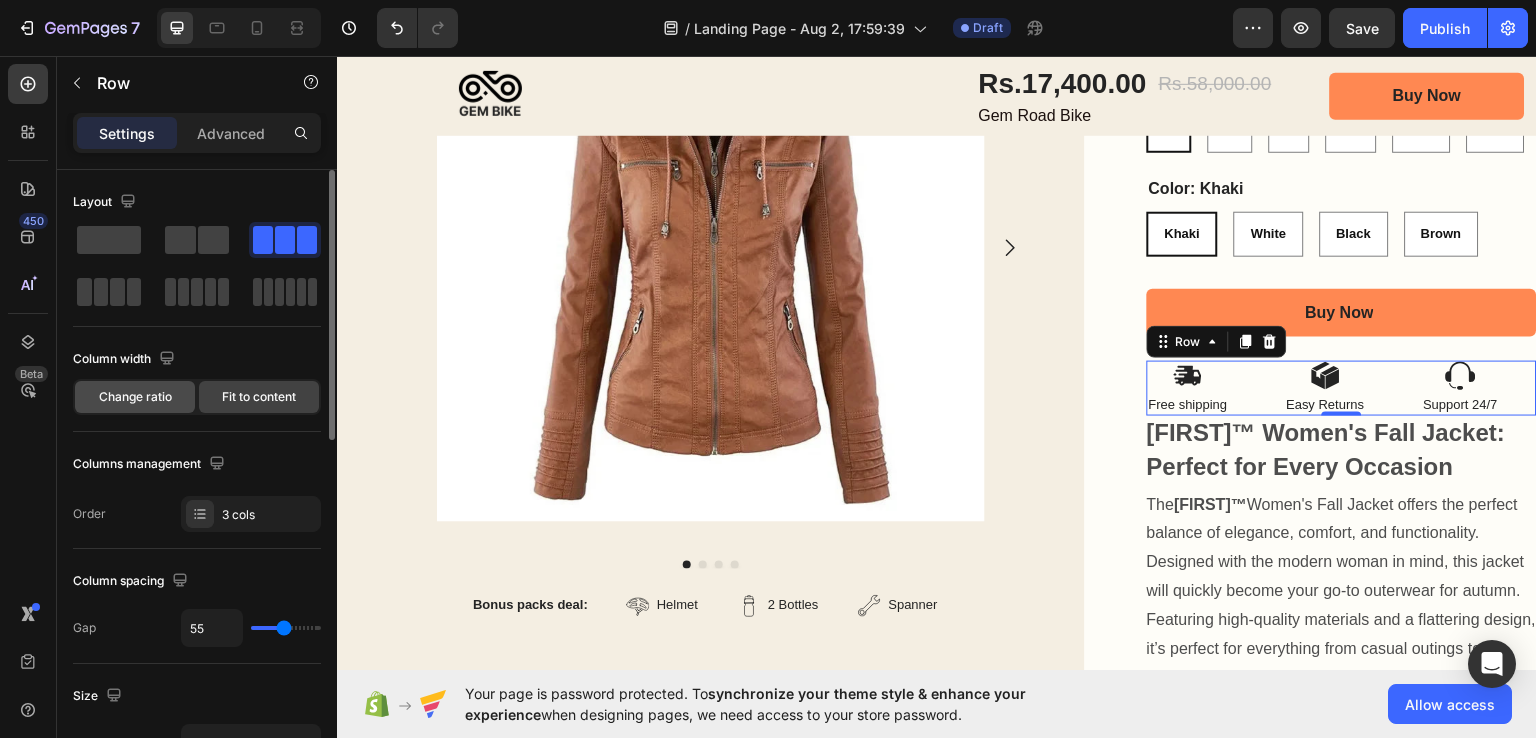 click on "Change ratio" 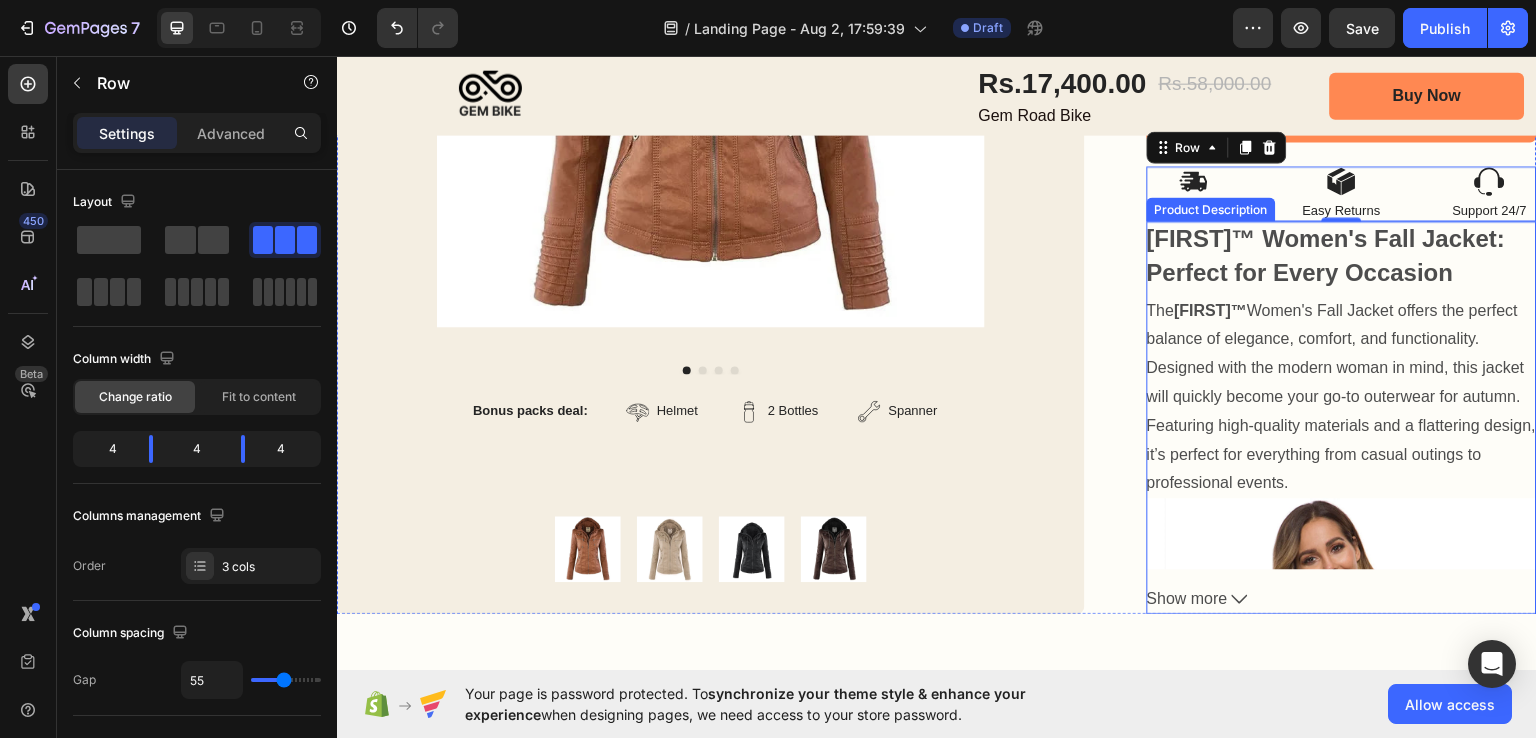 scroll, scrollTop: 1849, scrollLeft: 0, axis: vertical 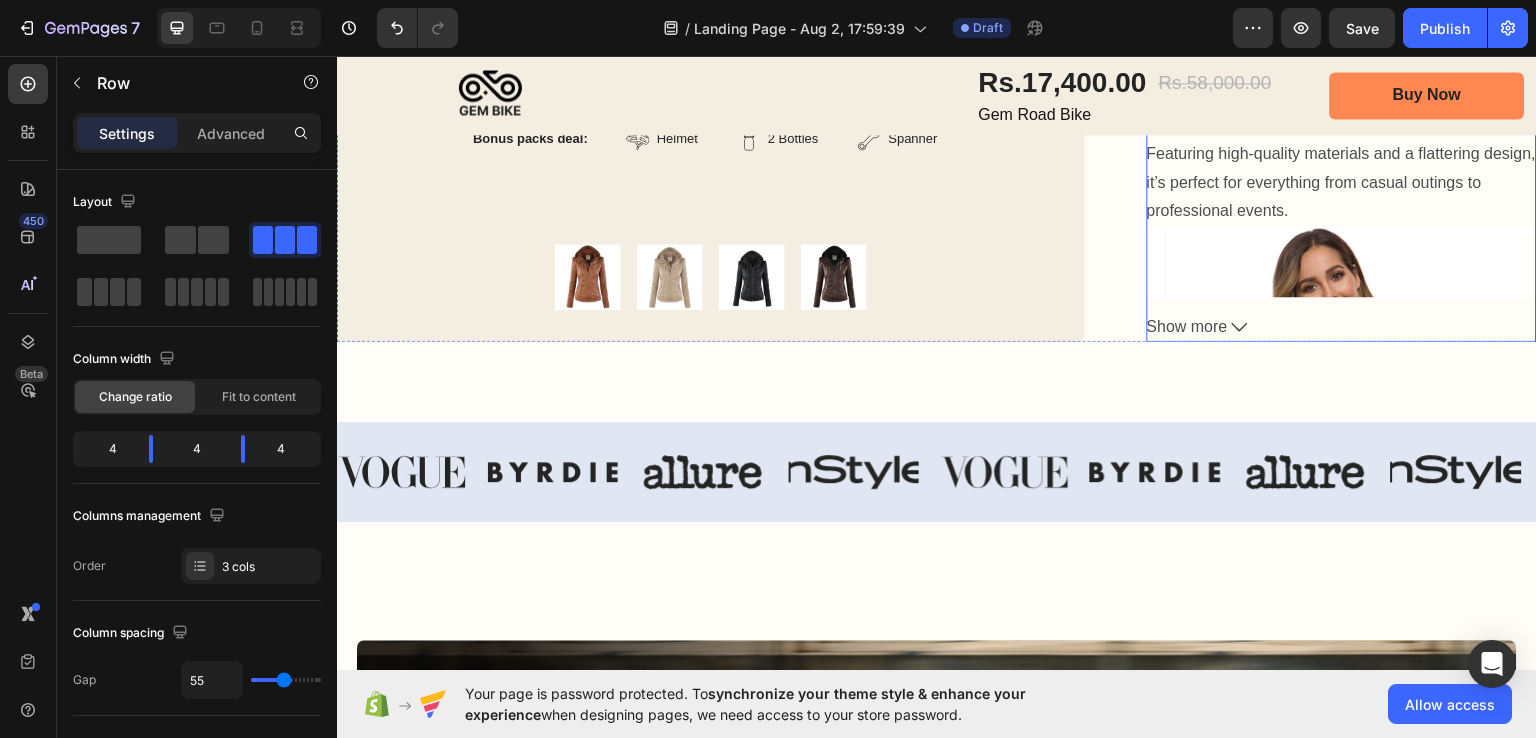 click on "Show more" at bounding box center (1187, 326) 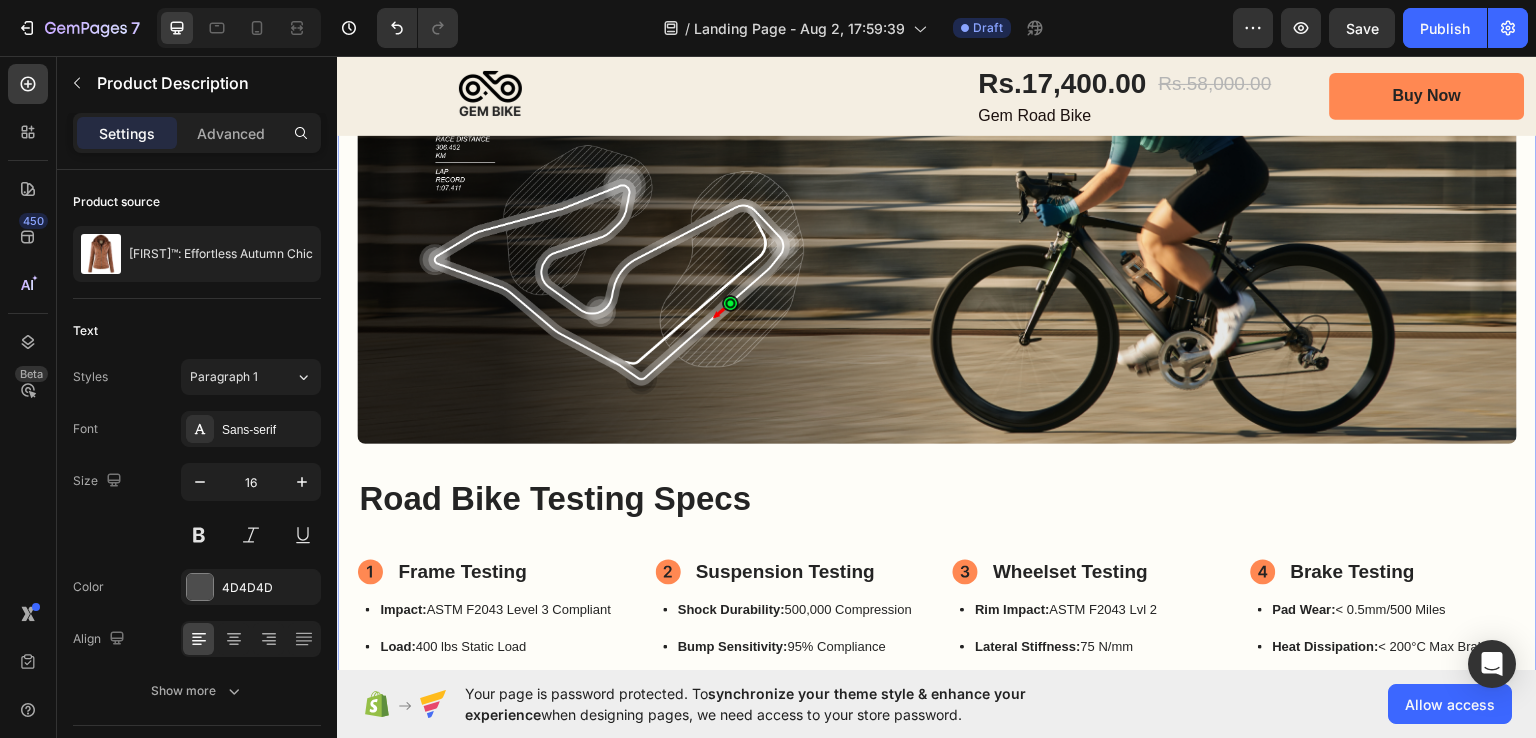 scroll, scrollTop: 2665, scrollLeft: 0, axis: vertical 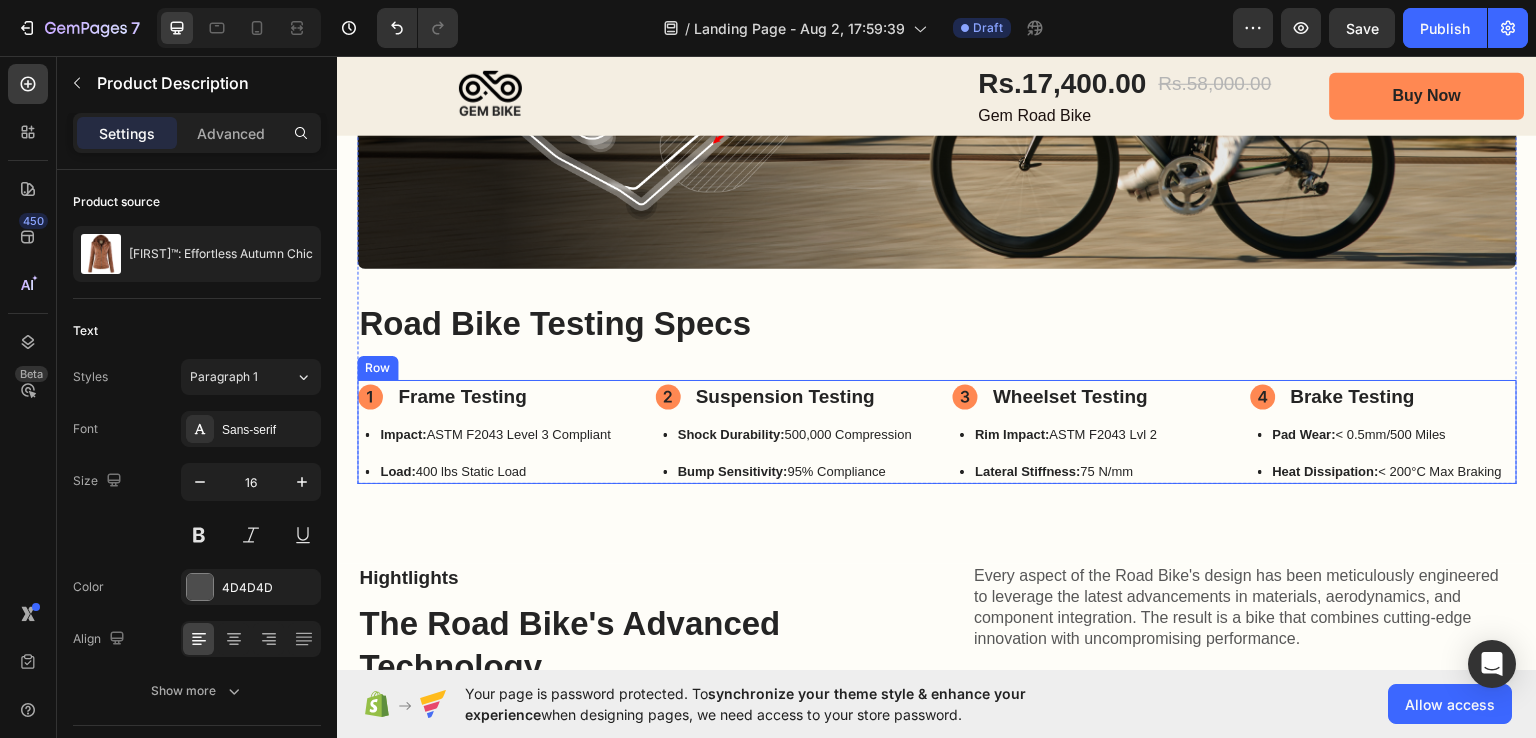click on "Frame Testing Item List
Impact:  ASTM F2043 Level 3 Compliant
Load:  400 lbs Static Load Item List
Suspension Testing Item List
Shock Durability:  500,000 Compression
Bump Sensitivity:  95% Compliance Item List
Wheelset Testing Item List
Rim Impact:  ASTM F2043 Lvl 2
Lateral Stiffness:  75 N/mm Item List
Brake Testing Item List
Pad Wear:  < 0.5mm/500 Miles
Heat Dissipation:  < 200°C Max Braking Item List Row" at bounding box center (937, 431) 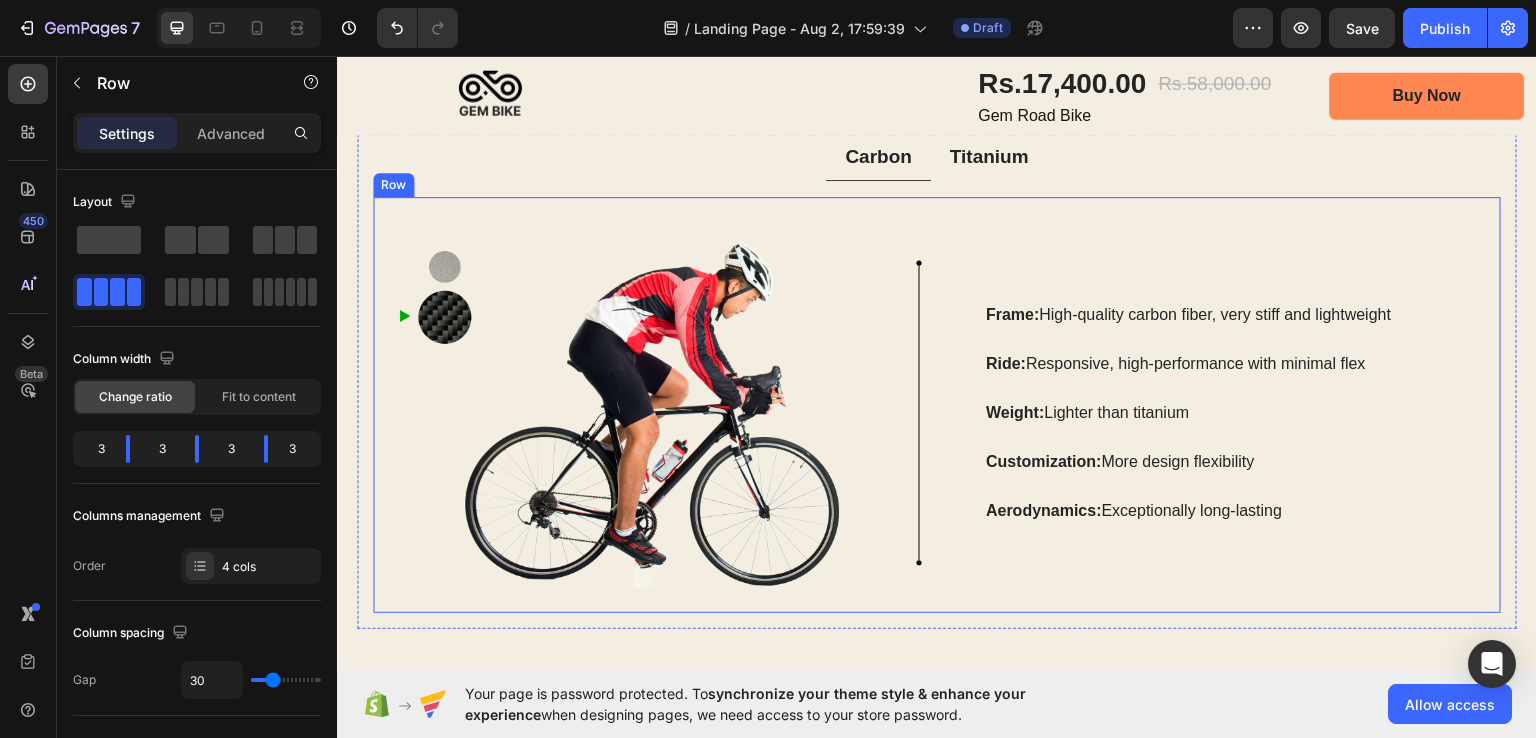 scroll, scrollTop: 3916, scrollLeft: 0, axis: vertical 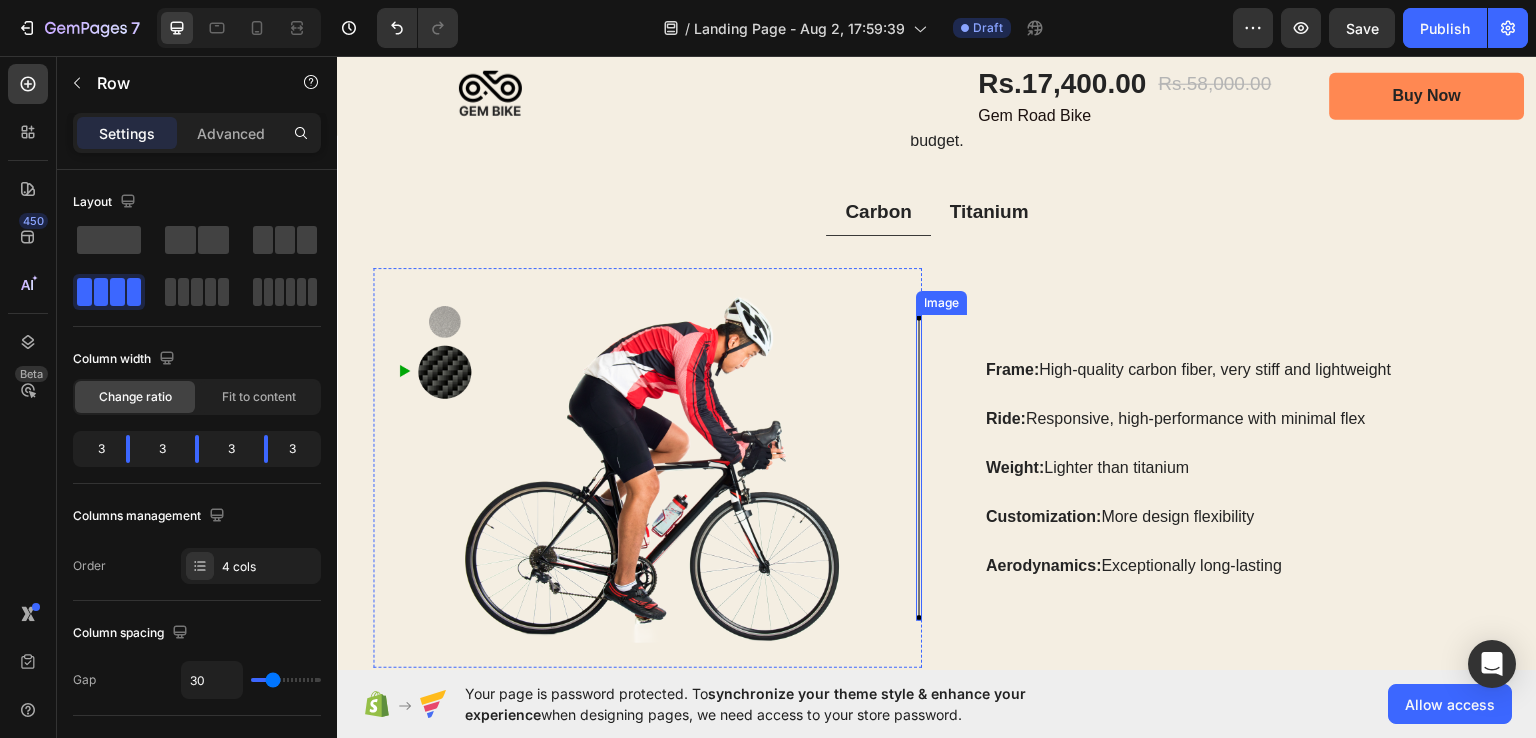 click at bounding box center [919, 467] 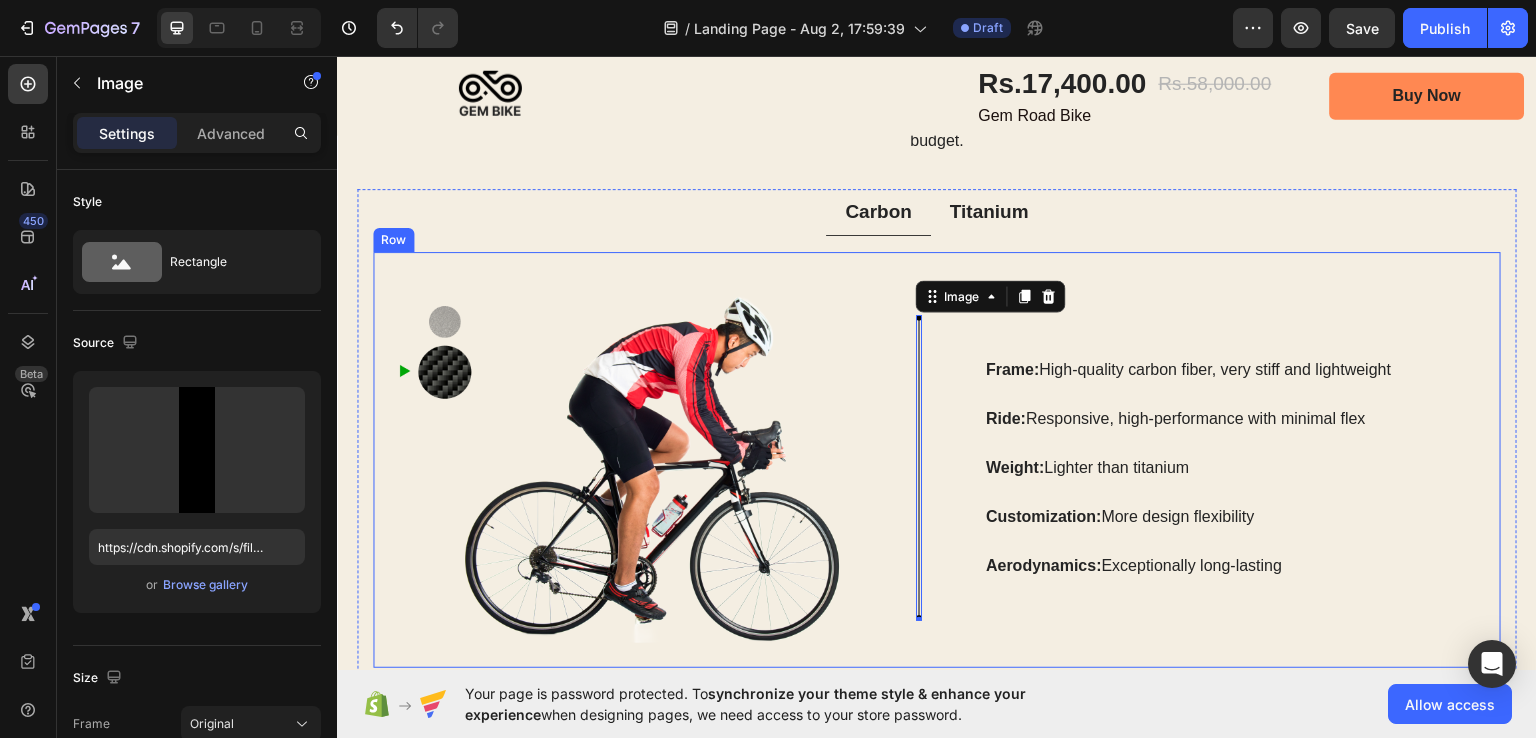 click on "Image Image   0 Row Frame:  High-quality carbon fiber, very stiff and lightweight Text Block Ride:  Responsive, high-performance with minimal flex Text Block Weight:  Lighter than titanium Text Block Customization:  More design flexibility Text Block Aerodynamics:  Exceptionally long-lasting Text Block Row Row" at bounding box center [937, 459] 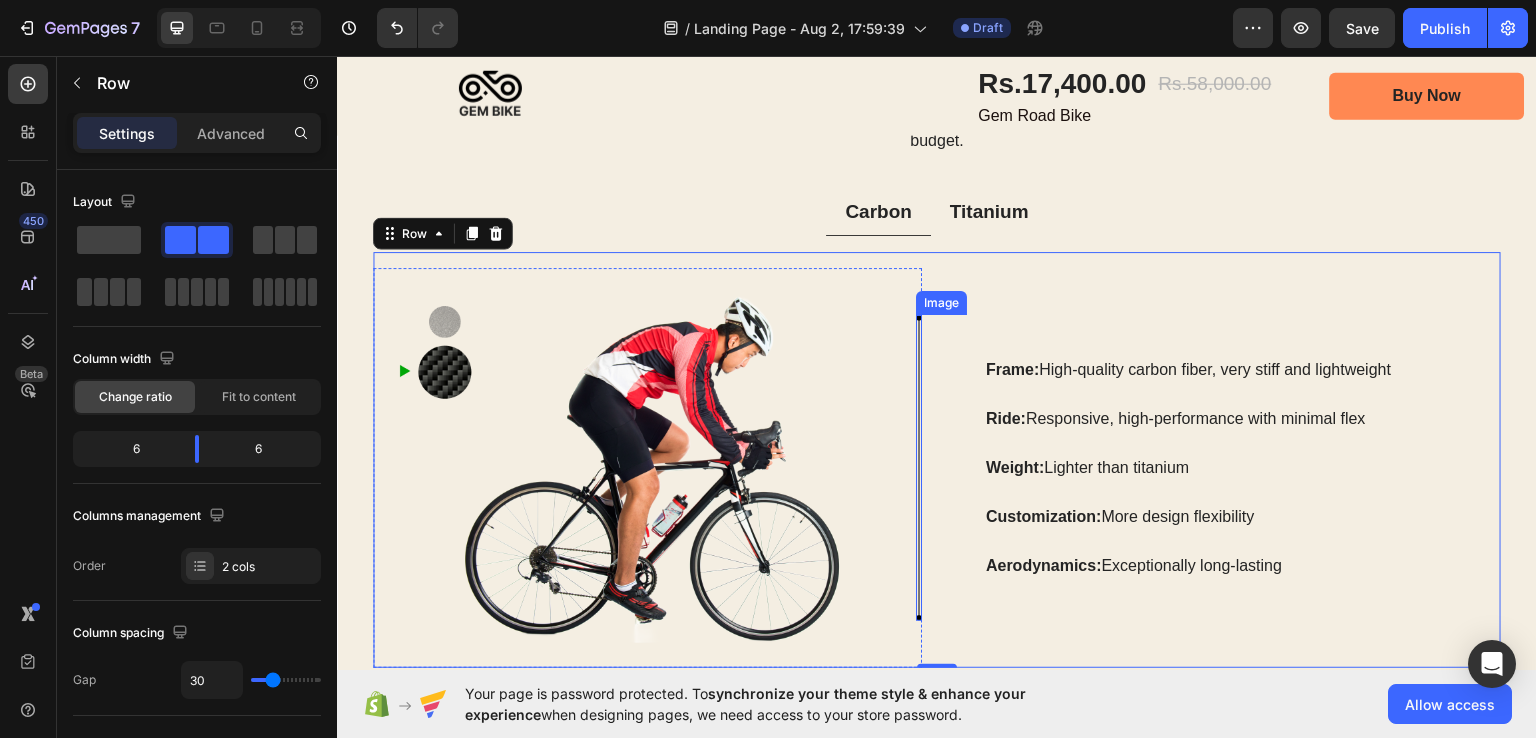 click at bounding box center (919, 467) 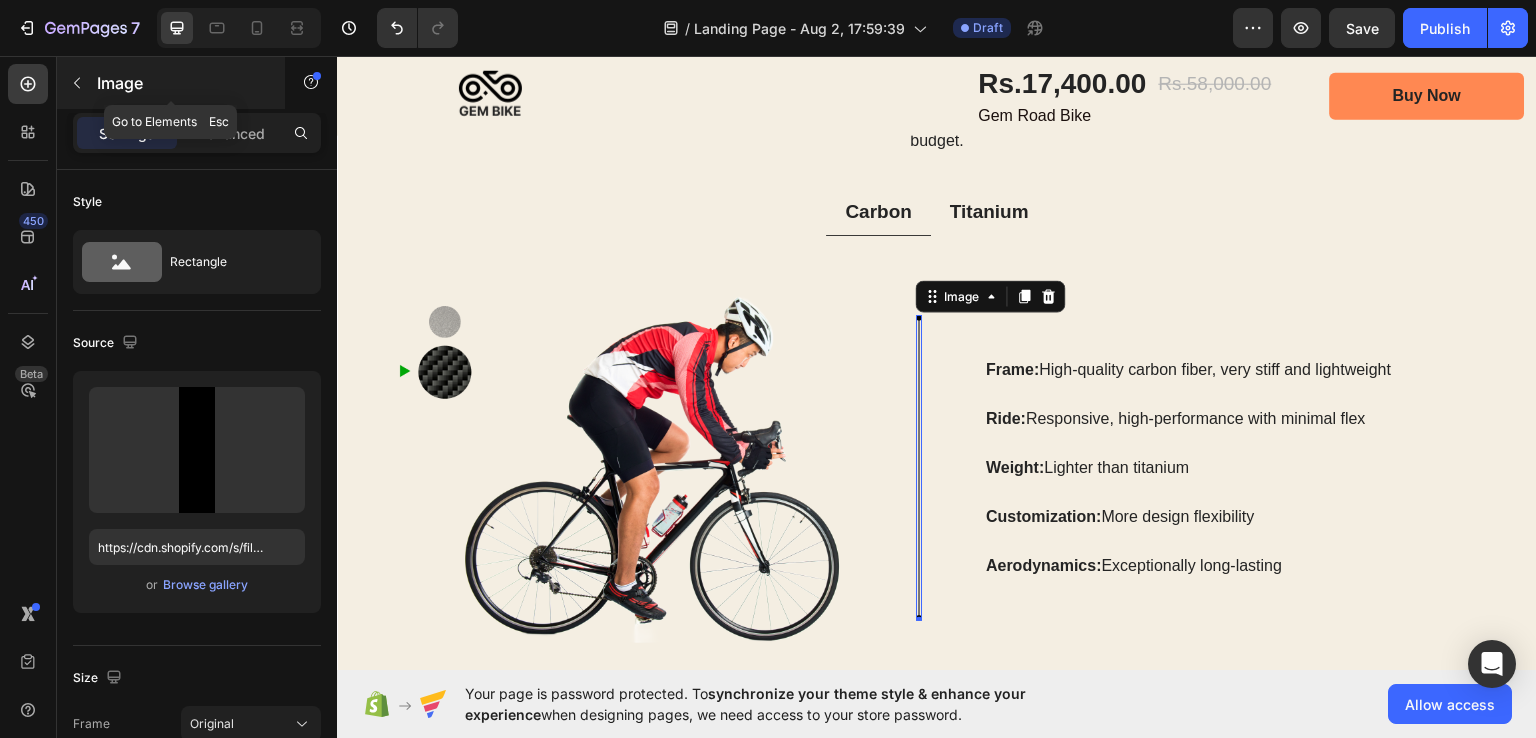 click 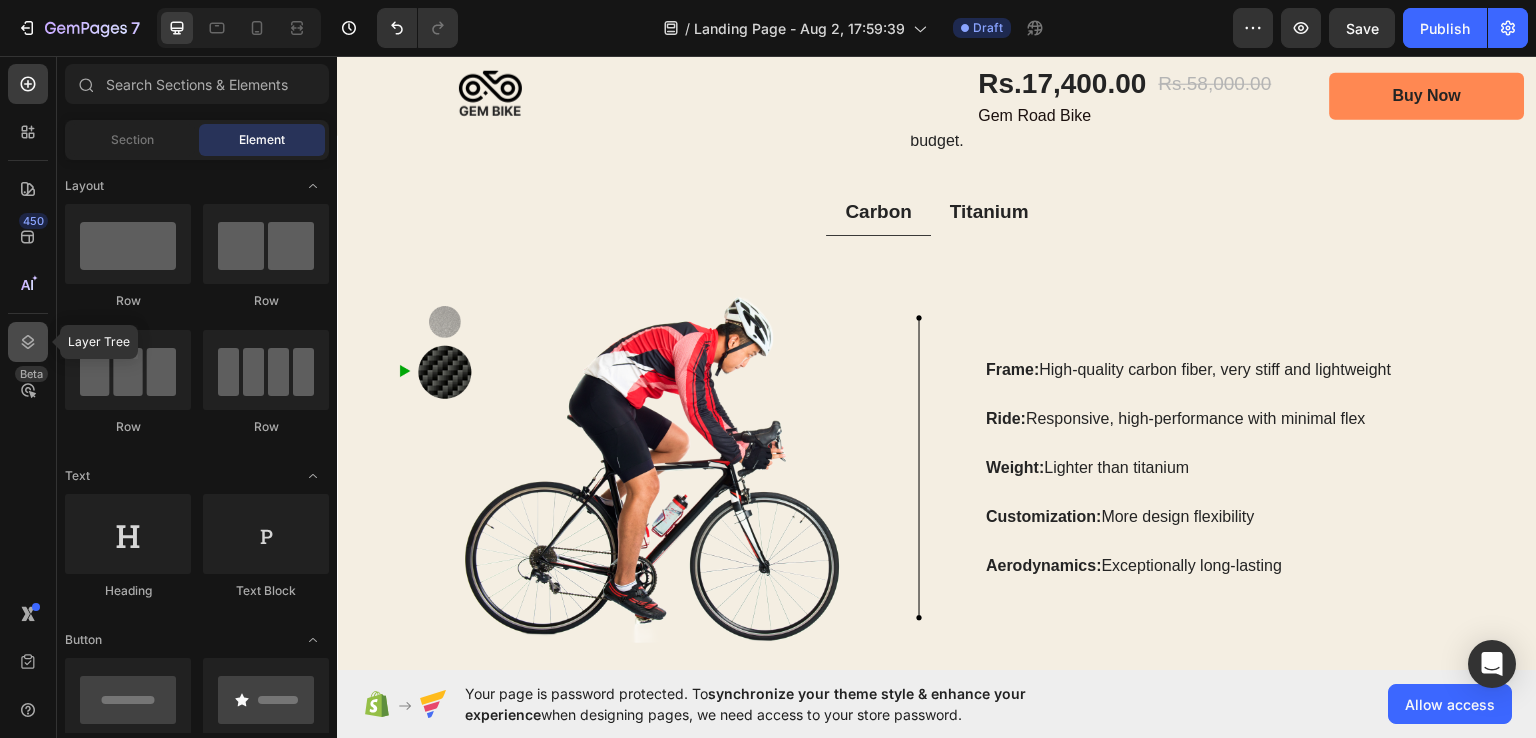 click 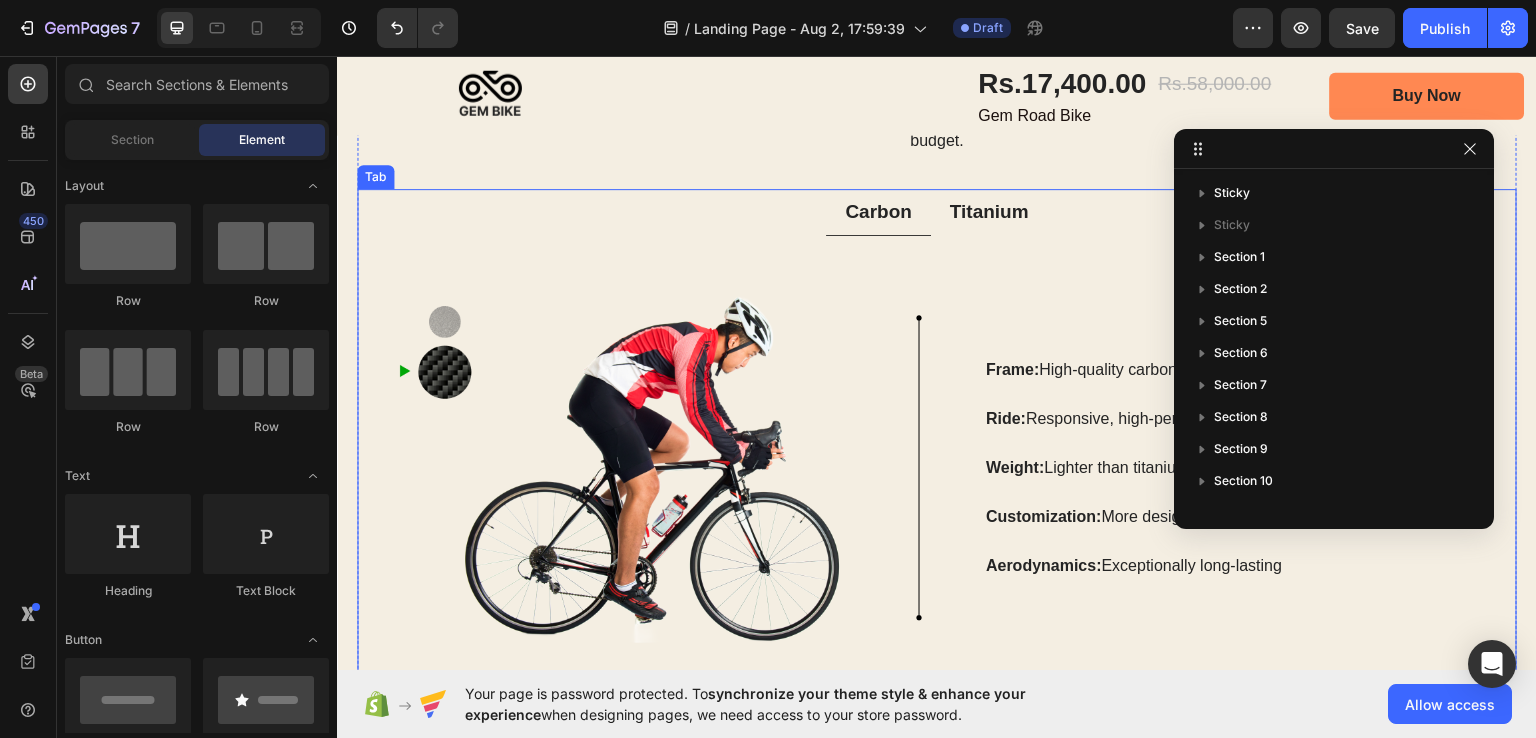 click on "Titanium" at bounding box center (989, 211) 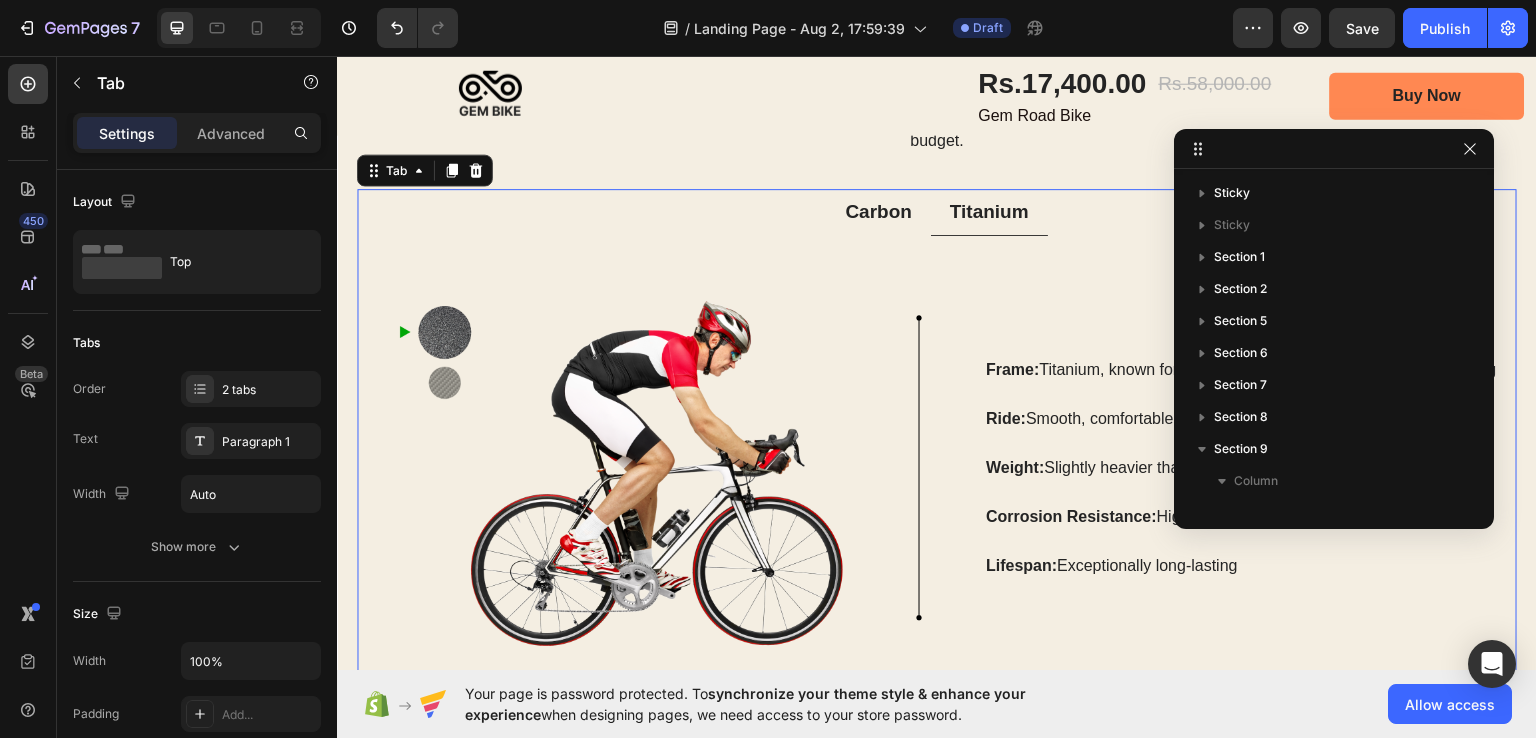 scroll, scrollTop: 282, scrollLeft: 0, axis: vertical 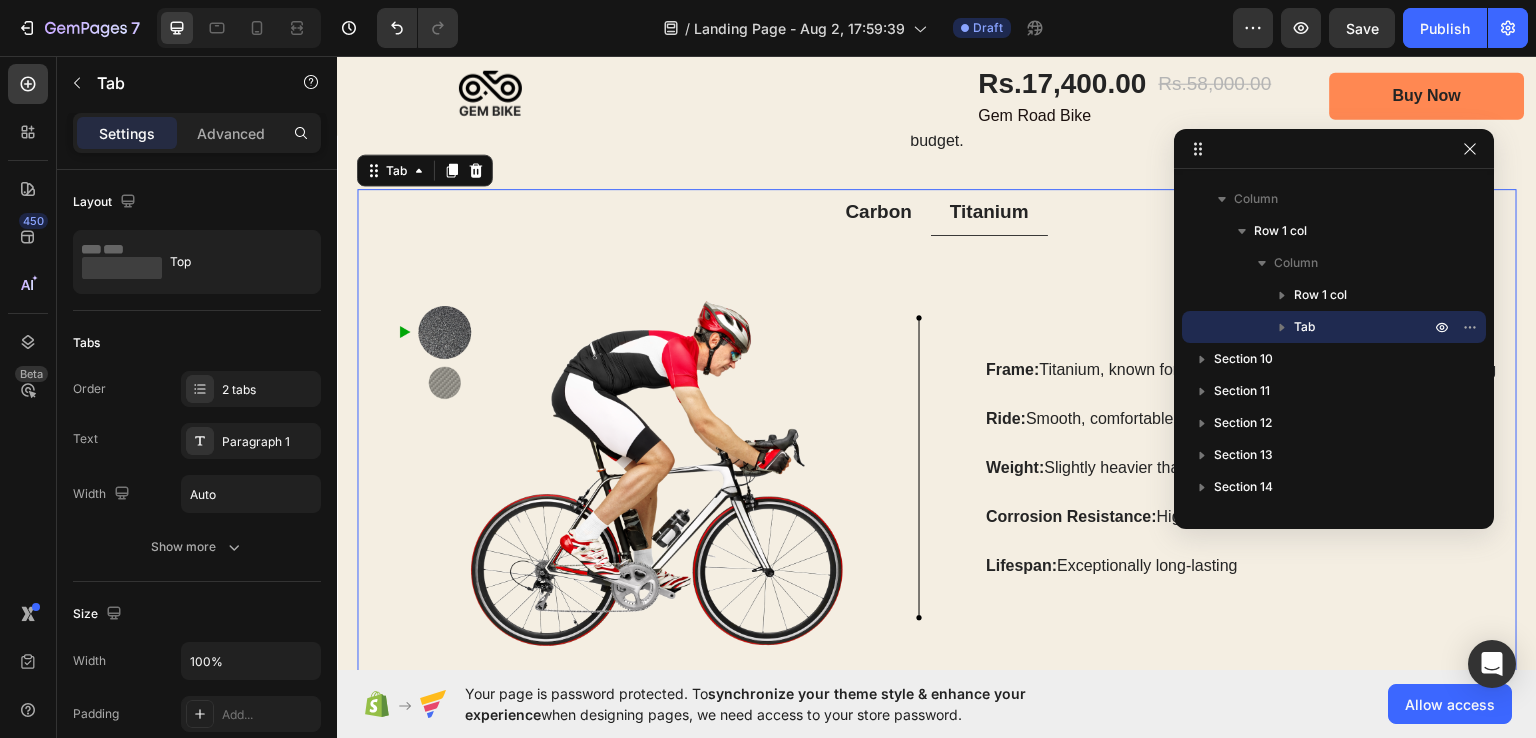 click on "Carbon" at bounding box center (878, 211) 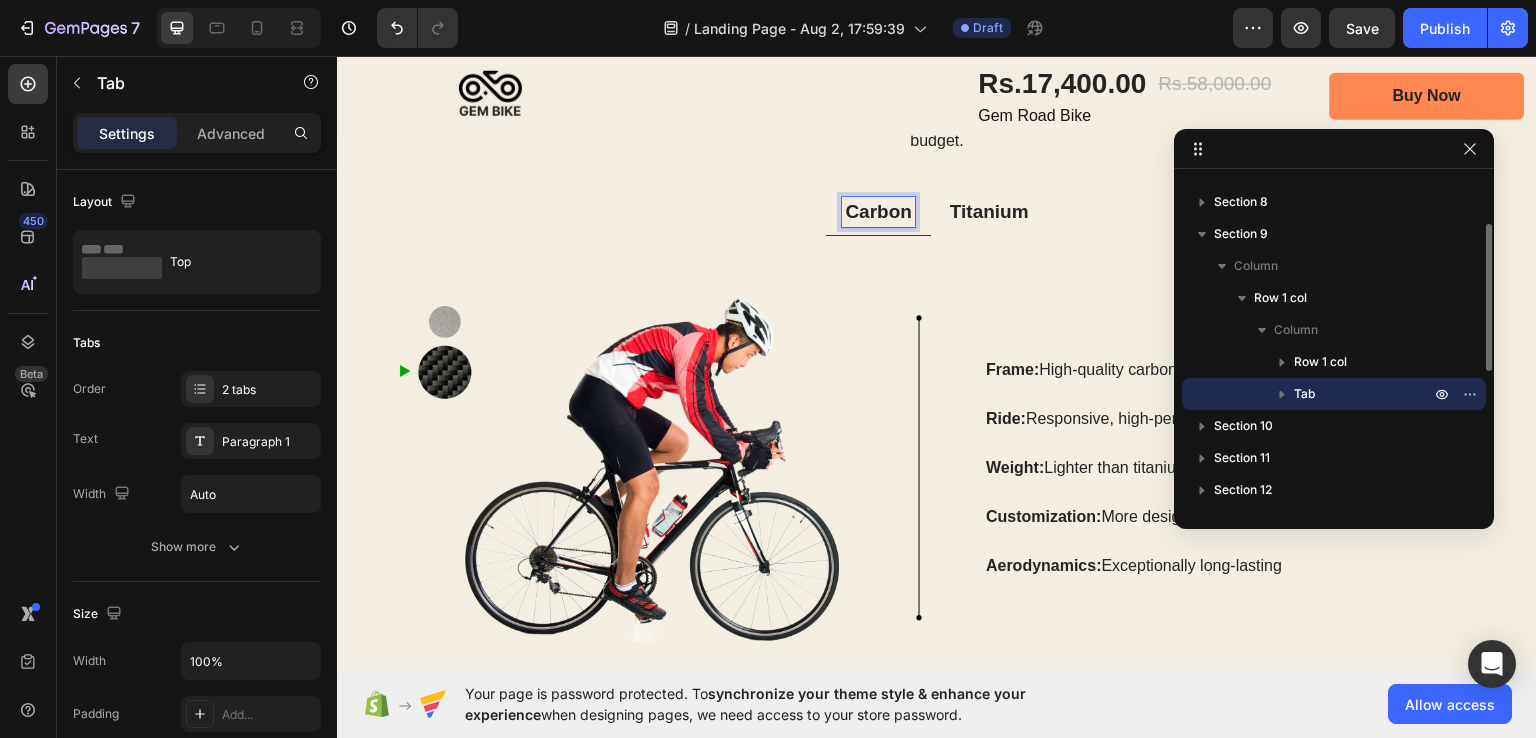 scroll, scrollTop: 181, scrollLeft: 0, axis: vertical 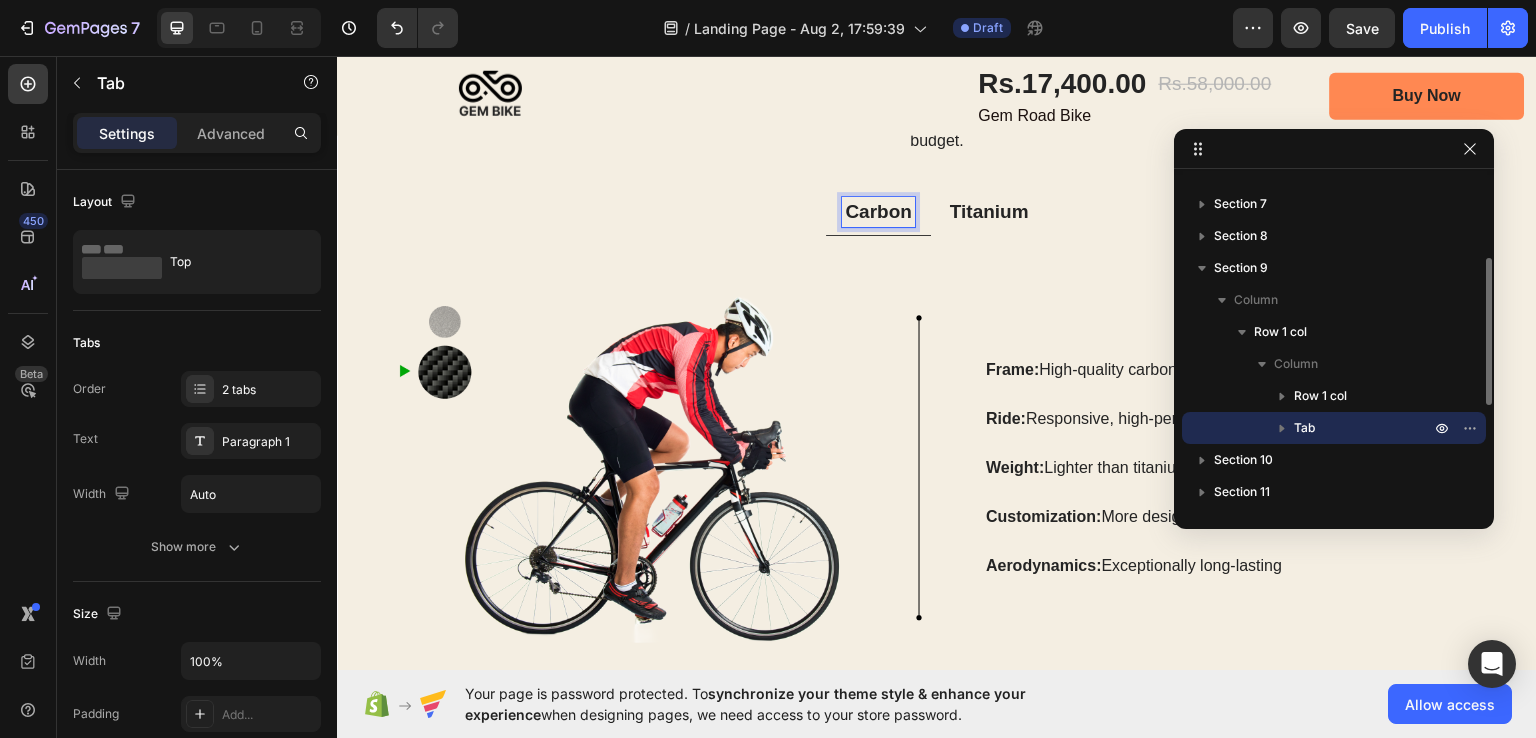 click 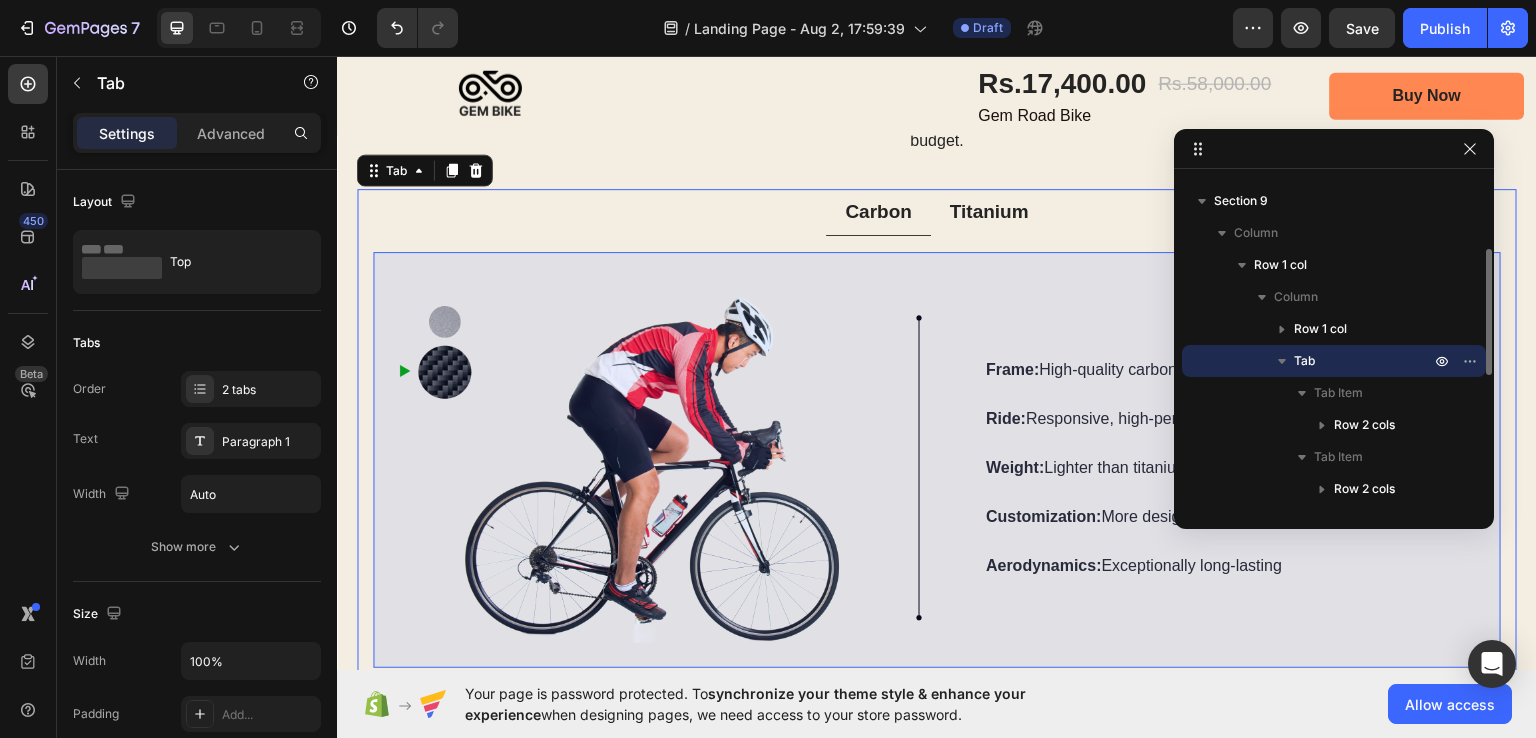 scroll, scrollTop: 265, scrollLeft: 0, axis: vertical 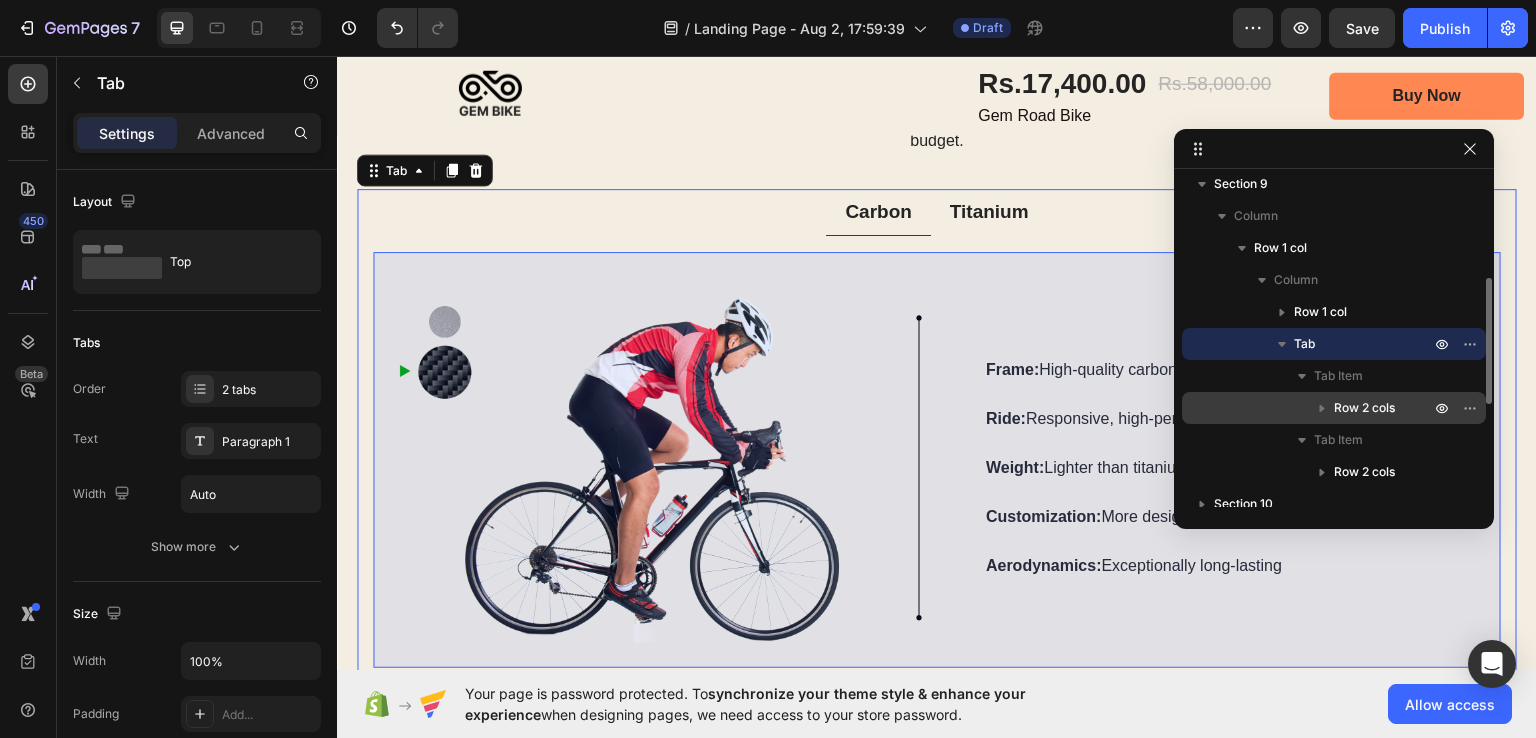 click 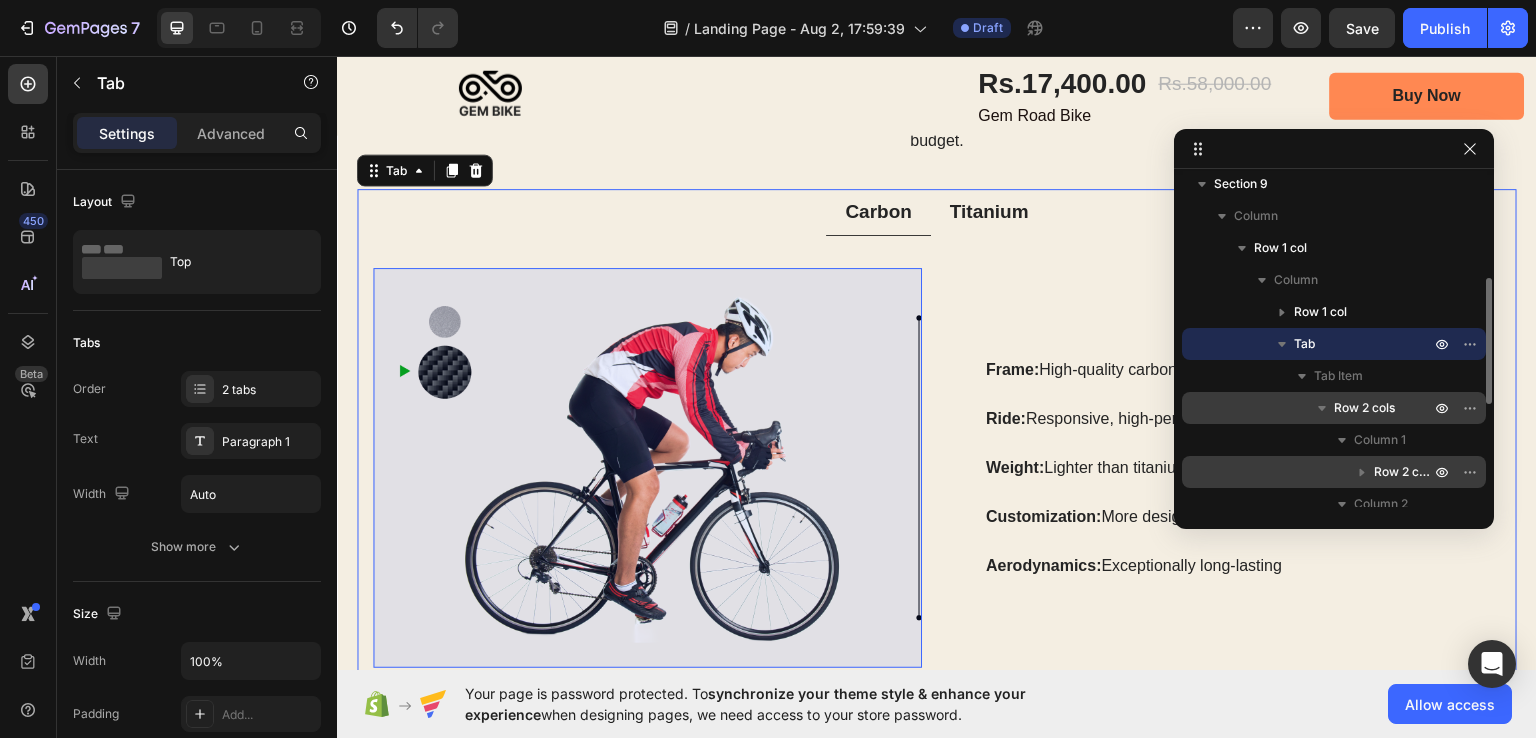 click 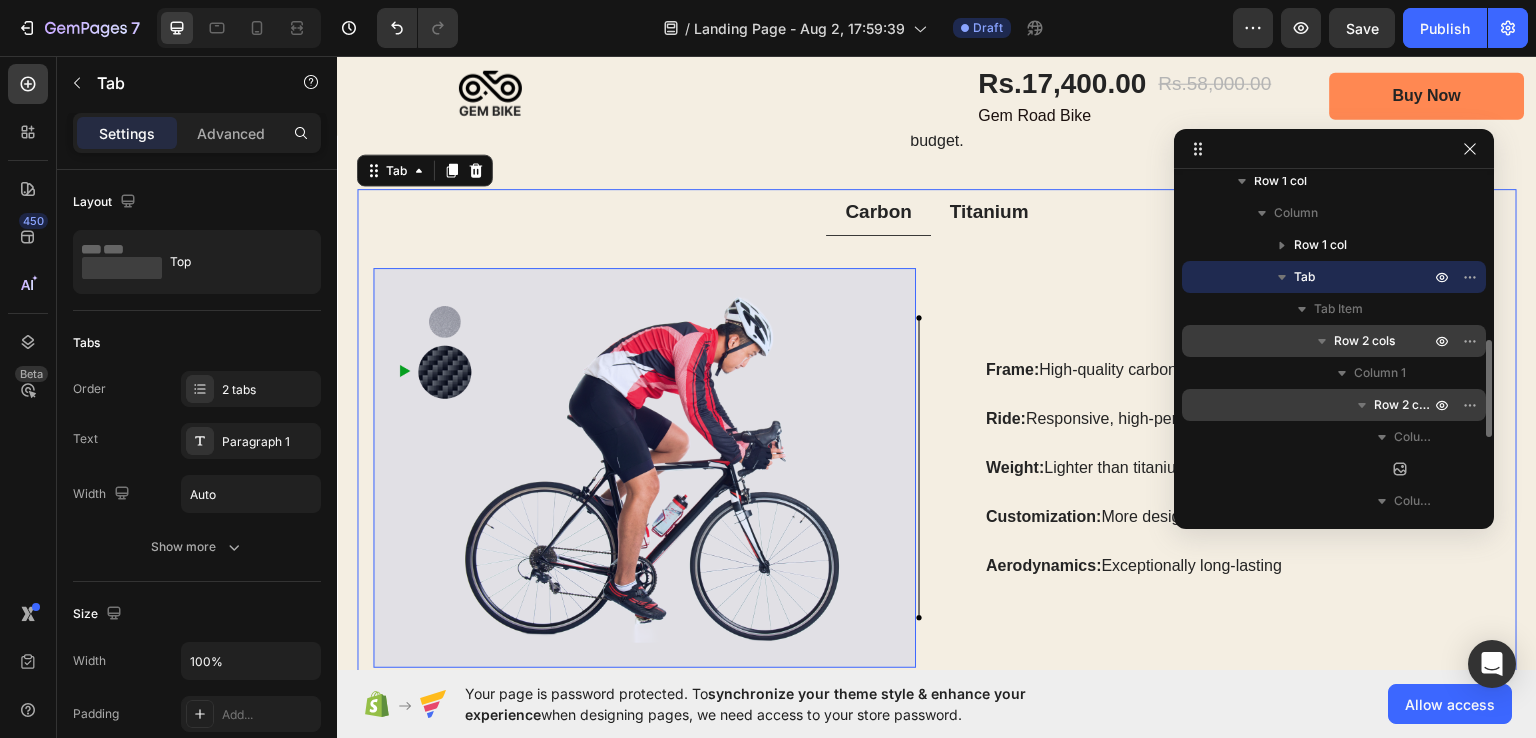 scroll, scrollTop: 383, scrollLeft: 0, axis: vertical 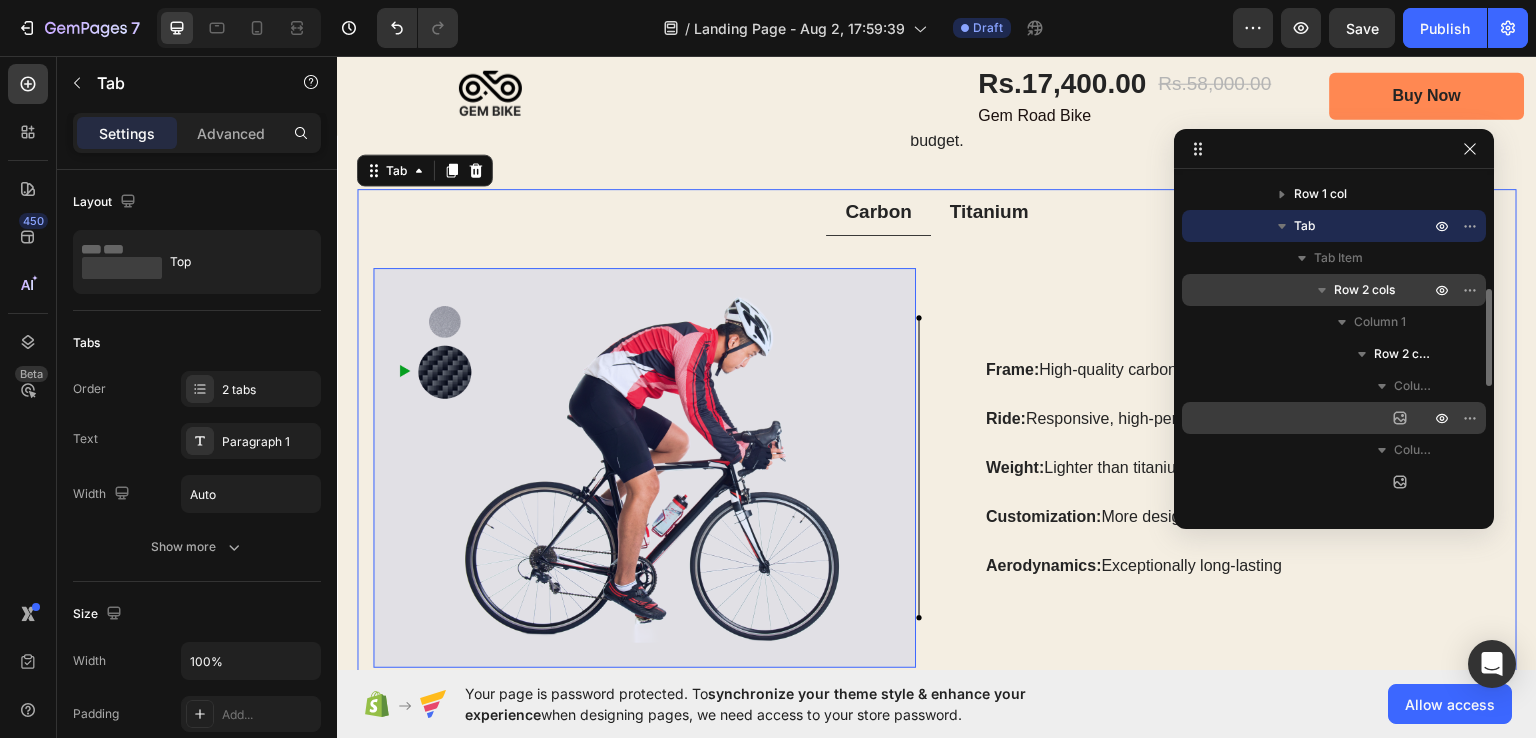 click on "Image" at bounding box center (1334, 418) 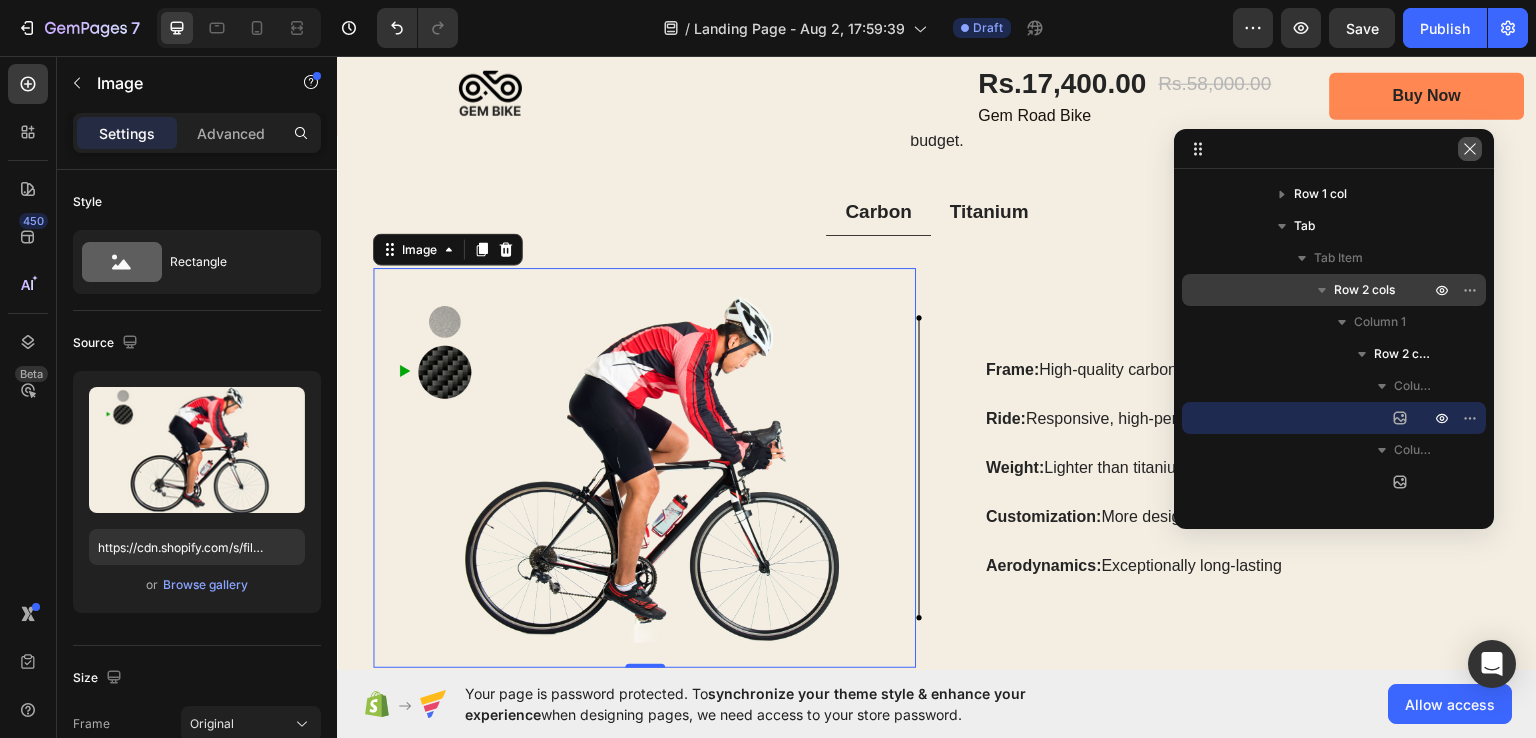 click 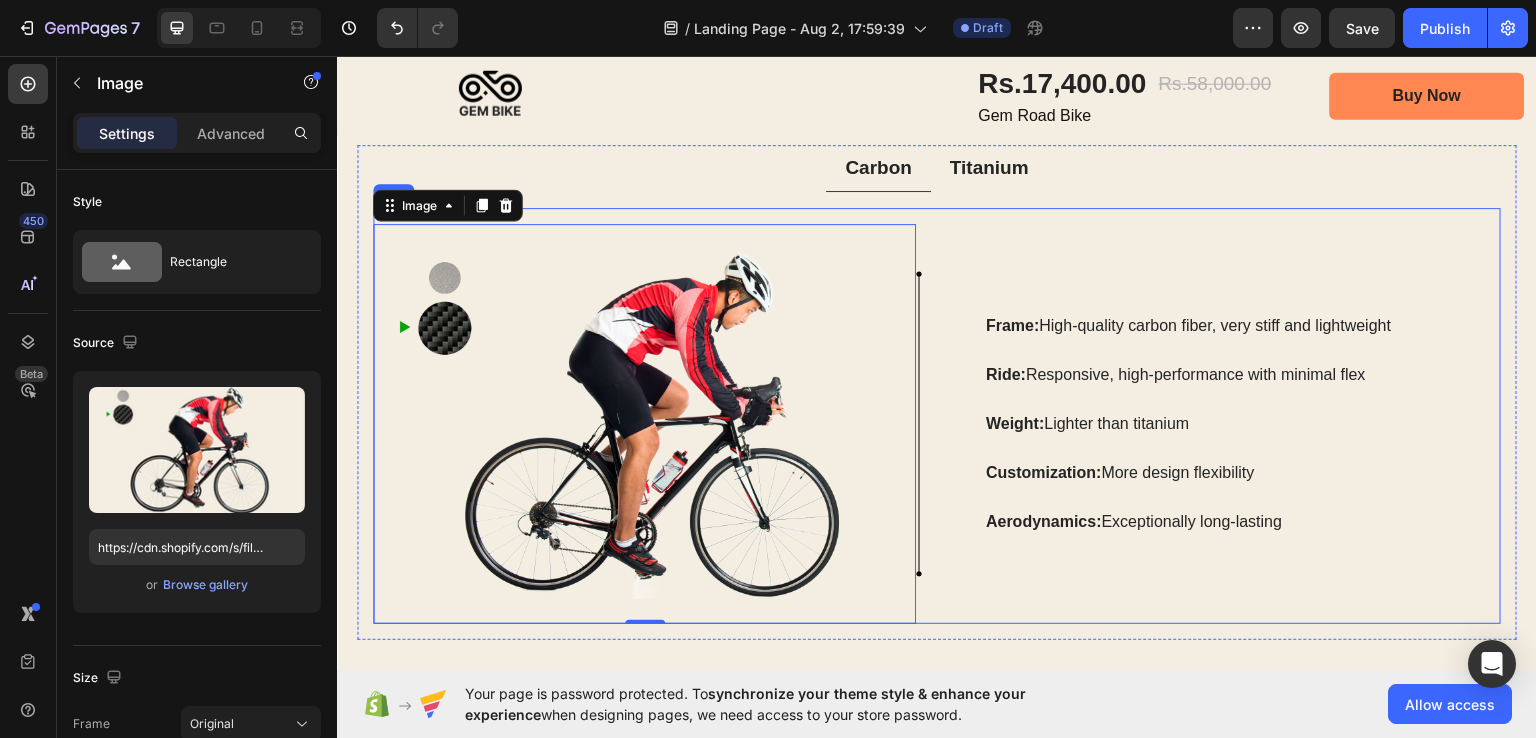scroll, scrollTop: 3965, scrollLeft: 0, axis: vertical 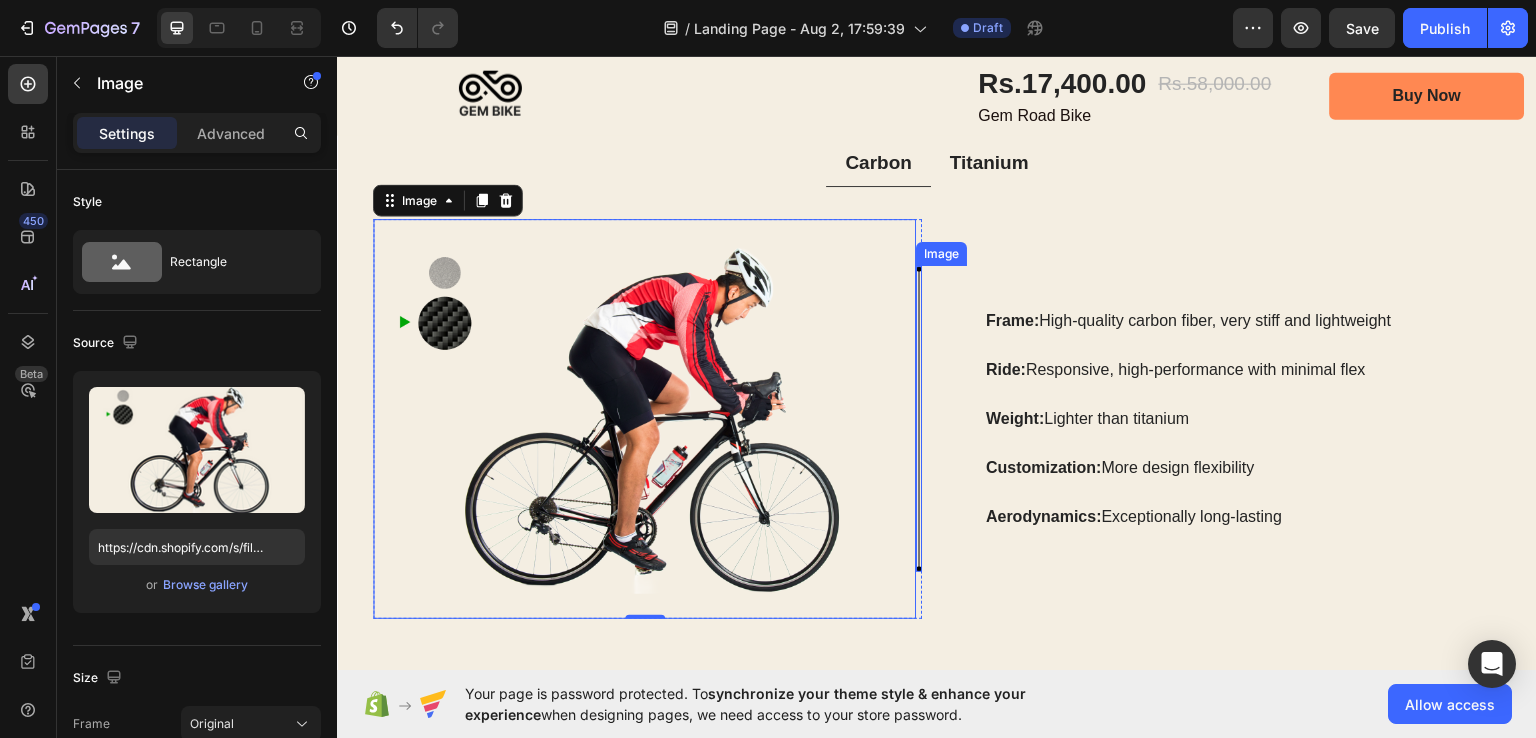 click at bounding box center [919, 418] 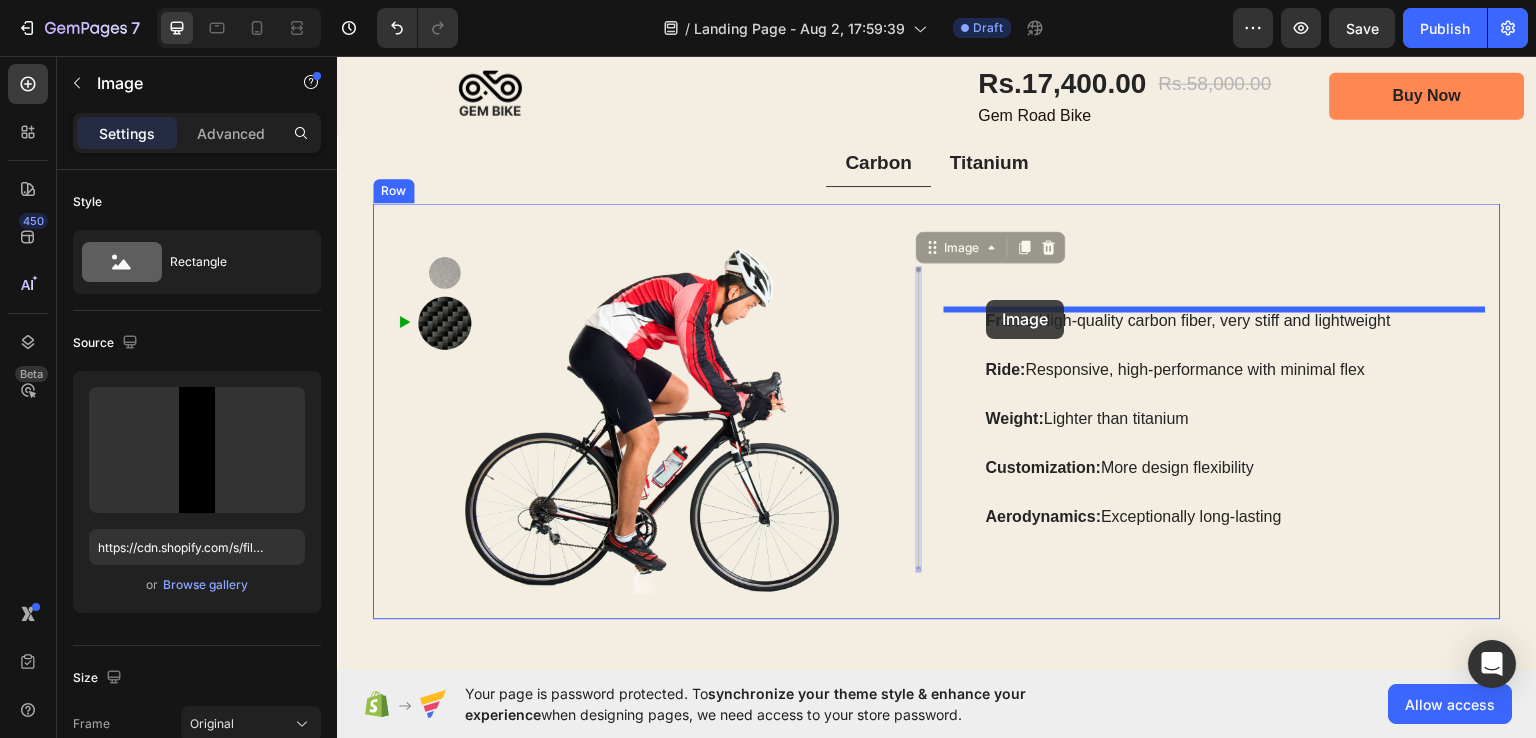 drag, startPoint x: 910, startPoint y: 273, endPoint x: 987, endPoint y: 299, distance: 81.27115 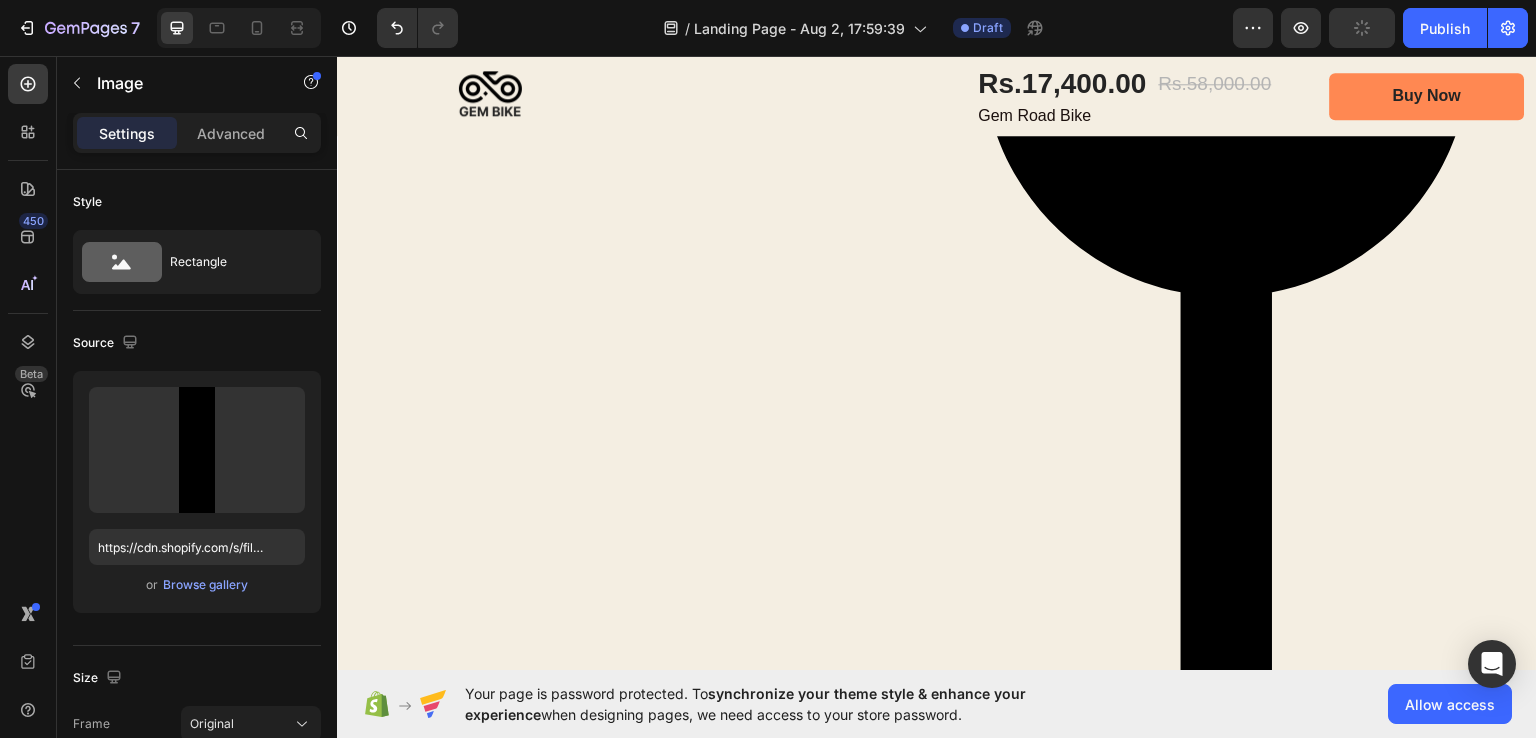 scroll, scrollTop: 4205, scrollLeft: 0, axis: vertical 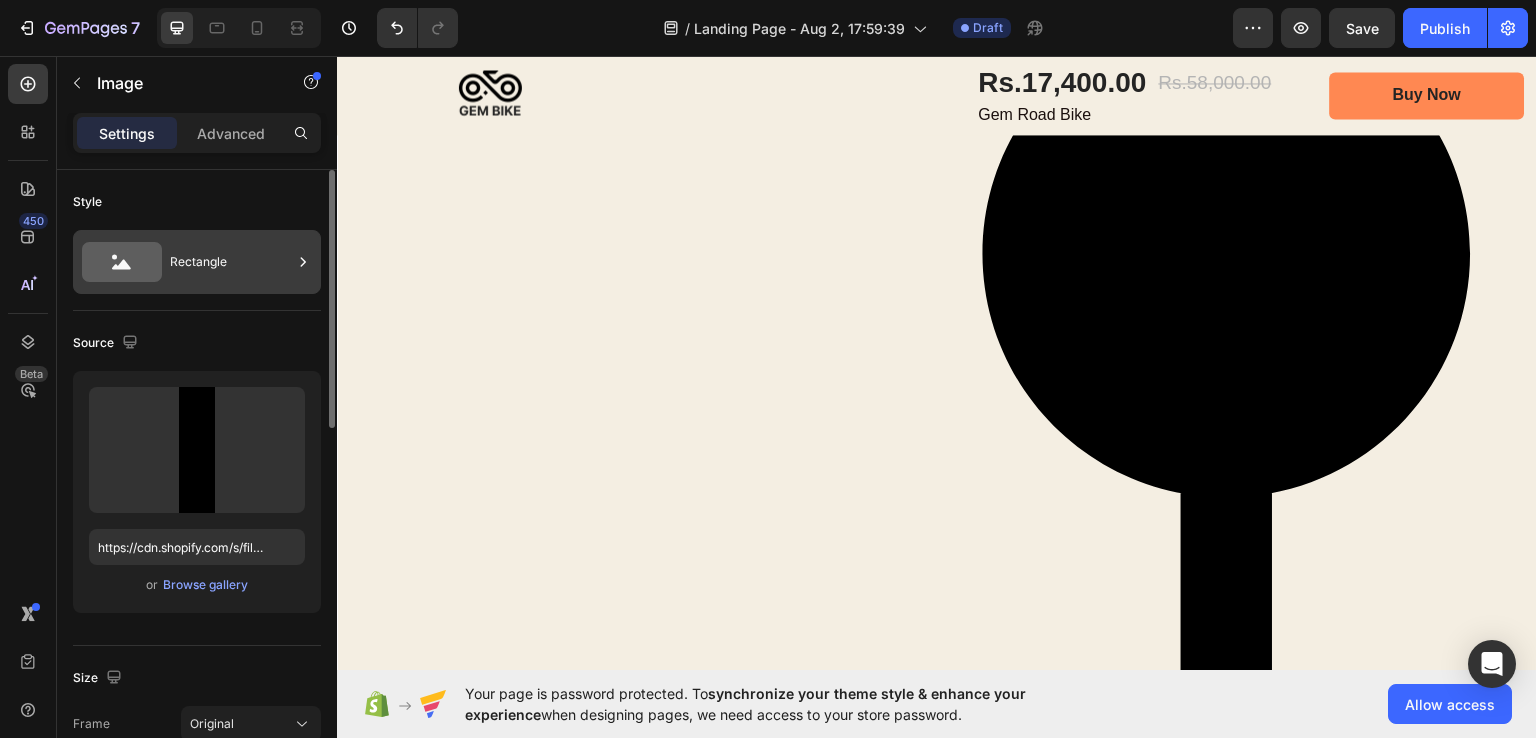 click on "Rectangle" at bounding box center (231, 262) 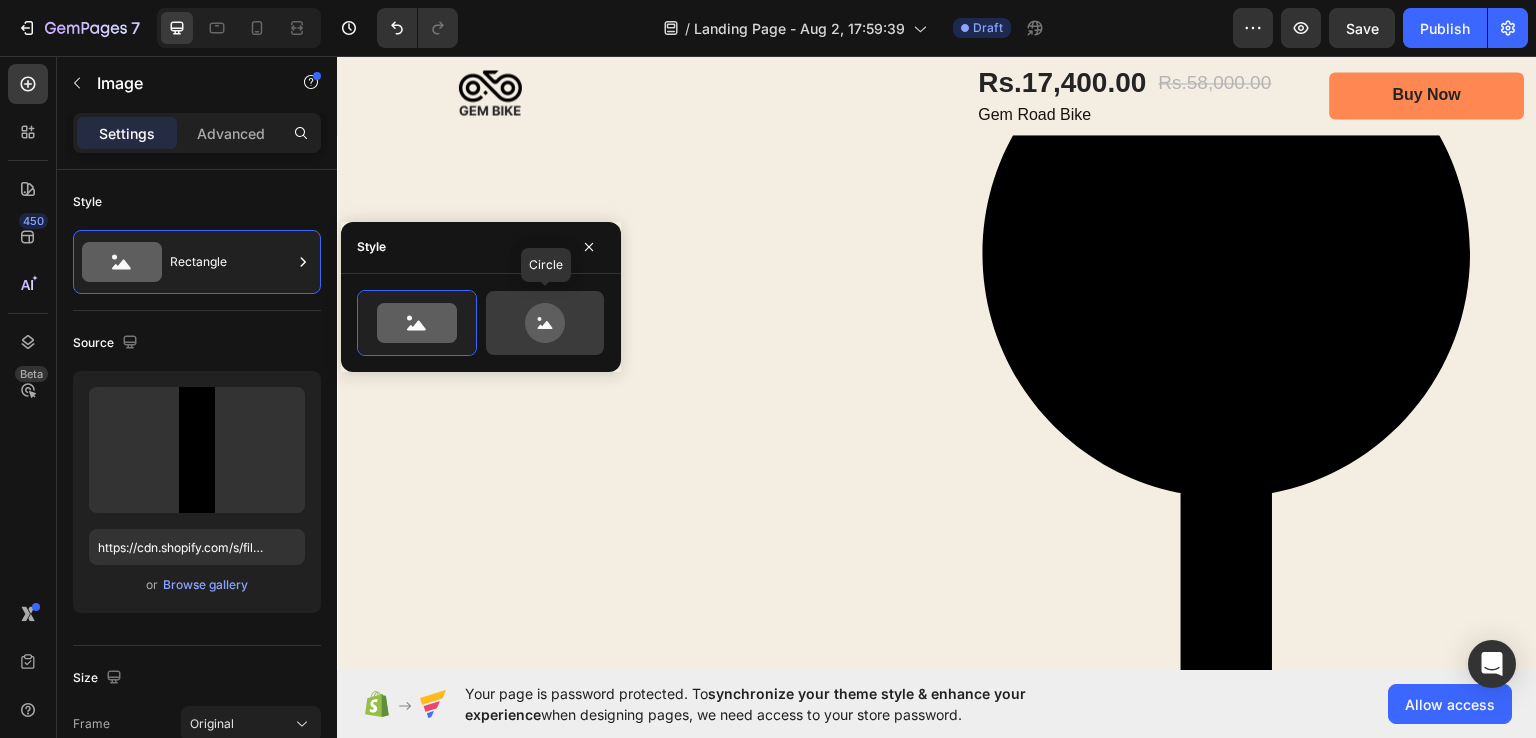 click 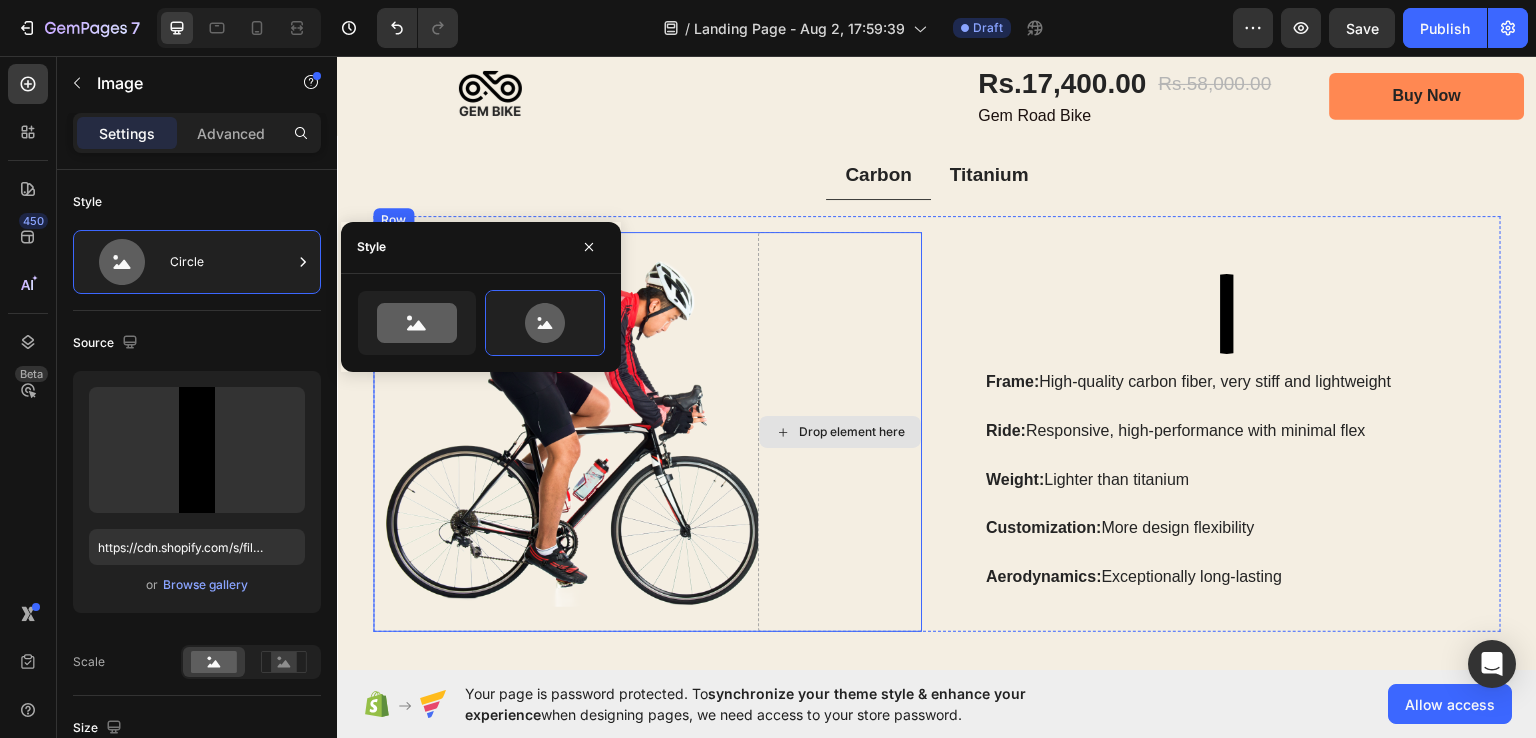 scroll, scrollTop: 3672, scrollLeft: 0, axis: vertical 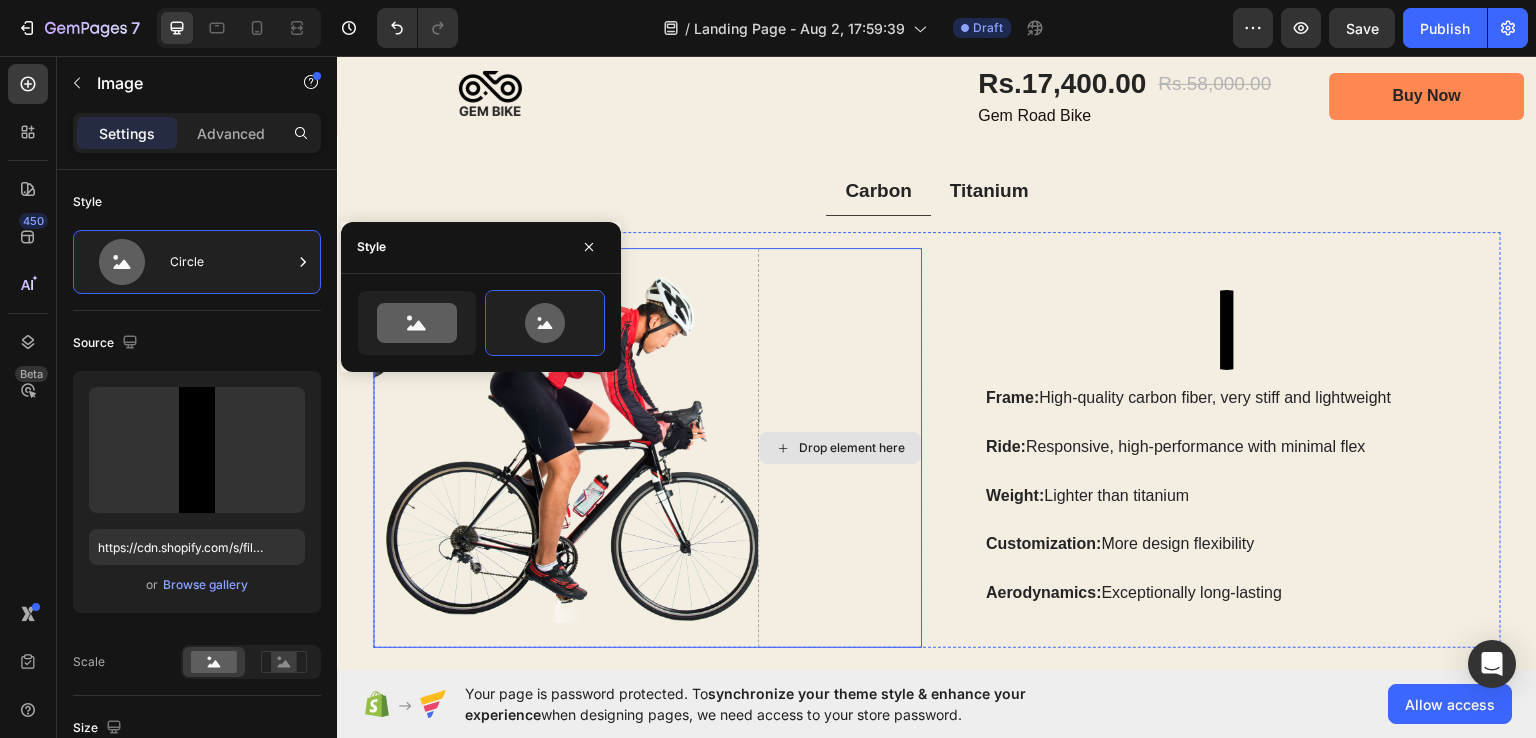 click on "Drop element here" at bounding box center [840, 447] 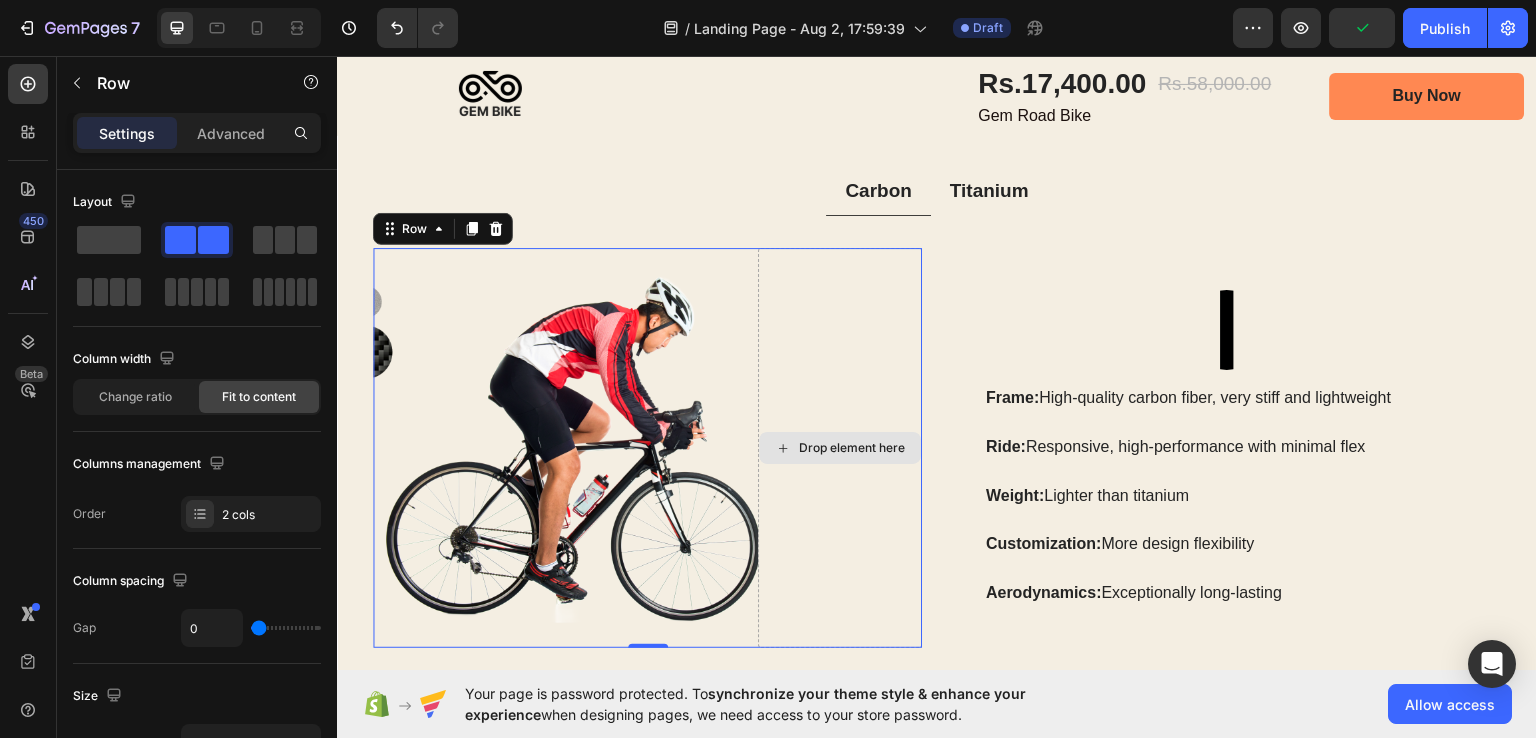 click on "Drop element here" at bounding box center [840, 447] 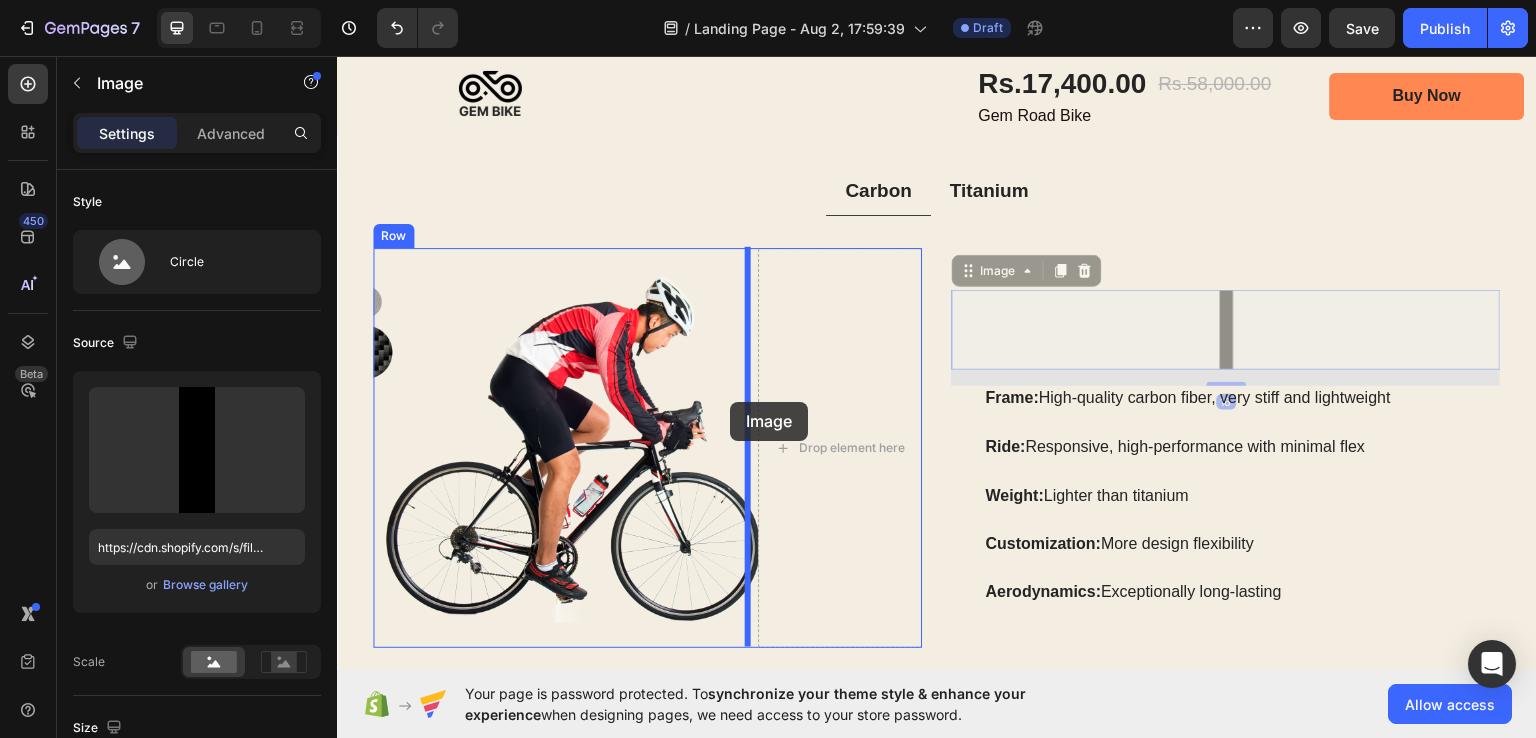 drag, startPoint x: 1215, startPoint y: 313, endPoint x: 730, endPoint y: 401, distance: 492.91885 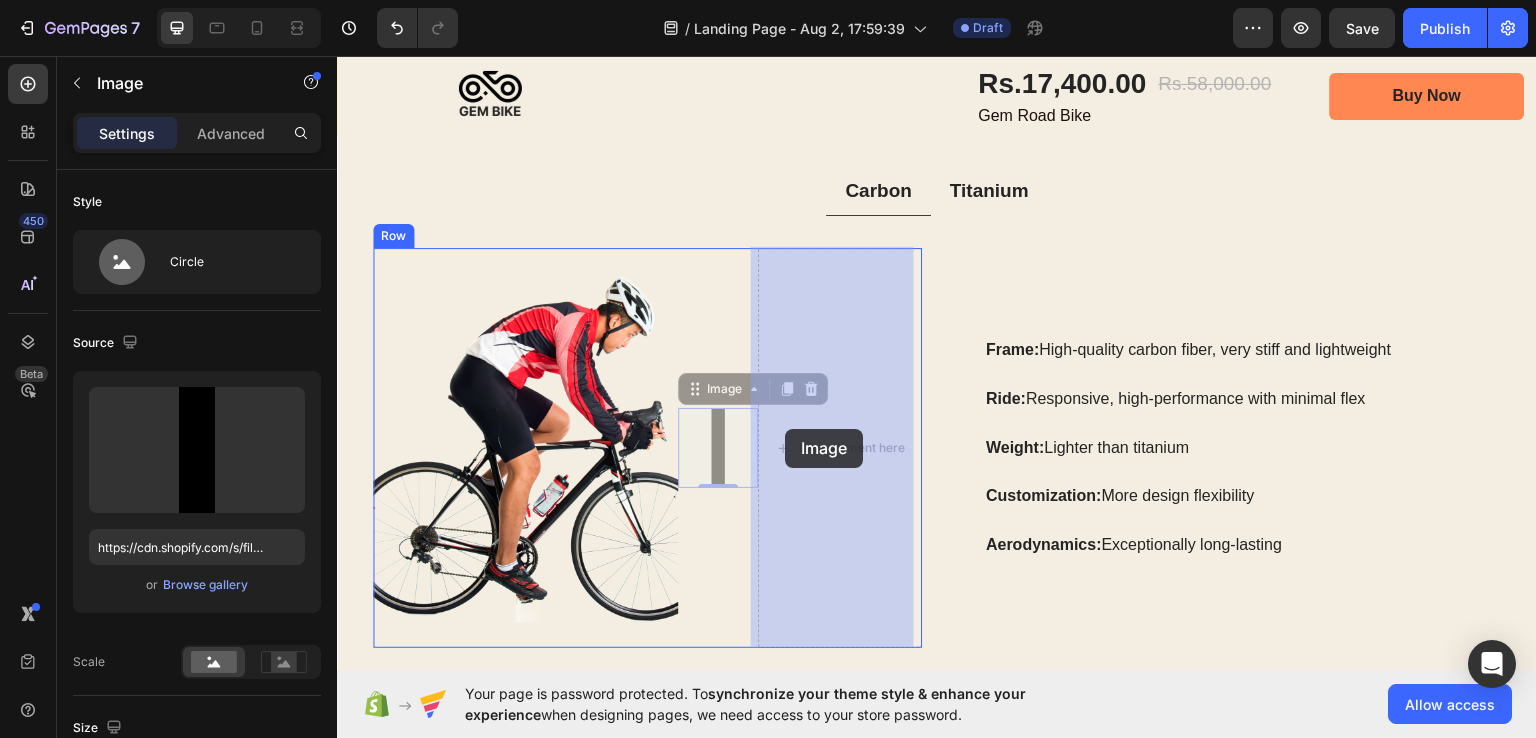 drag, startPoint x: 717, startPoint y: 429, endPoint x: 785, endPoint y: 428, distance: 68.007355 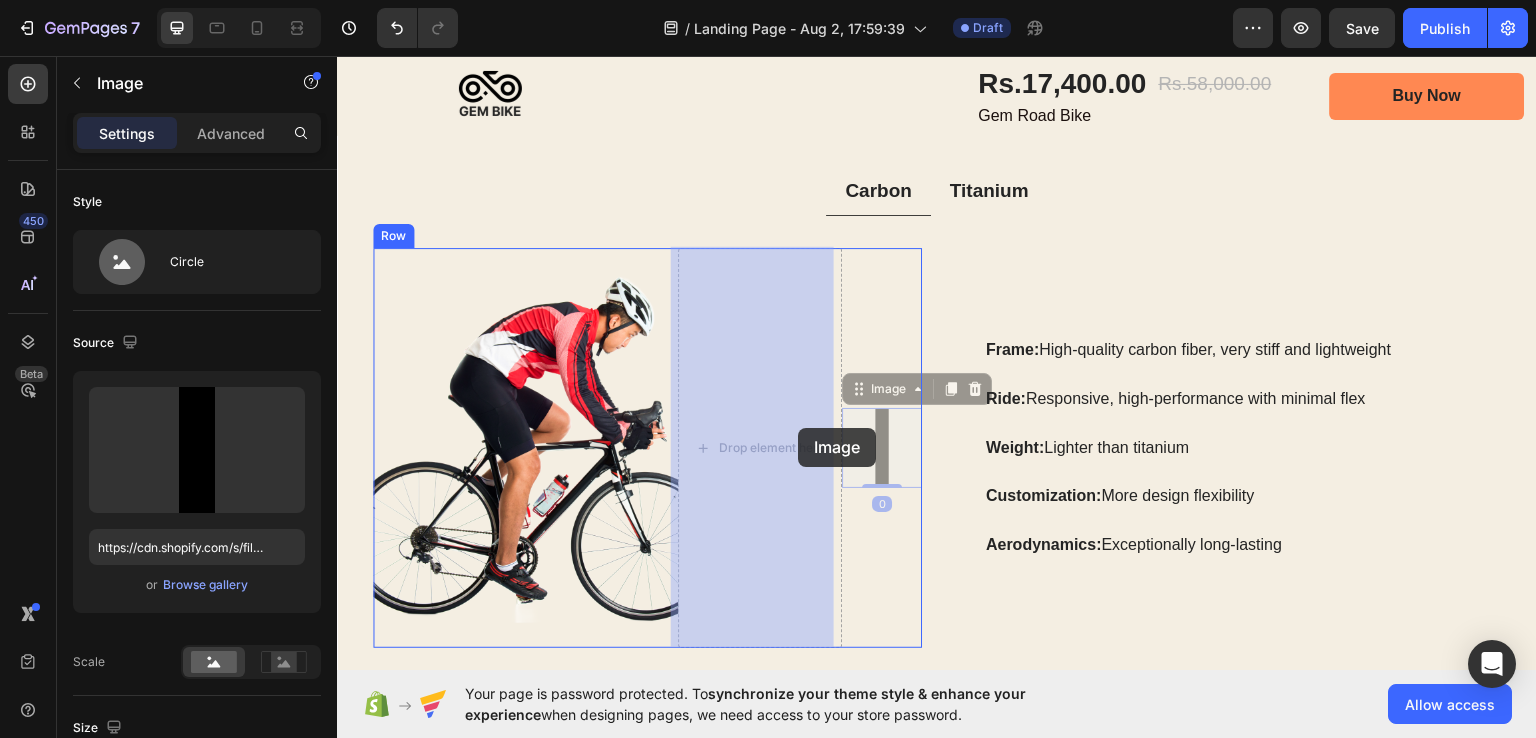 drag, startPoint x: 882, startPoint y: 436, endPoint x: 798, endPoint y: 427, distance: 84.48077 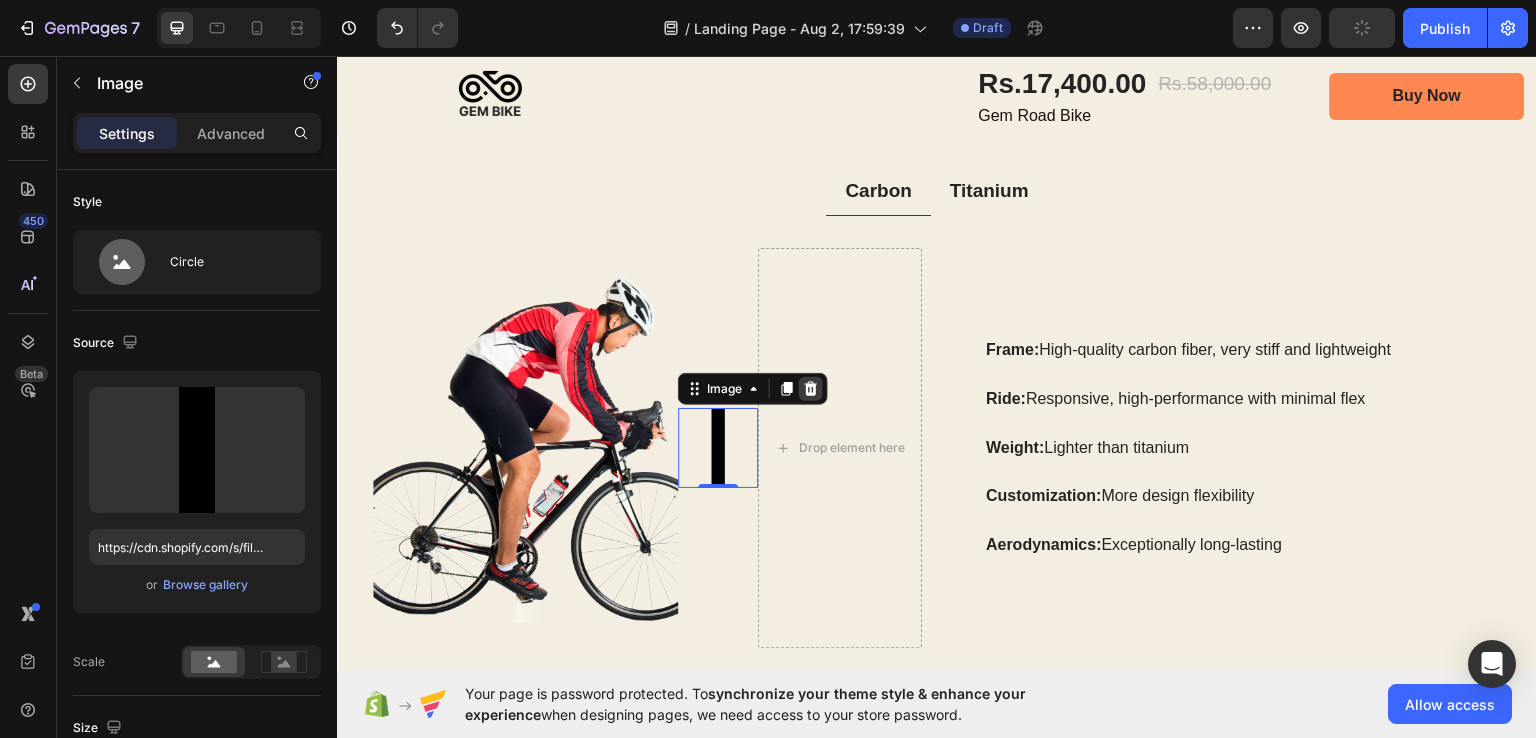 click 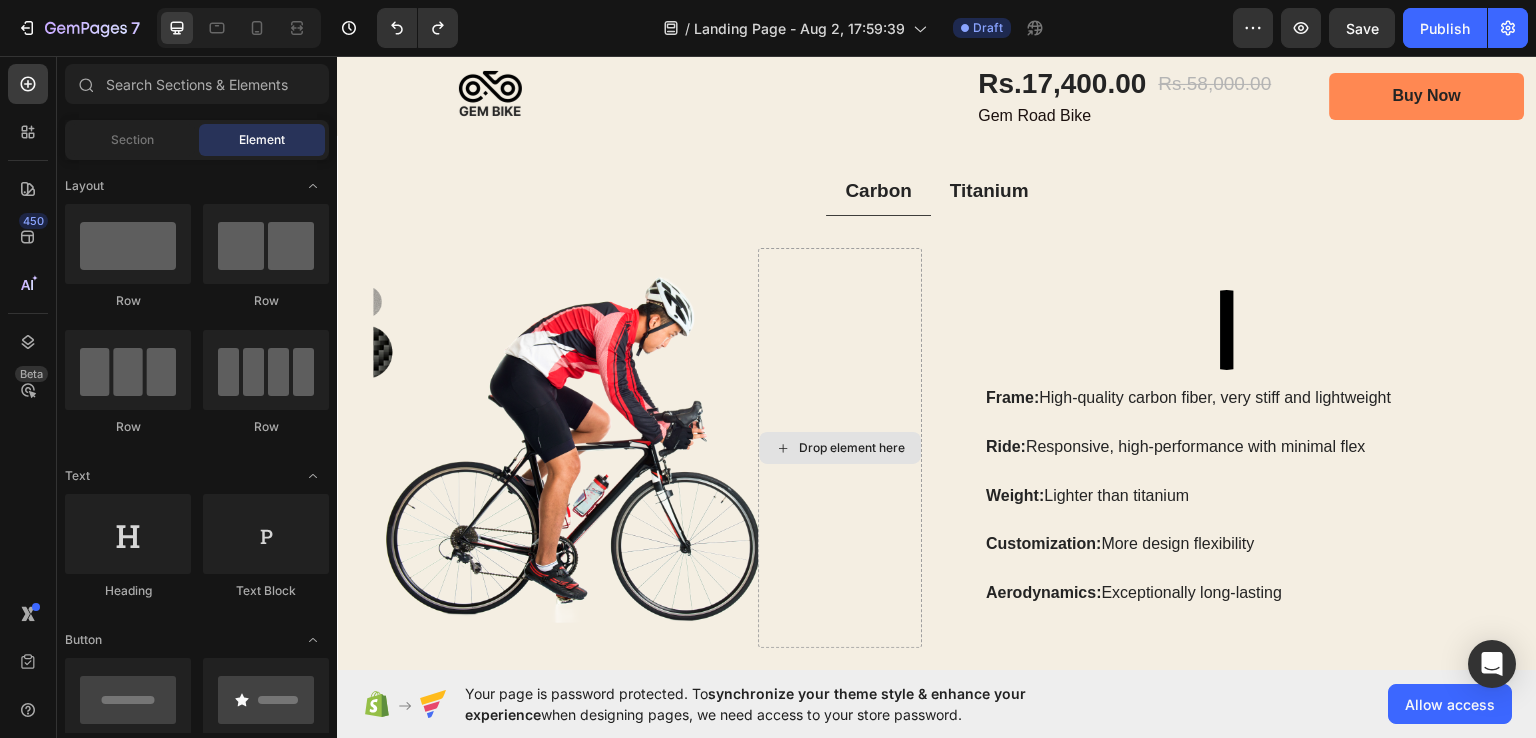 click on "Drop element here" at bounding box center (840, 447) 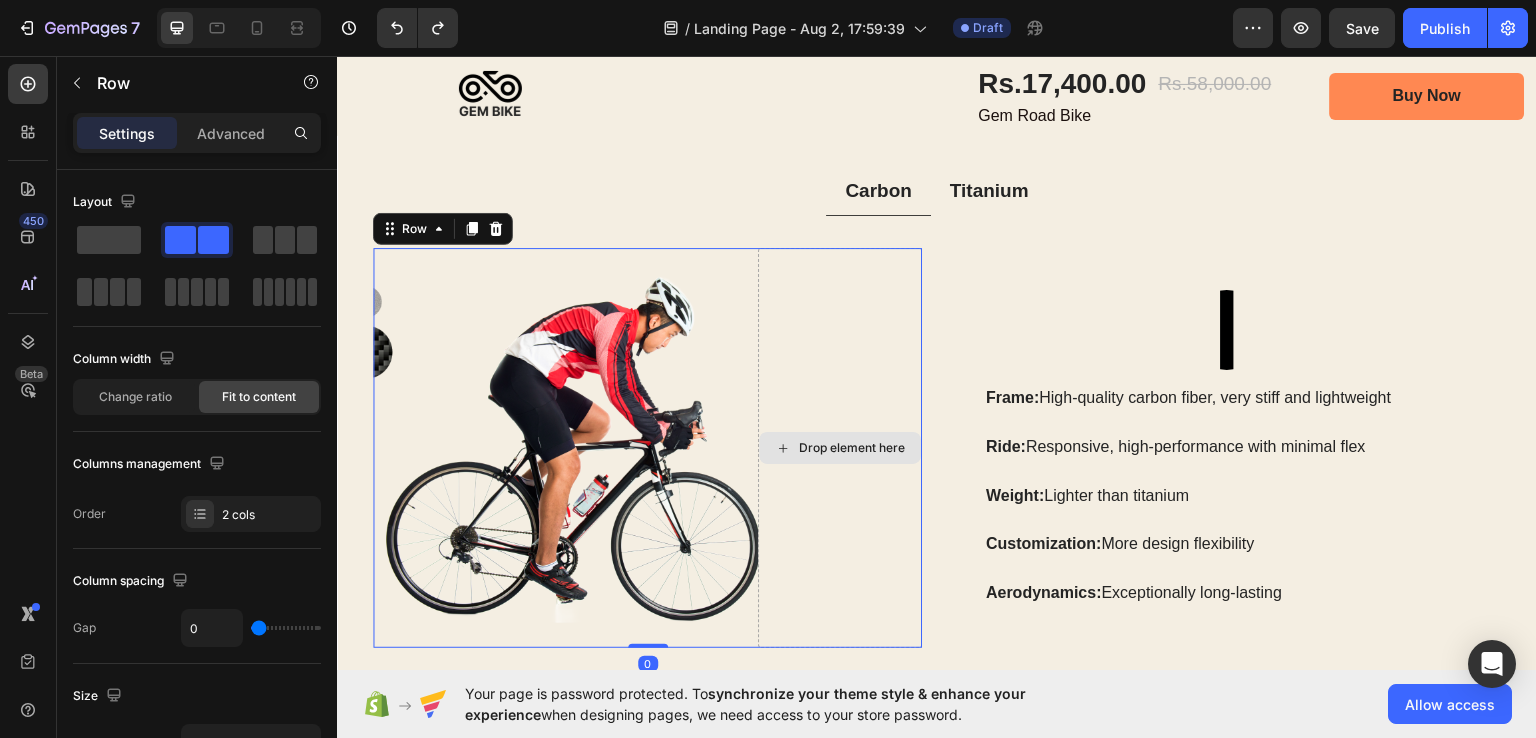 click on "Drop element here" at bounding box center [840, 447] 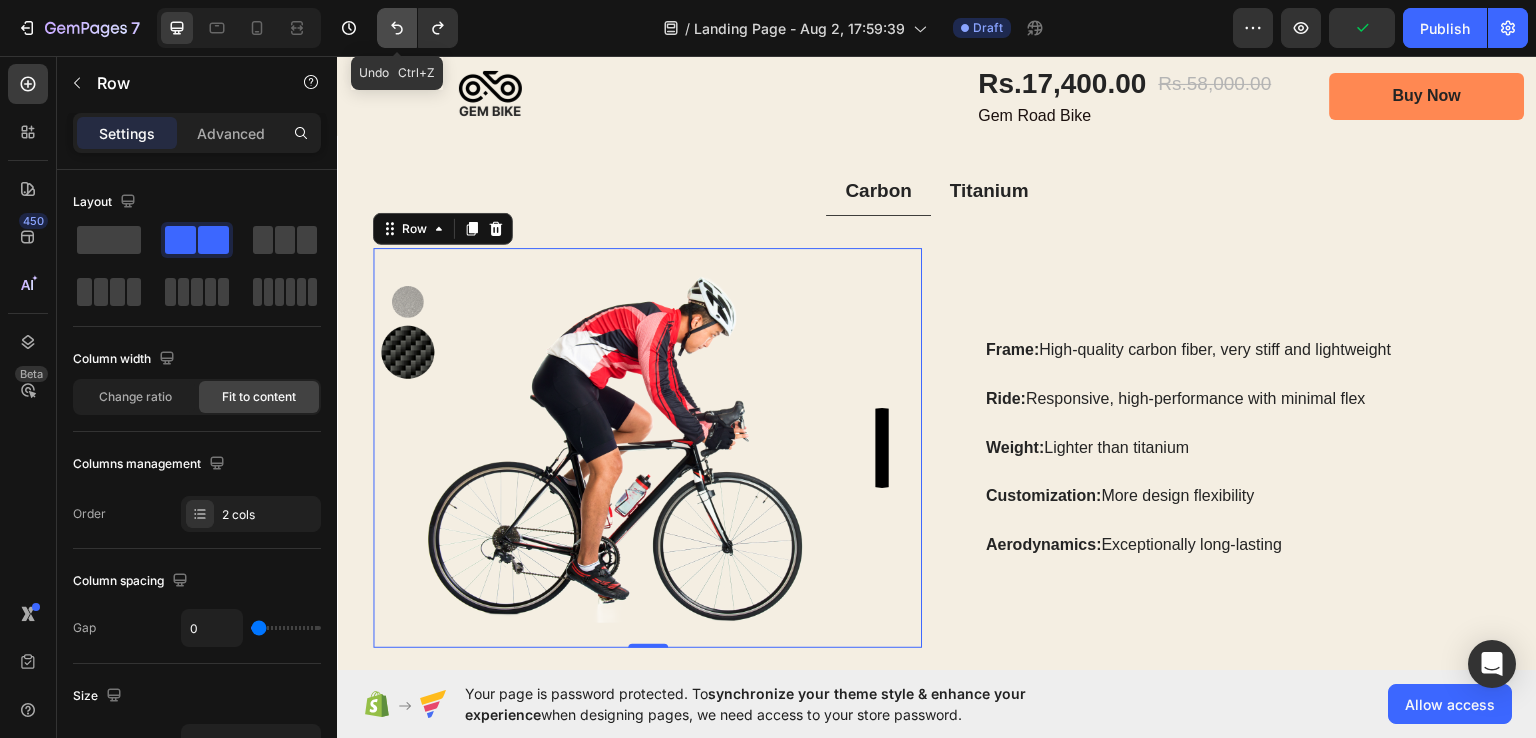 click 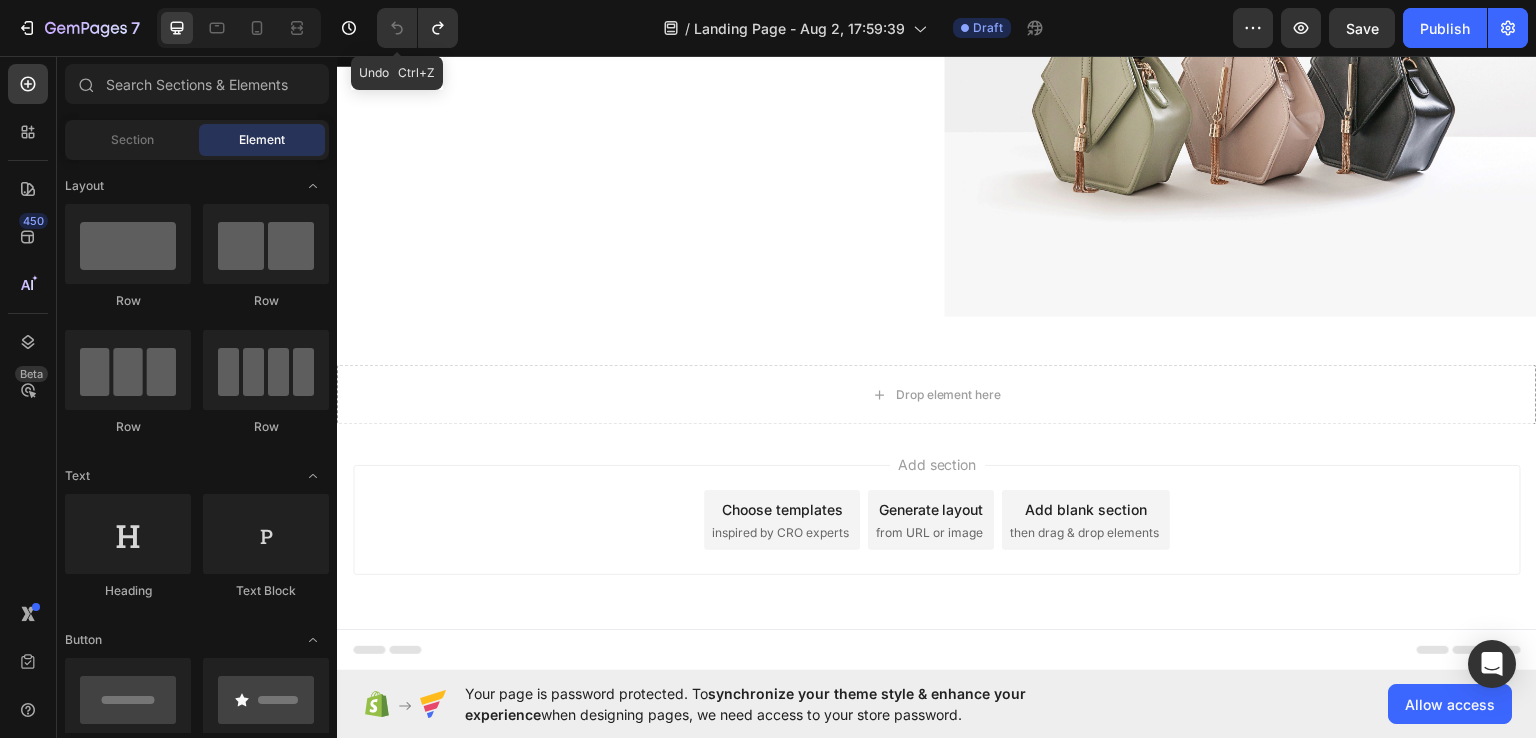 scroll, scrollTop: 250, scrollLeft: 0, axis: vertical 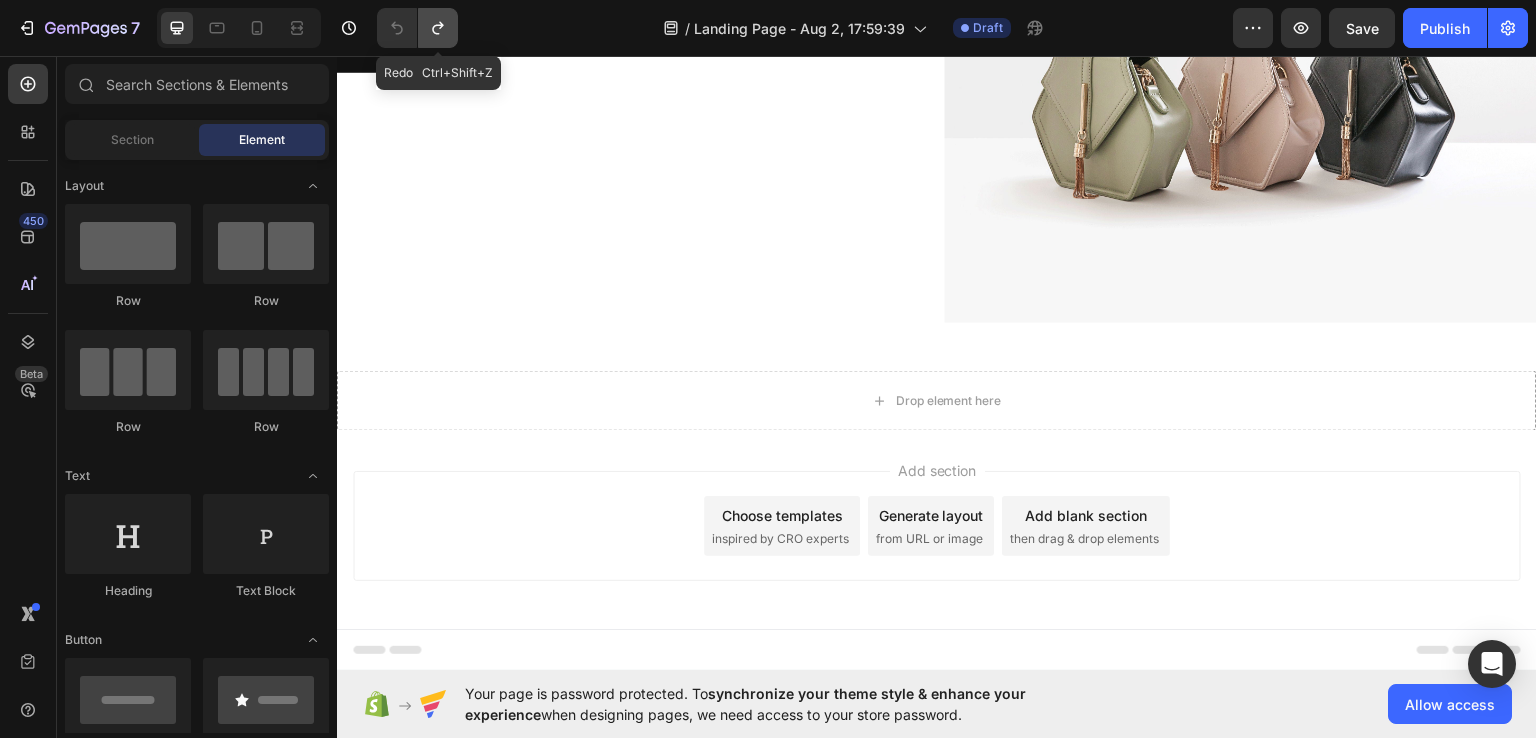 click 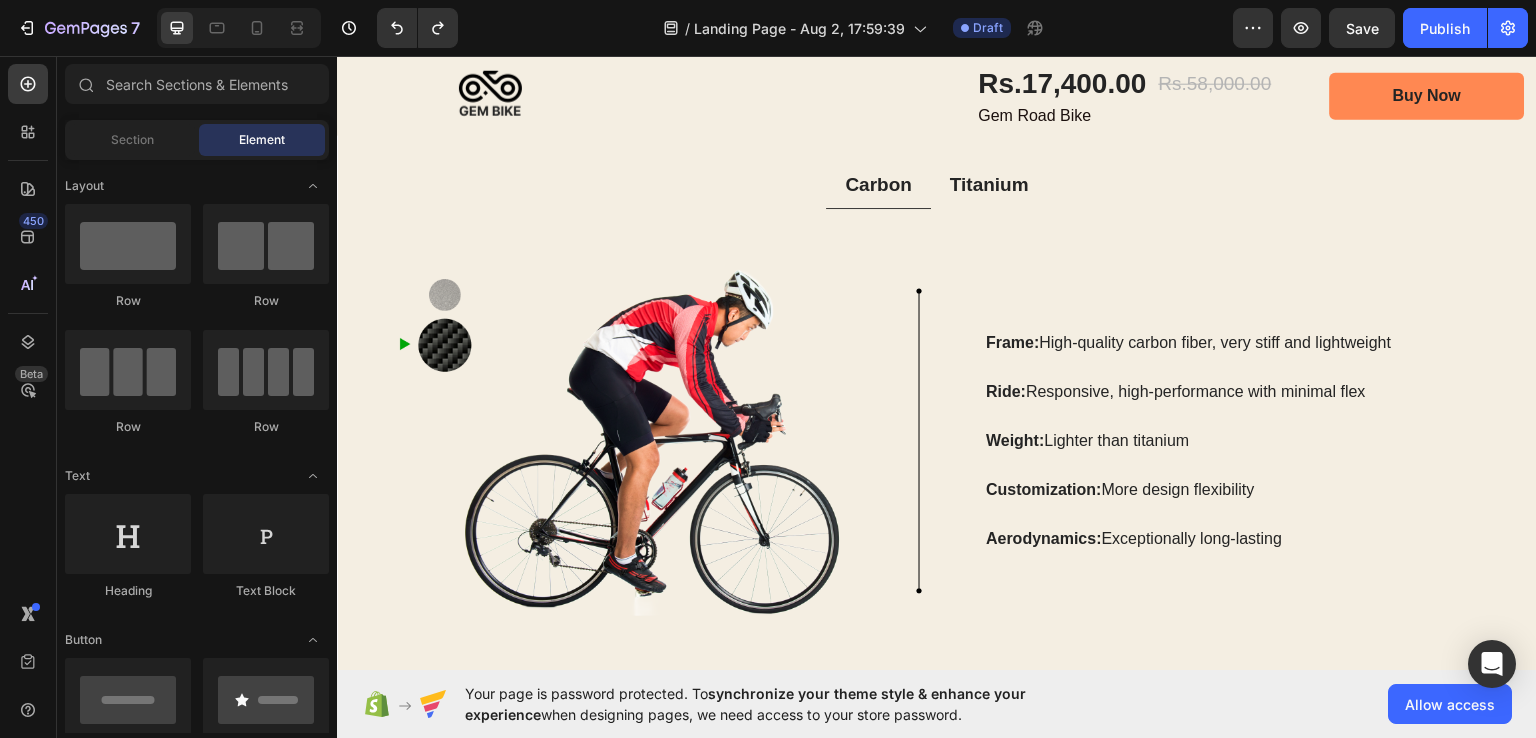 scroll, scrollTop: 3908, scrollLeft: 0, axis: vertical 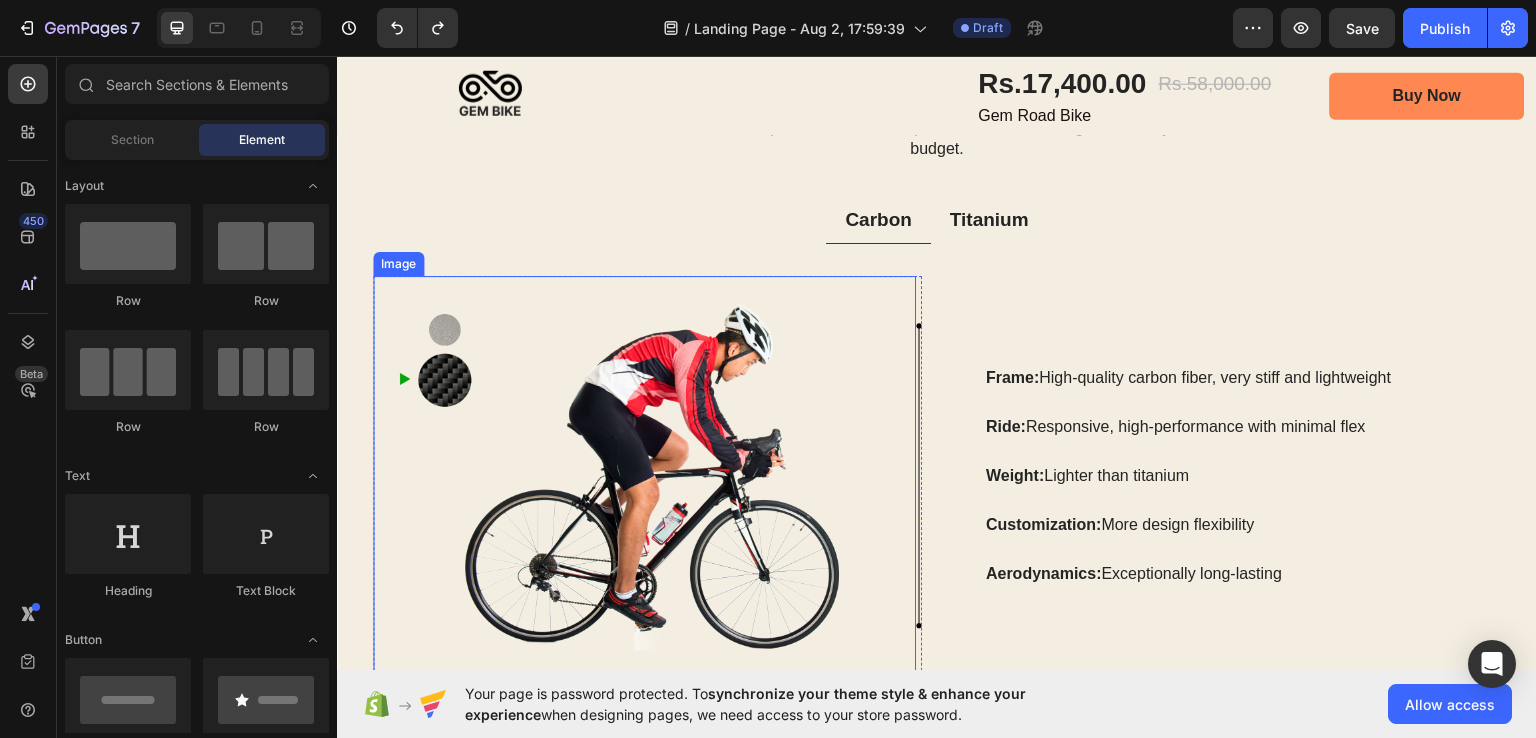 click at bounding box center (644, 475) 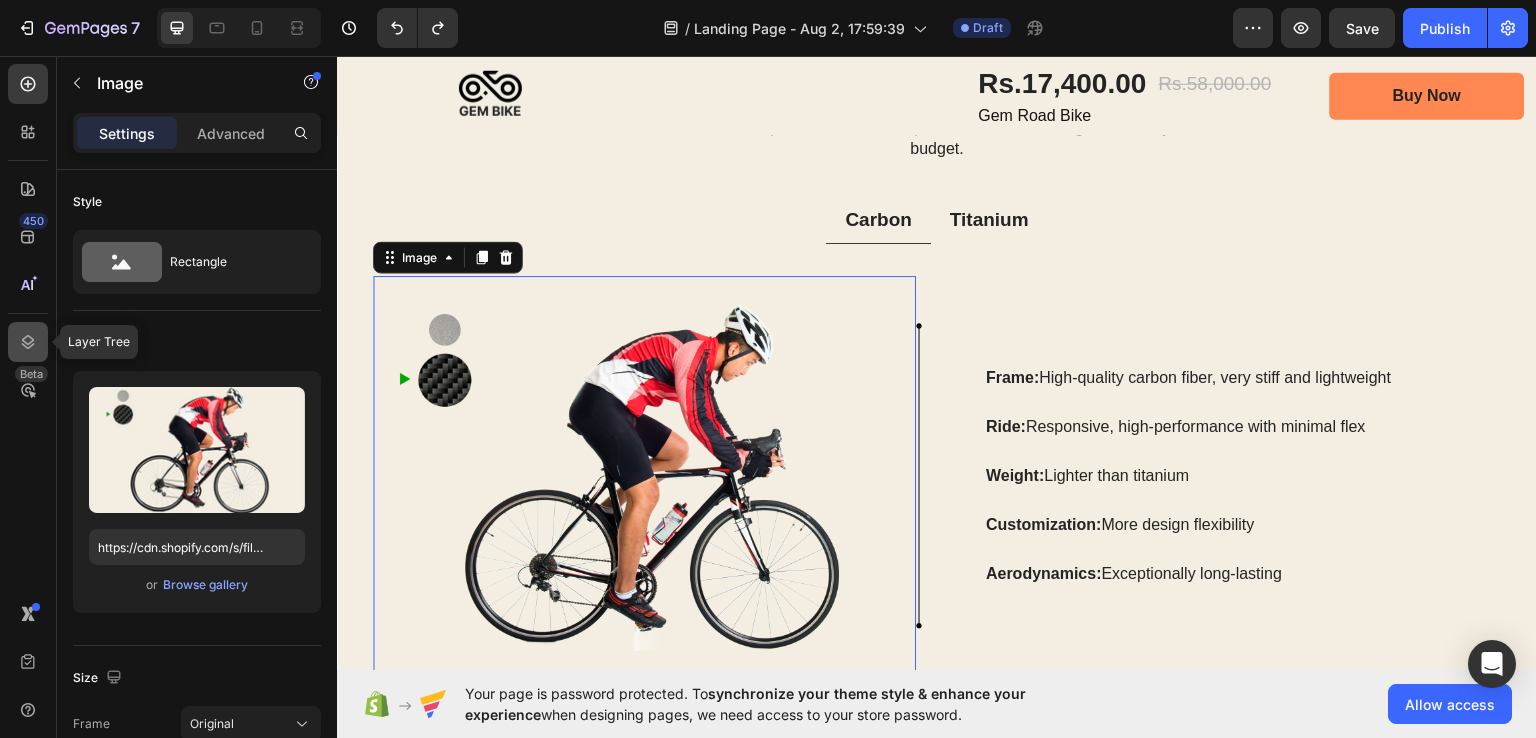 click 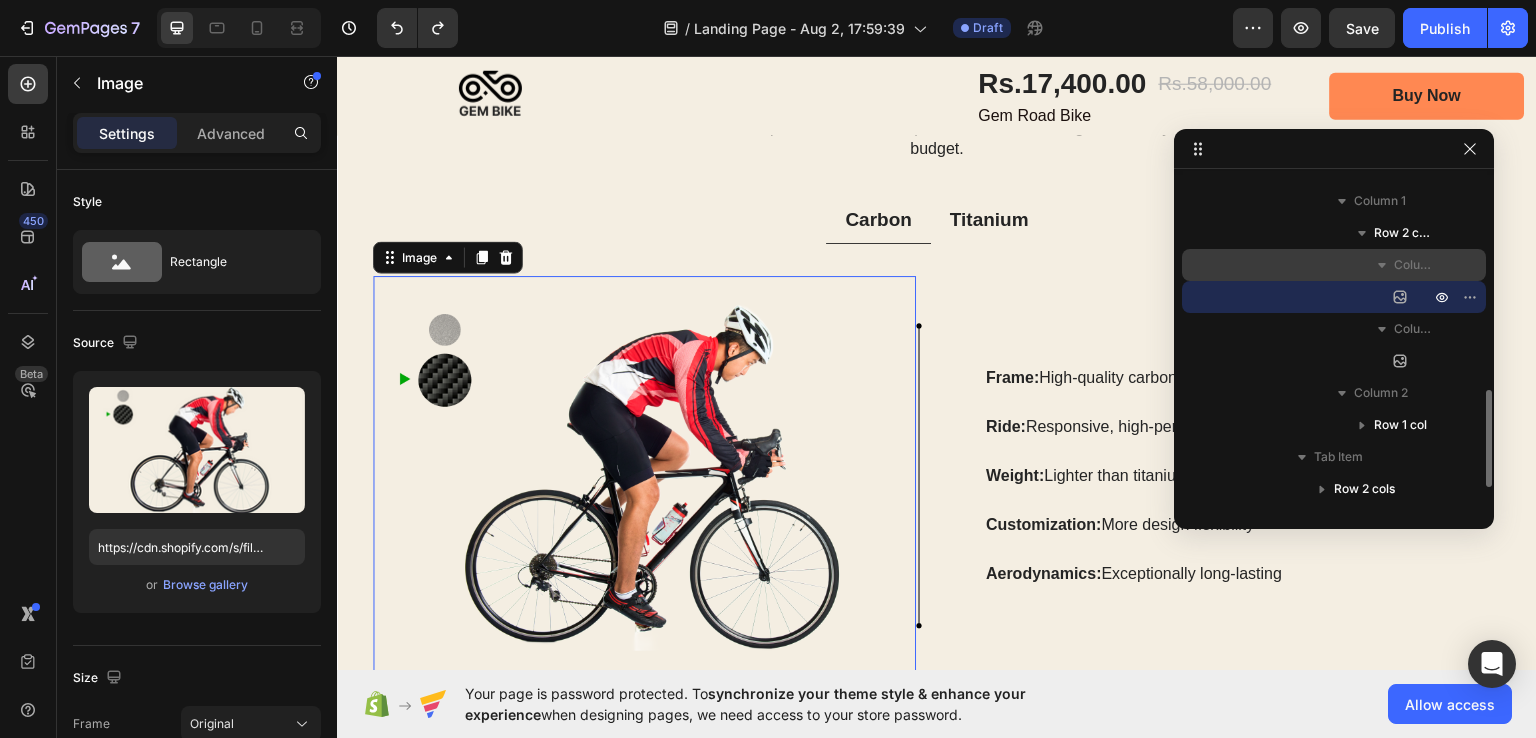 scroll, scrollTop: 554, scrollLeft: 0, axis: vertical 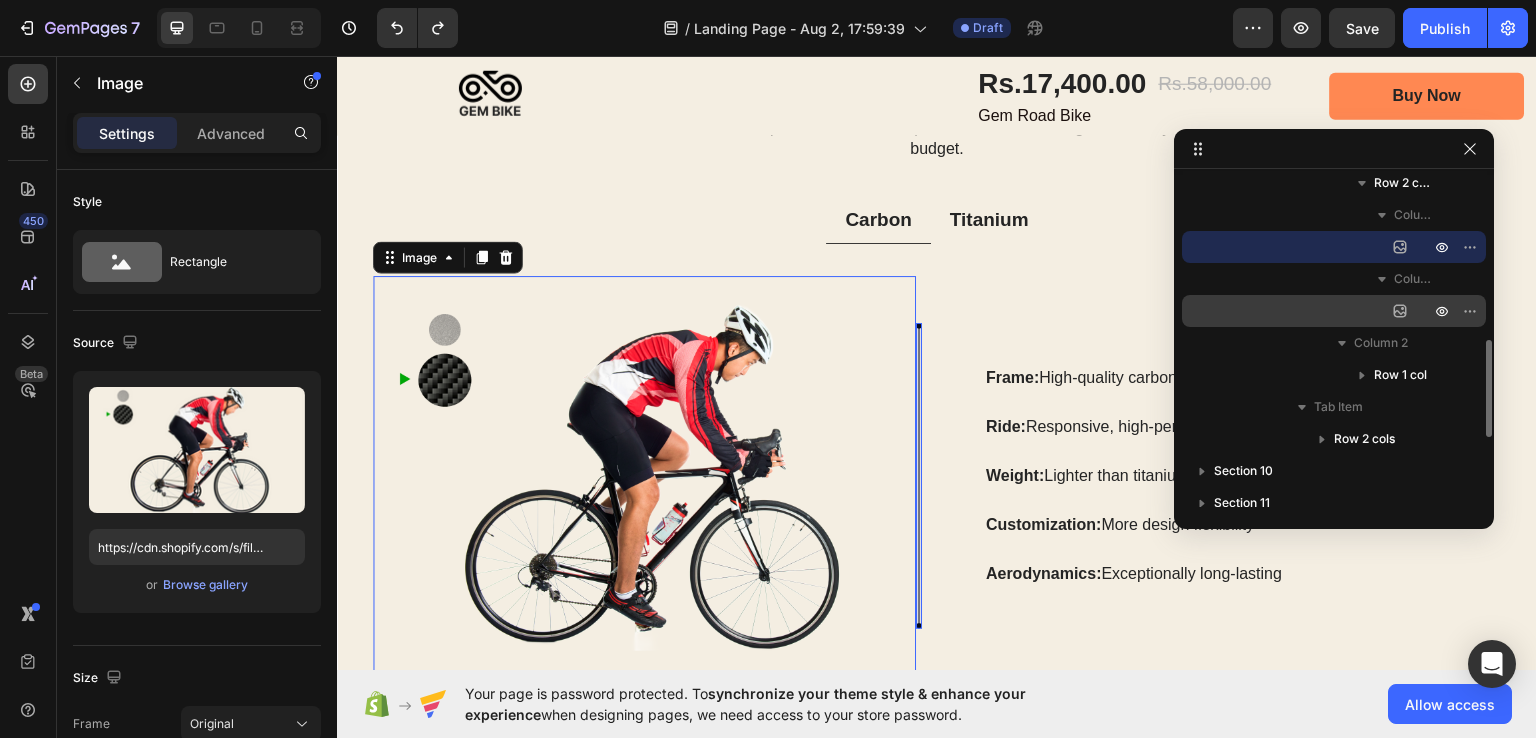 click 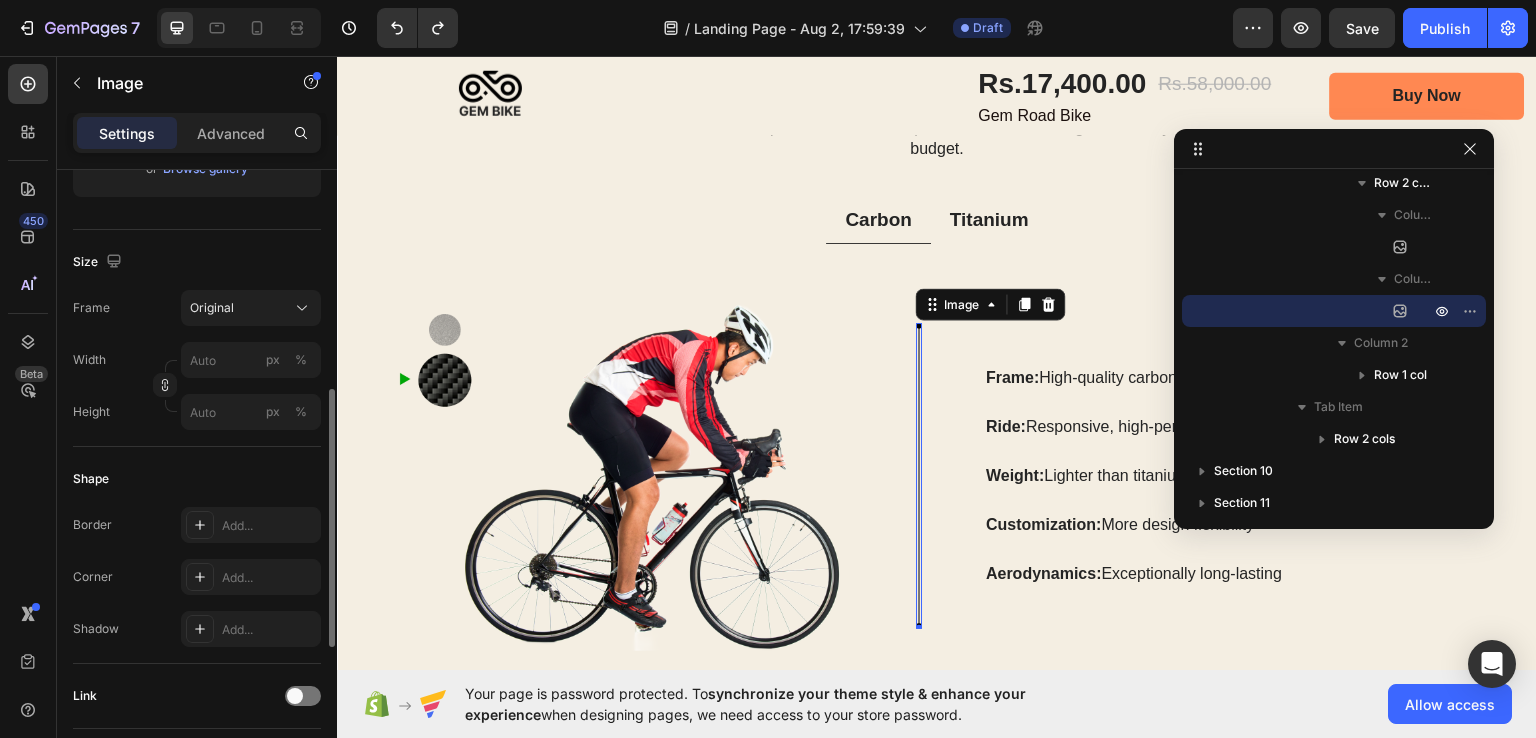 scroll, scrollTop: 382, scrollLeft: 0, axis: vertical 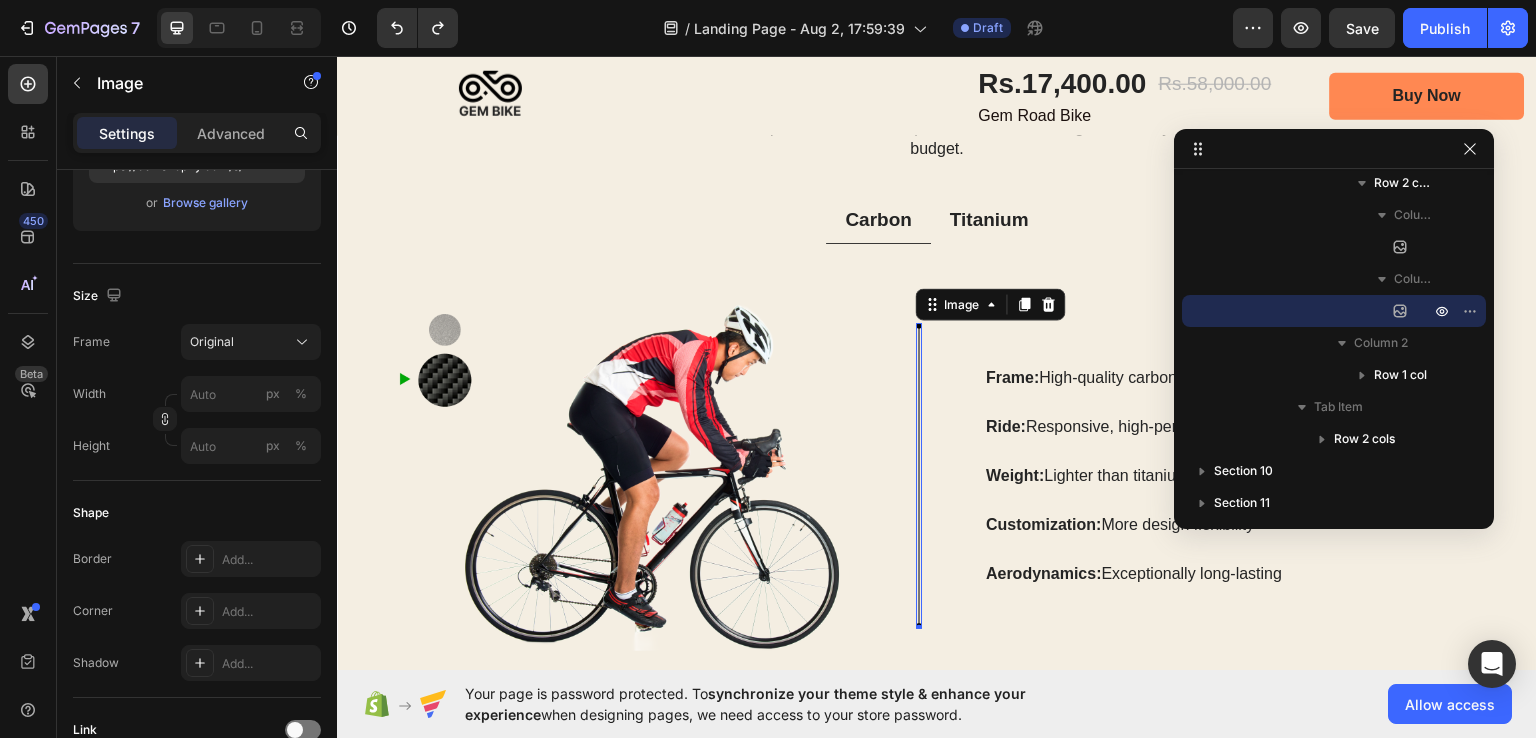 click 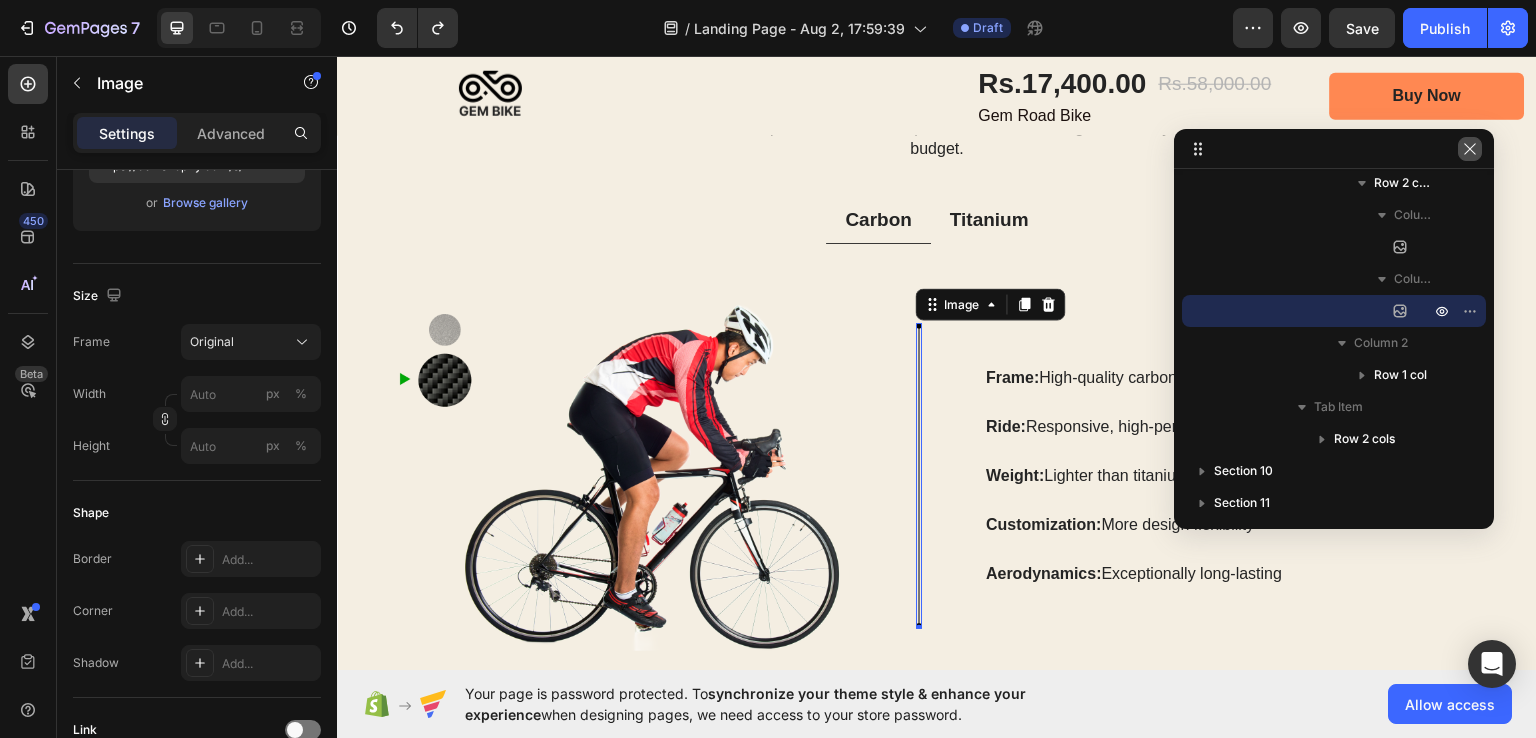 click 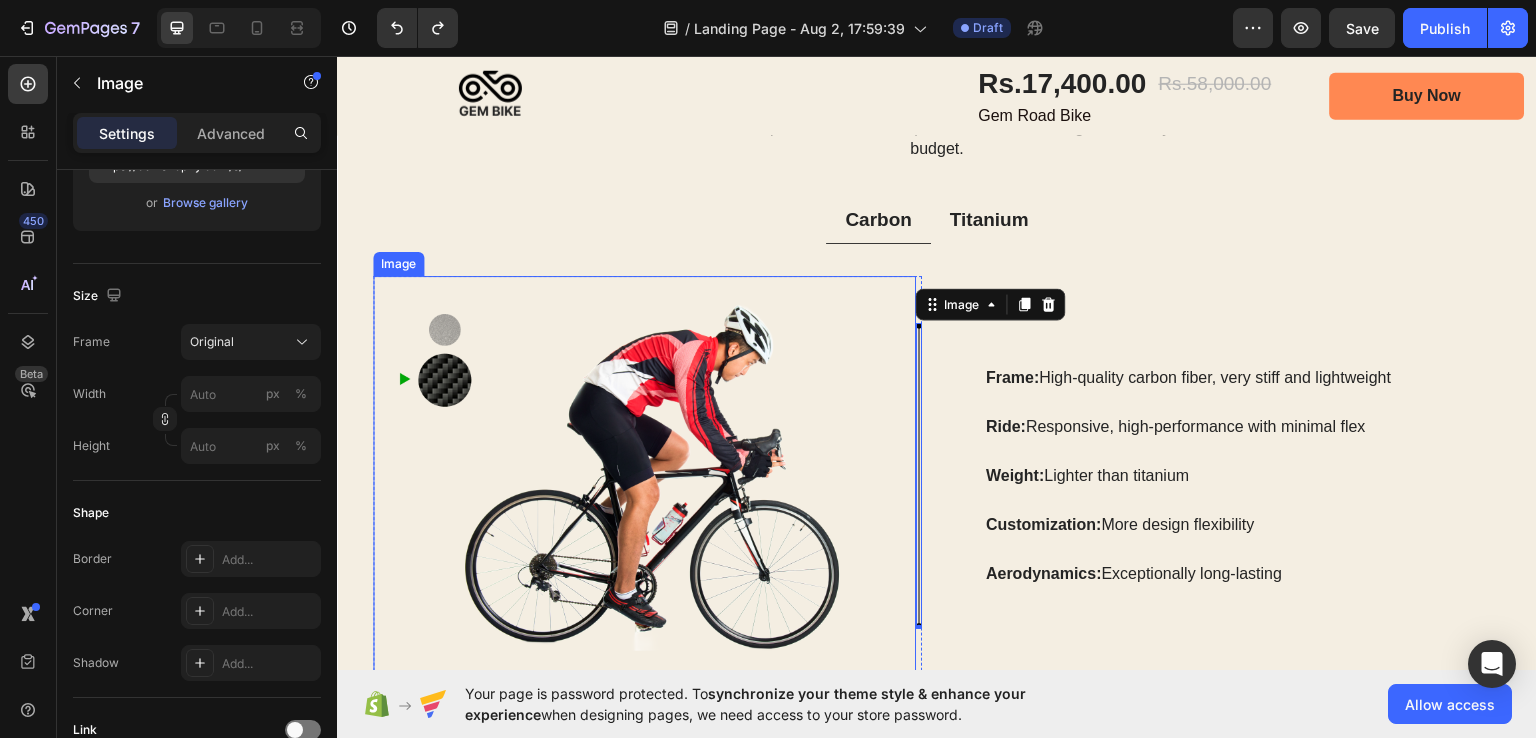 scroll, scrollTop: 3958, scrollLeft: 0, axis: vertical 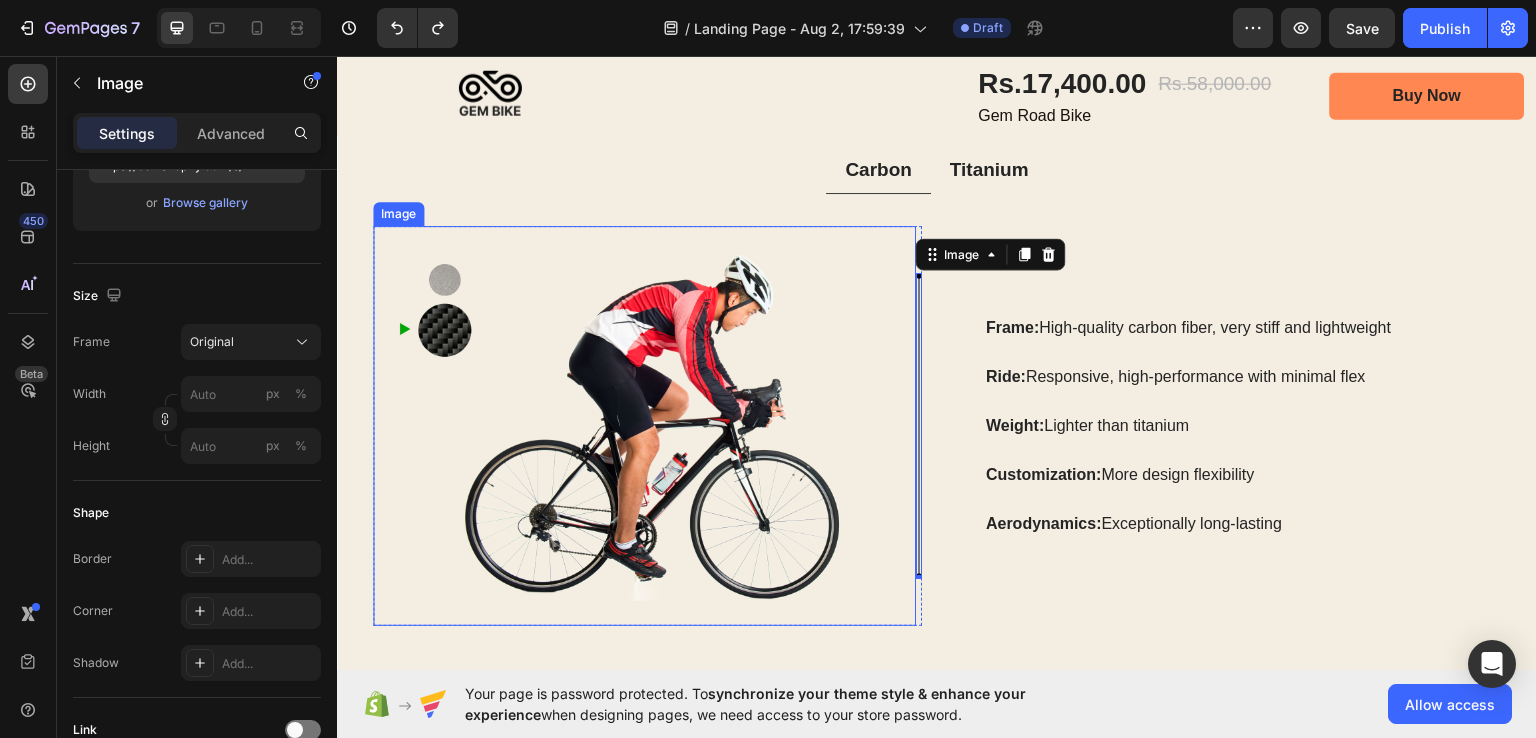 click at bounding box center (644, 425) 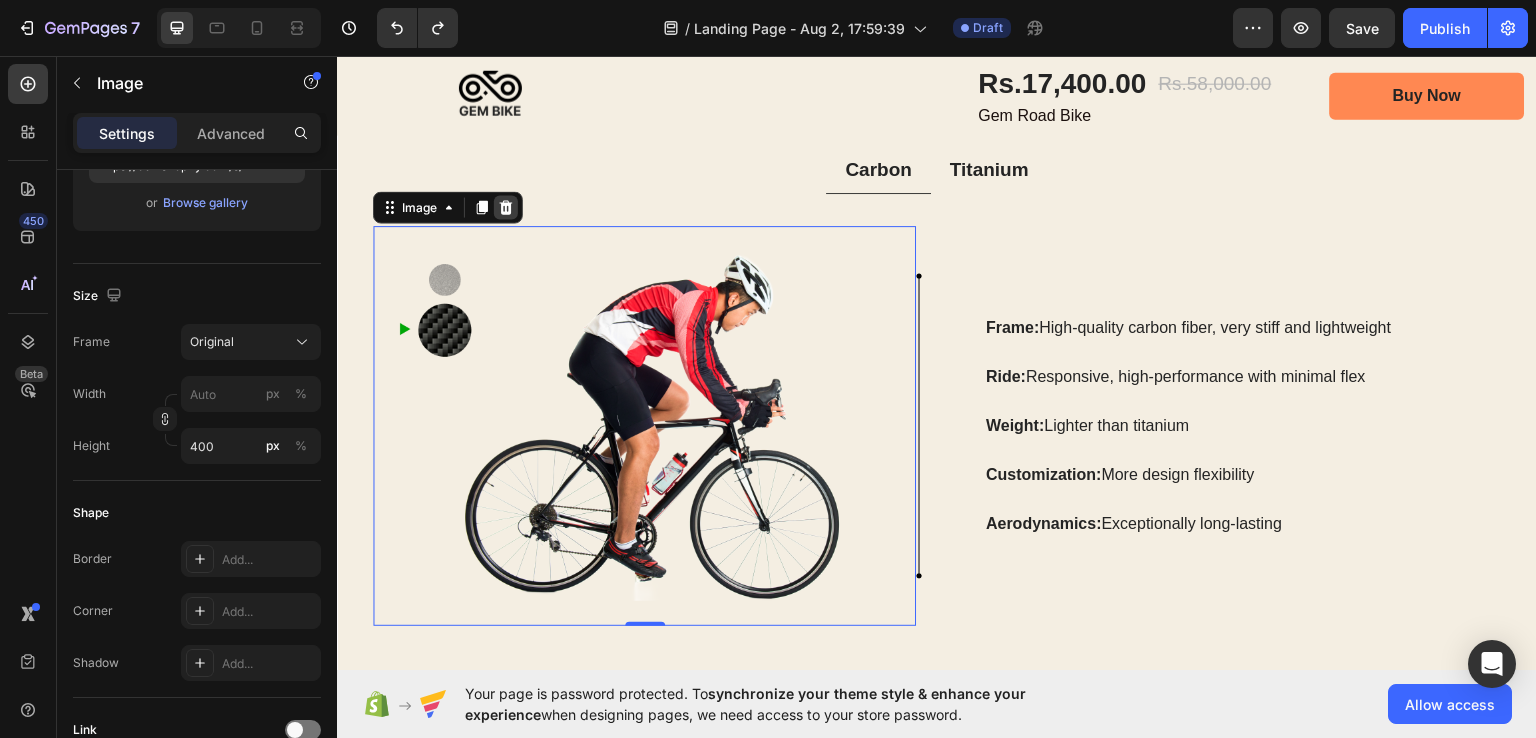 click 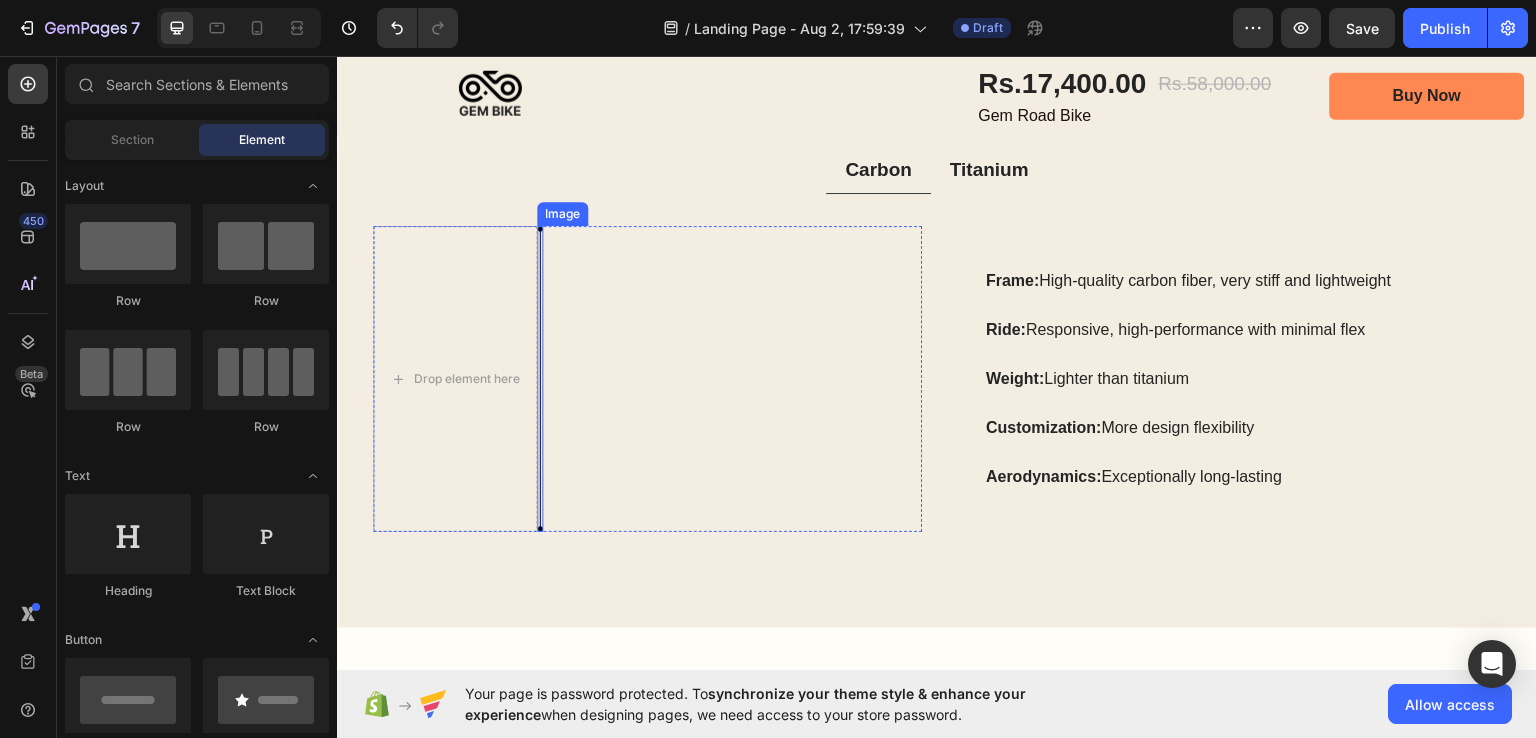 click at bounding box center (540, 378) 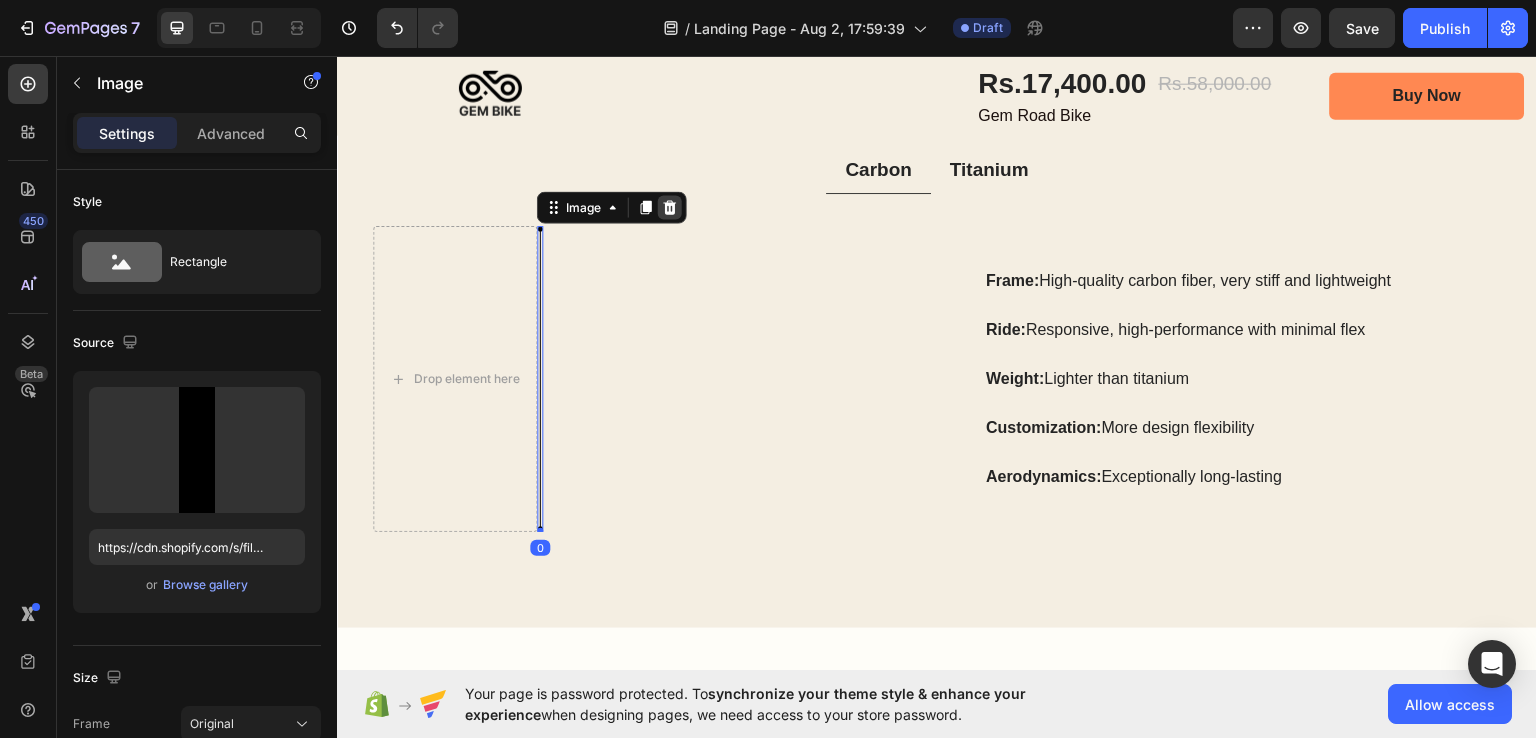 click 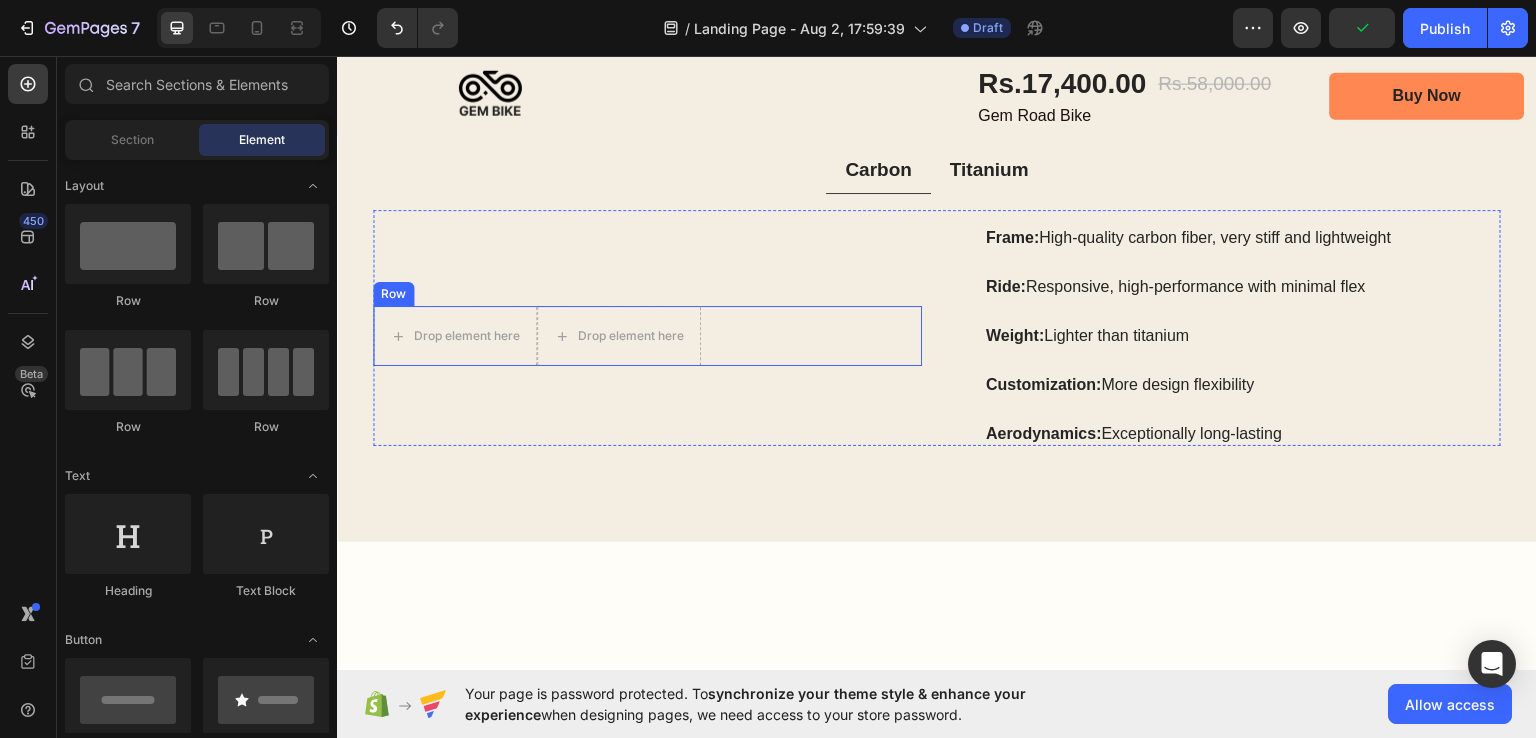 click on "Drop element here
Drop element here Row" at bounding box center (647, 335) 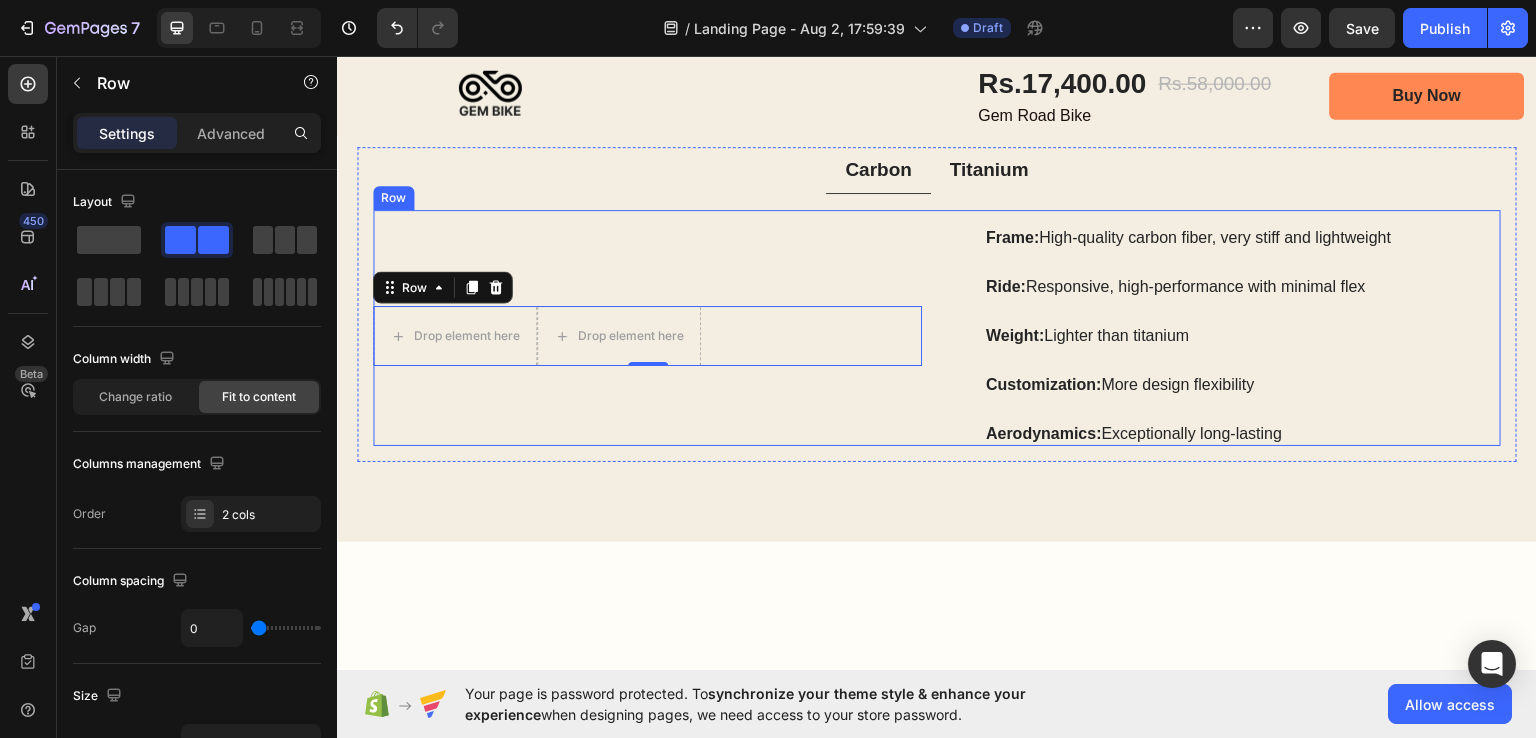click on "Drop element here
Drop element here Row   0" at bounding box center (647, 335) 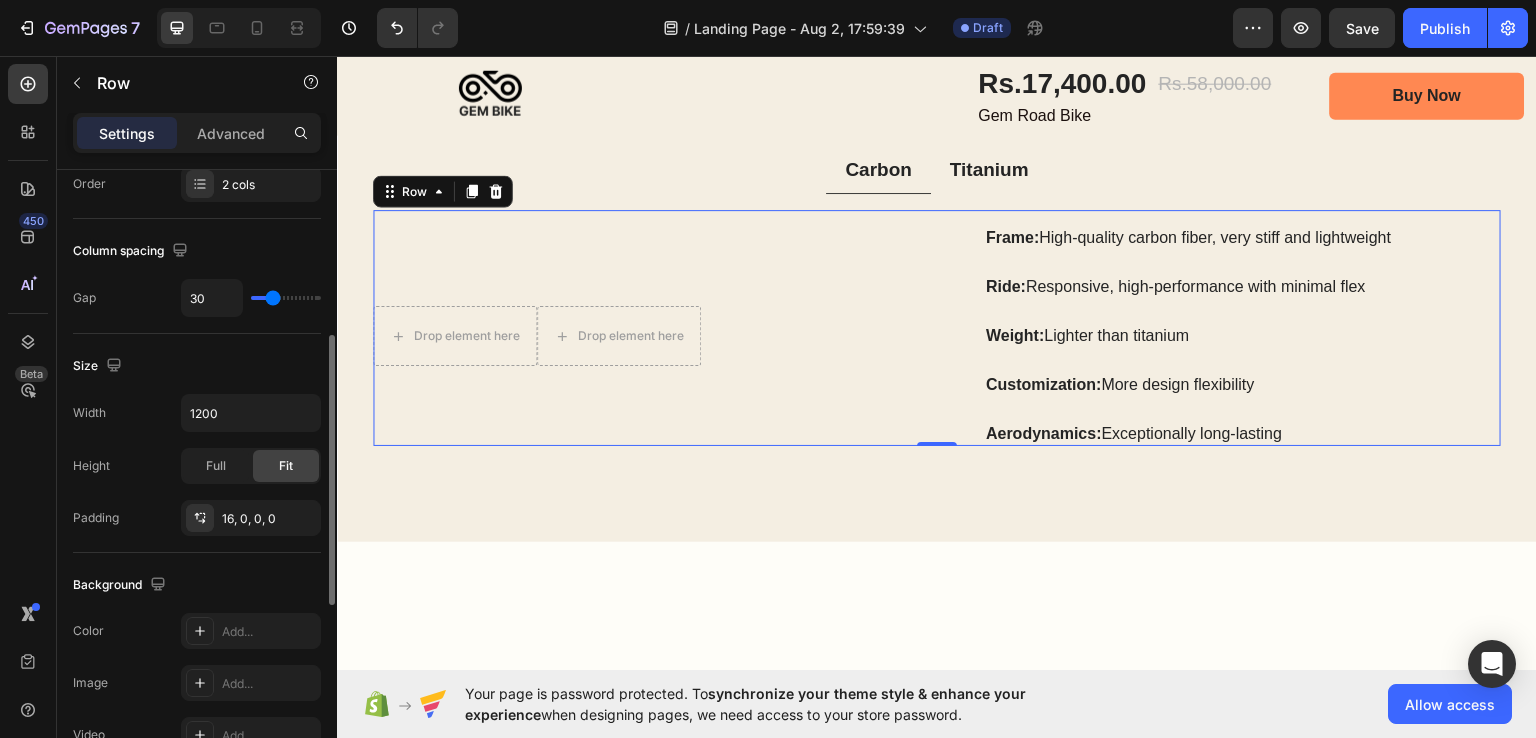 scroll, scrollTop: 0, scrollLeft: 0, axis: both 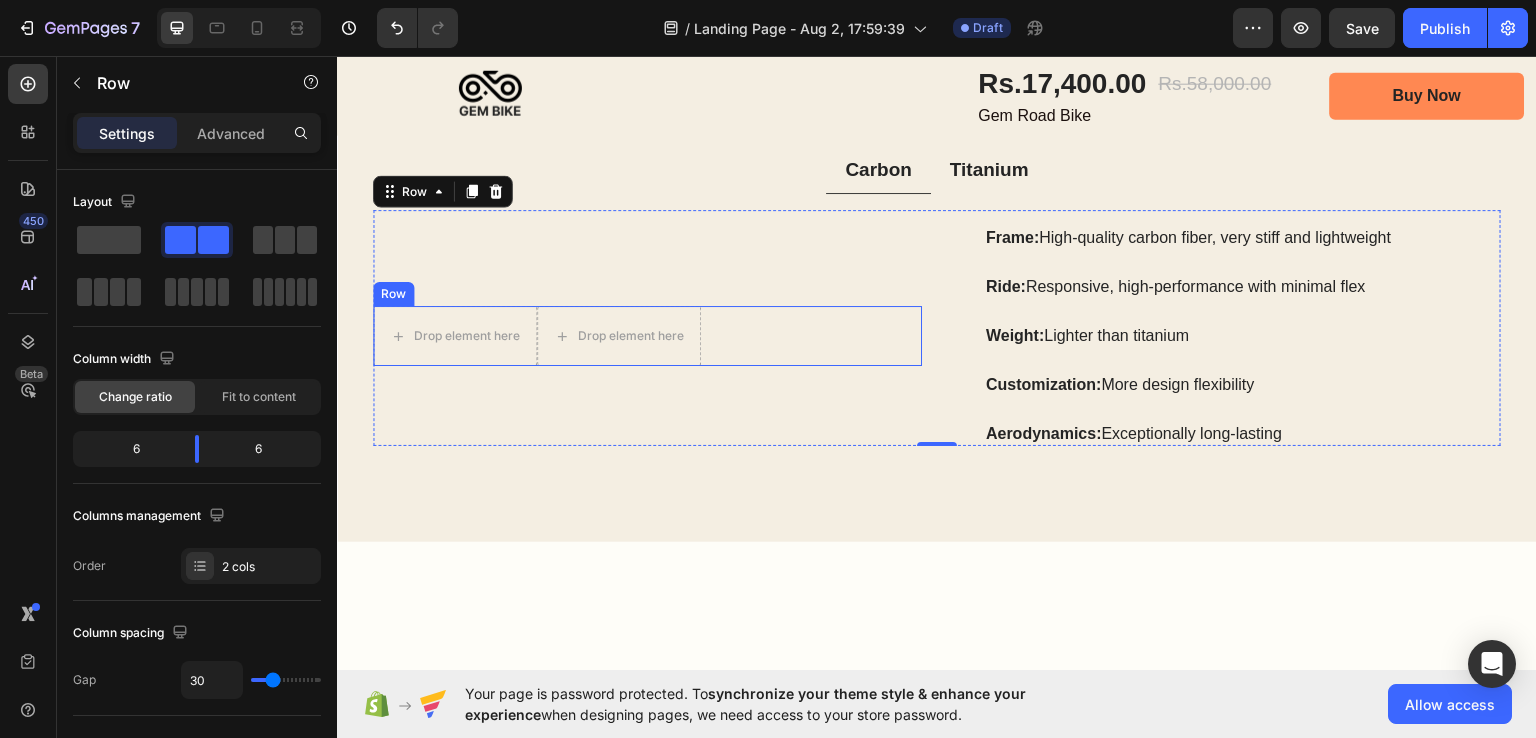 click on "Drop element here
Drop element here Row" at bounding box center (647, 335) 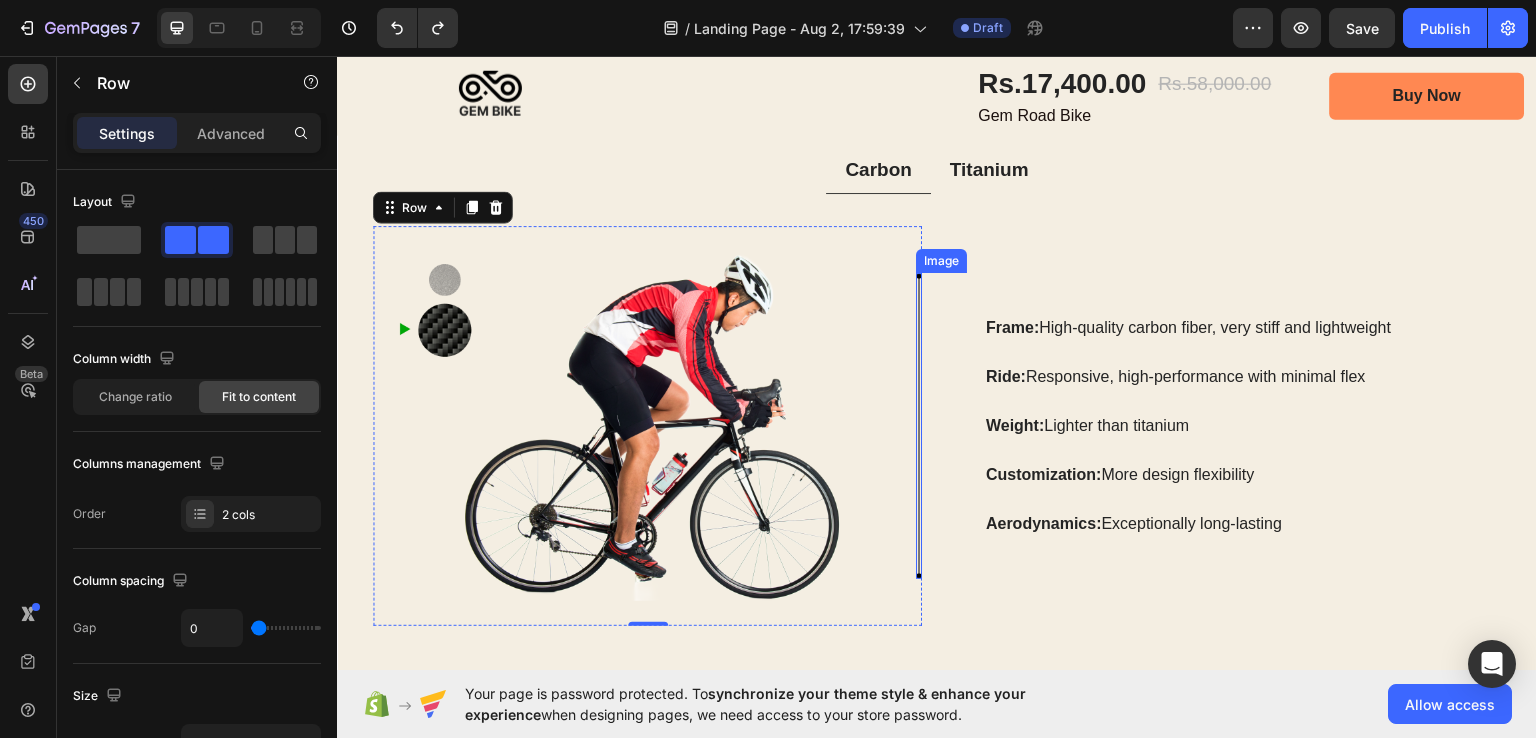 click at bounding box center (919, 425) 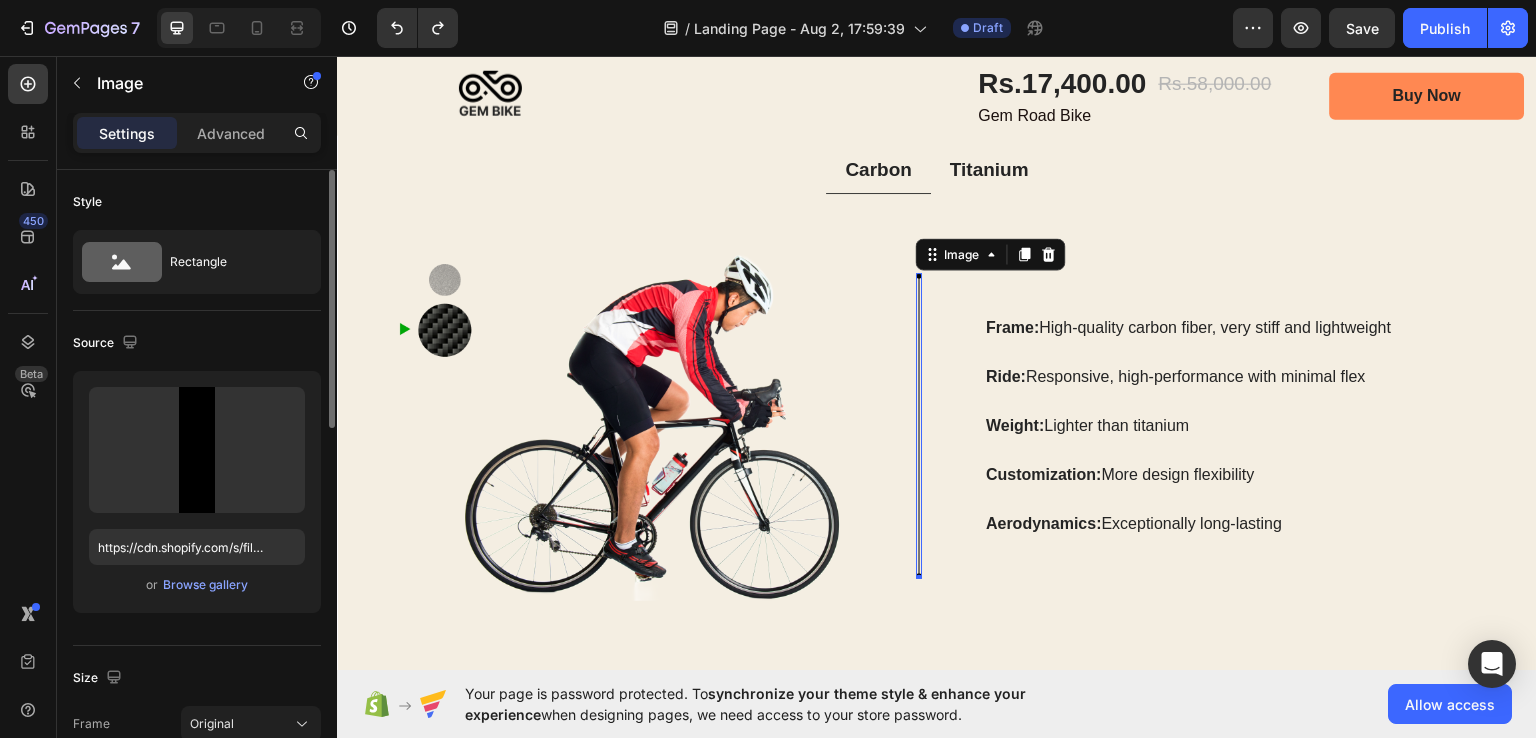 scroll, scrollTop: 0, scrollLeft: 0, axis: both 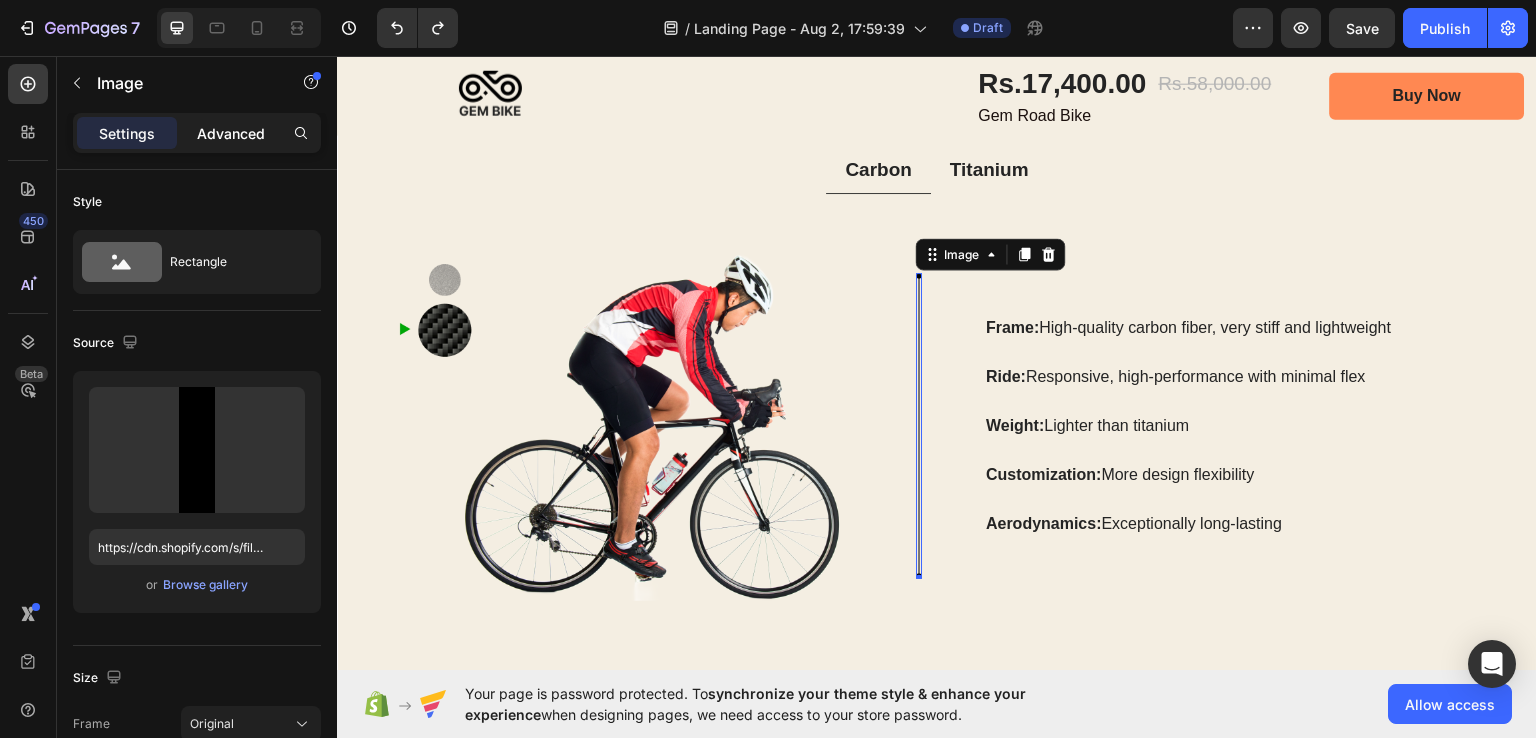 click on "Advanced" at bounding box center [231, 133] 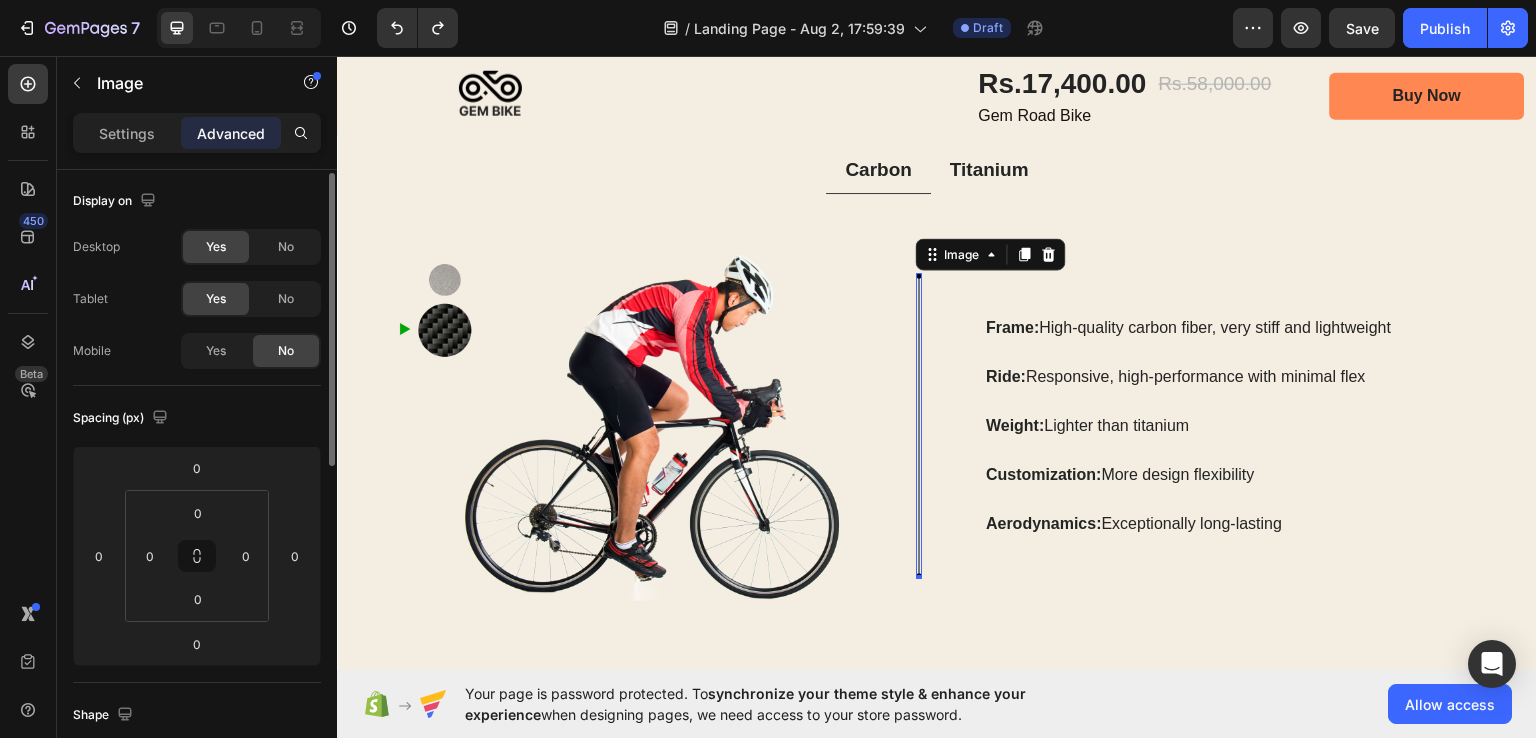 scroll, scrollTop: 4, scrollLeft: 0, axis: vertical 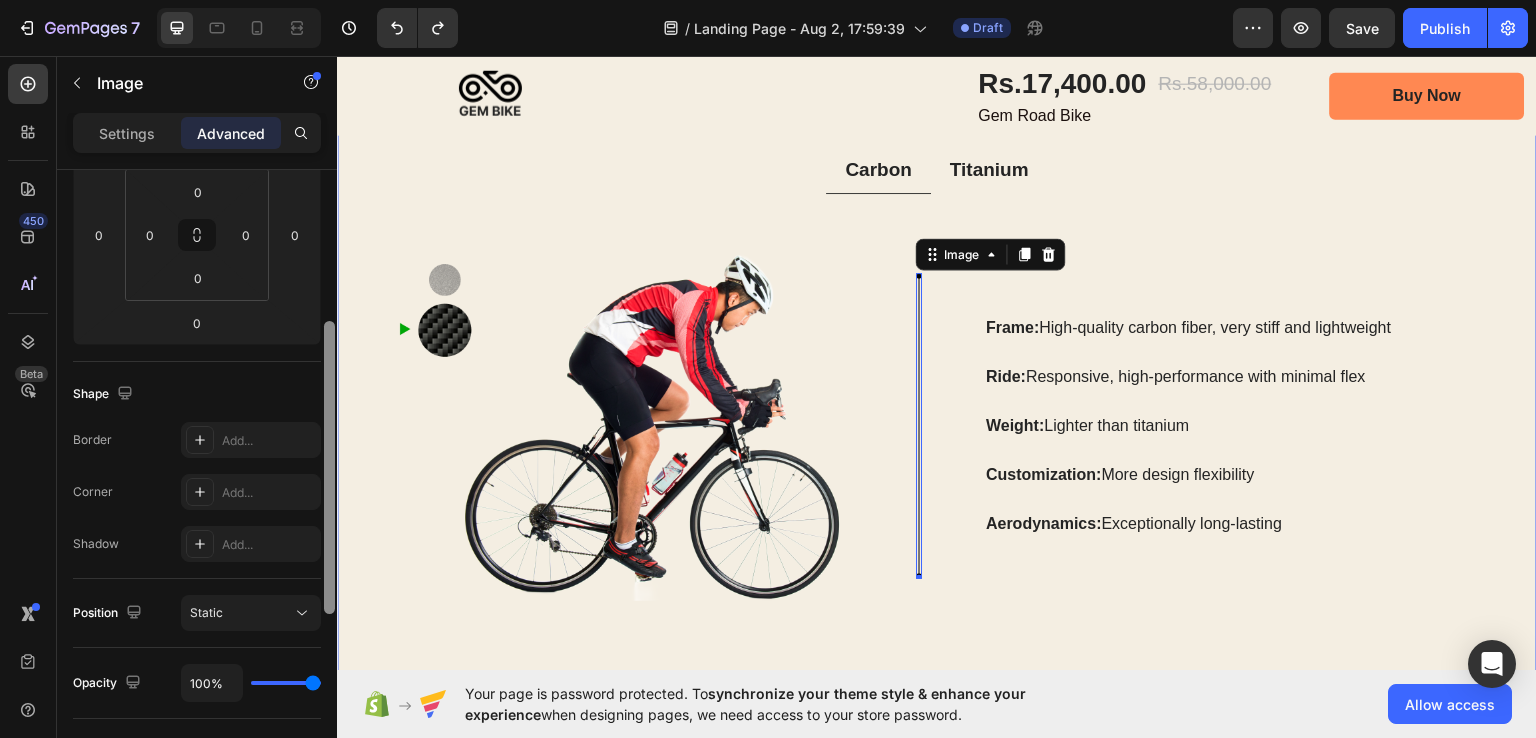 drag, startPoint x: 666, startPoint y: 424, endPoint x: 347, endPoint y: 652, distance: 392.1033 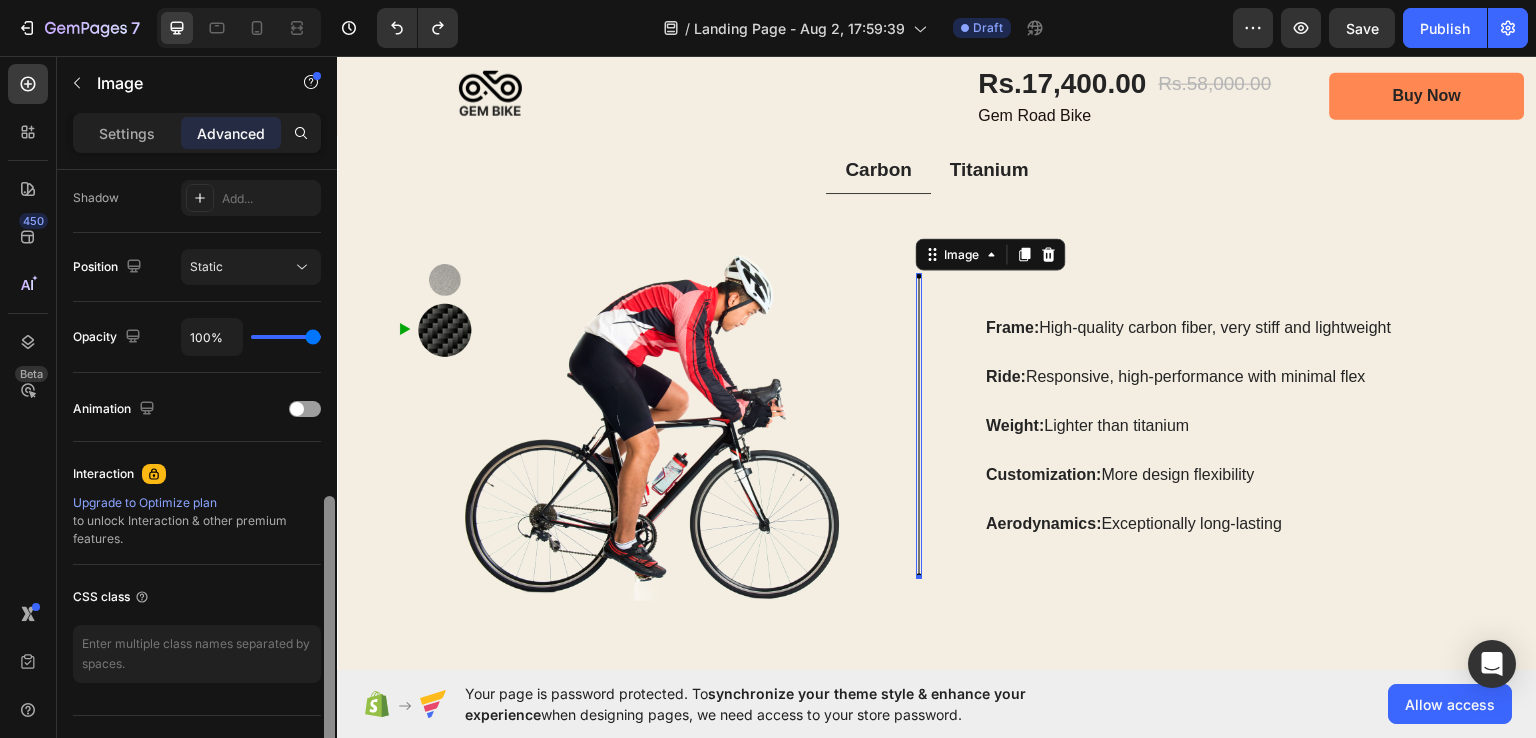 scroll, scrollTop: 707, scrollLeft: 0, axis: vertical 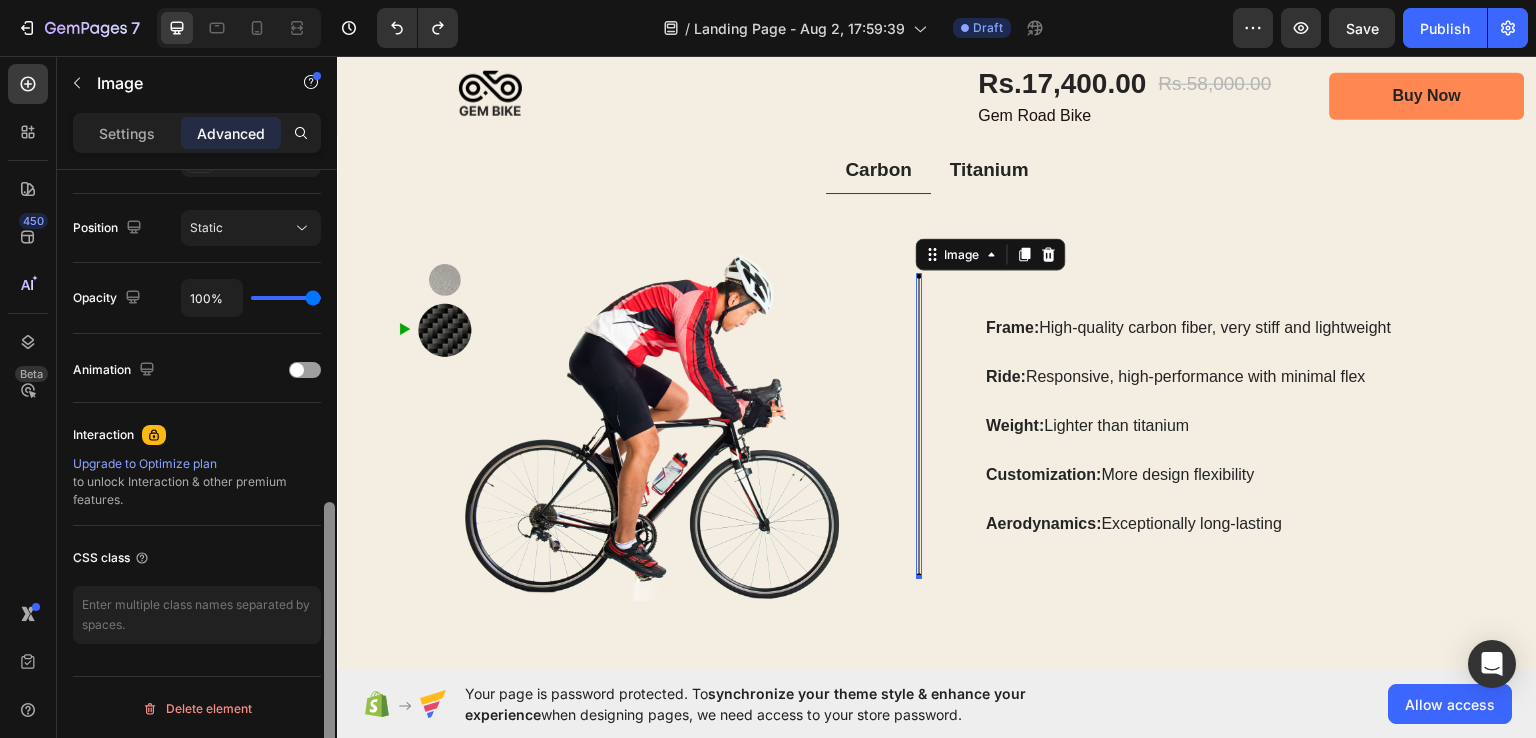 drag, startPoint x: 328, startPoint y: 593, endPoint x: 332, endPoint y: 711, distance: 118.06778 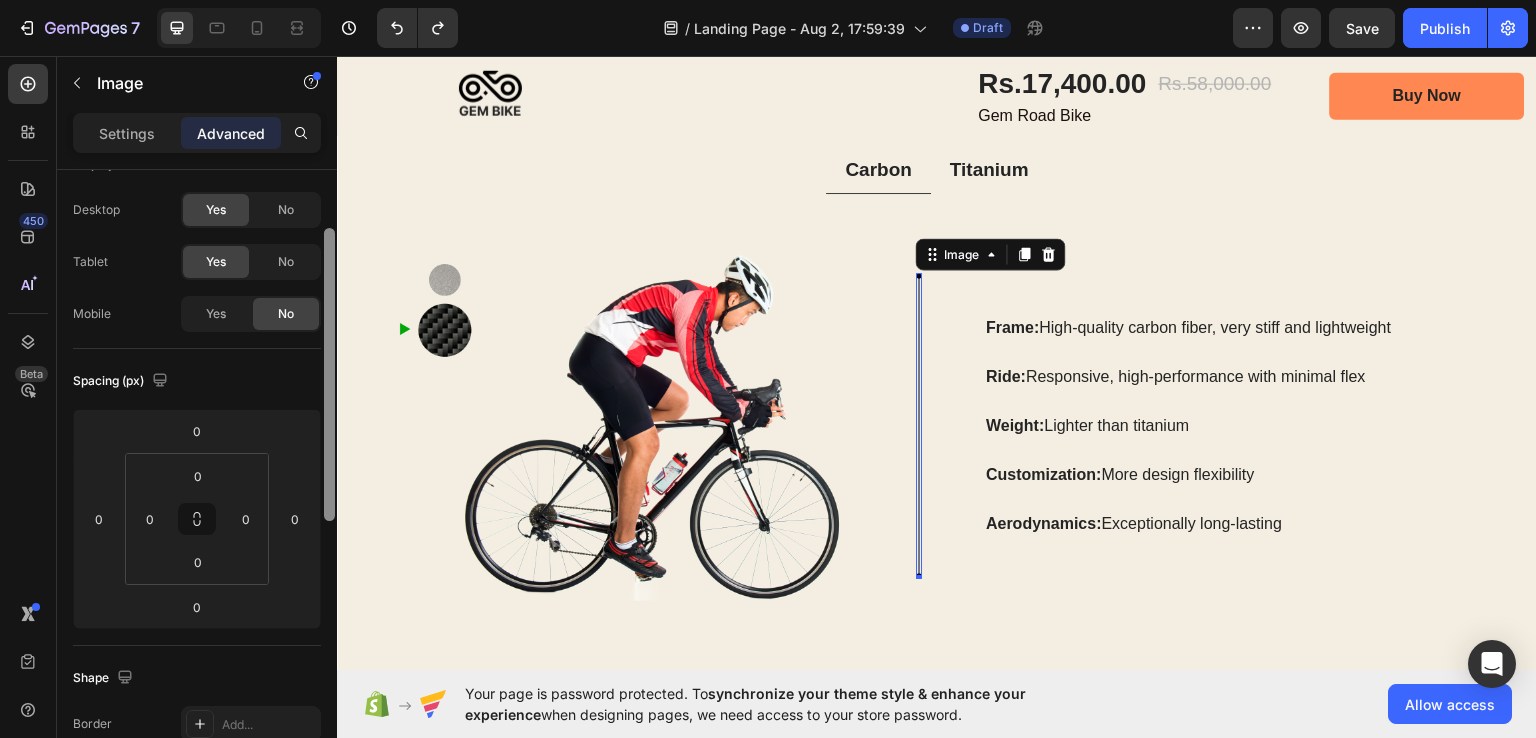 scroll, scrollTop: 0, scrollLeft: 0, axis: both 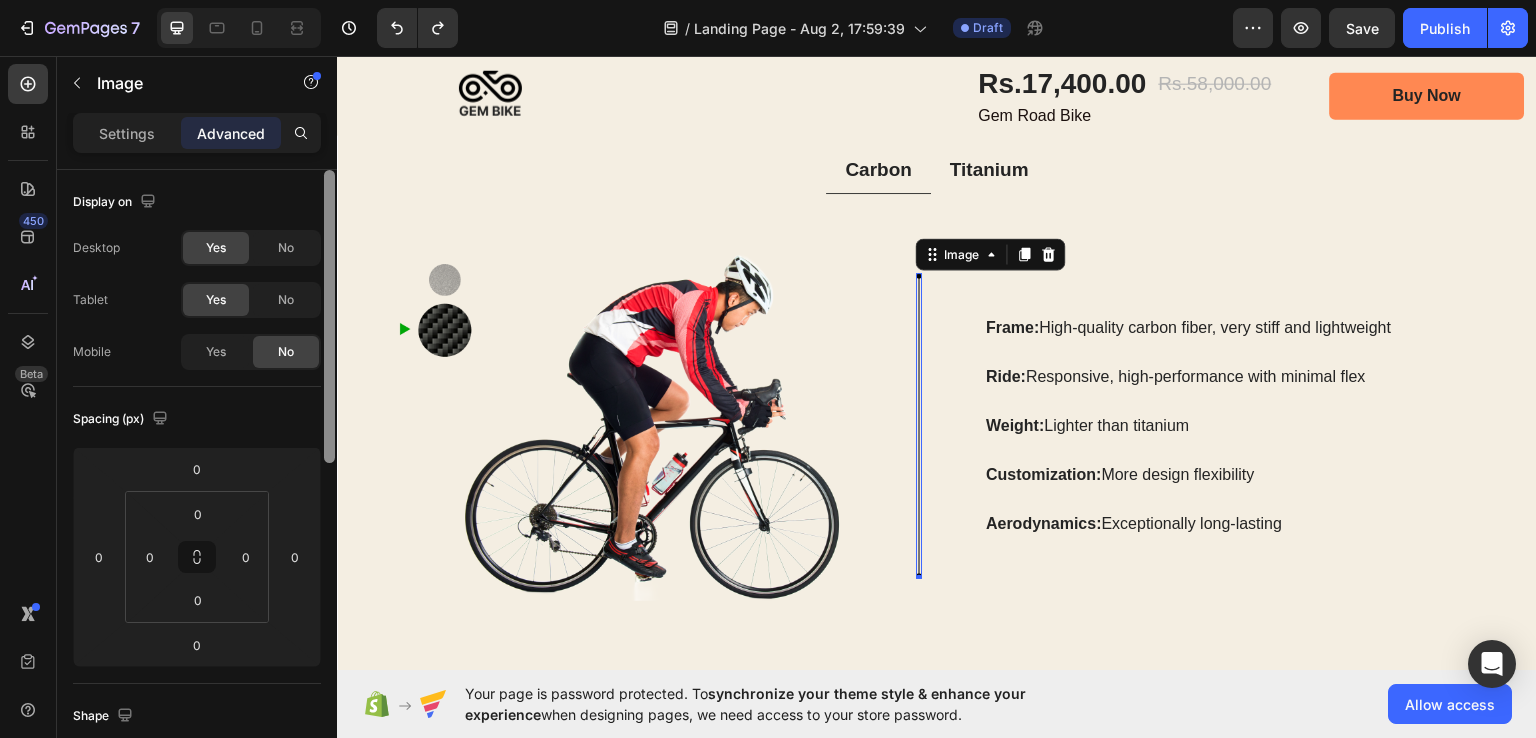 drag, startPoint x: 331, startPoint y: 520, endPoint x: 318, endPoint y: 140, distance: 380.2223 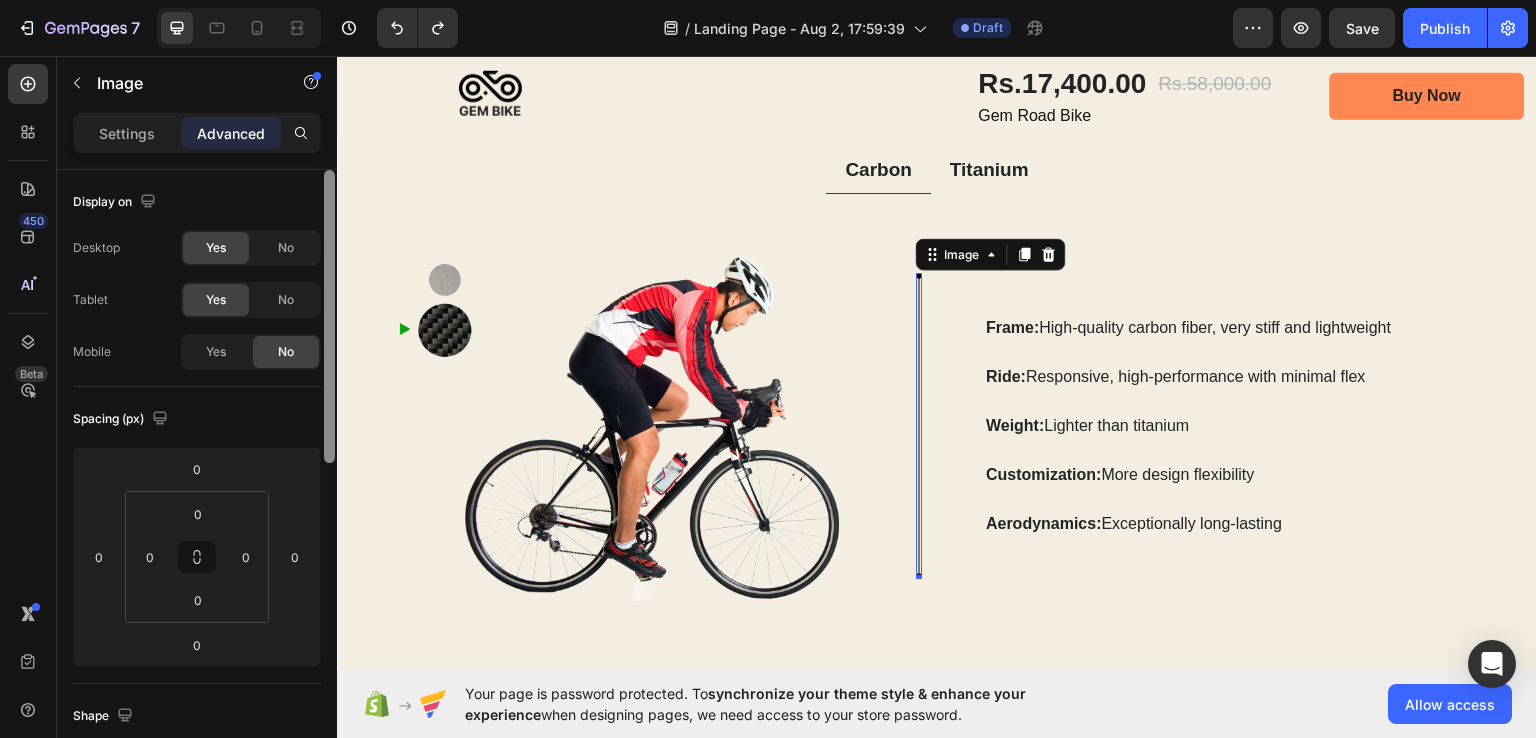 click on "Settings Advanced Display on Desktop Yes No Tablet Yes No Mobile Yes No Spacing (px) 0 0 0 0 0 0 0 0 Shape Border Add... Corner Add... Shadow Add... Position Static Opacity 100% Animation Interaction Upgrade to Optimize plan  to unlock Interaction & other premium features. CSS class Delete element" at bounding box center [197, 454] 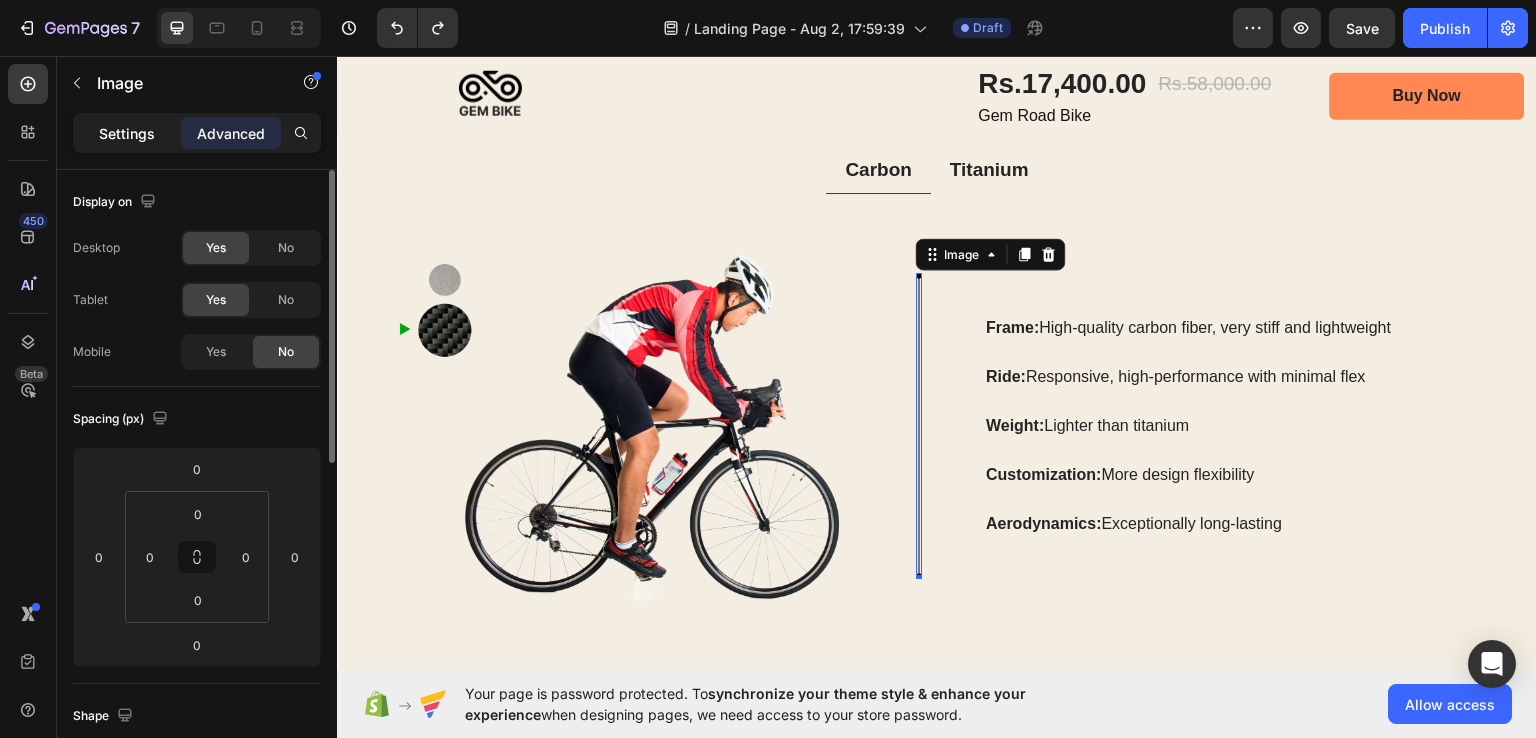 click on "Settings" at bounding box center (127, 133) 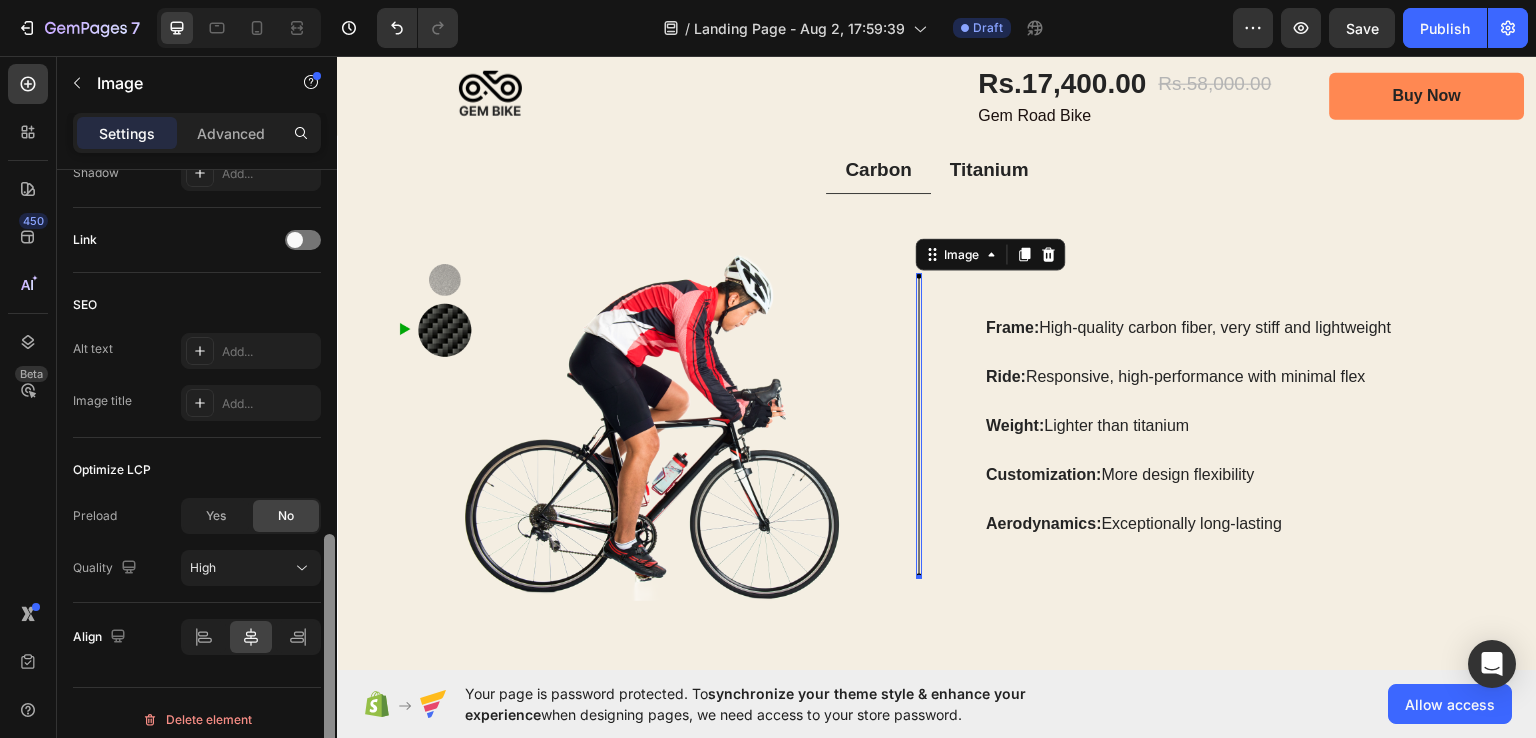 scroll, scrollTop: 884, scrollLeft: 0, axis: vertical 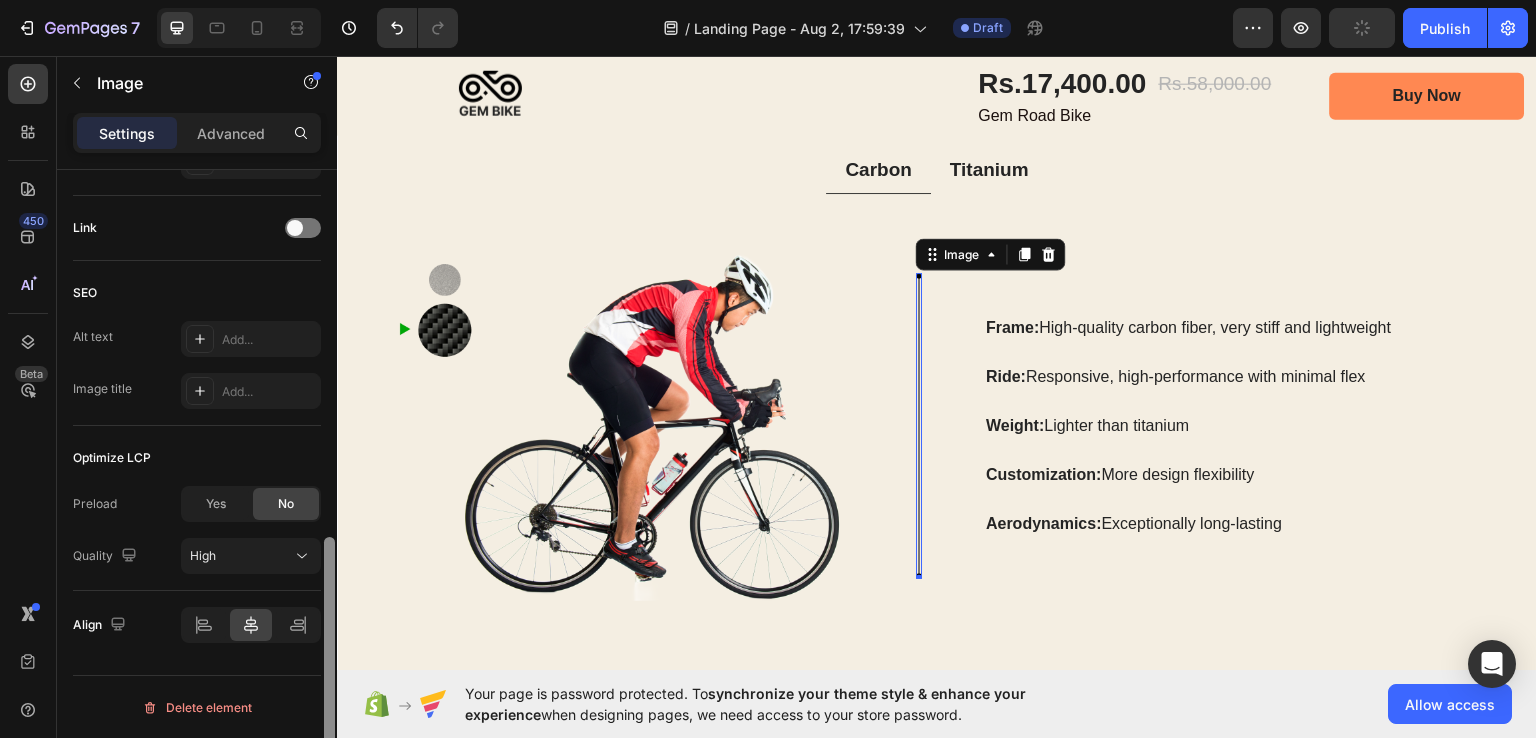 drag, startPoint x: 327, startPoint y: 338, endPoint x: 332, endPoint y: 735, distance: 397.0315 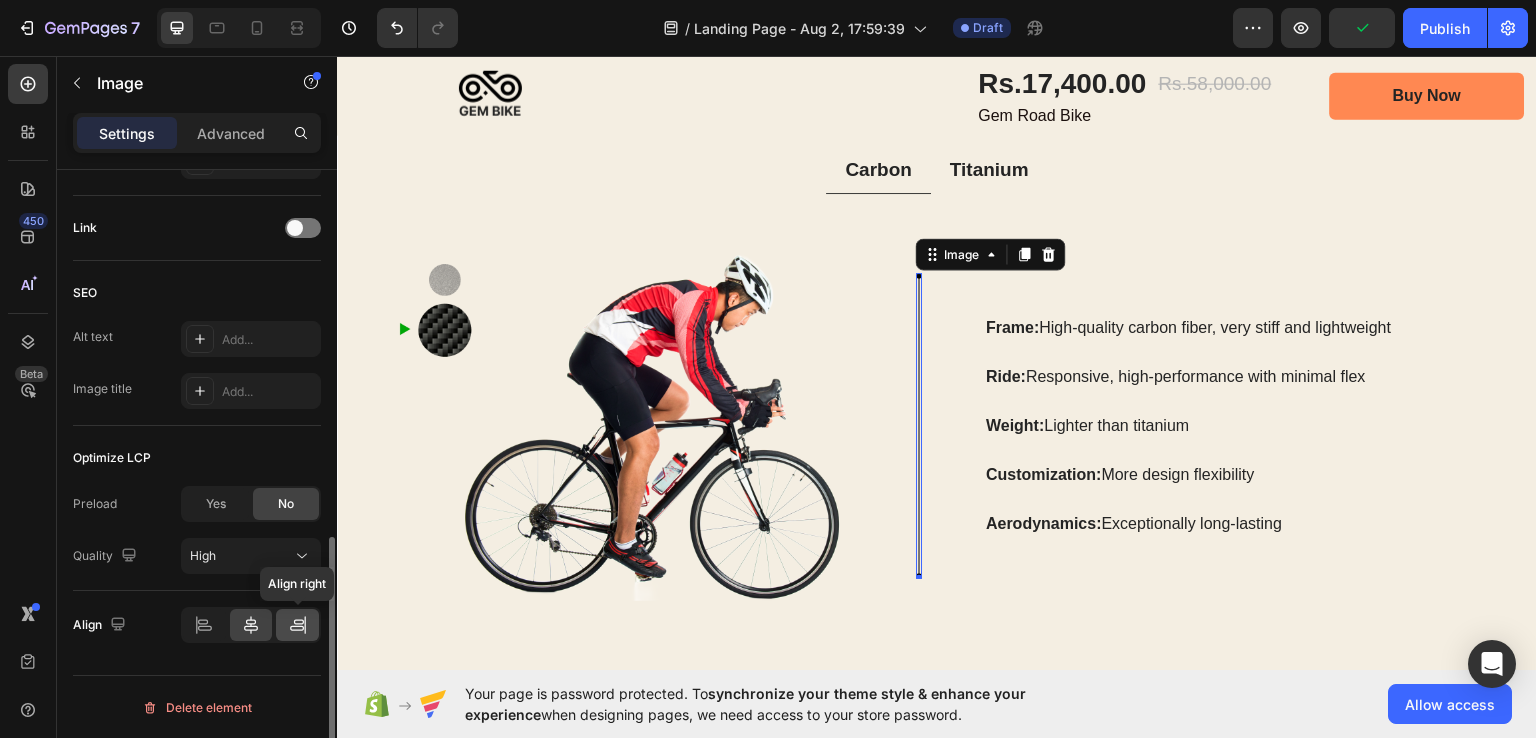 click 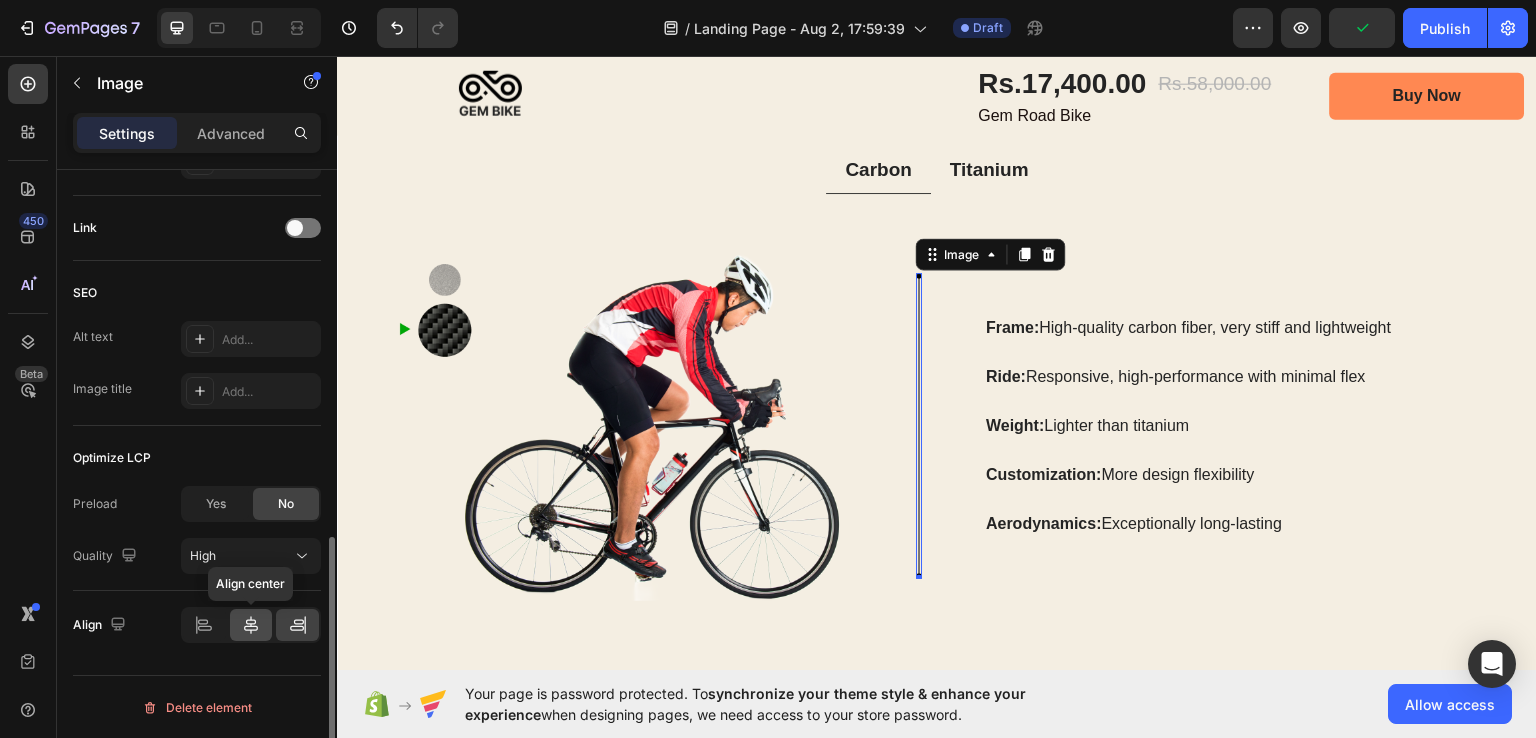 click 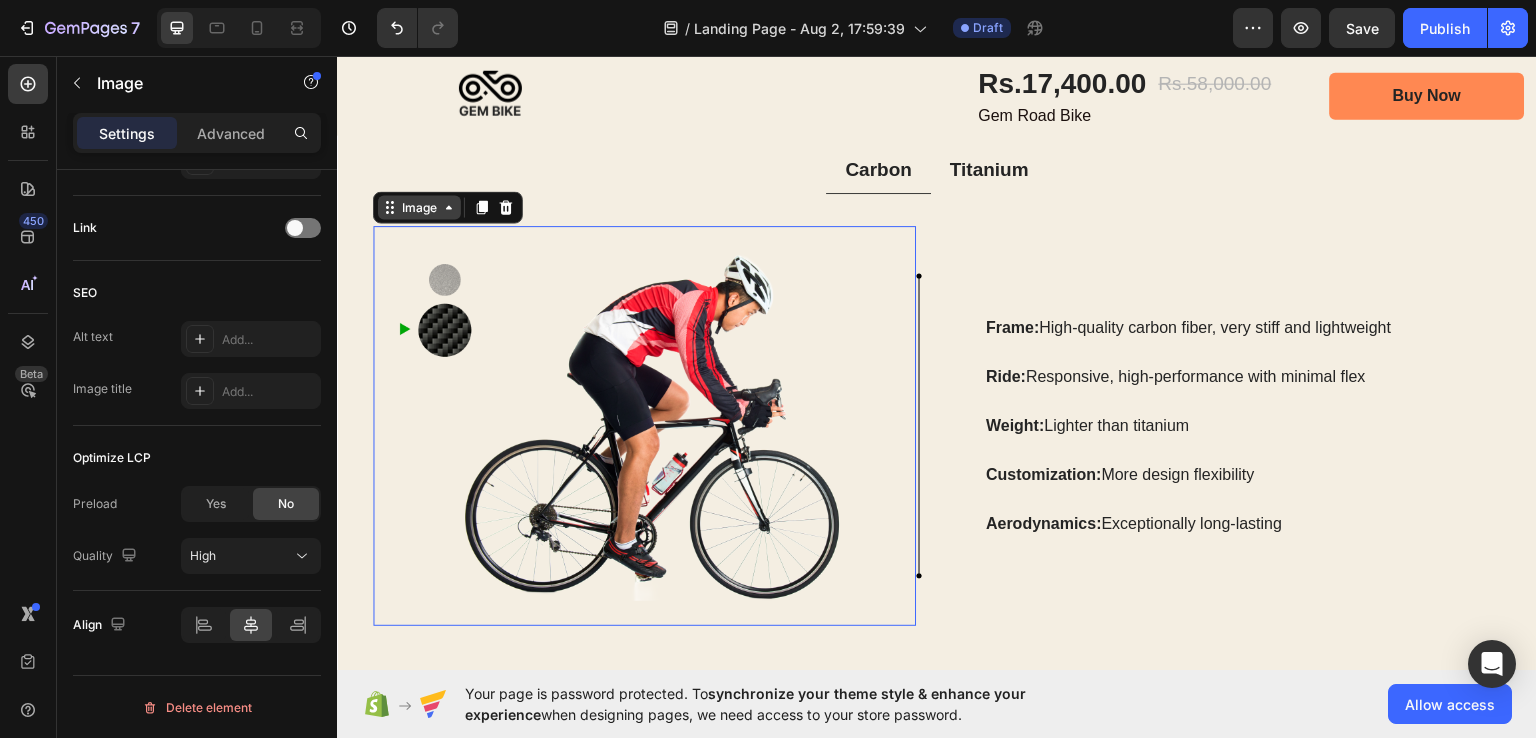 click on "Image" at bounding box center (419, 206) 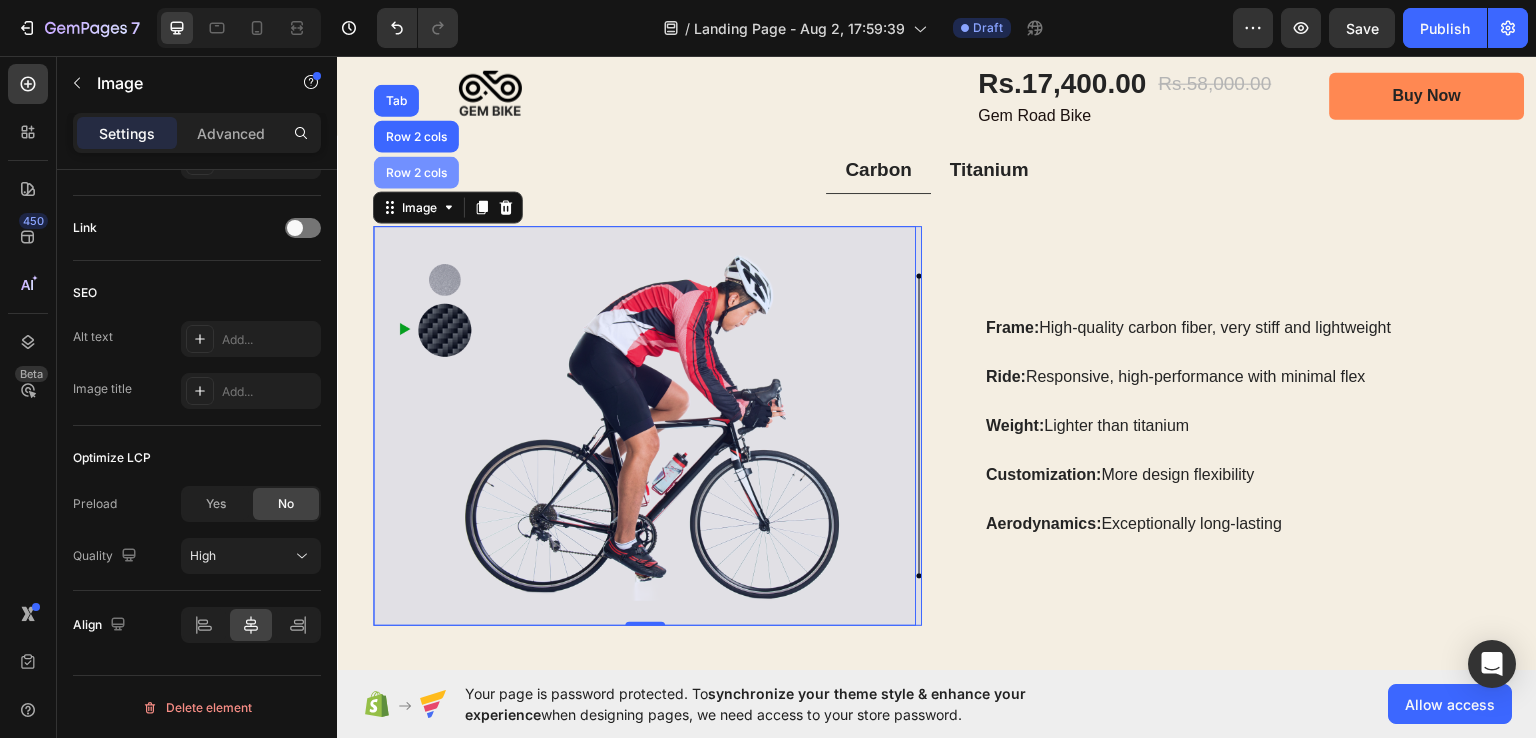 click on "Row 2 cols" at bounding box center [416, 171] 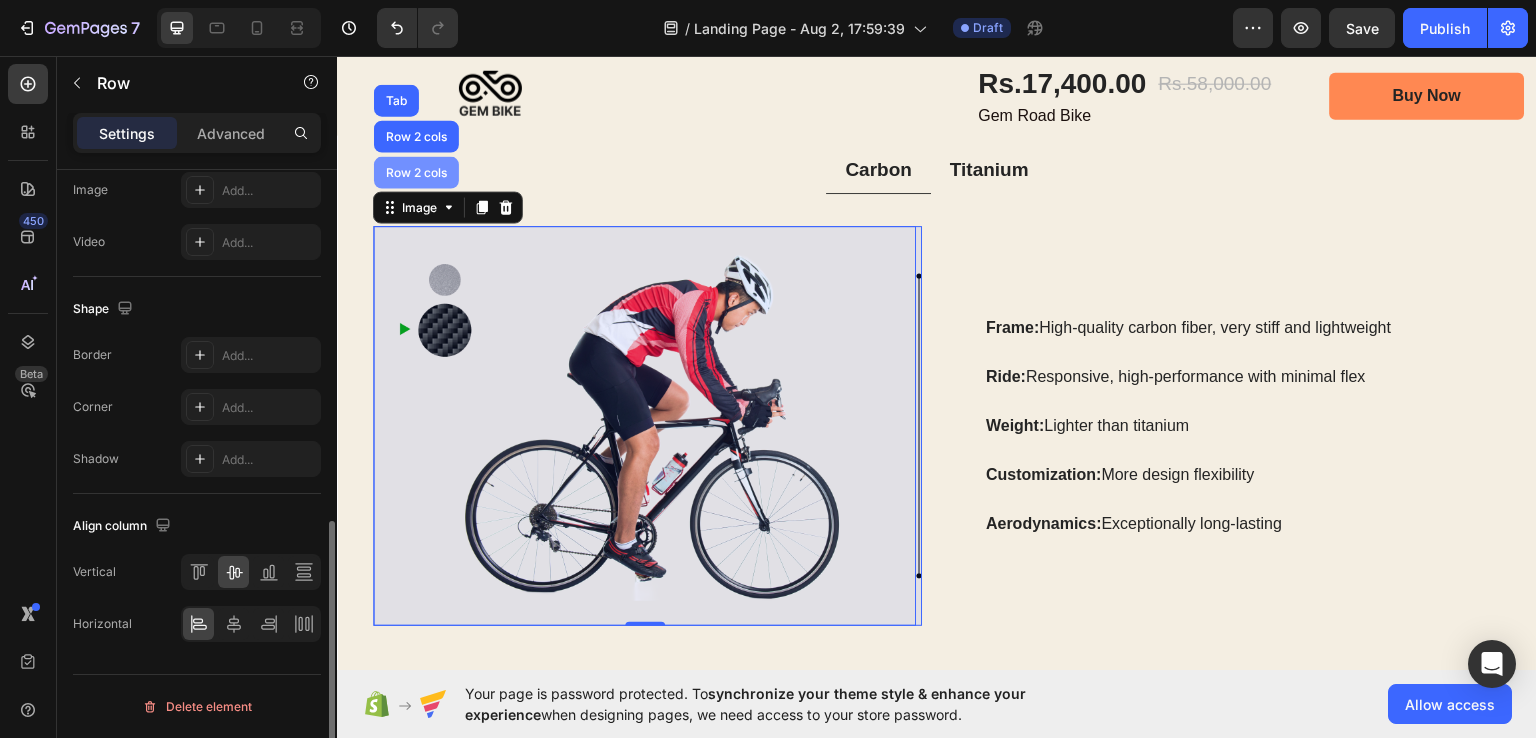 scroll, scrollTop: 0, scrollLeft: 0, axis: both 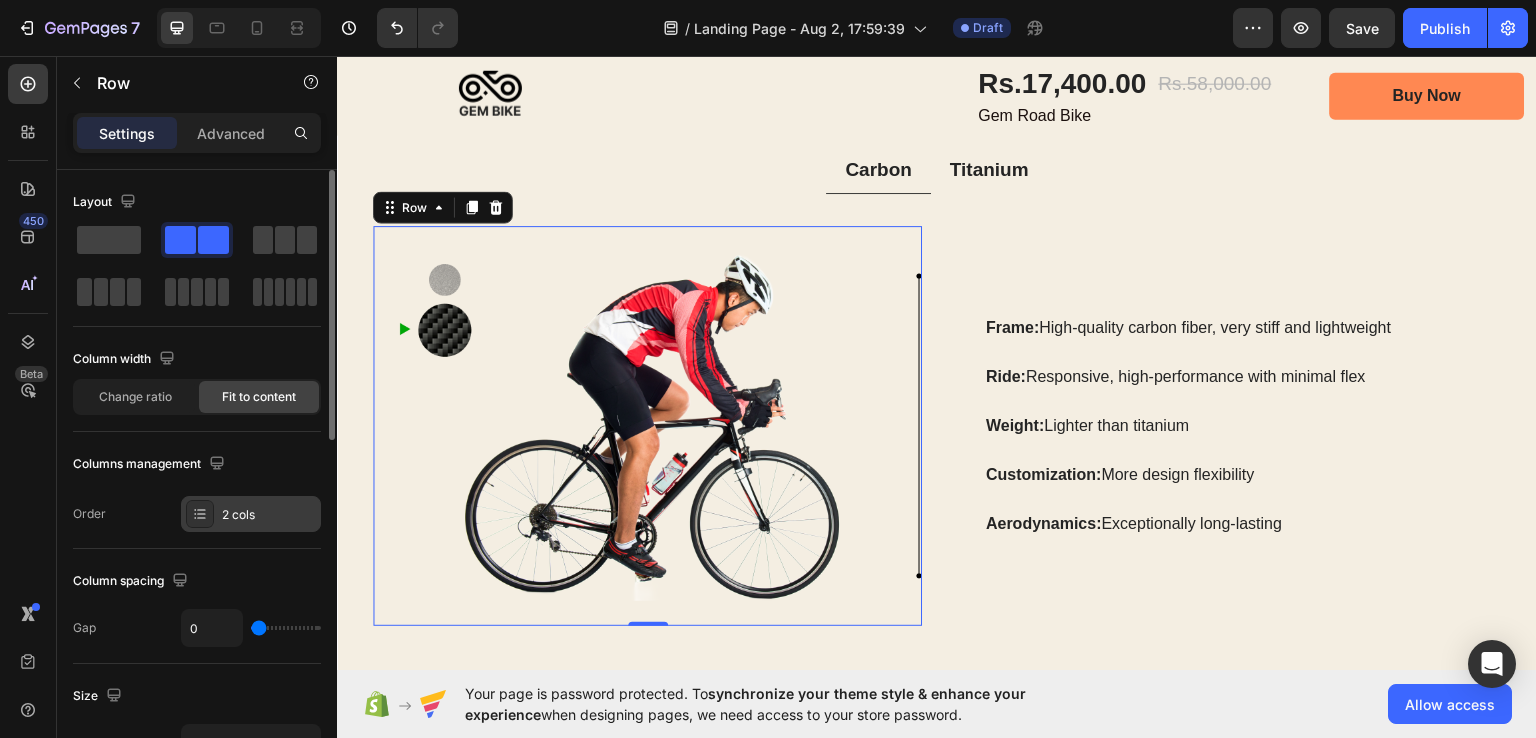 click at bounding box center [200, 514] 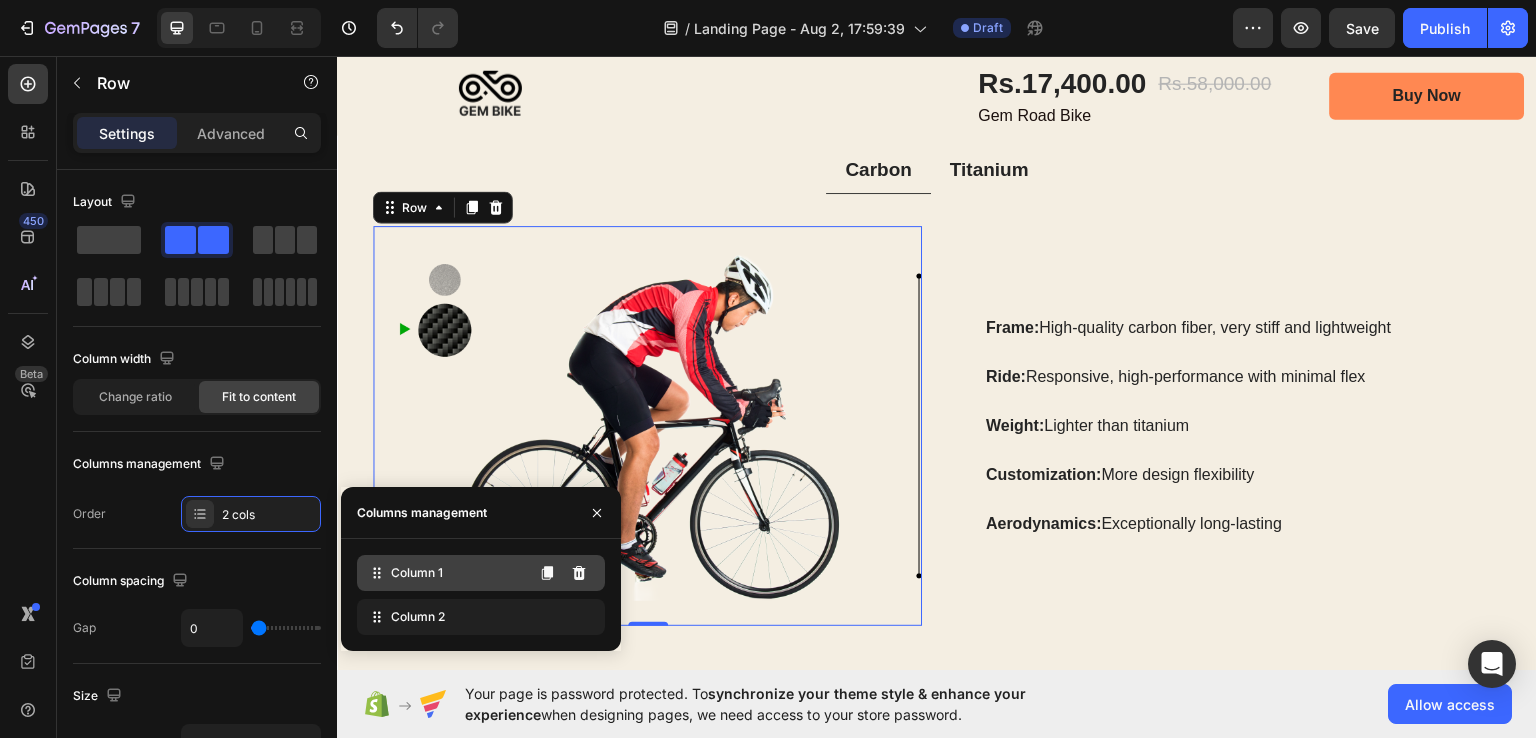 click on "Column 1" 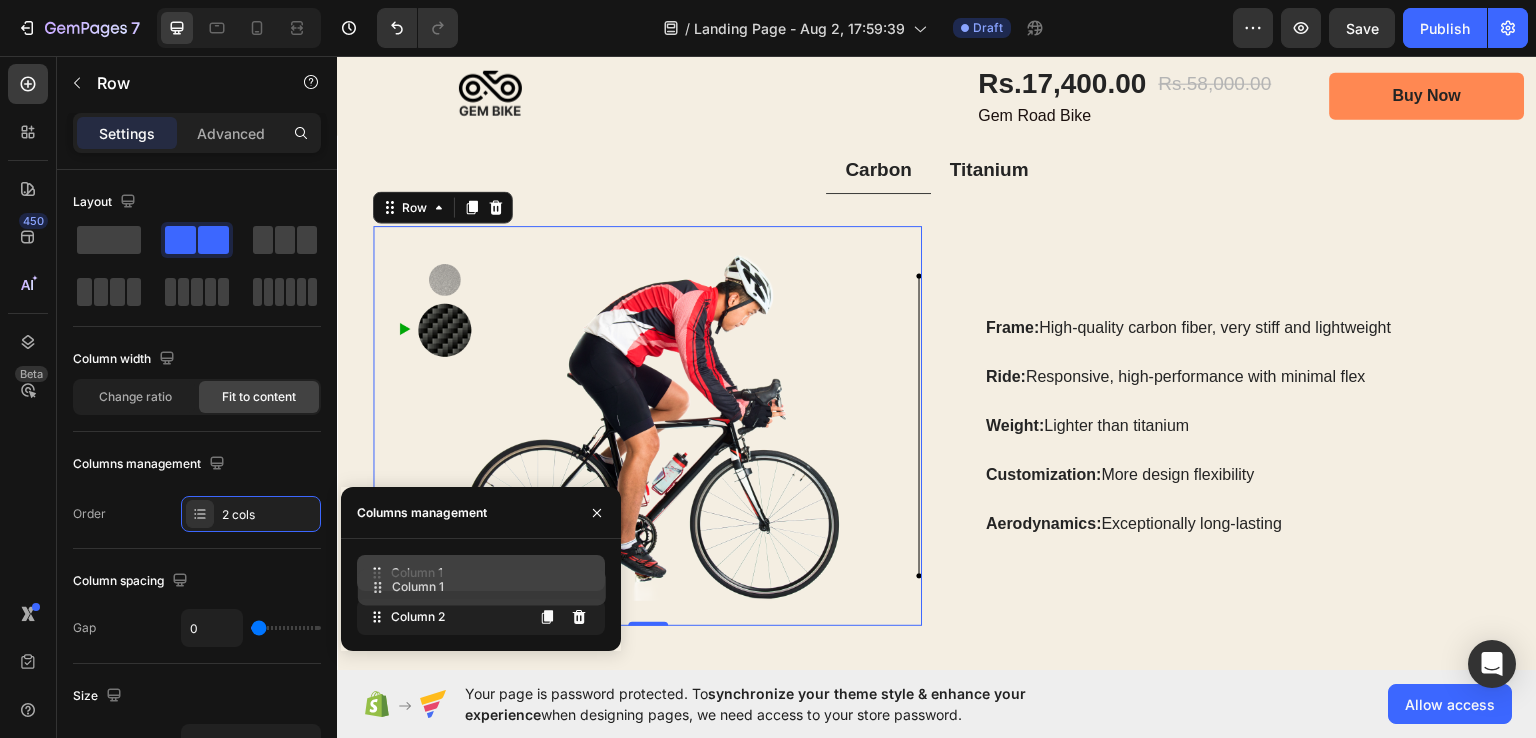 type 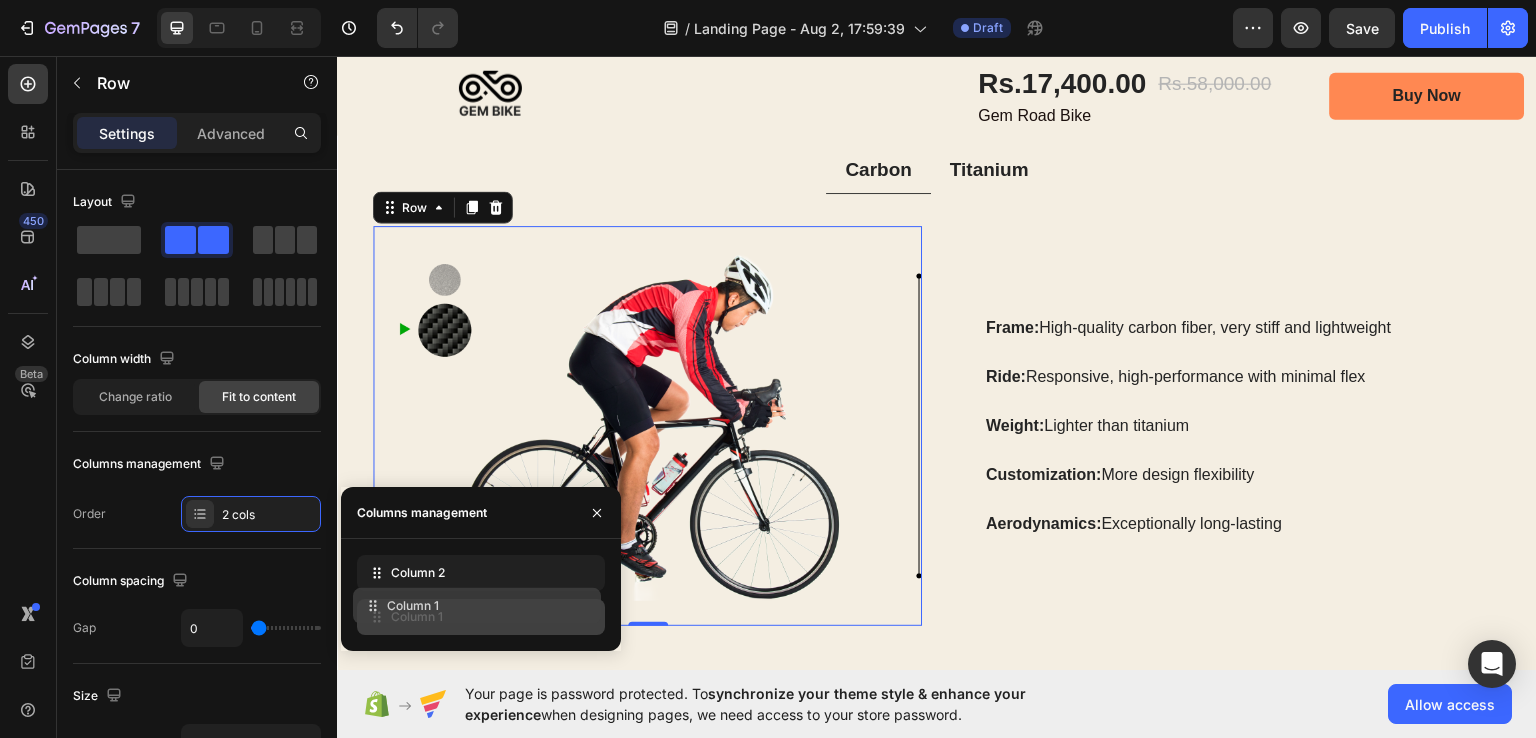drag, startPoint x: 452, startPoint y: 577, endPoint x: 448, endPoint y: 609, distance: 32.24903 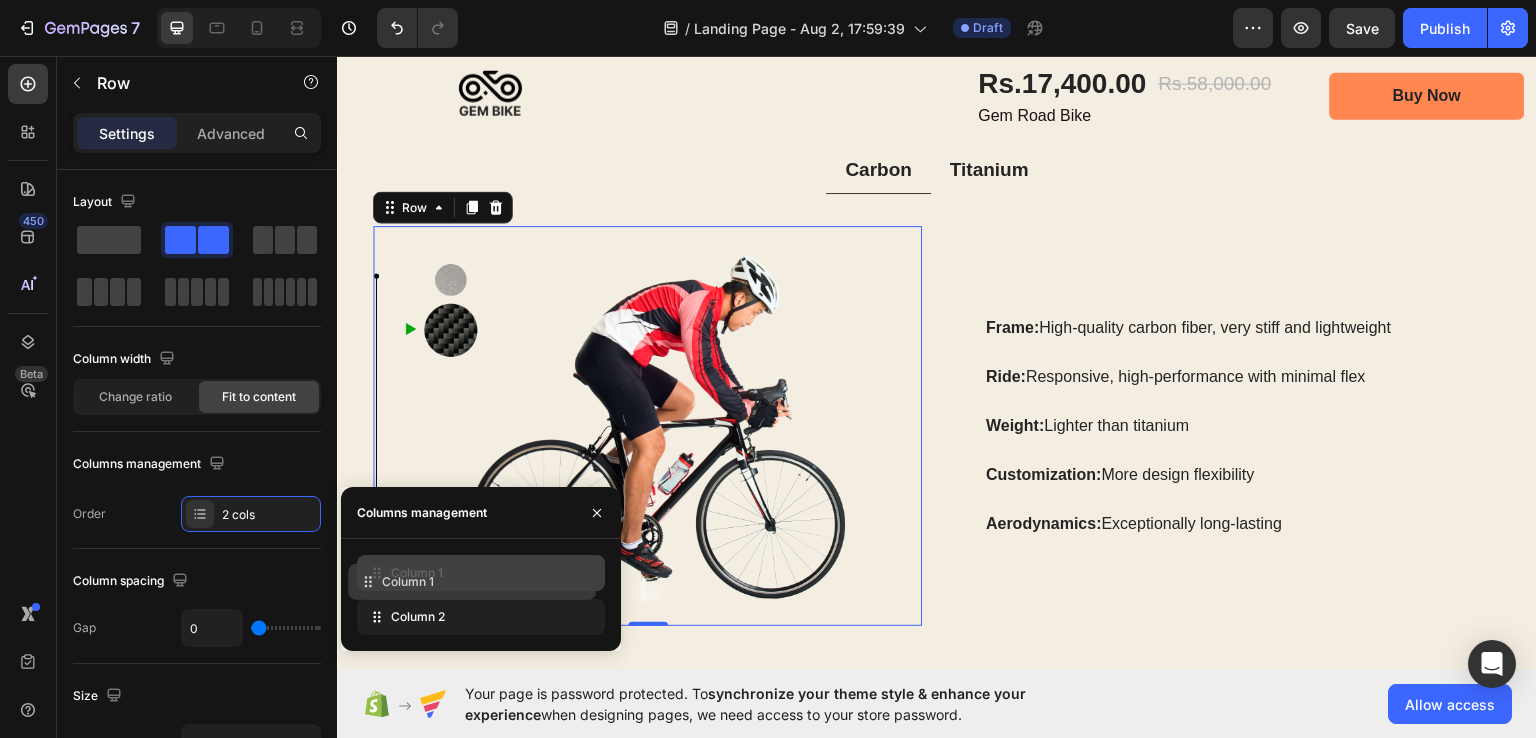 drag, startPoint x: 448, startPoint y: 610, endPoint x: 440, endPoint y: 575, distance: 35.902645 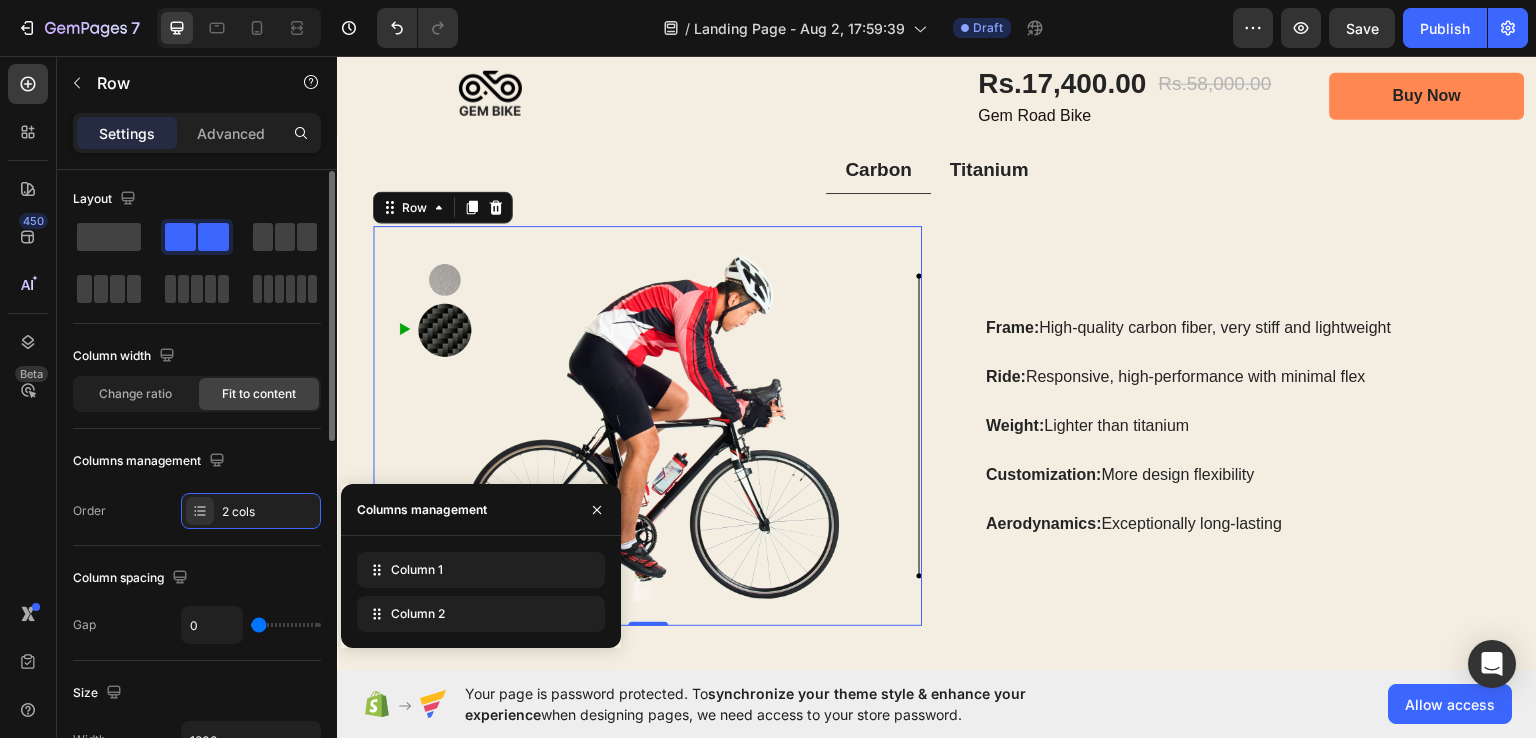 scroll, scrollTop: 4, scrollLeft: 0, axis: vertical 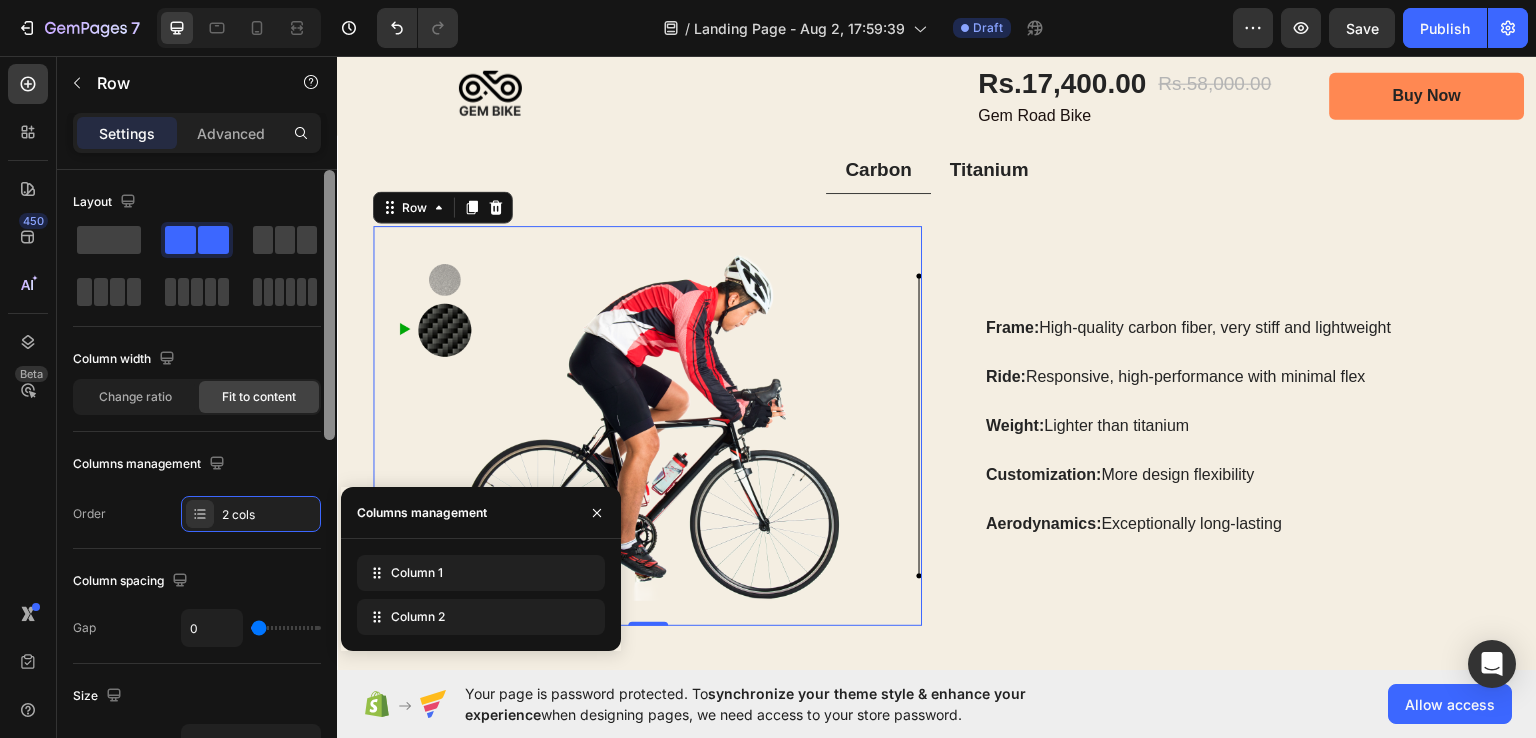 drag, startPoint x: 330, startPoint y: 395, endPoint x: 306, endPoint y: 332, distance: 67.41662 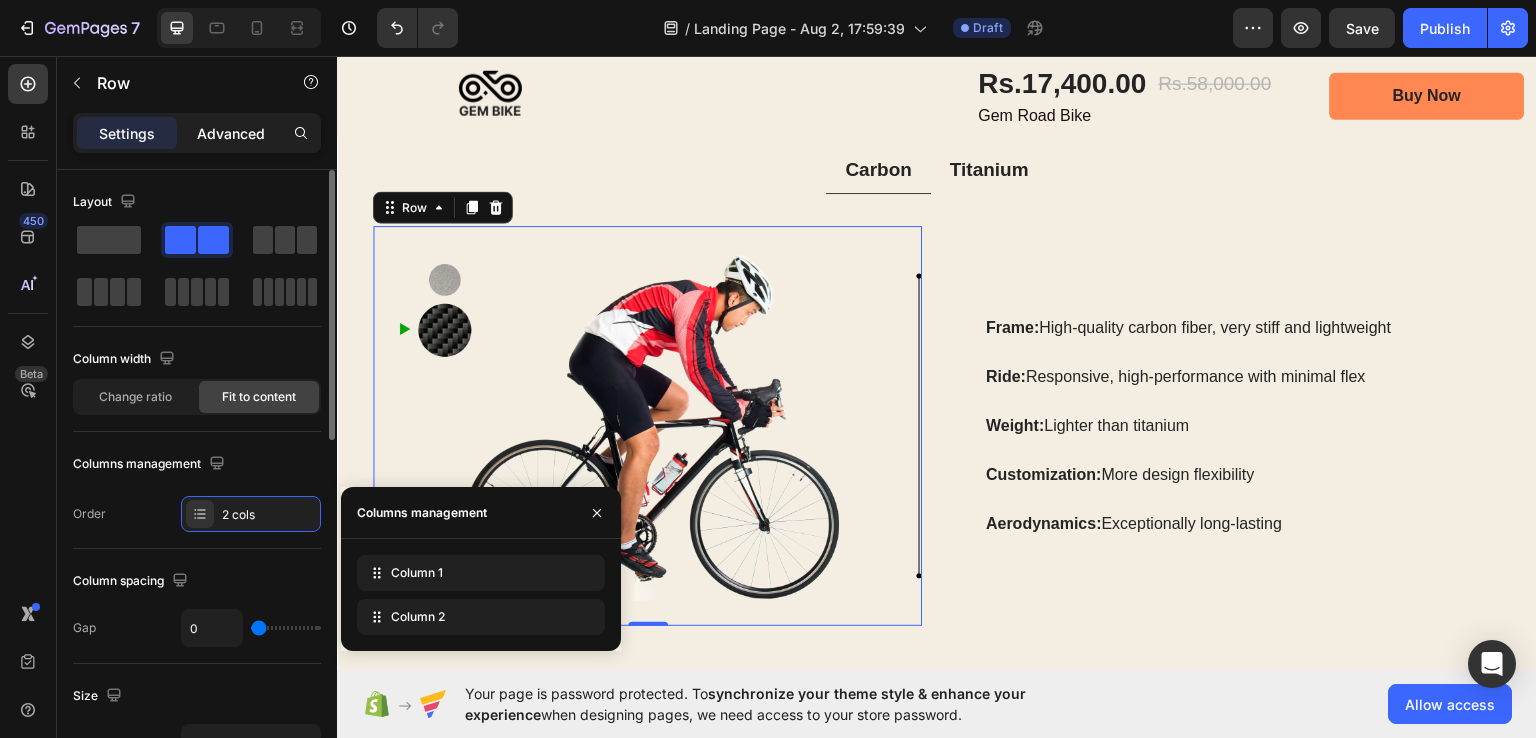 click on "Advanced" 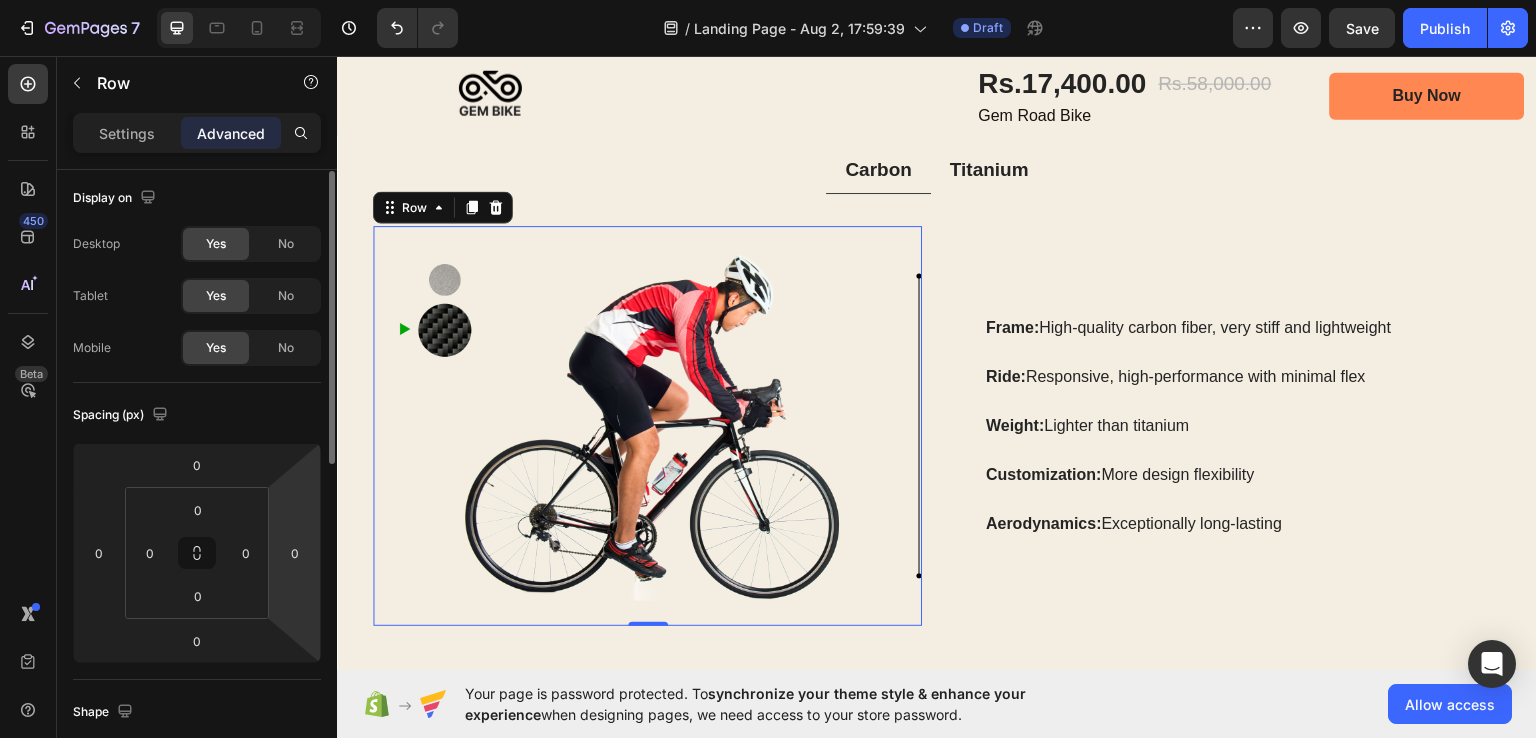 scroll, scrollTop: 4, scrollLeft: 0, axis: vertical 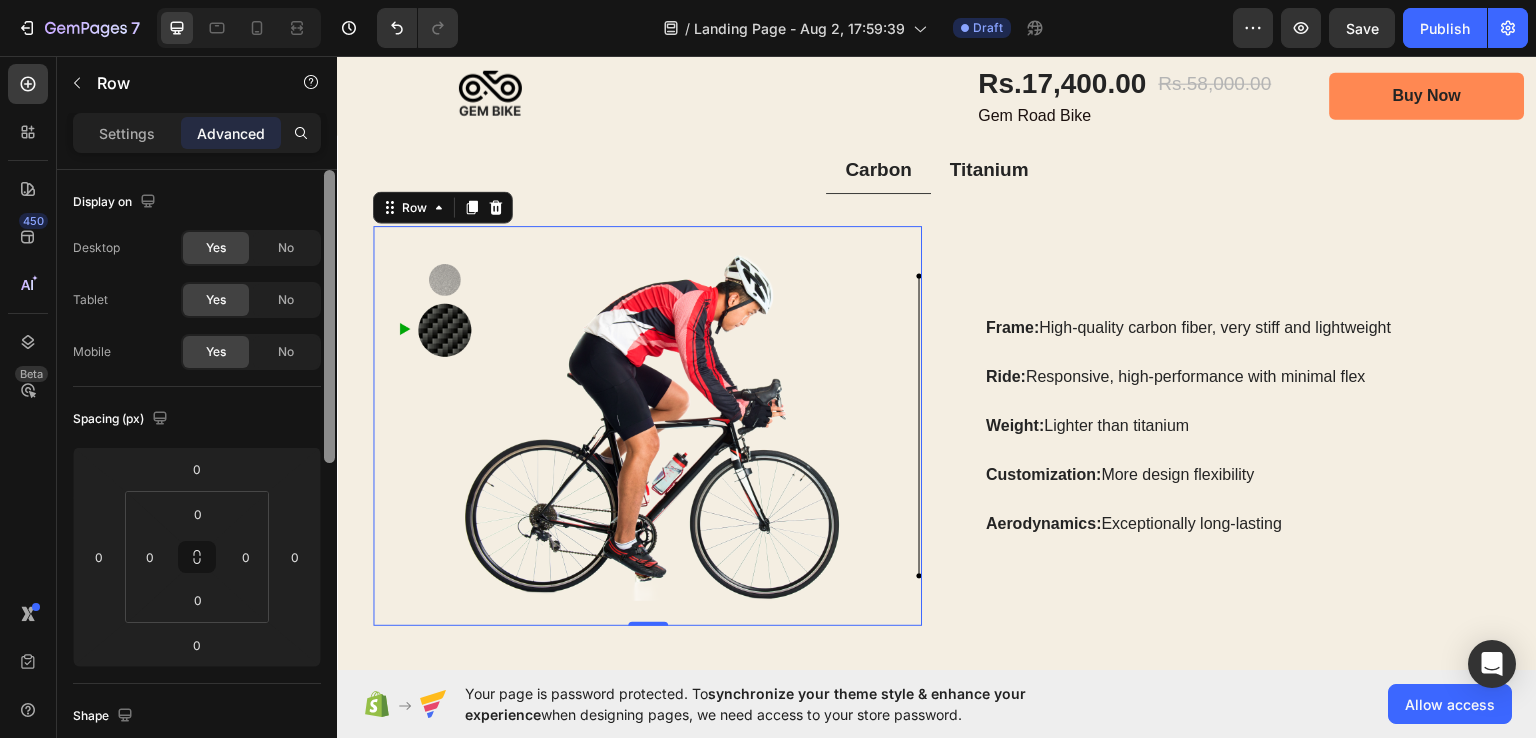 drag, startPoint x: 331, startPoint y: 429, endPoint x: 286, endPoint y: 268, distance: 167.17058 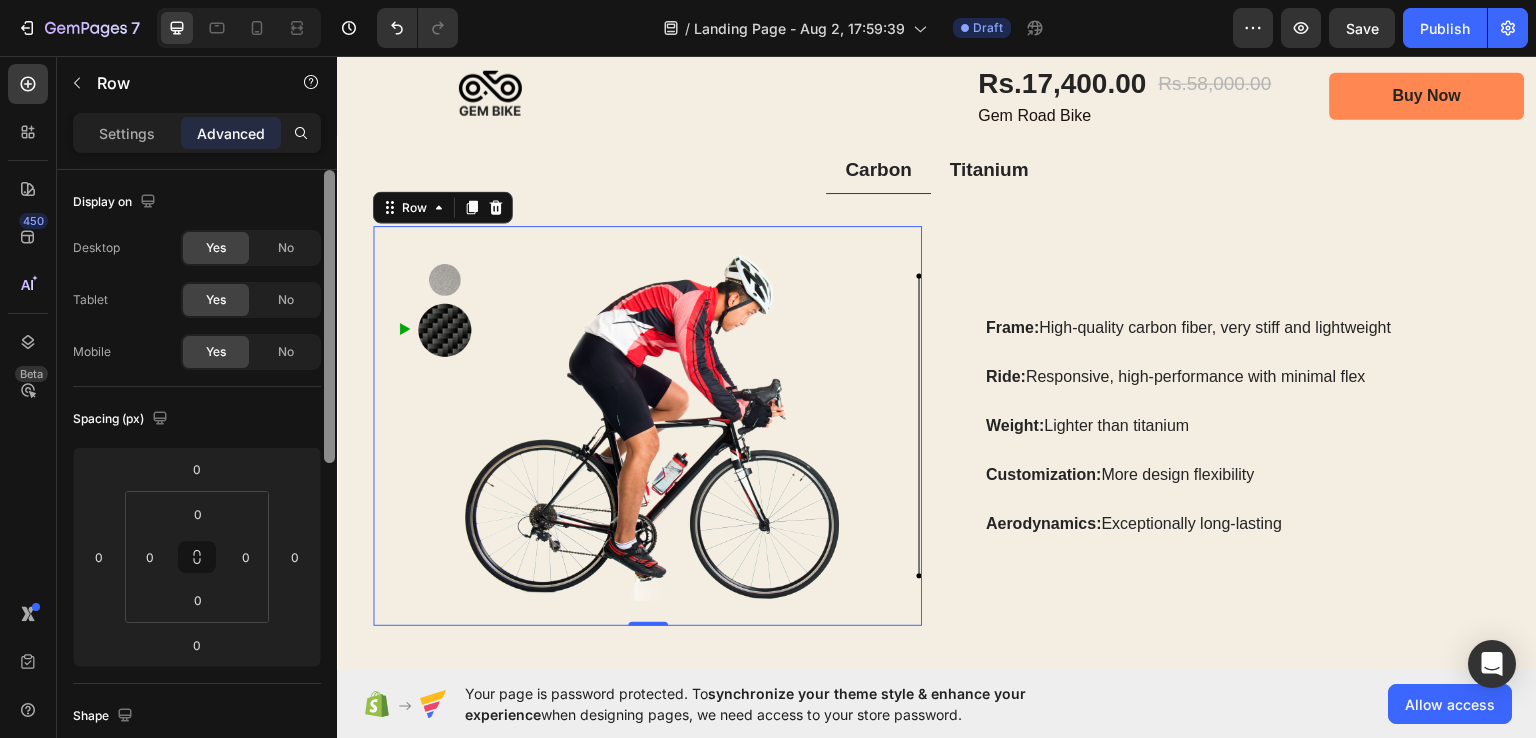 click on "Display on Desktop Yes No Tablet Yes No Mobile Yes No Spacing (px) 0 0 0 0 0 0 0 0 Shape Border Add... Corner Add... Shadow Add... Position Static Opacity 100% Animation Interaction Upgrade to Optimize plan  to unlock Interaction & other premium features. CSS class Delete element" at bounding box center (197, 482) 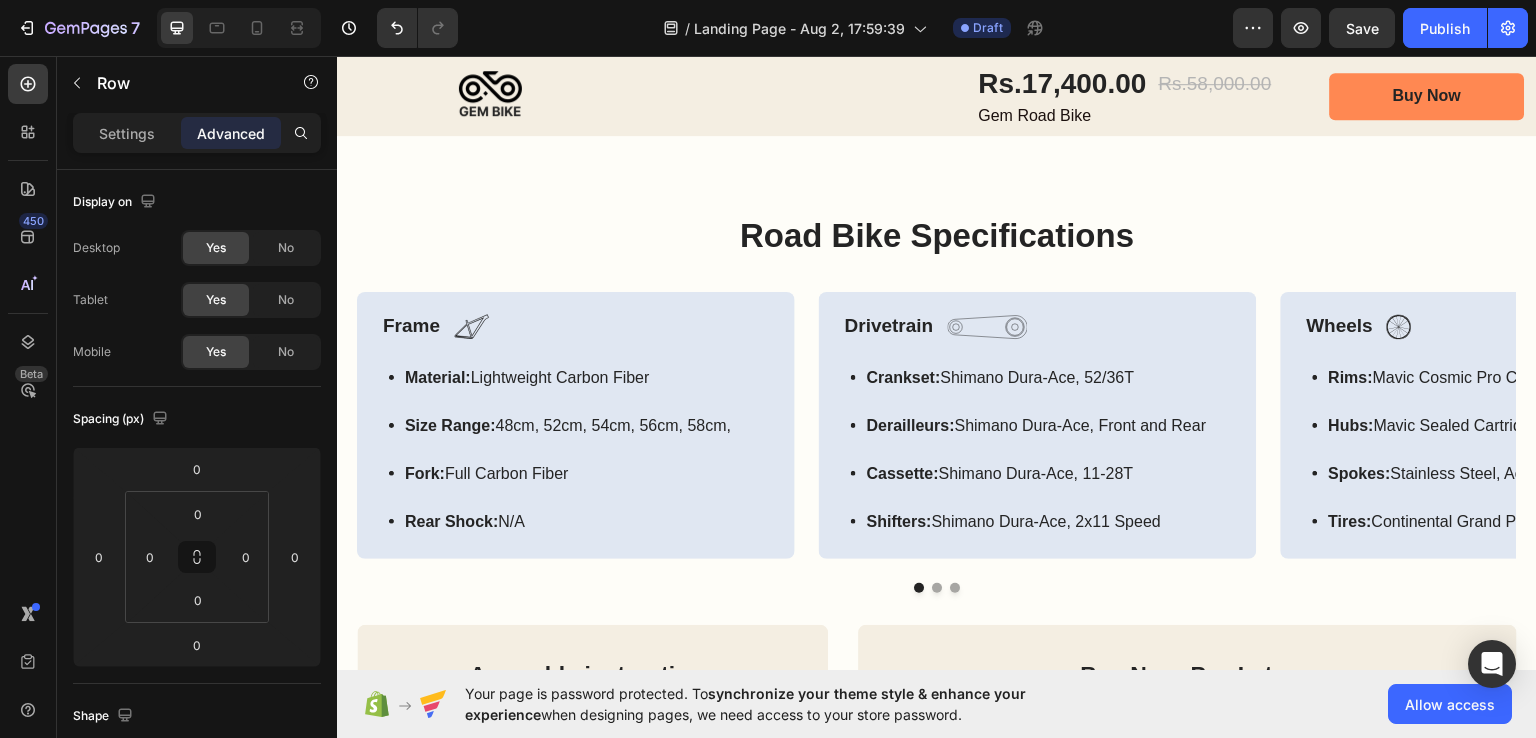 scroll, scrollTop: 4539, scrollLeft: 0, axis: vertical 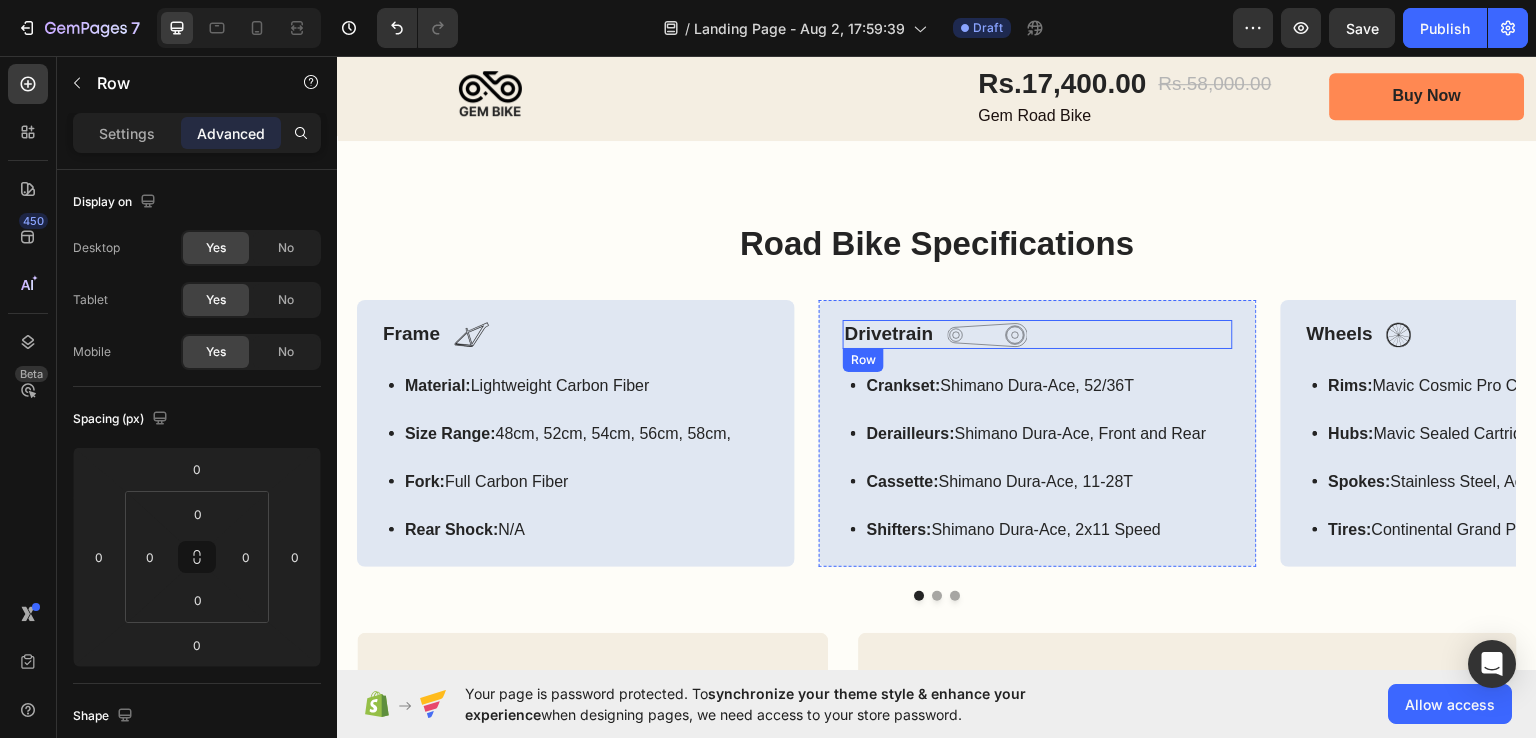 click on "Drivetrain Text Block Image Row" at bounding box center [1038, 333] 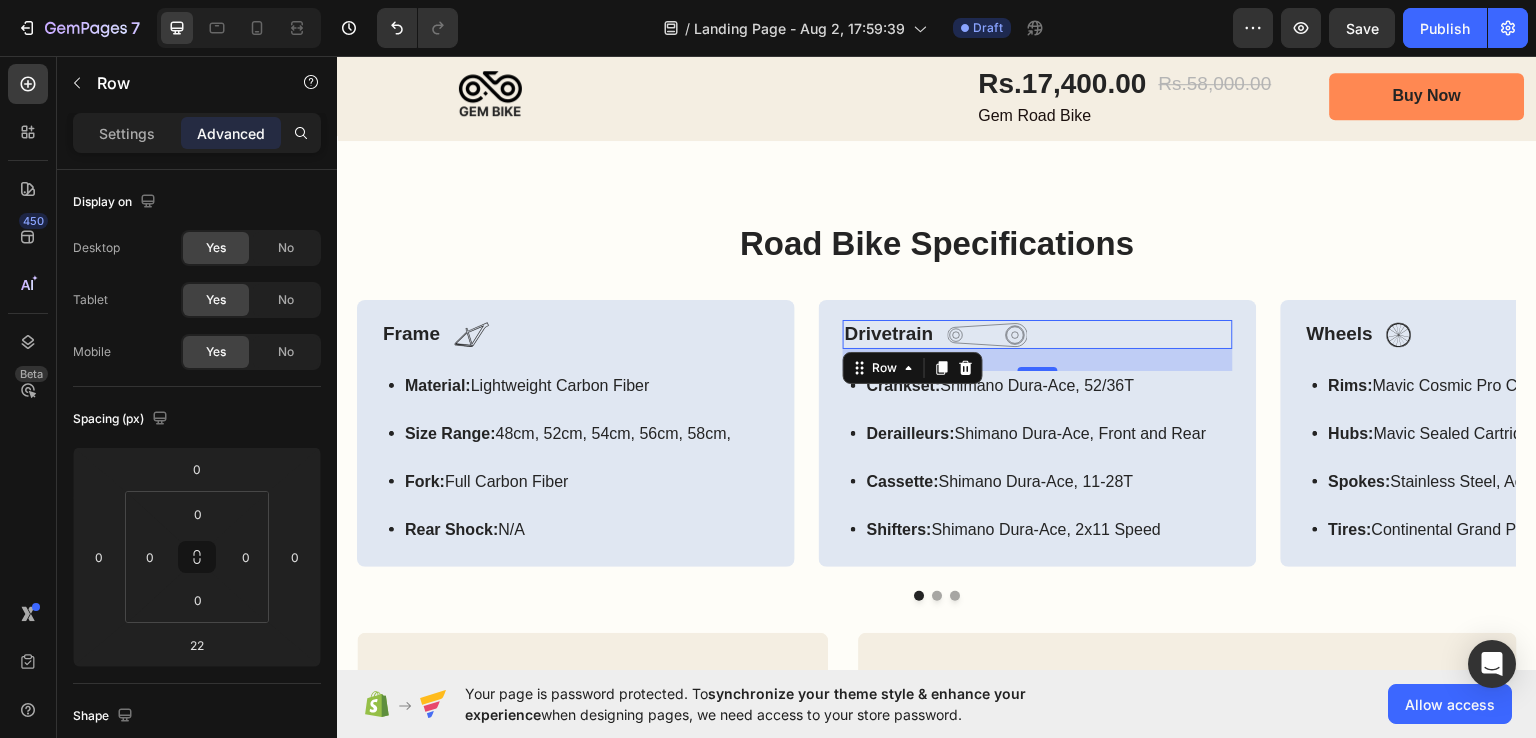 click on "Drivetrain Text Block Image Row   22" at bounding box center (1038, 333) 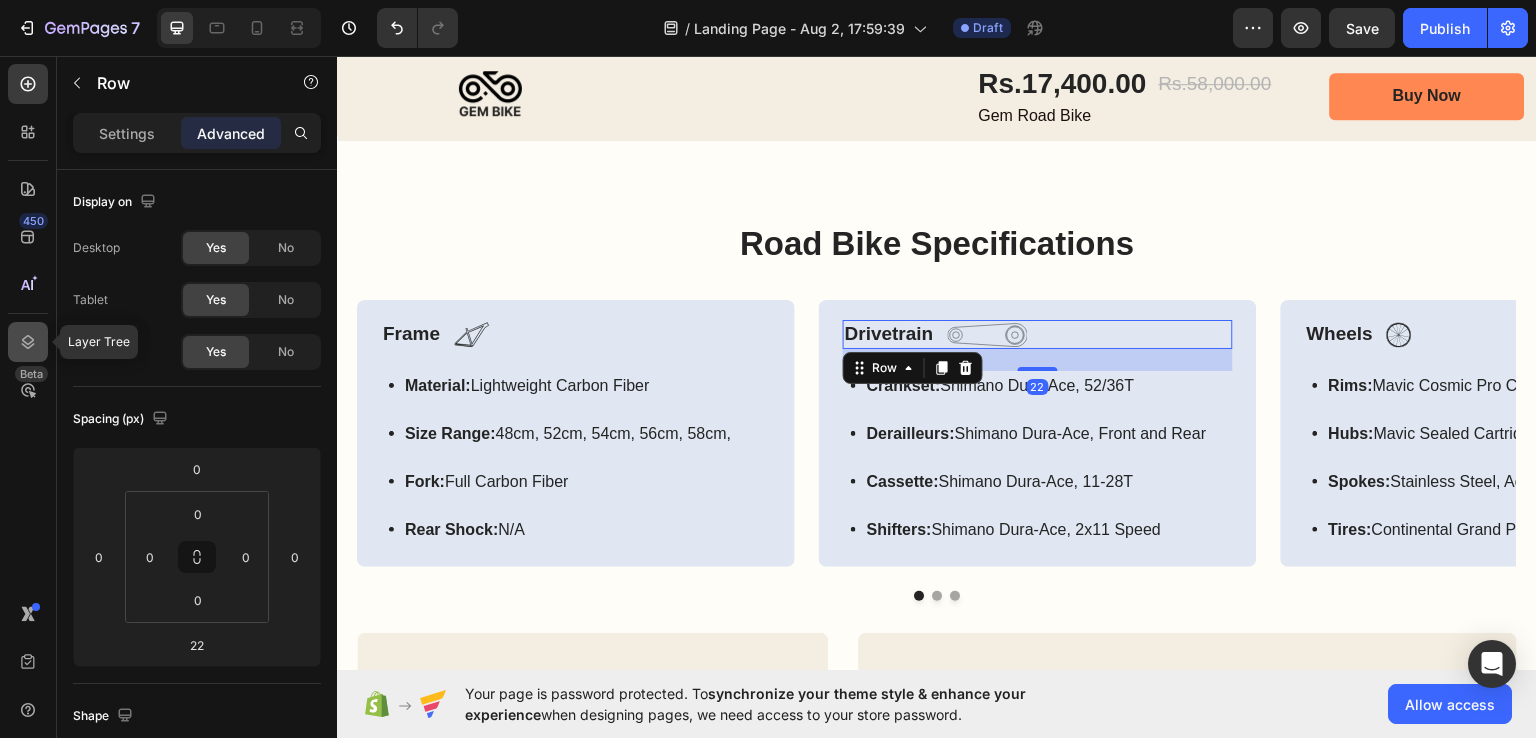 click 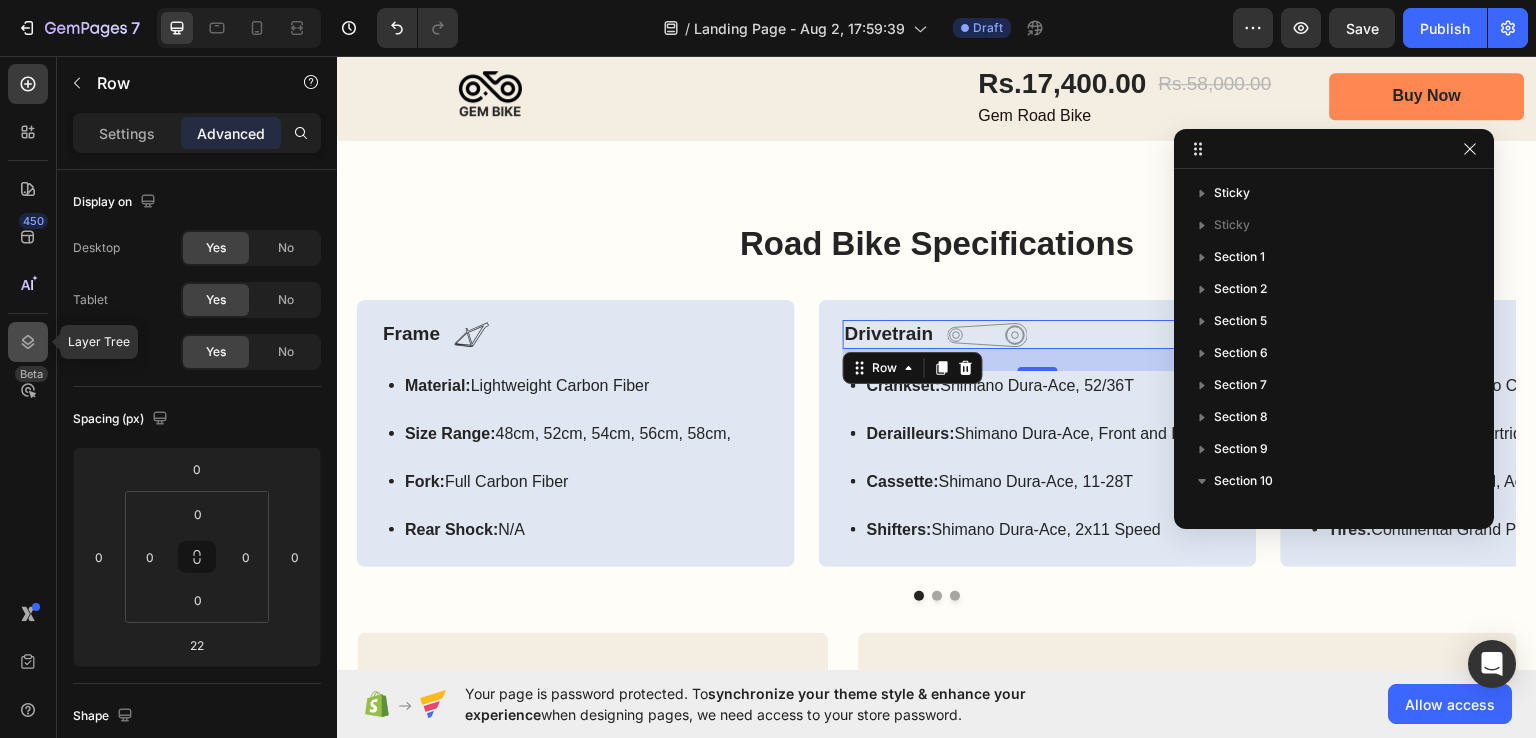 scroll, scrollTop: 506, scrollLeft: 0, axis: vertical 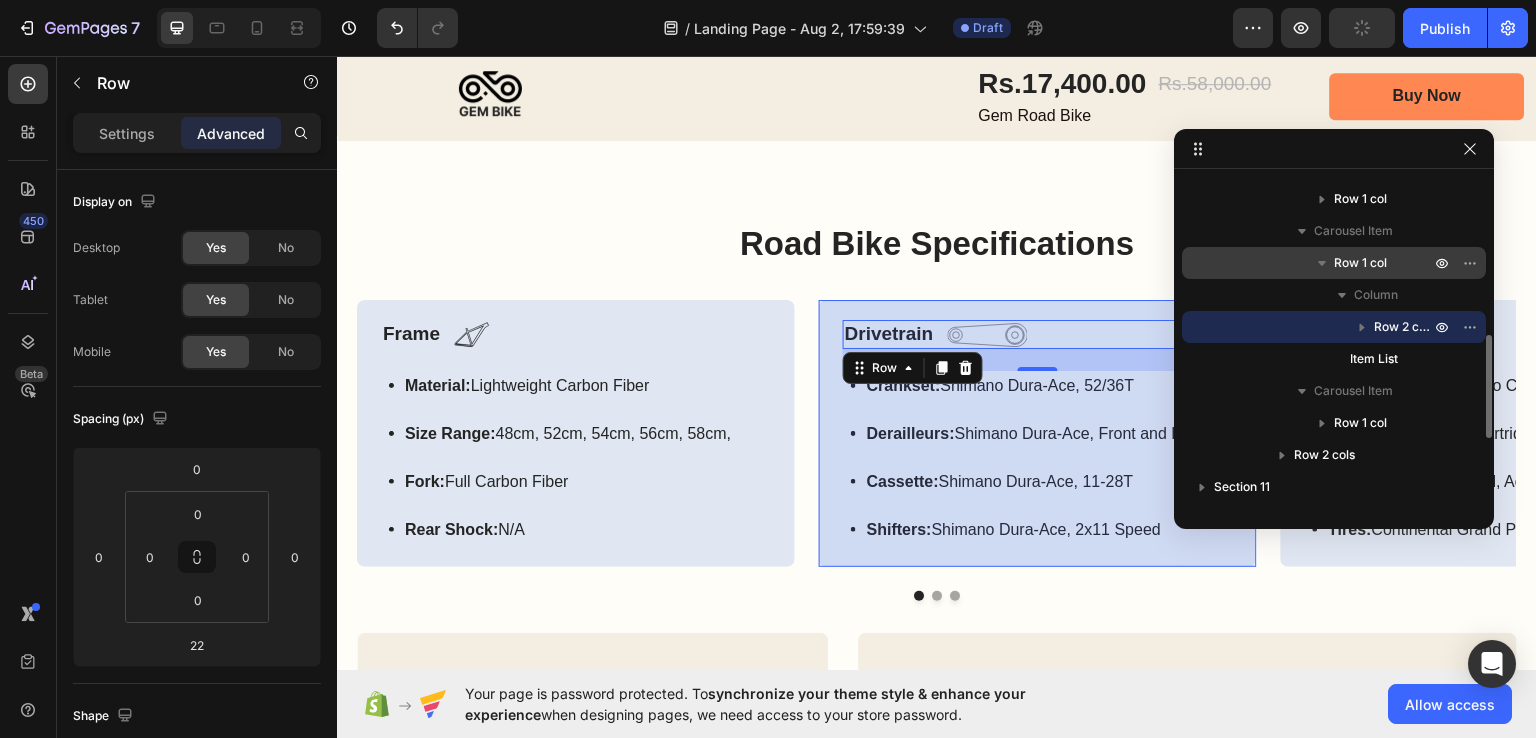 click on "Row 1 col" at bounding box center (1360, 263) 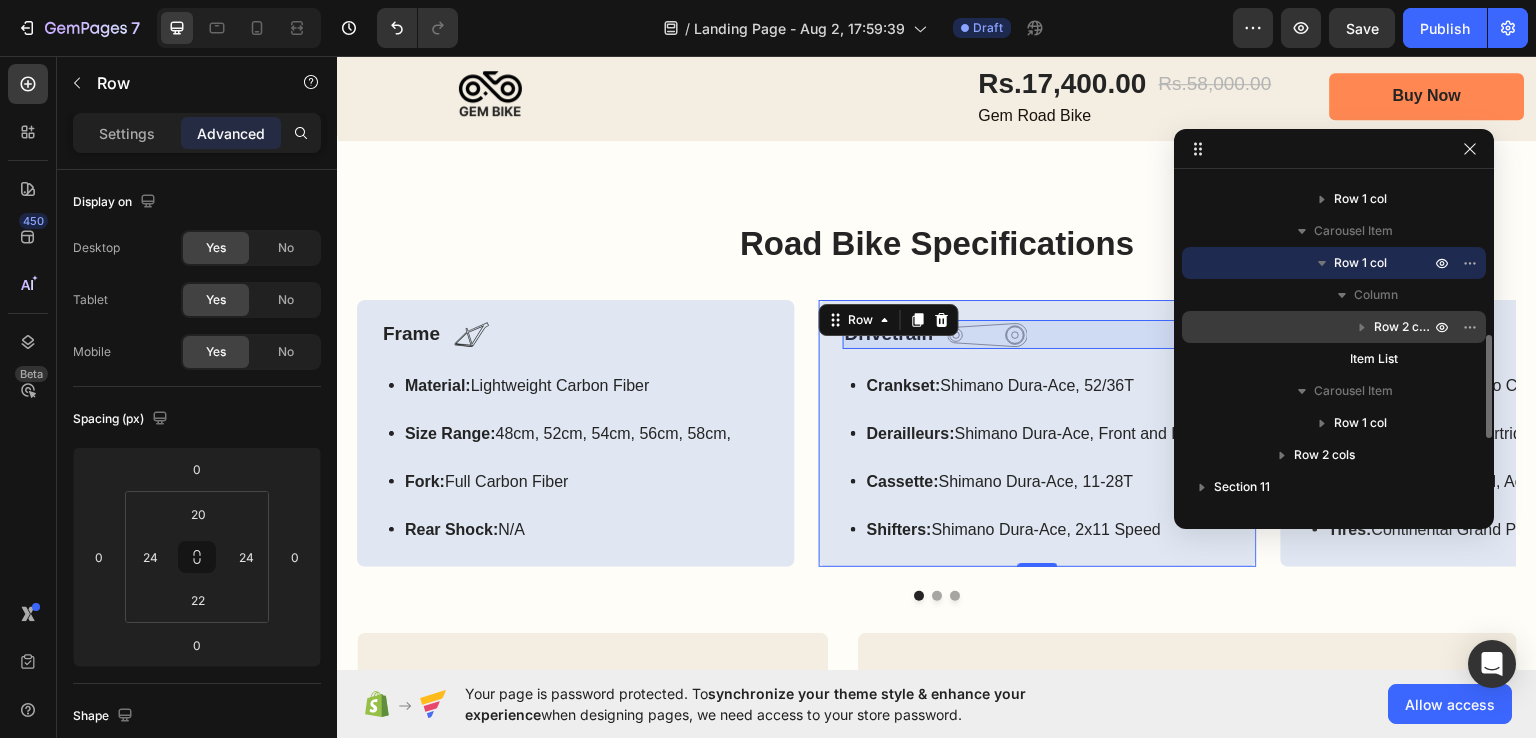 click on "Row 2 cols" at bounding box center [1404, 327] 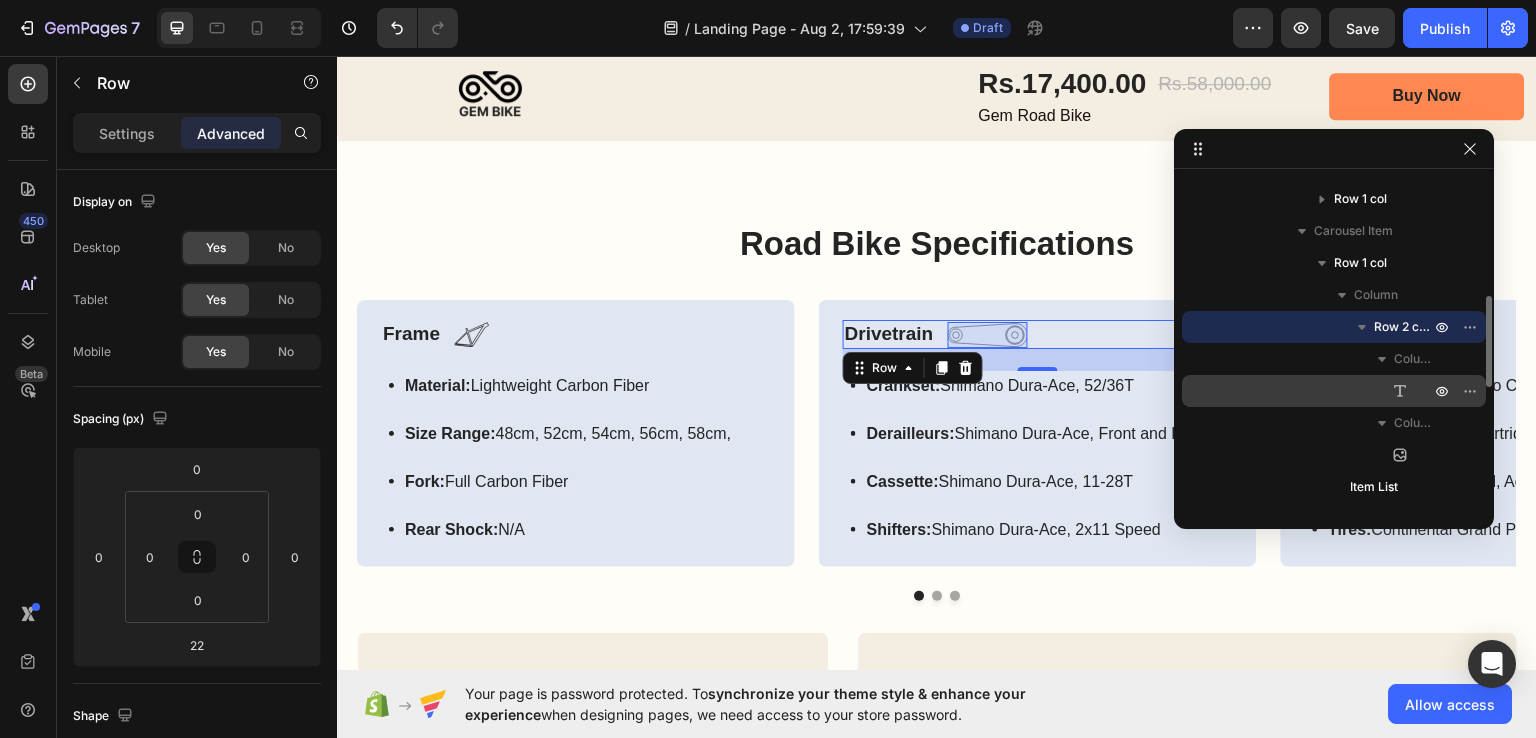 scroll, scrollTop: 523, scrollLeft: 0, axis: vertical 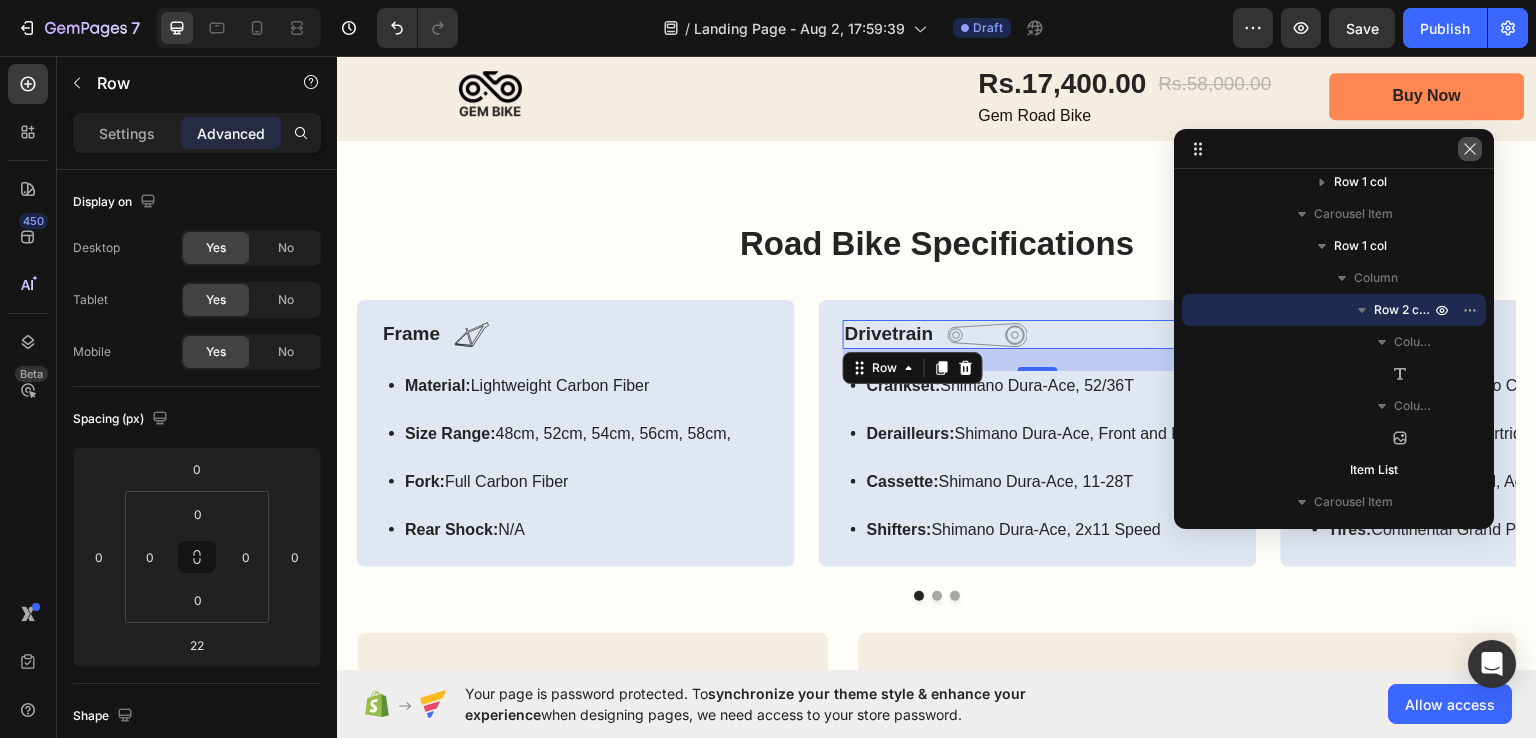 click 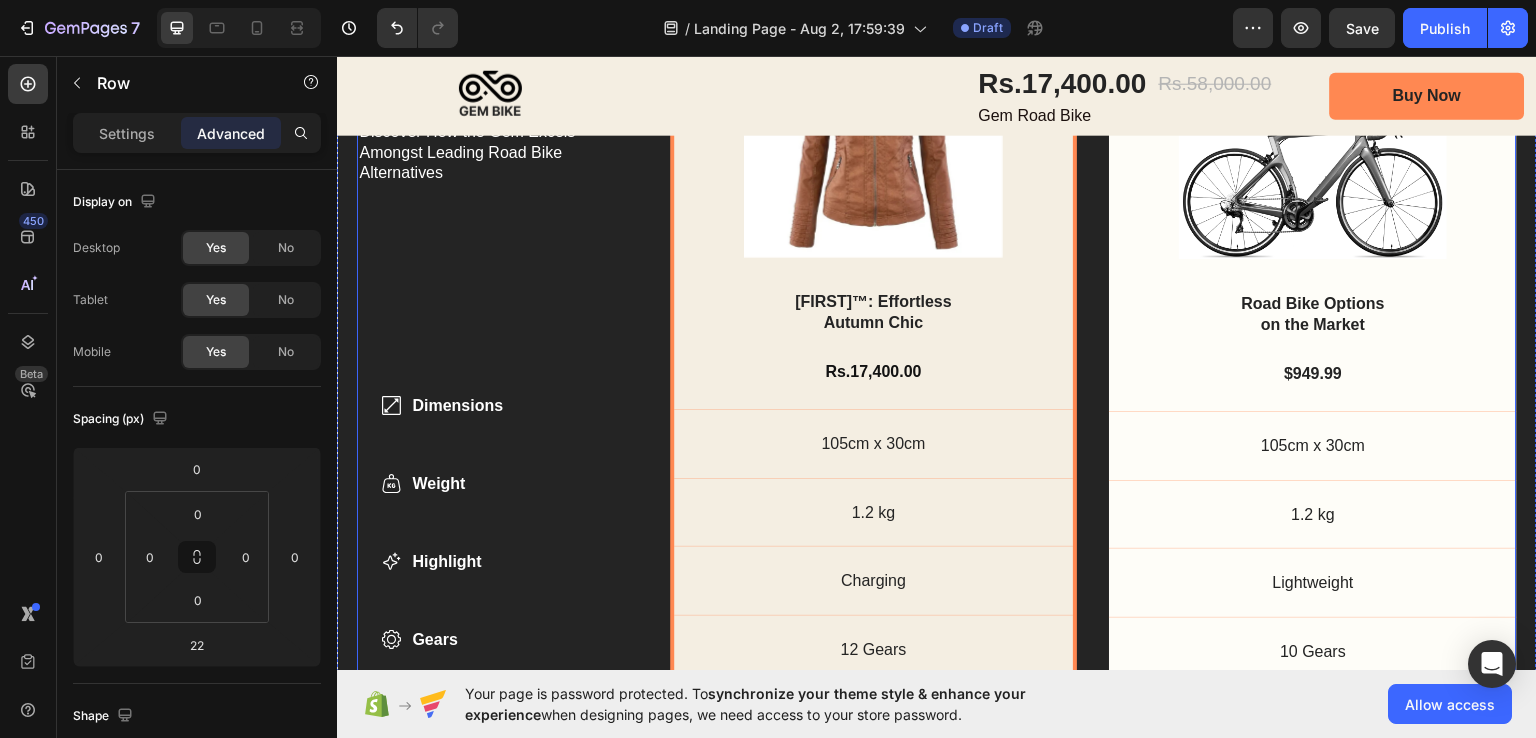 scroll, scrollTop: 7490, scrollLeft: 0, axis: vertical 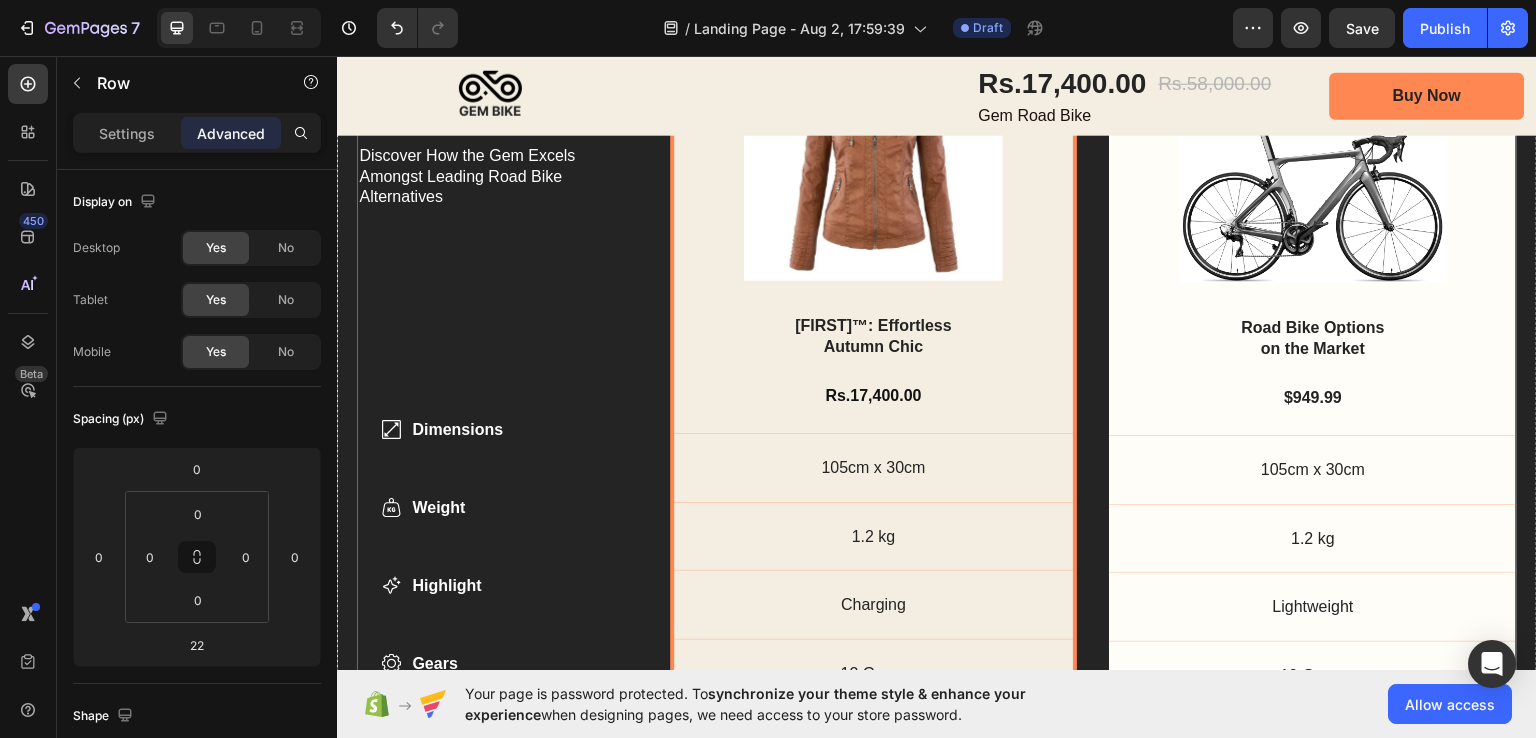 click on "Compare products Heading Discover How the Gem Excels Amongst Leading Road Bike Alternatives Text Block Row
Dimensions
Weight
Highlight
Gears
Brakes Item List" at bounding box center (498, 366) 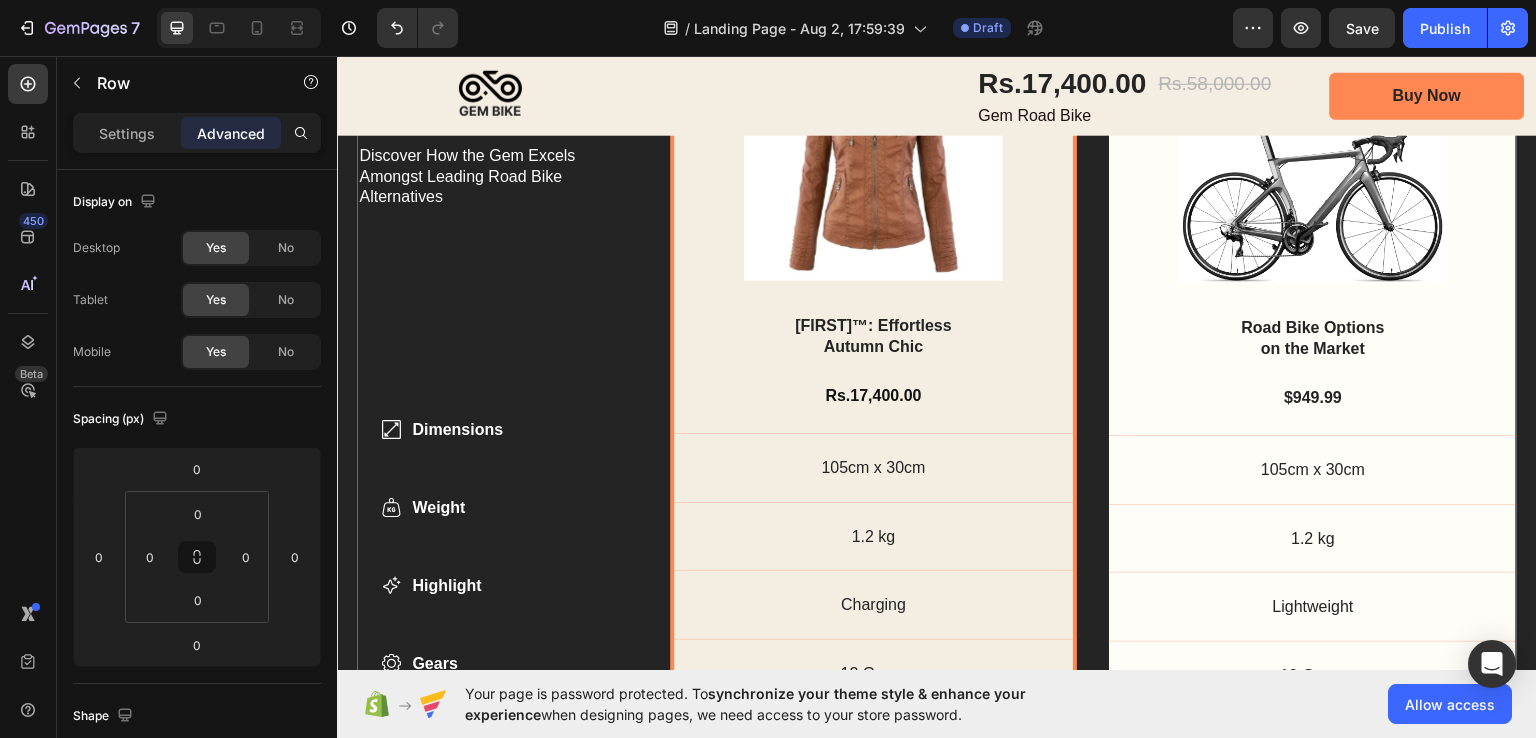click on "Compare products Heading Discover How the Gem Excels Amongst Leading Road Bike Alternatives Text Block Row
Dimensions
Weight
Highlight
Gears
Brakes Item List" at bounding box center [498, 366] 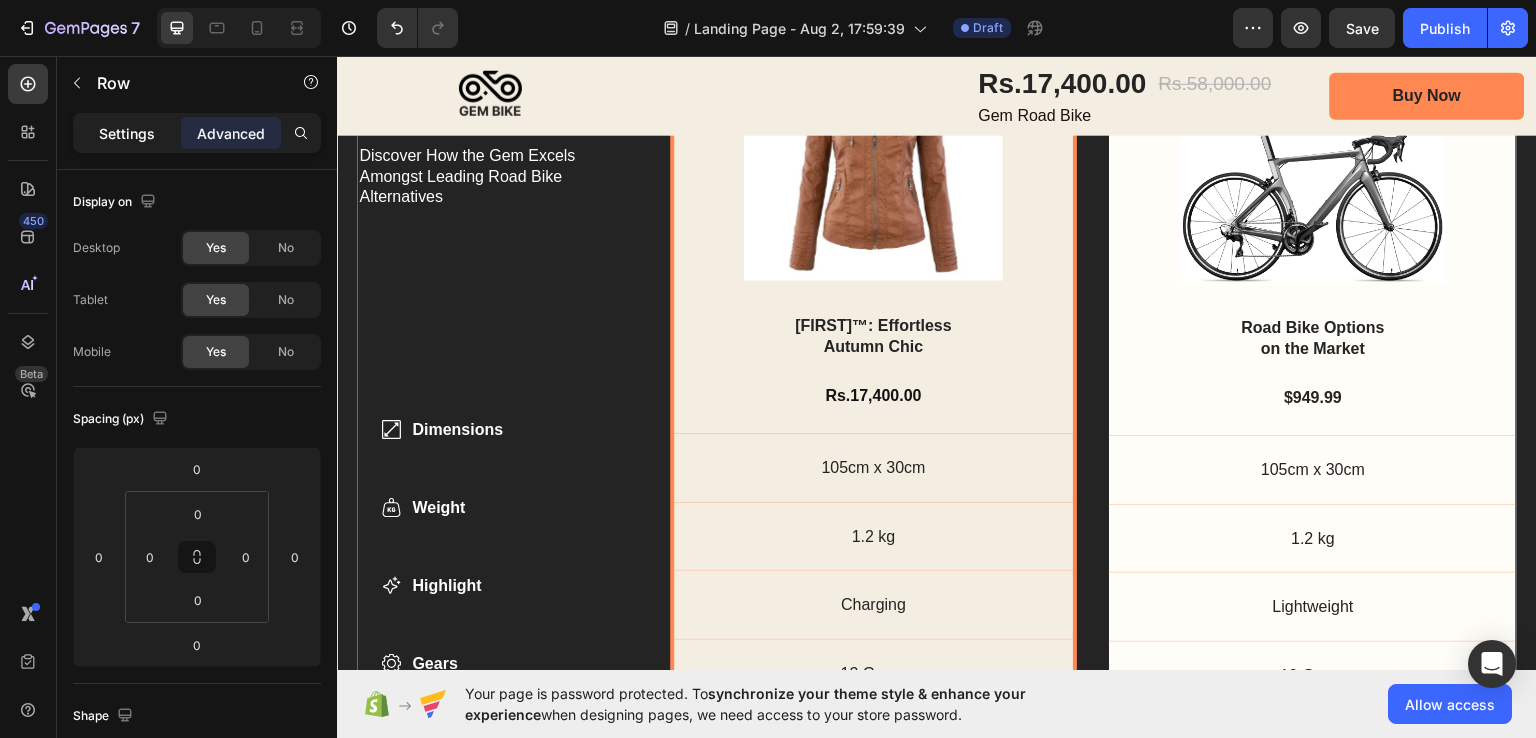 click on "Settings" at bounding box center [127, 133] 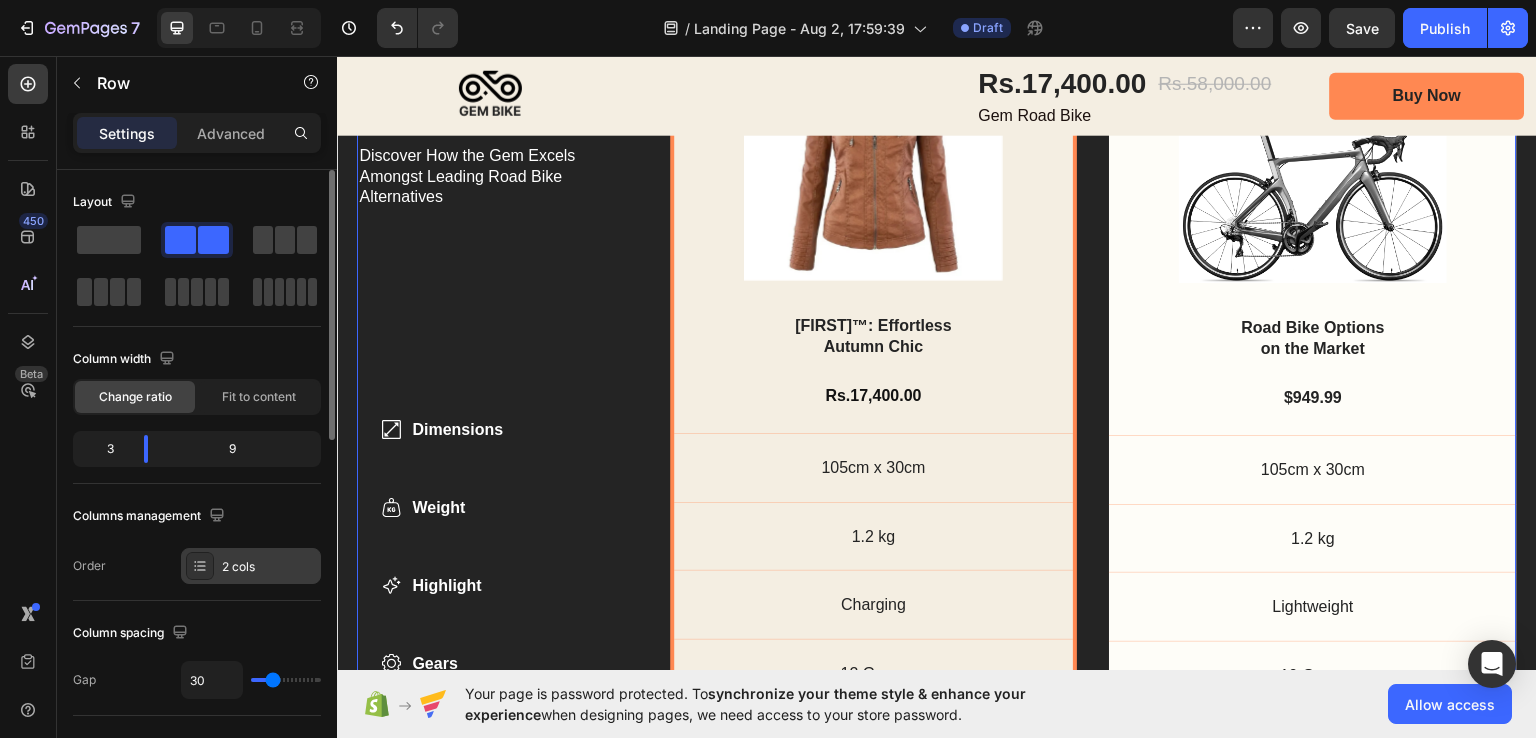 click 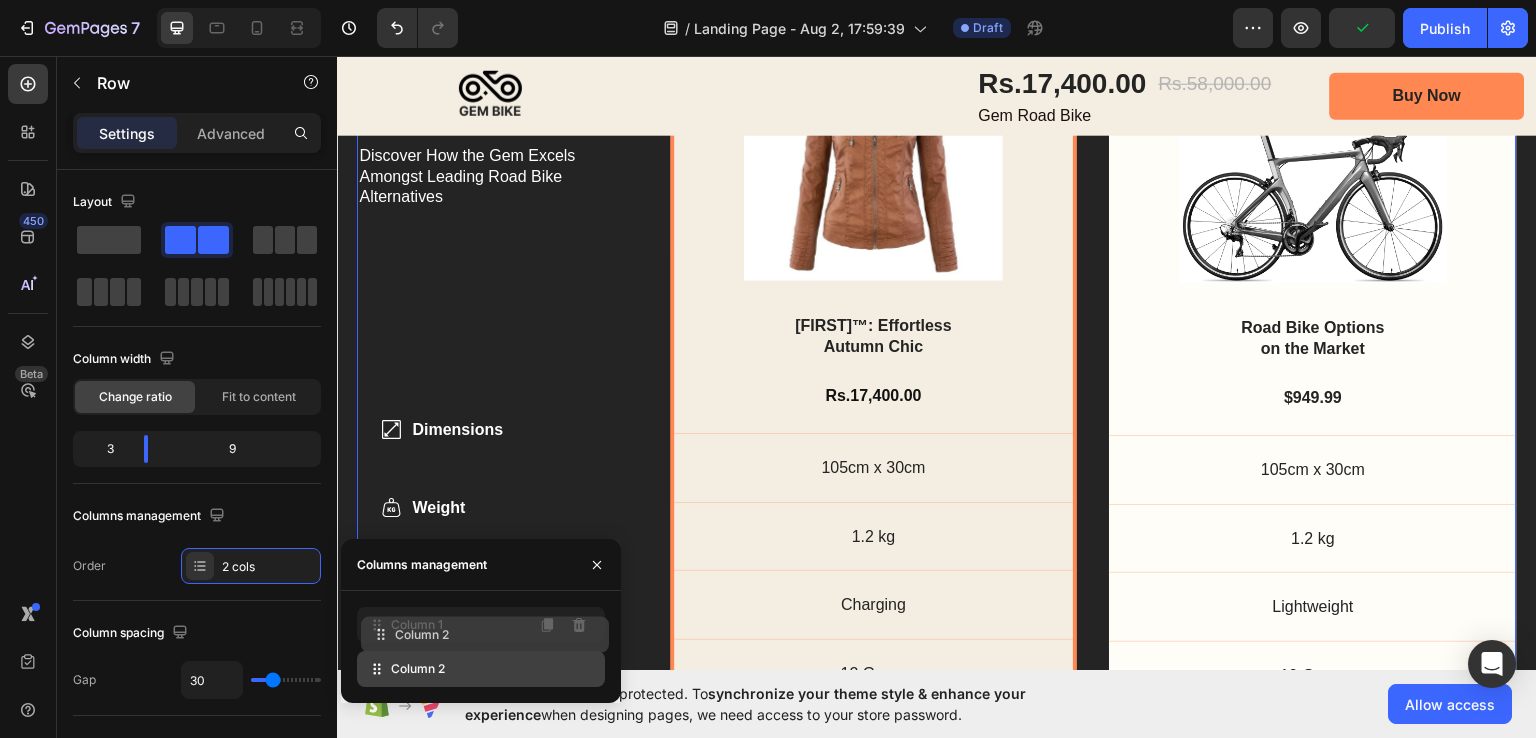 type 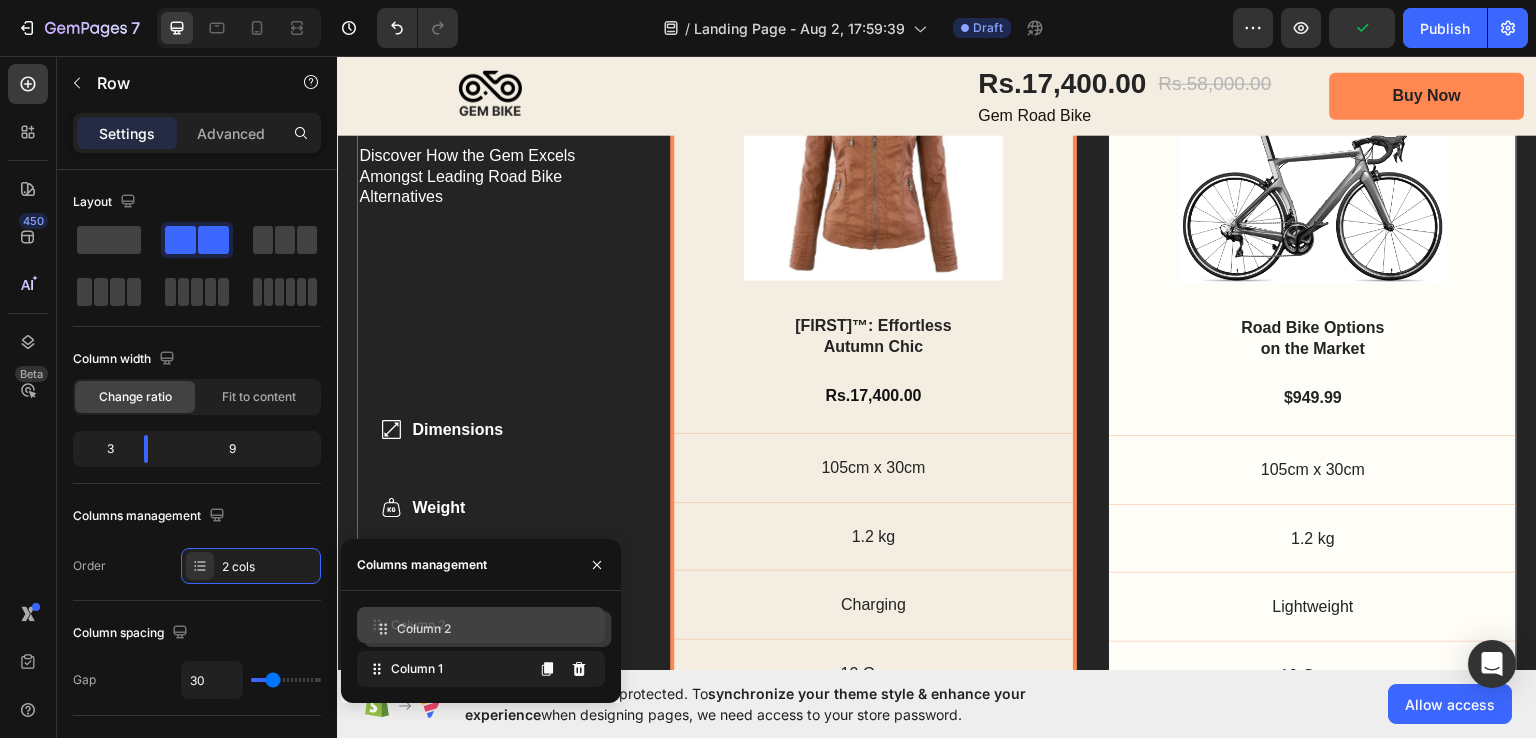 drag, startPoint x: 420, startPoint y: 676, endPoint x: 427, endPoint y: 636, distance: 40.60788 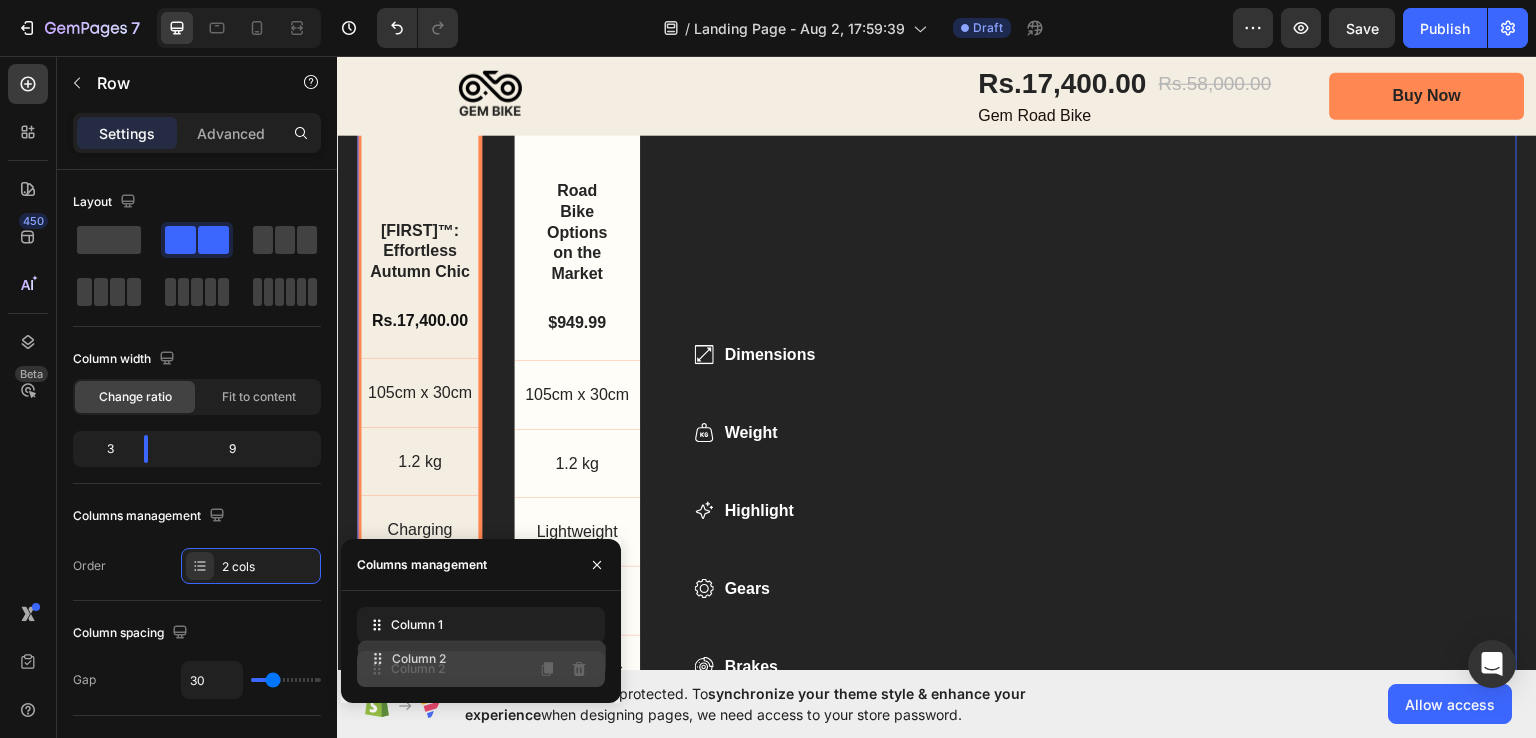 drag, startPoint x: 437, startPoint y: 628, endPoint x: 438, endPoint y: 661, distance: 33.01515 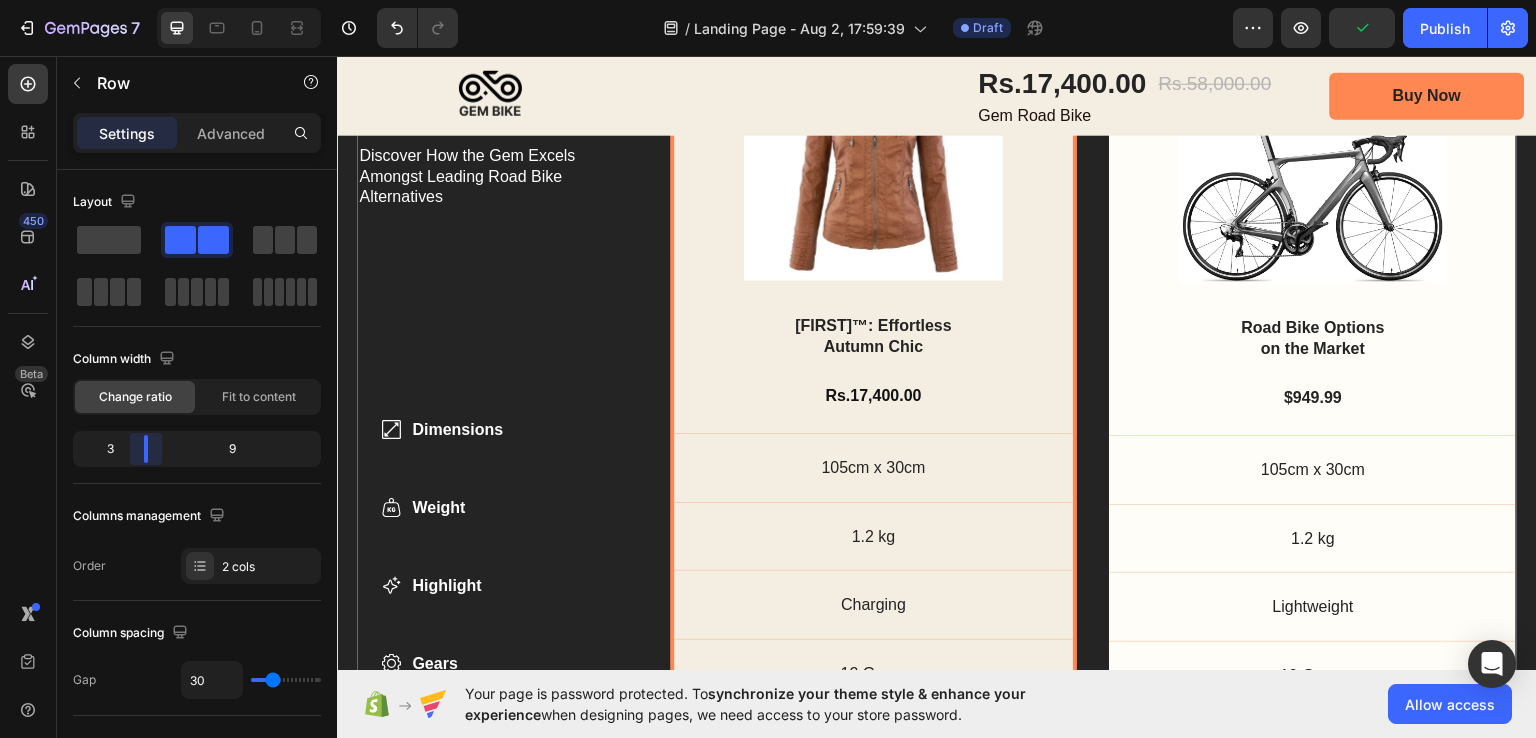 drag, startPoint x: 149, startPoint y: 448, endPoint x: 144, endPoint y: 459, distance: 12.083046 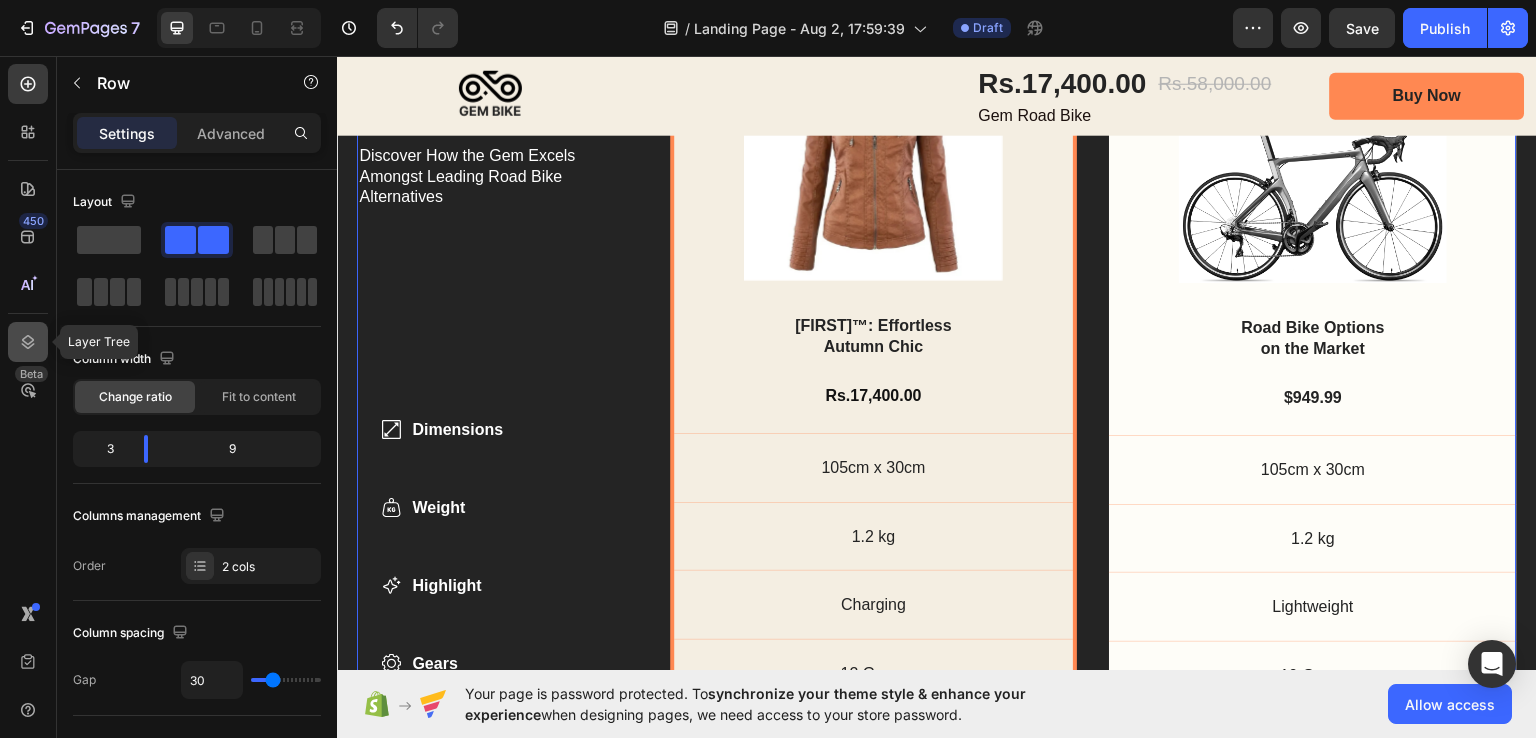 click 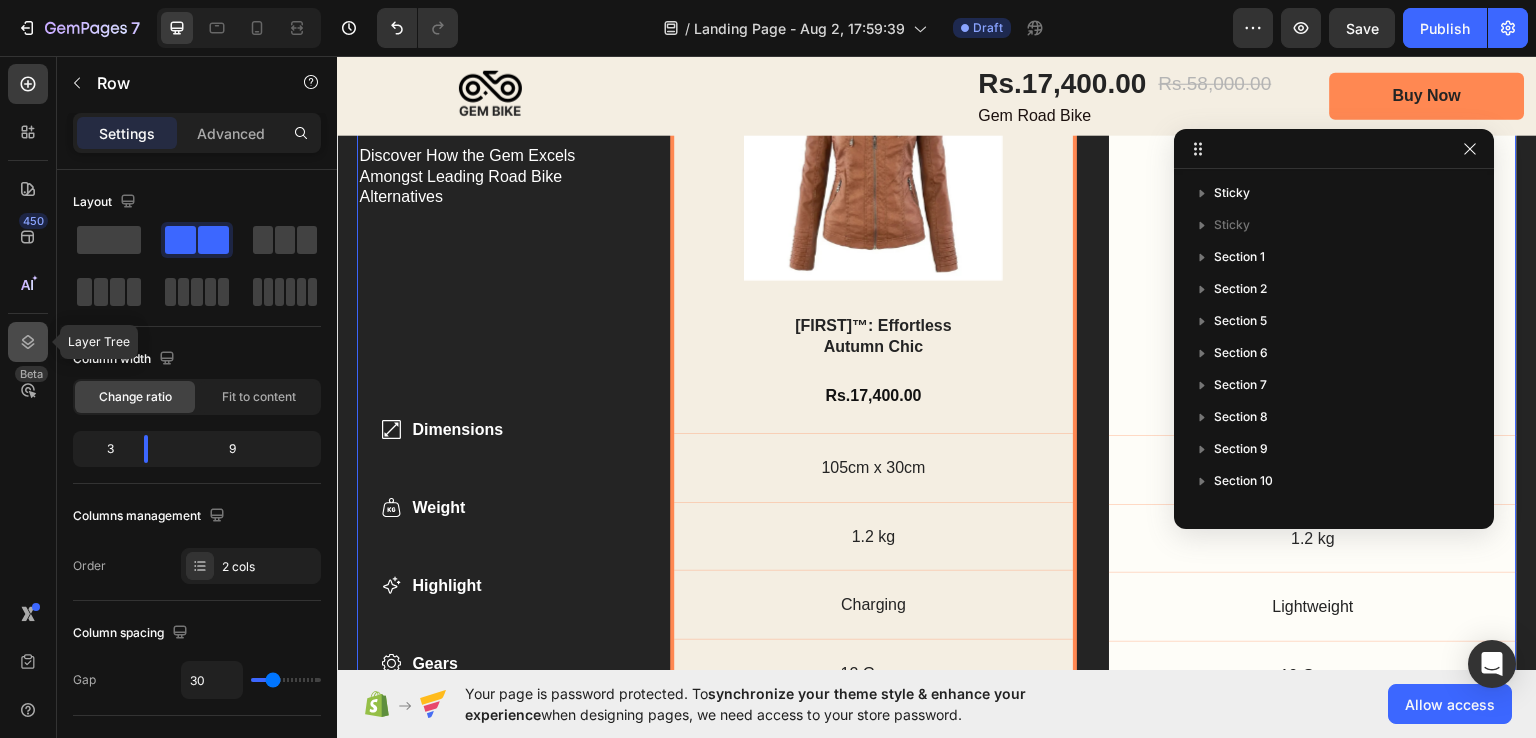 scroll, scrollTop: 309, scrollLeft: 0, axis: vertical 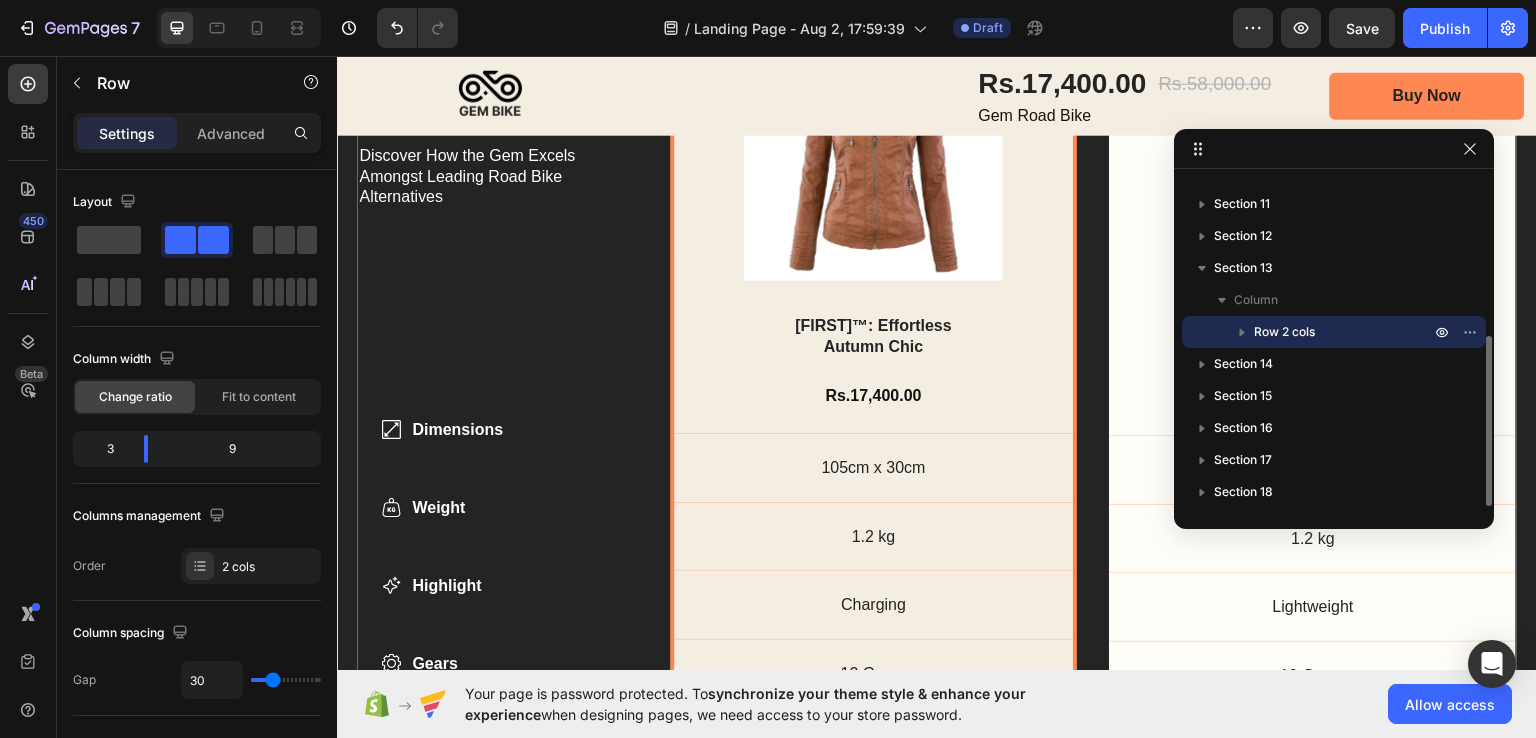 click 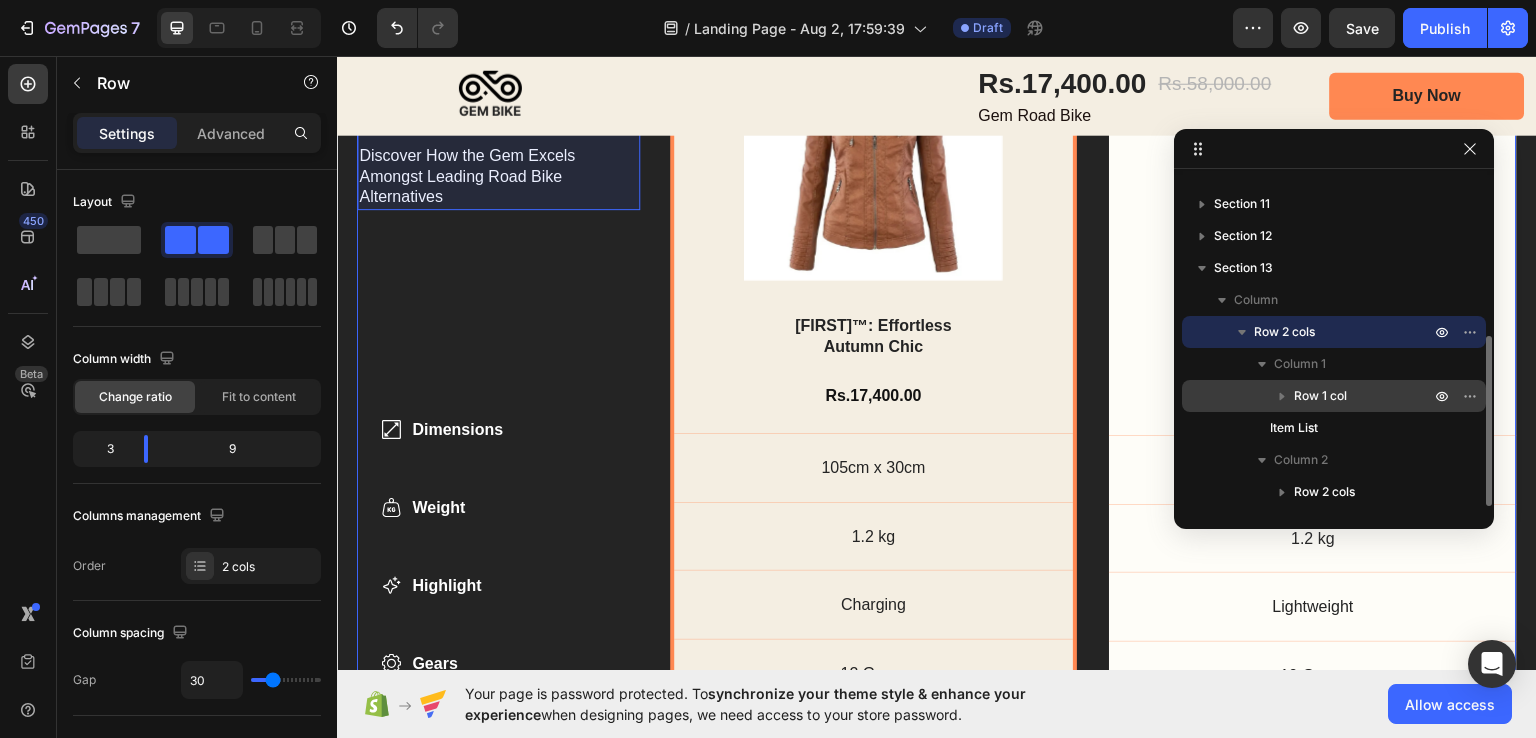 click 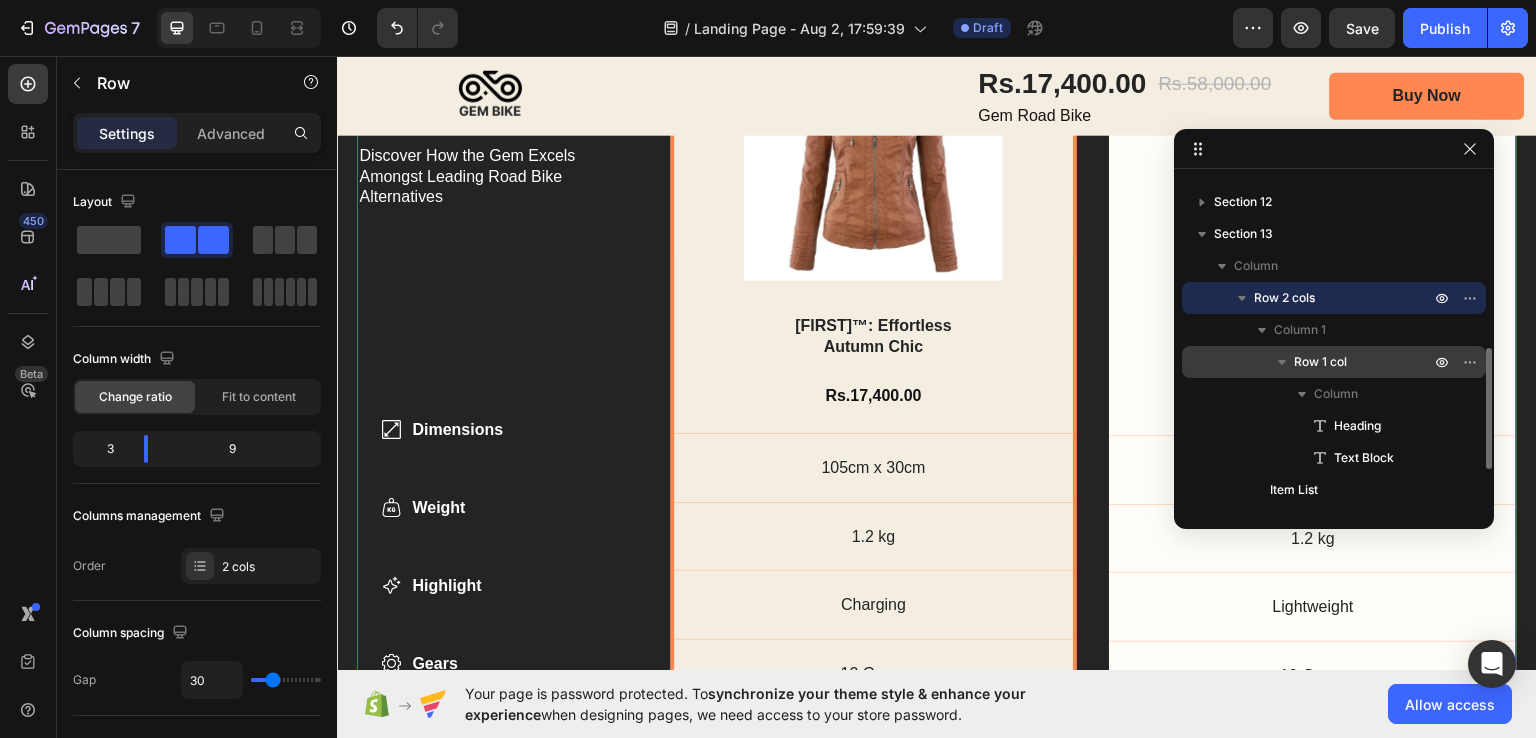 scroll, scrollTop: 393, scrollLeft: 0, axis: vertical 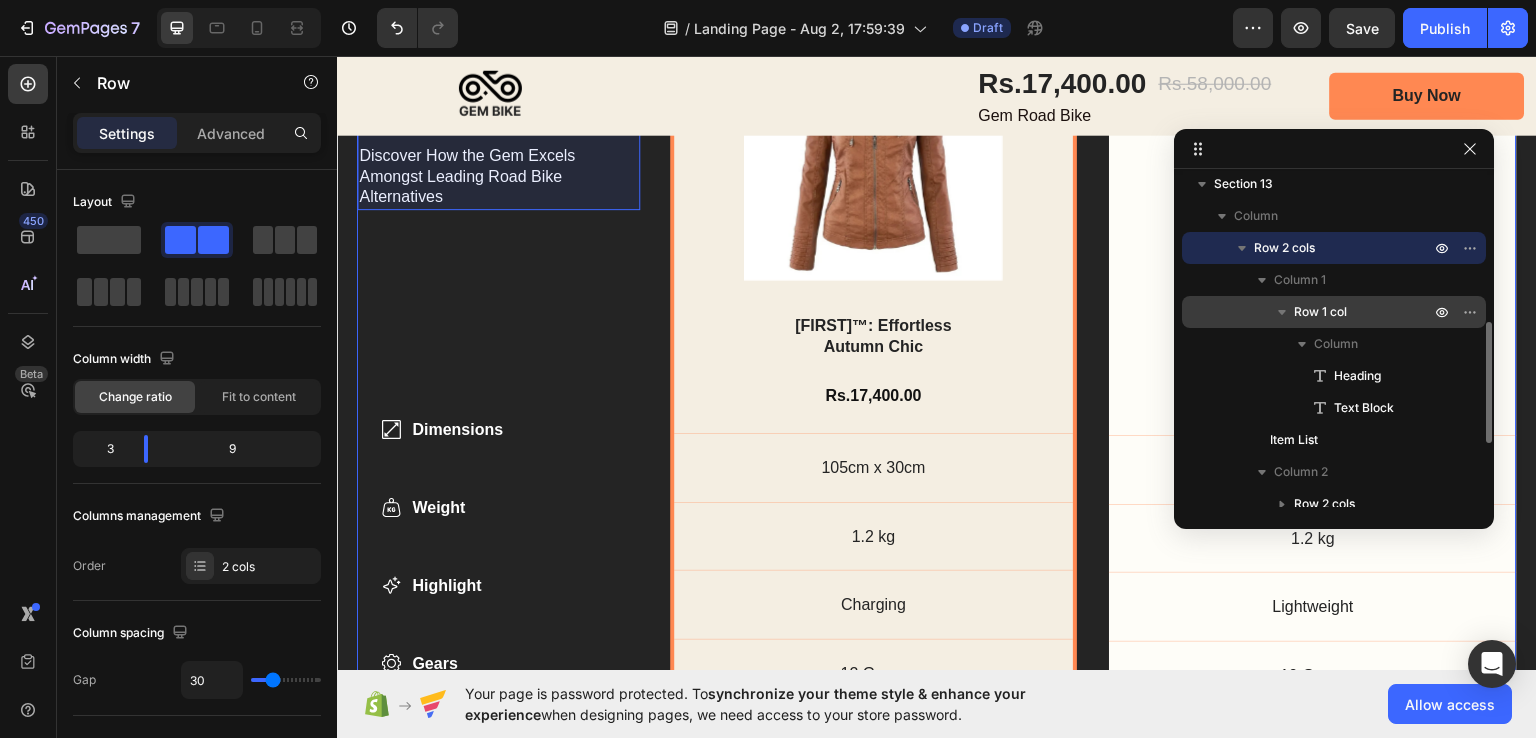 click on "Row 1 col" at bounding box center [1320, 312] 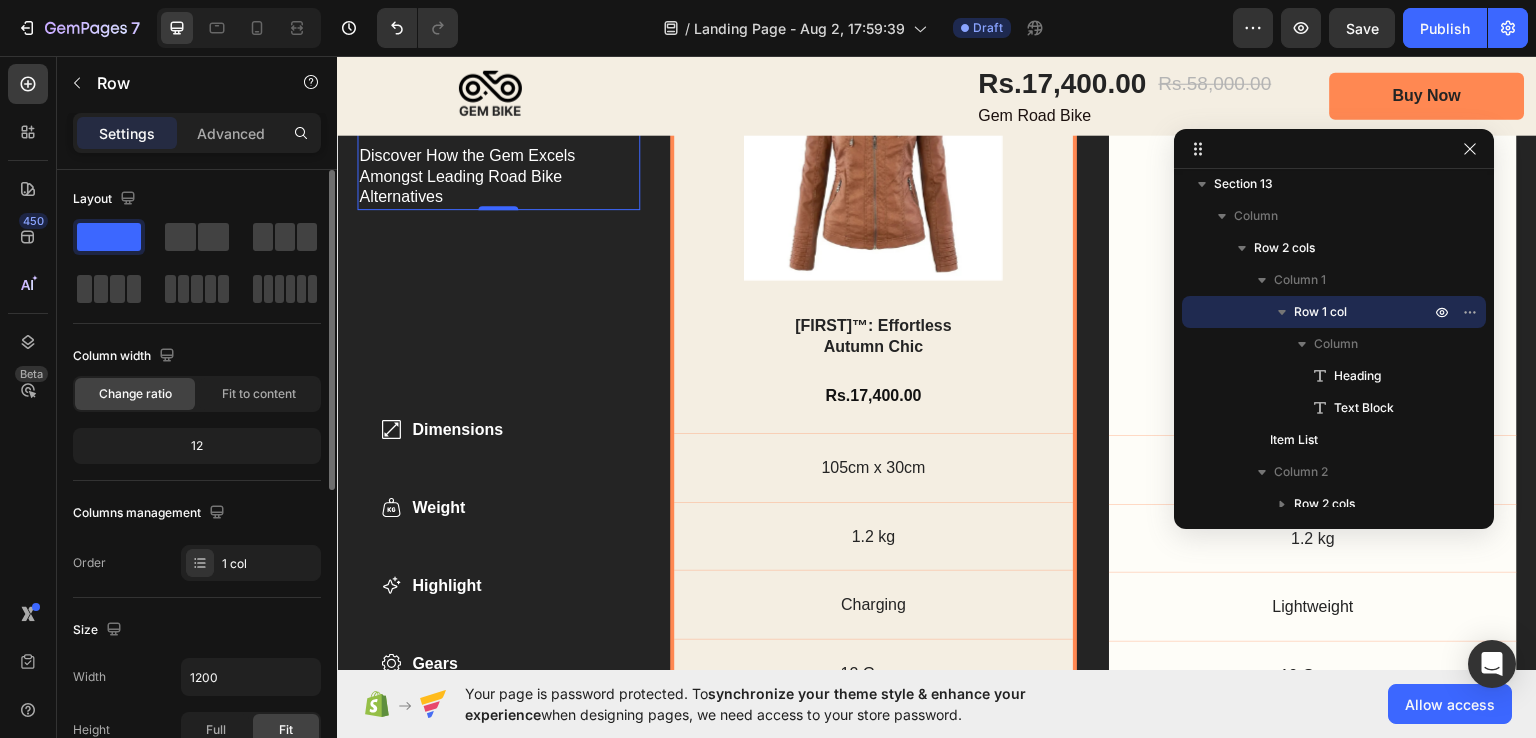 scroll, scrollTop: 4, scrollLeft: 0, axis: vertical 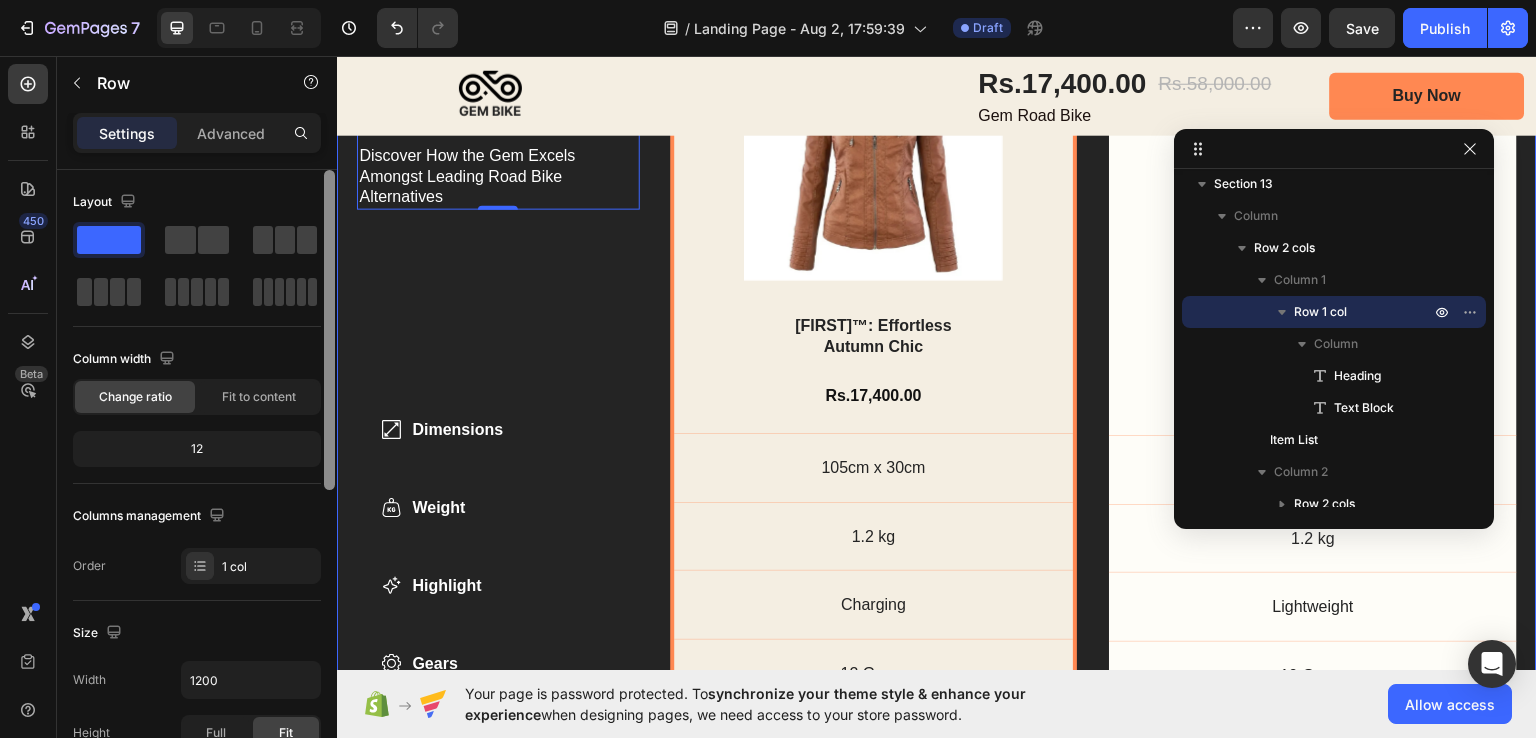 drag, startPoint x: 670, startPoint y: 406, endPoint x: 344, endPoint y: 247, distance: 362.7079 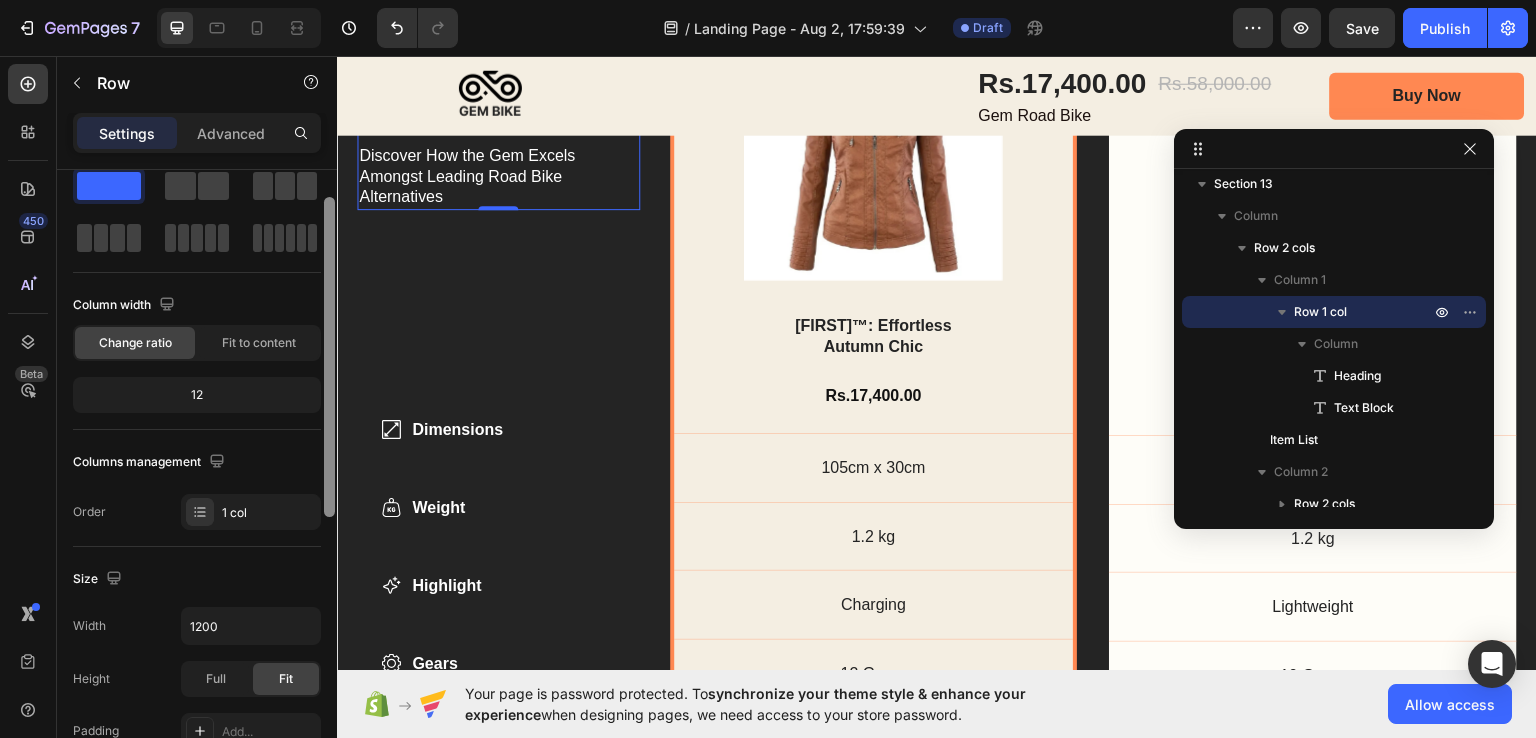 scroll, scrollTop: 48, scrollLeft: 0, axis: vertical 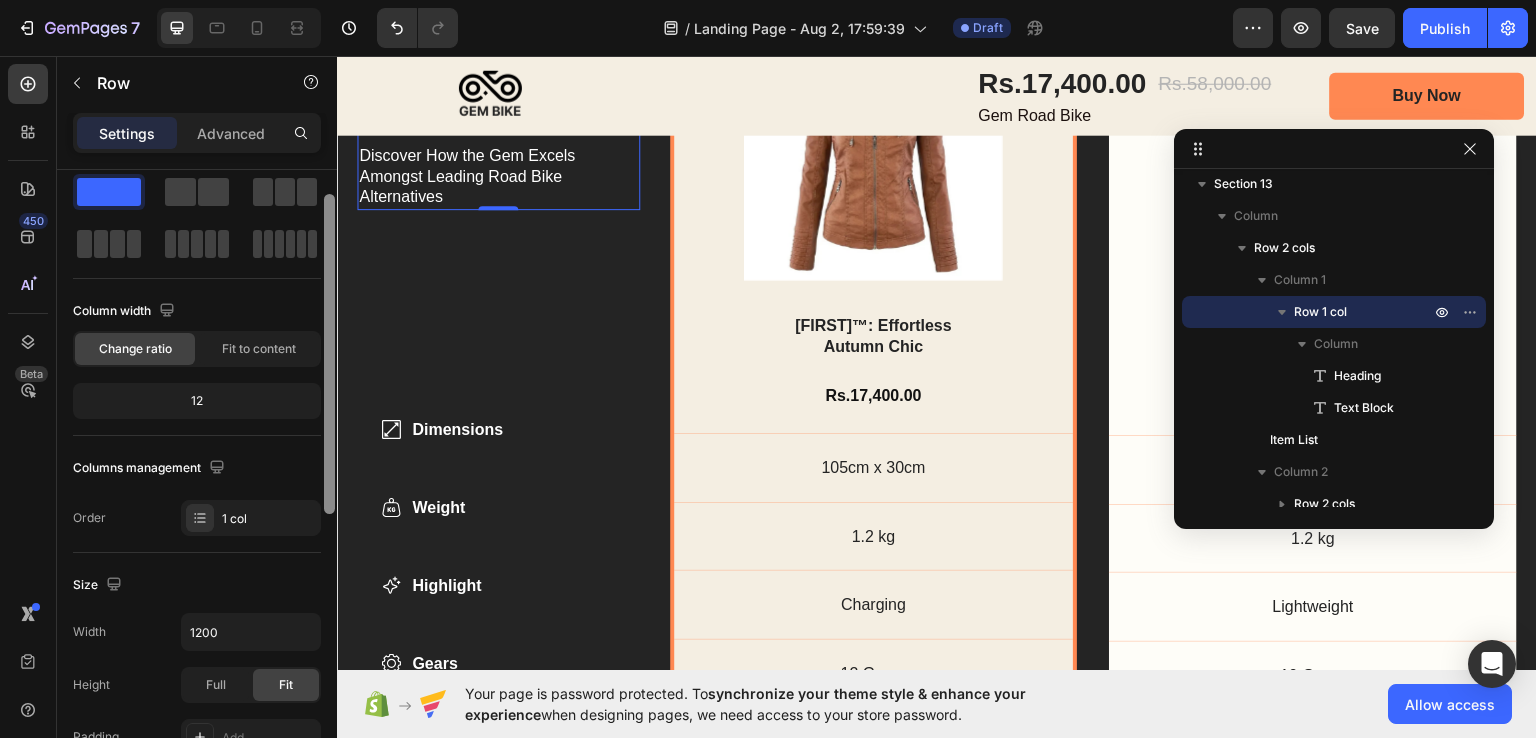 click on "Column width Change ratio Fit to content 12" at bounding box center (197, 365) 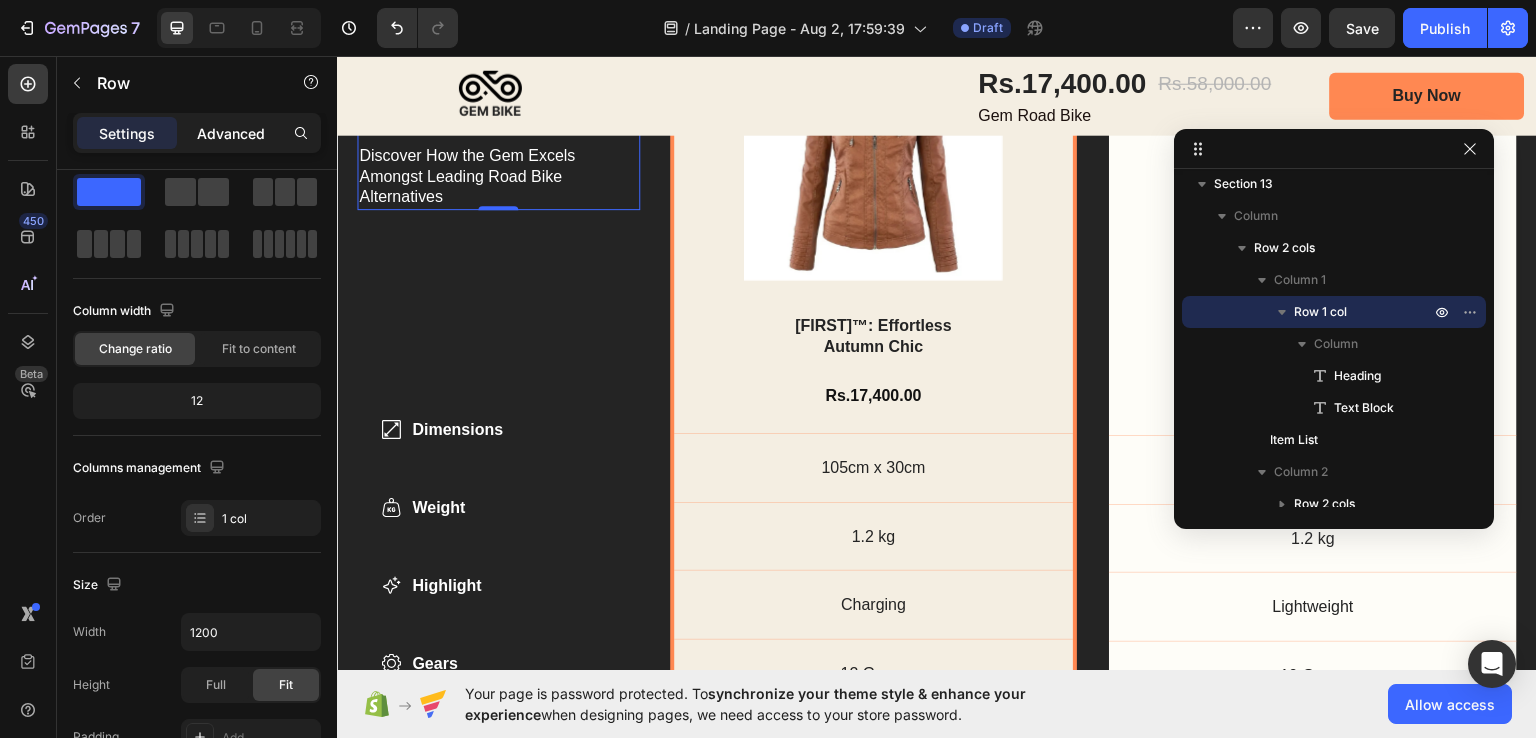 click on "Advanced" at bounding box center (231, 133) 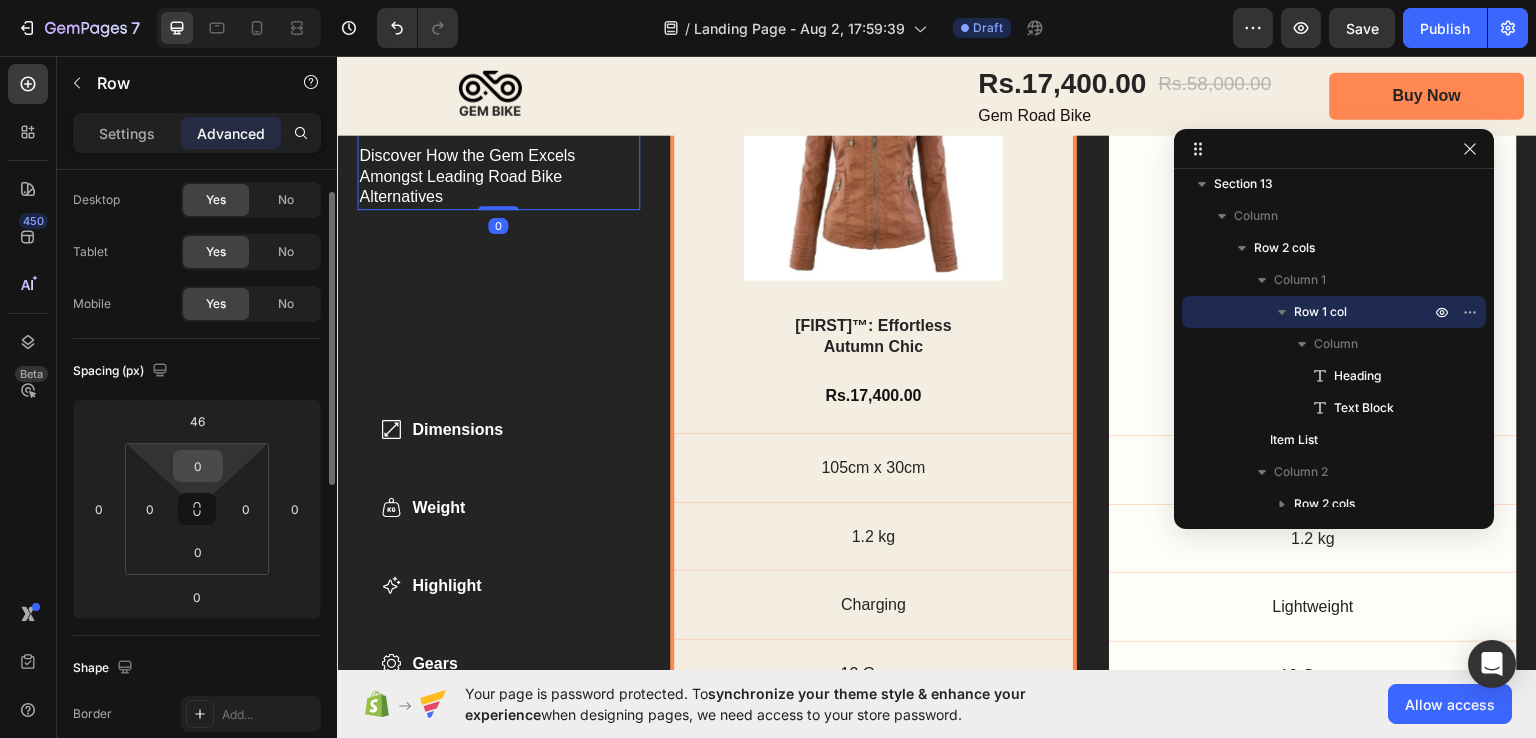 drag, startPoint x: 217, startPoint y: 425, endPoint x: 214, endPoint y: 450, distance: 25.179358 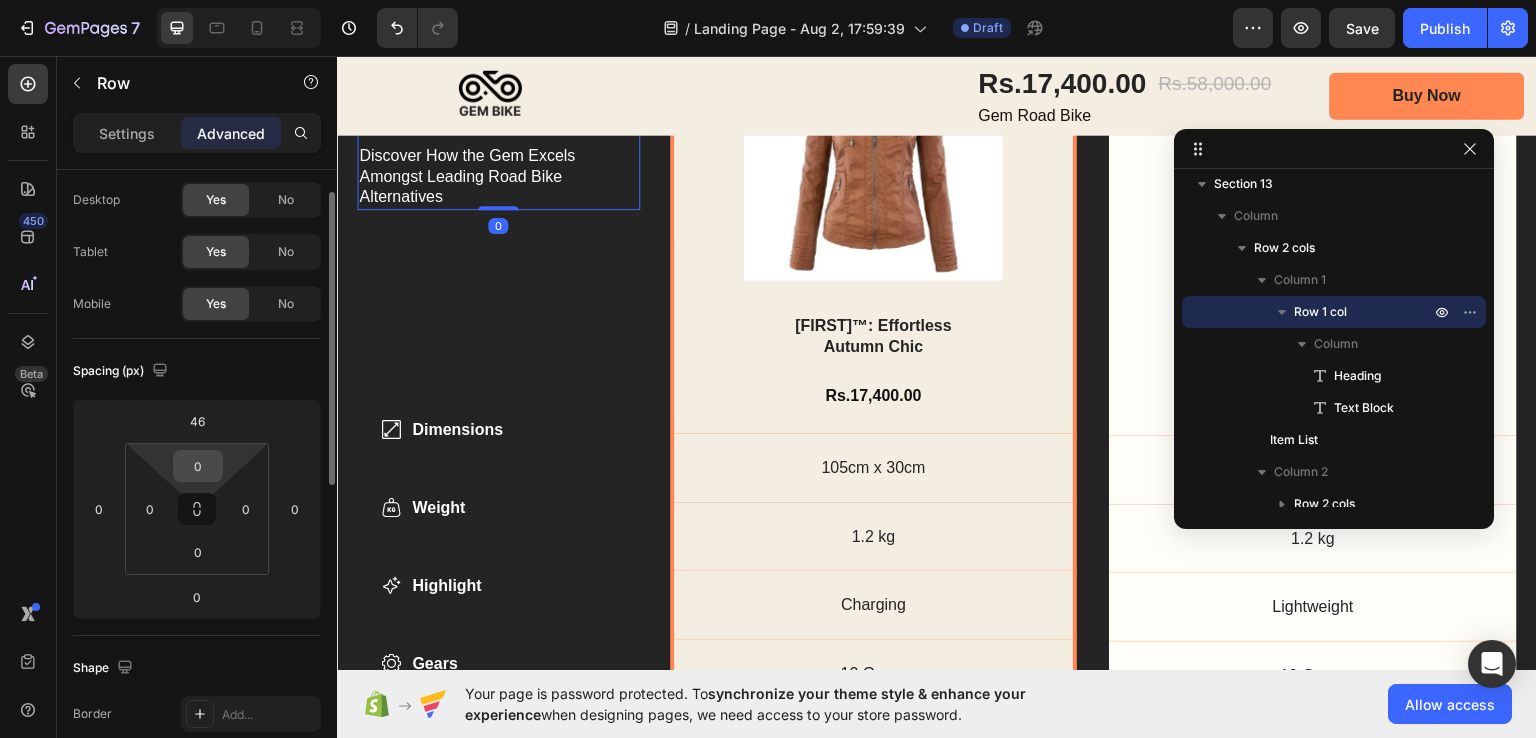 click on "46 0 0 0 0 0 0 0" 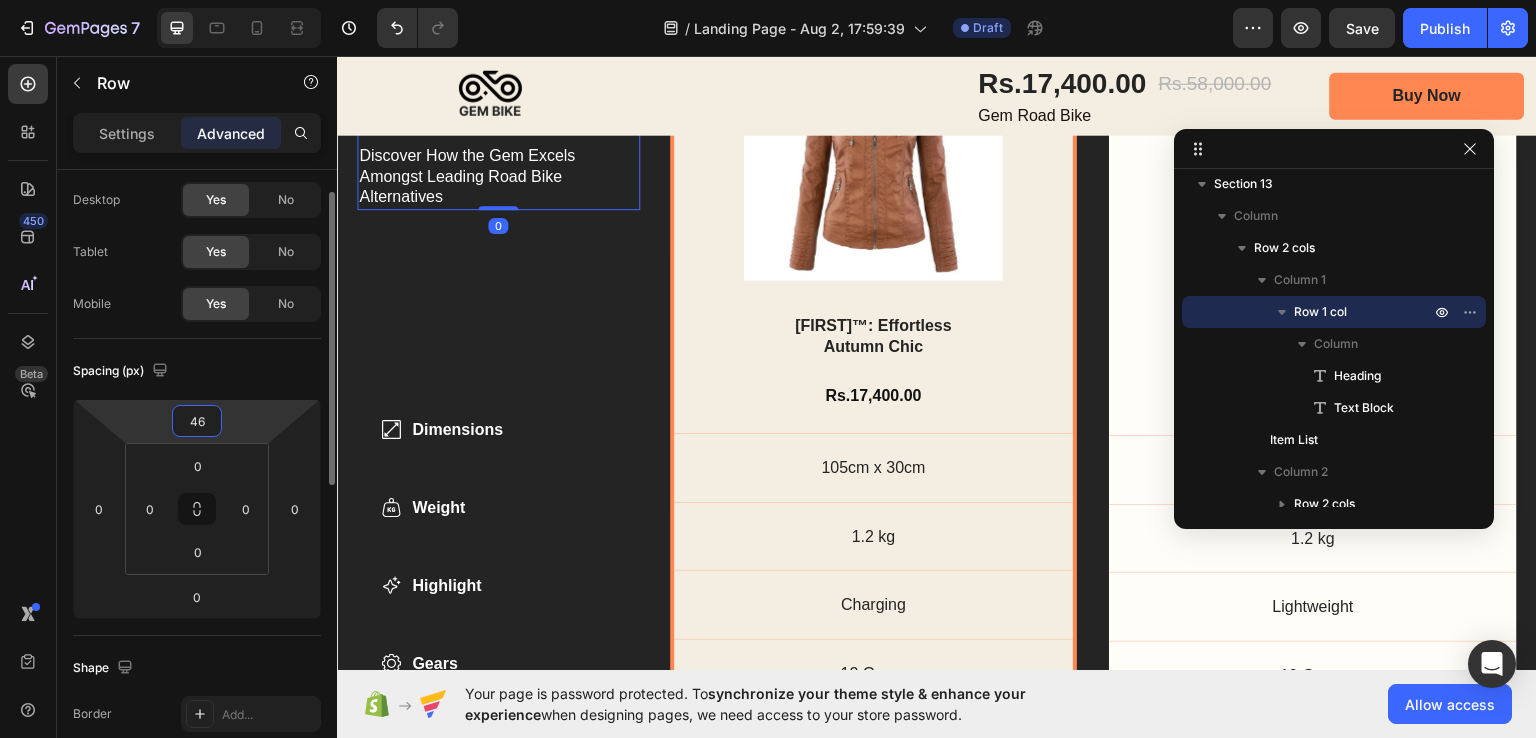 click on "46" at bounding box center (197, 421) 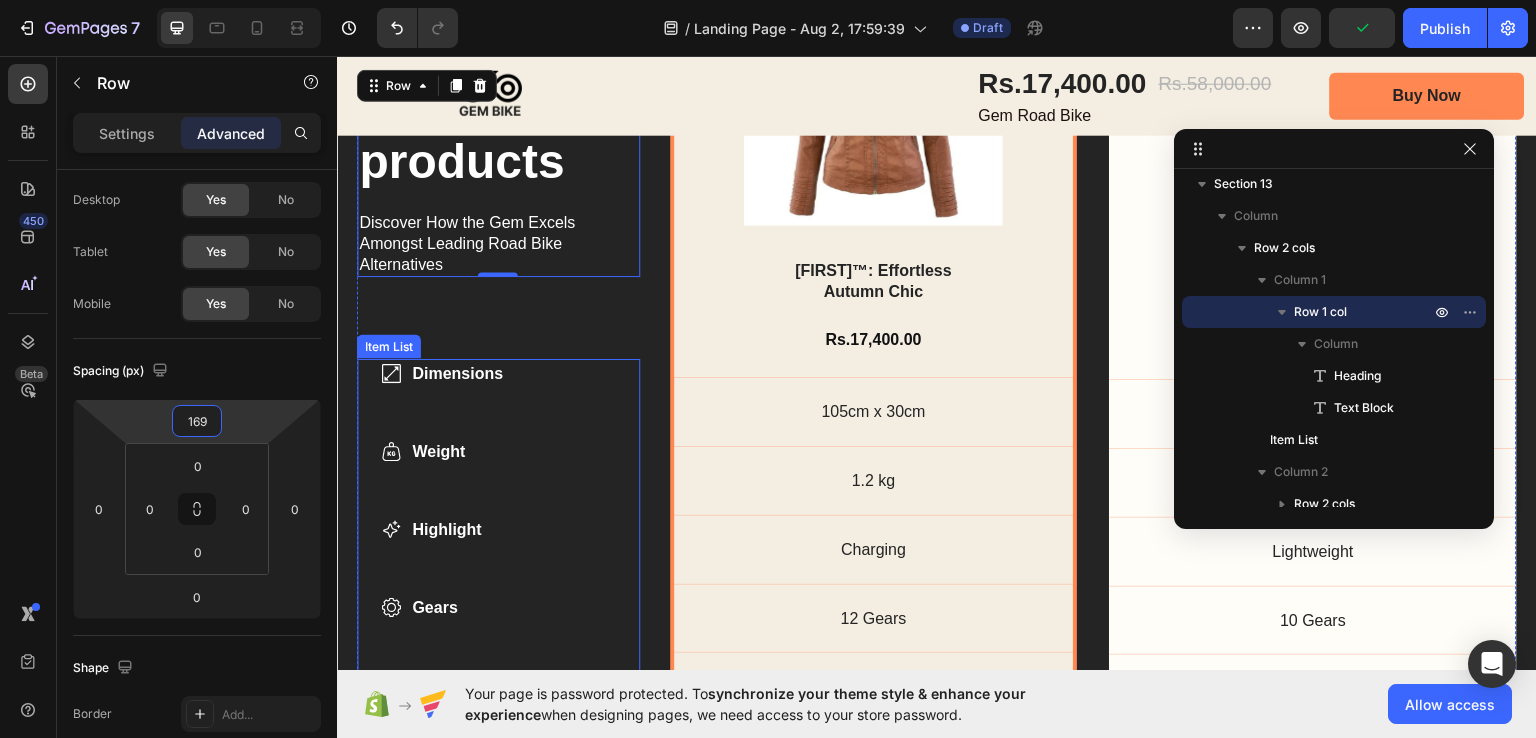 scroll, scrollTop: 6952, scrollLeft: 0, axis: vertical 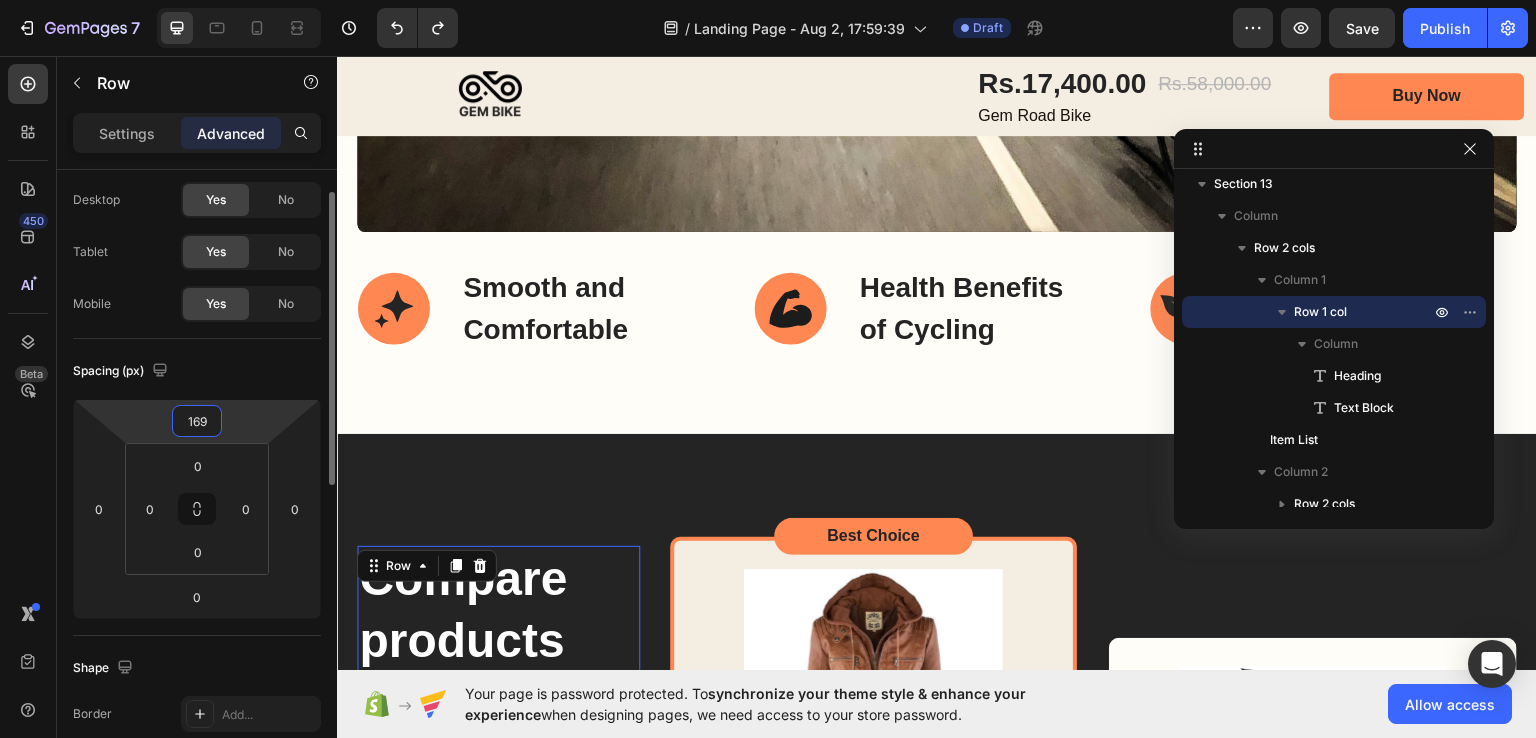 click on "Spacing (px)" at bounding box center [197, 371] 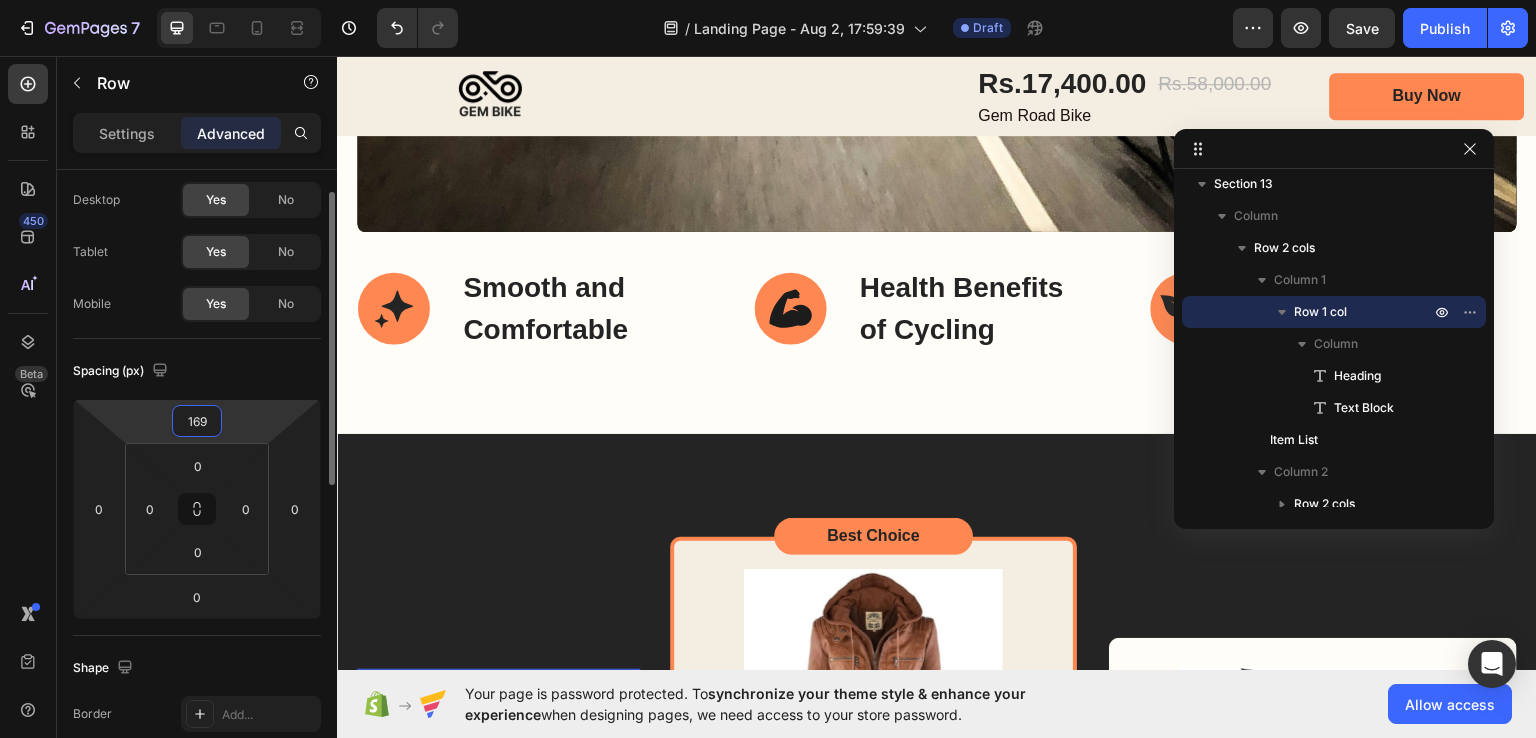 click on "169" at bounding box center [197, 421] 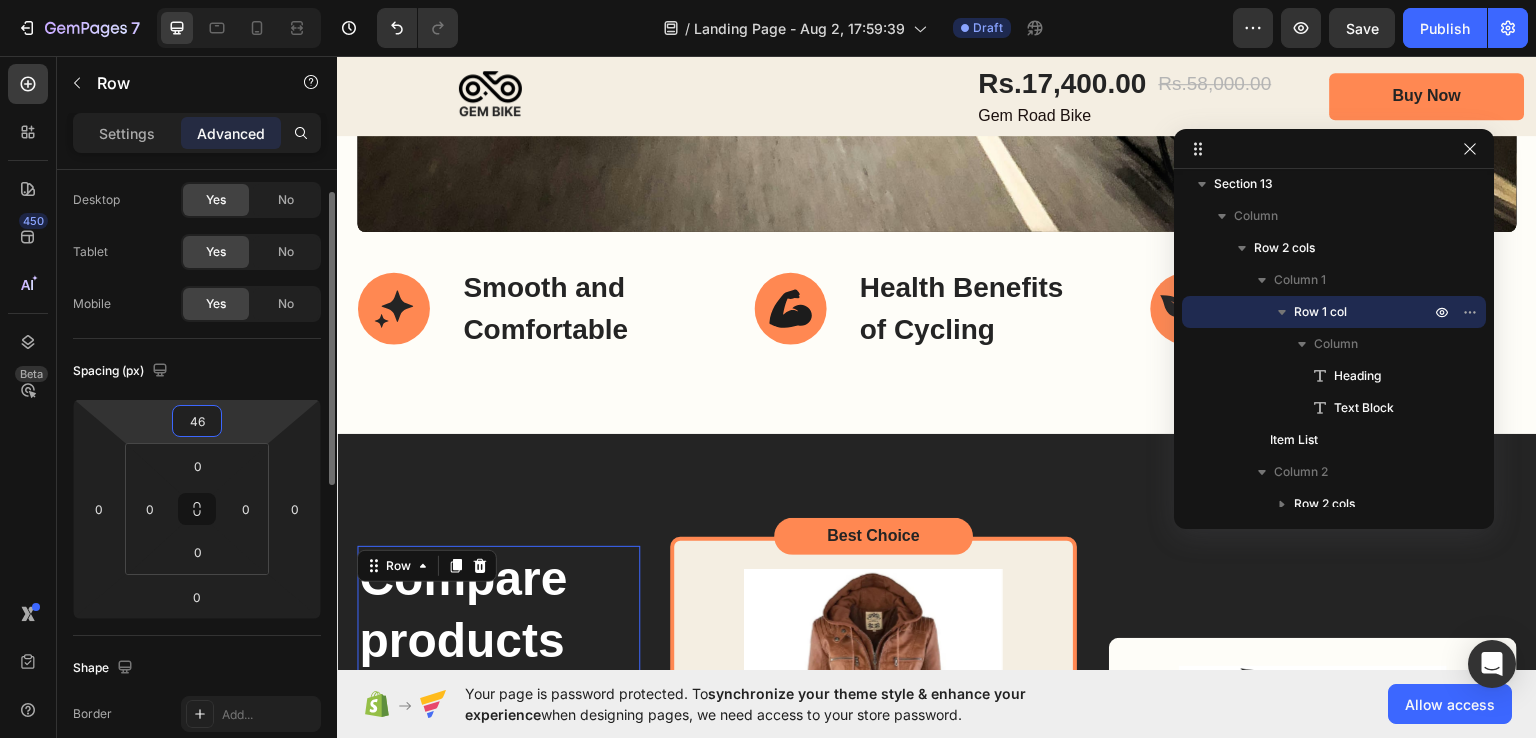type on "46" 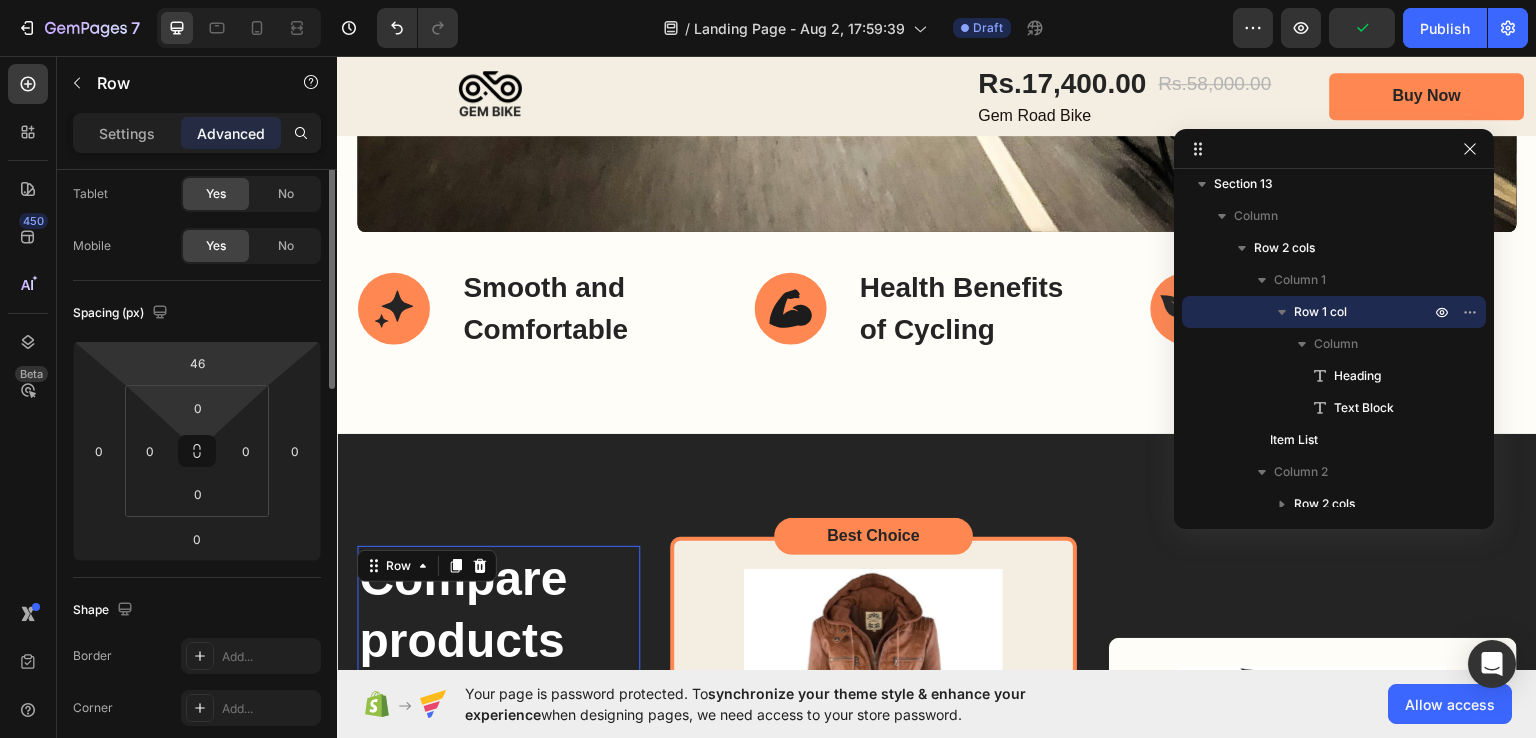 scroll, scrollTop: 0, scrollLeft: 0, axis: both 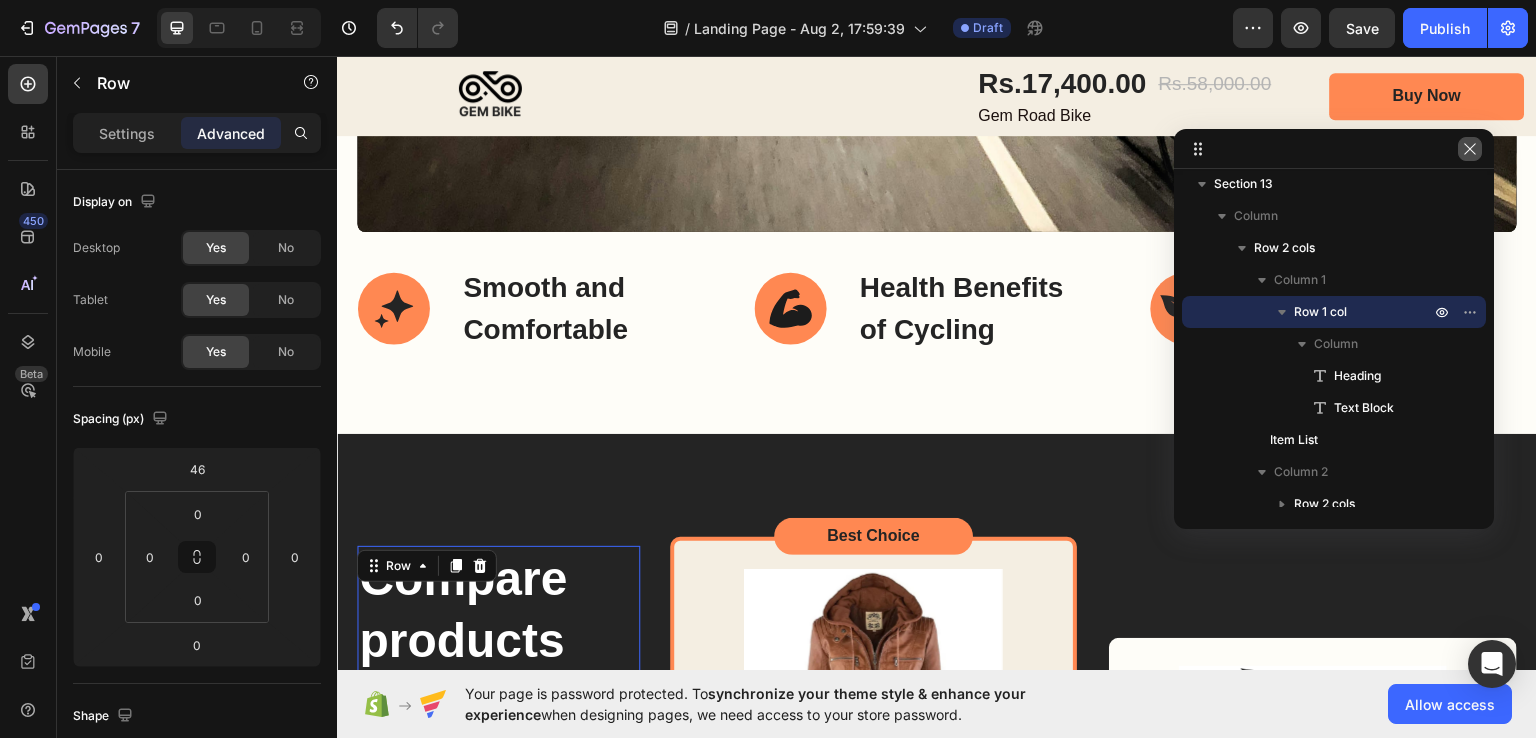 click at bounding box center [1470, 149] 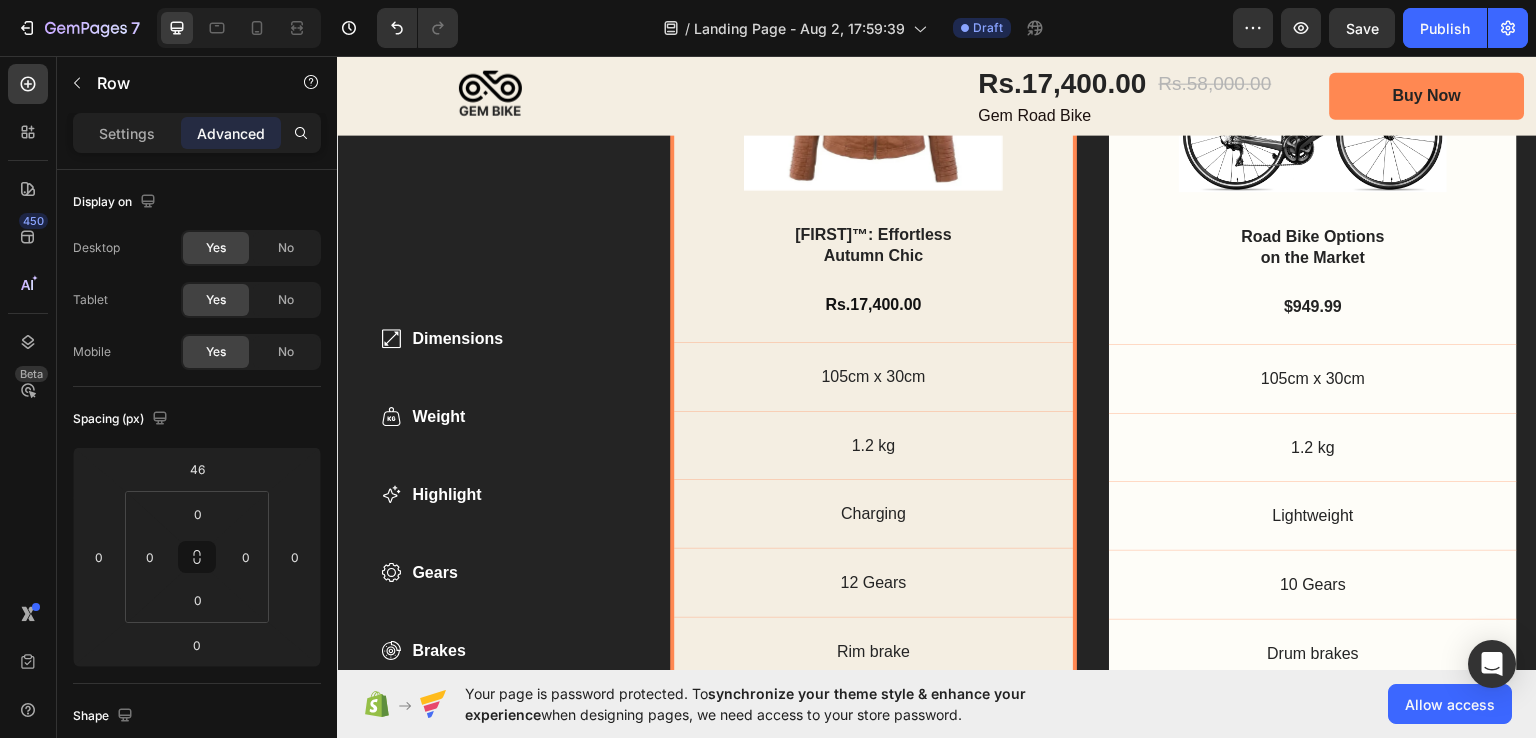 scroll, scrollTop: 7465, scrollLeft: 0, axis: vertical 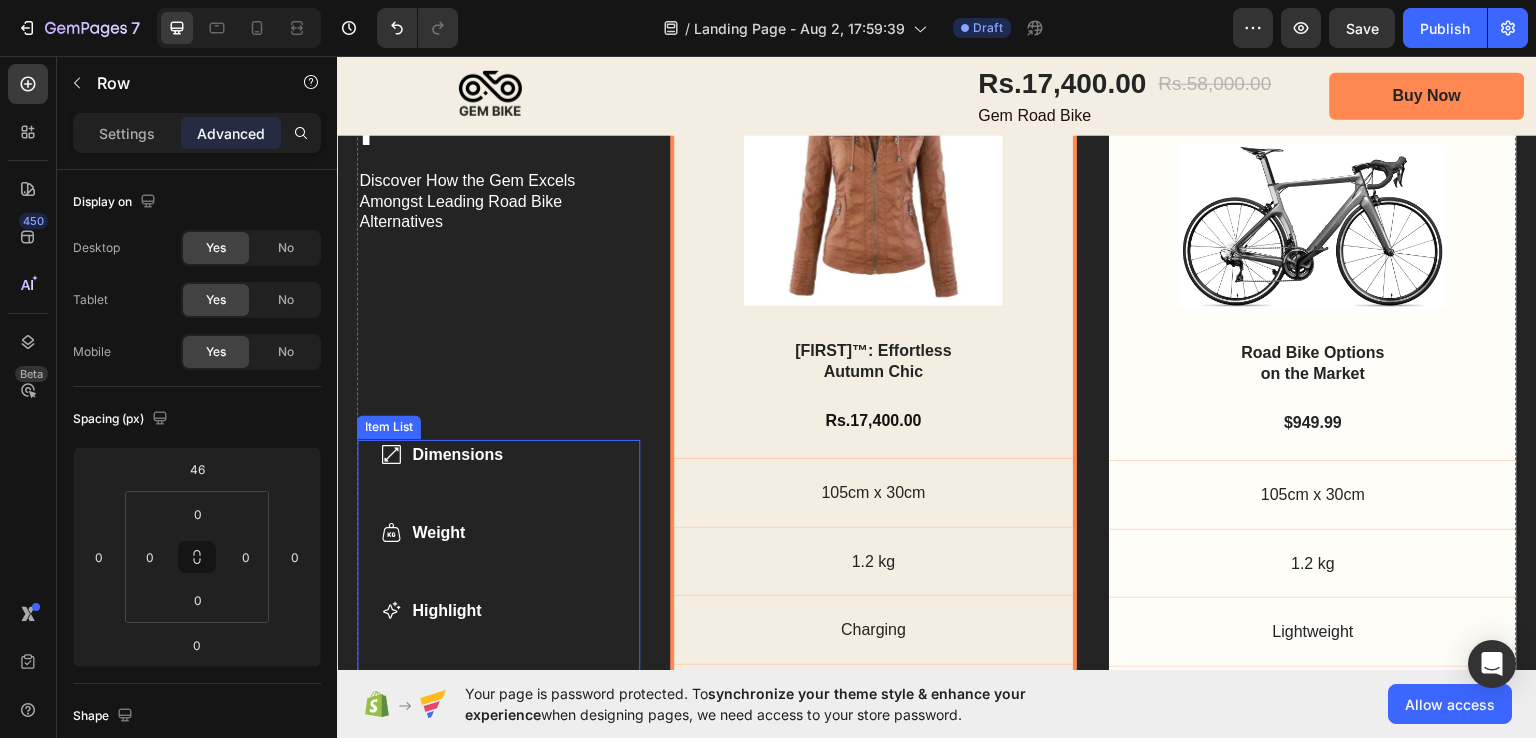 click on "Dimensions
Weight
Highlight
Gears
Brakes" at bounding box center [498, 622] 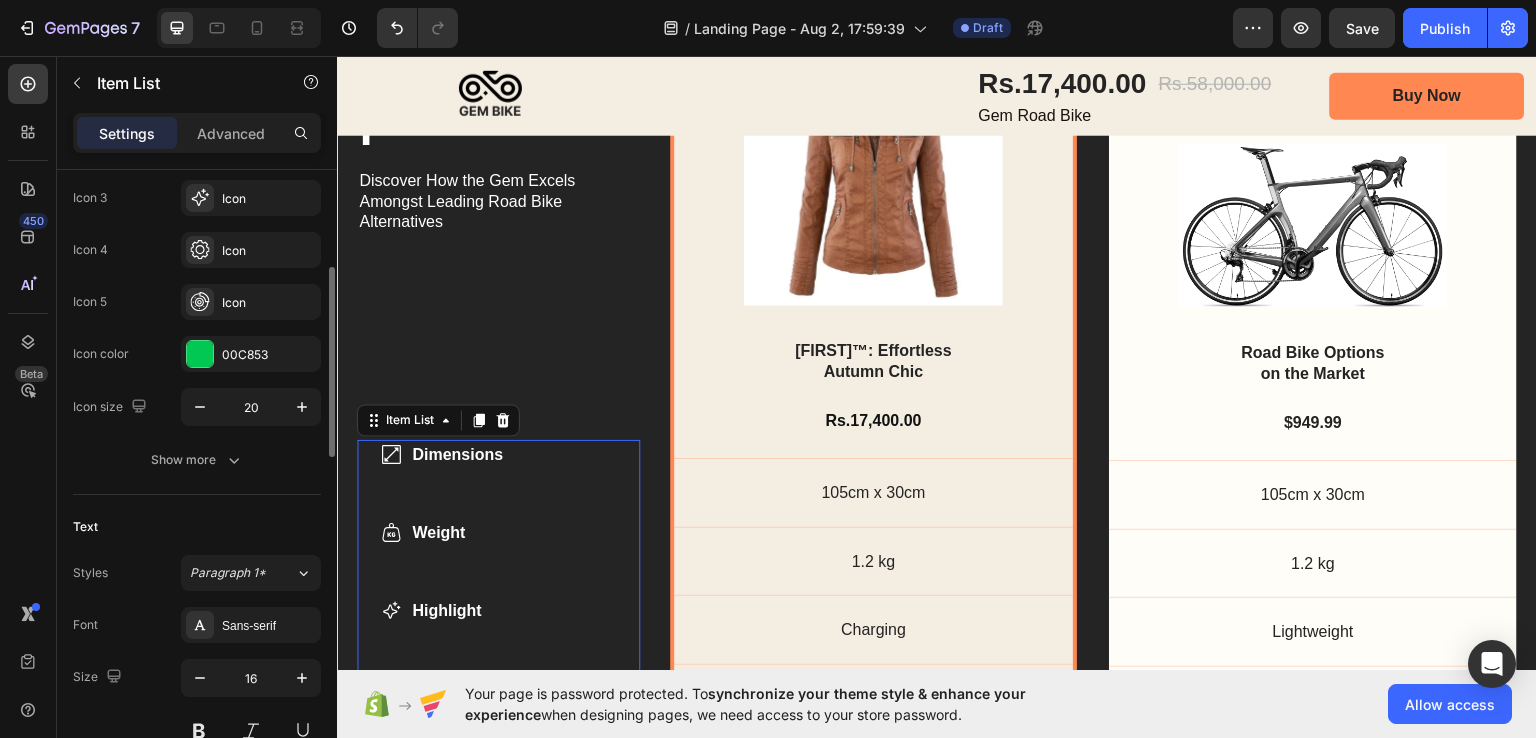scroll, scrollTop: 152, scrollLeft: 0, axis: vertical 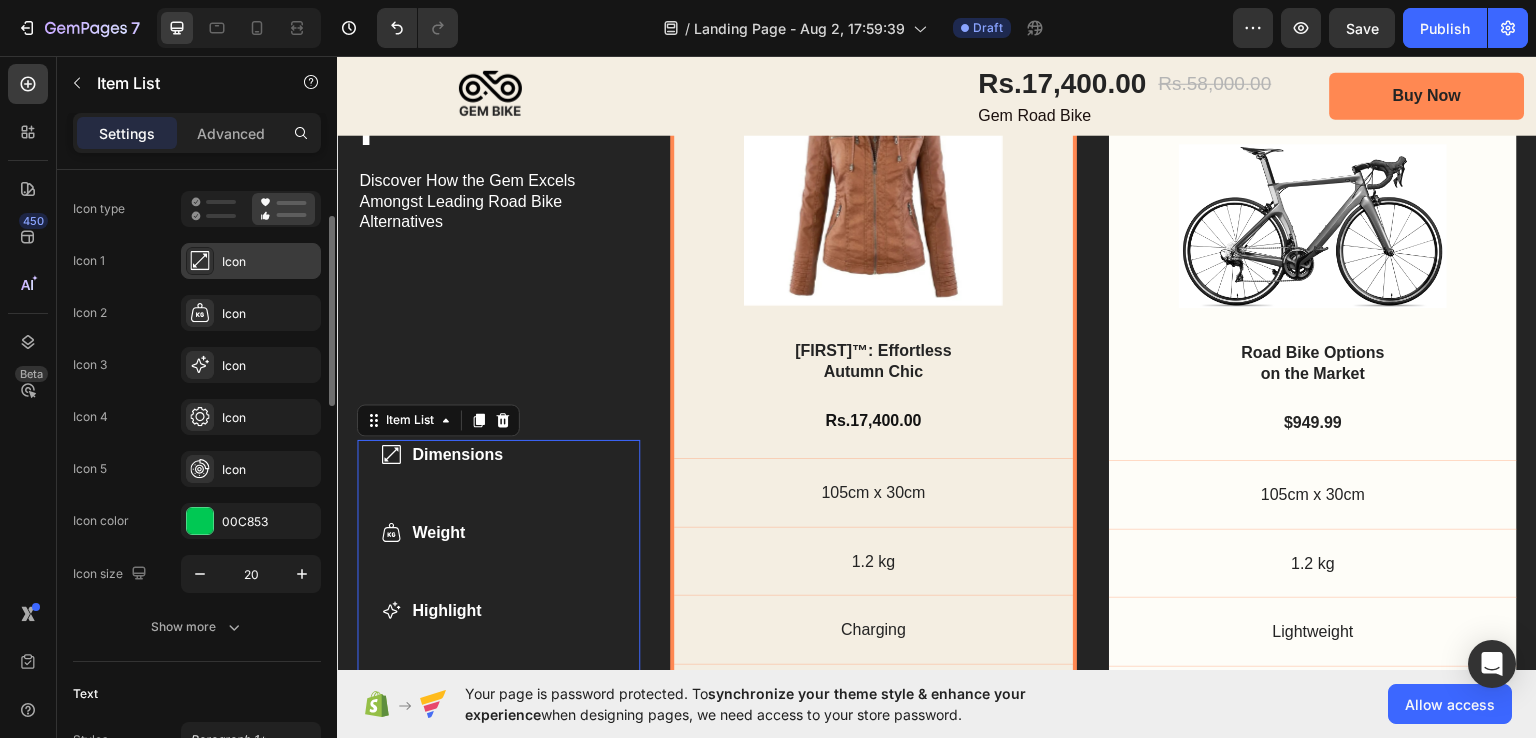 click on "Icon" at bounding box center [269, 262] 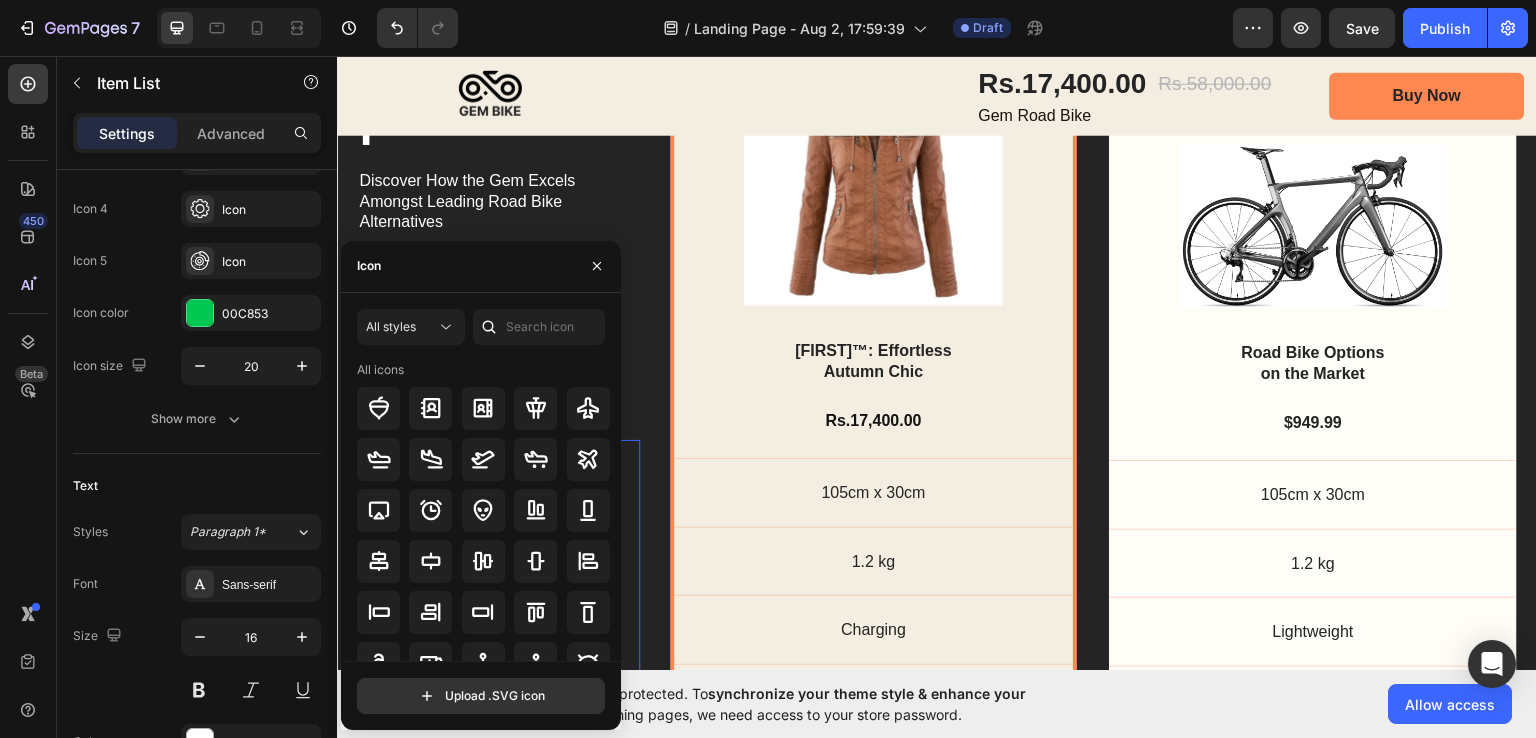 scroll, scrollTop: 0, scrollLeft: 0, axis: both 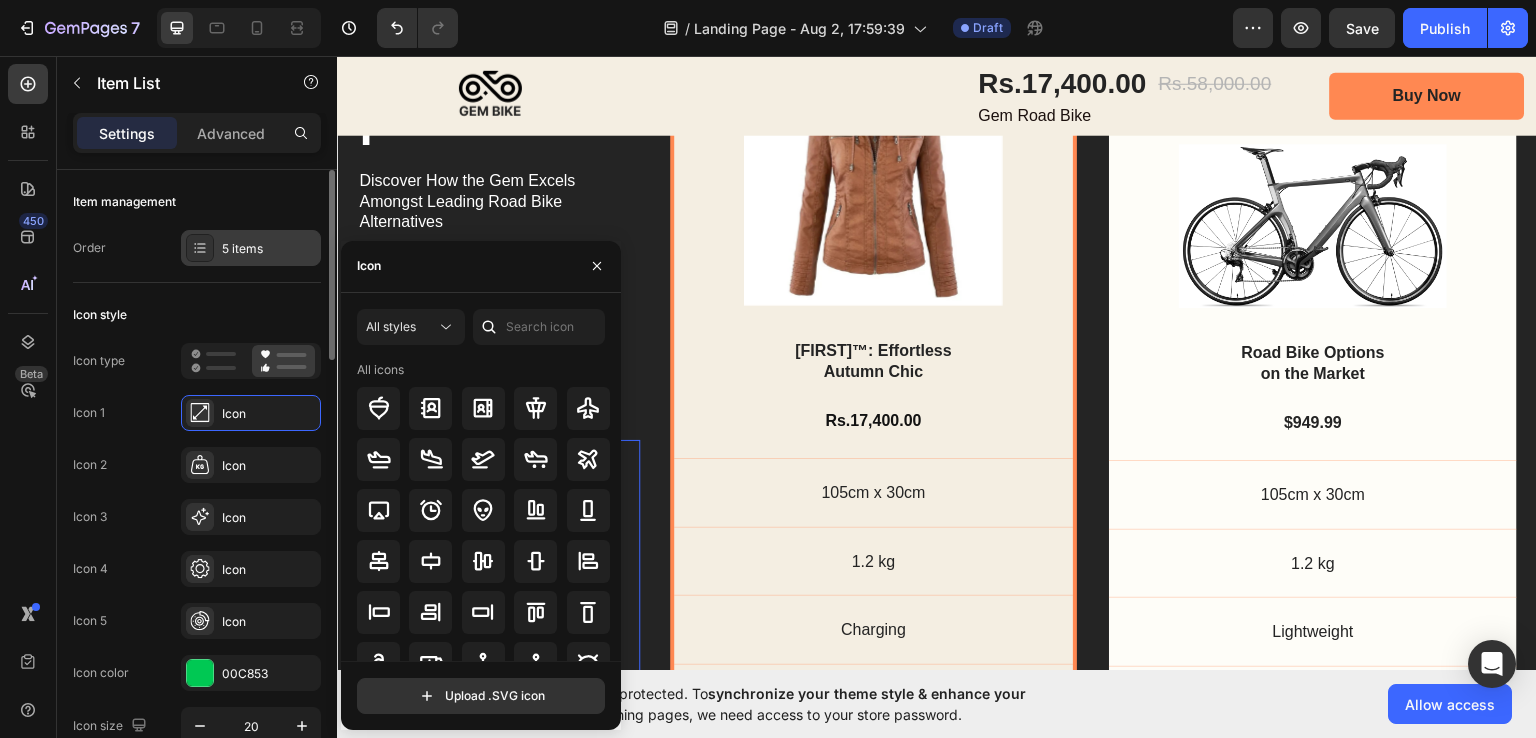 click on "5 items" at bounding box center [251, 248] 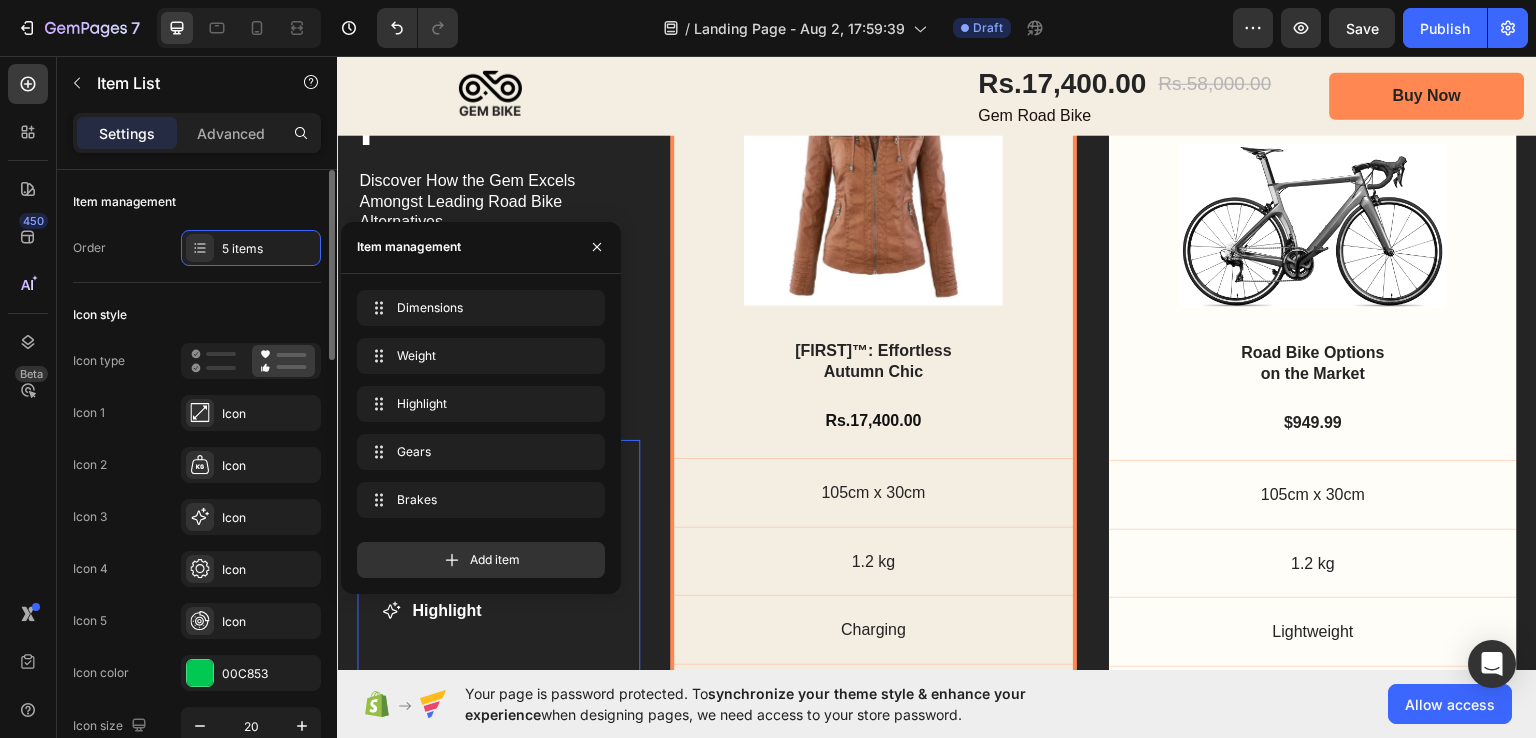 click on "Item management Order 5 items" 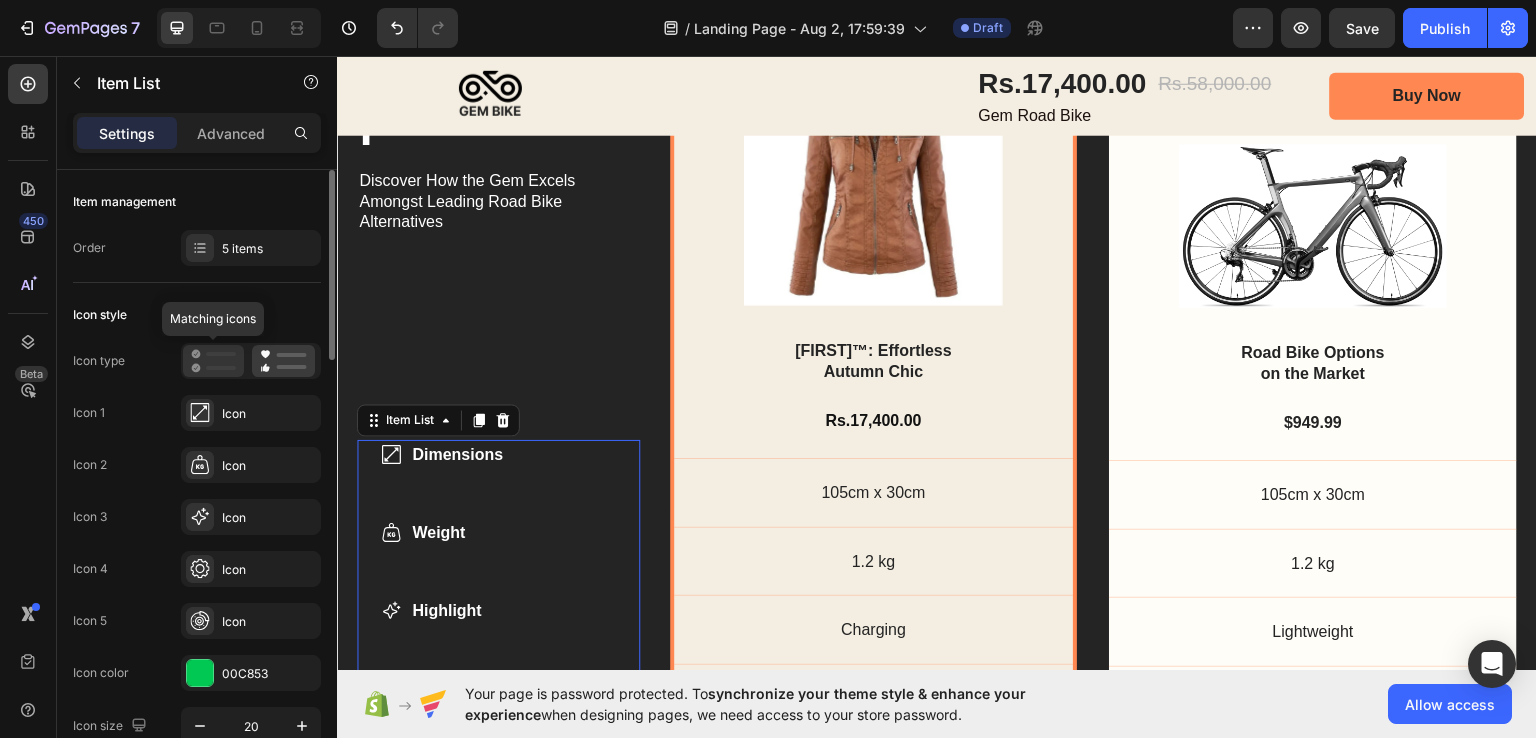 click 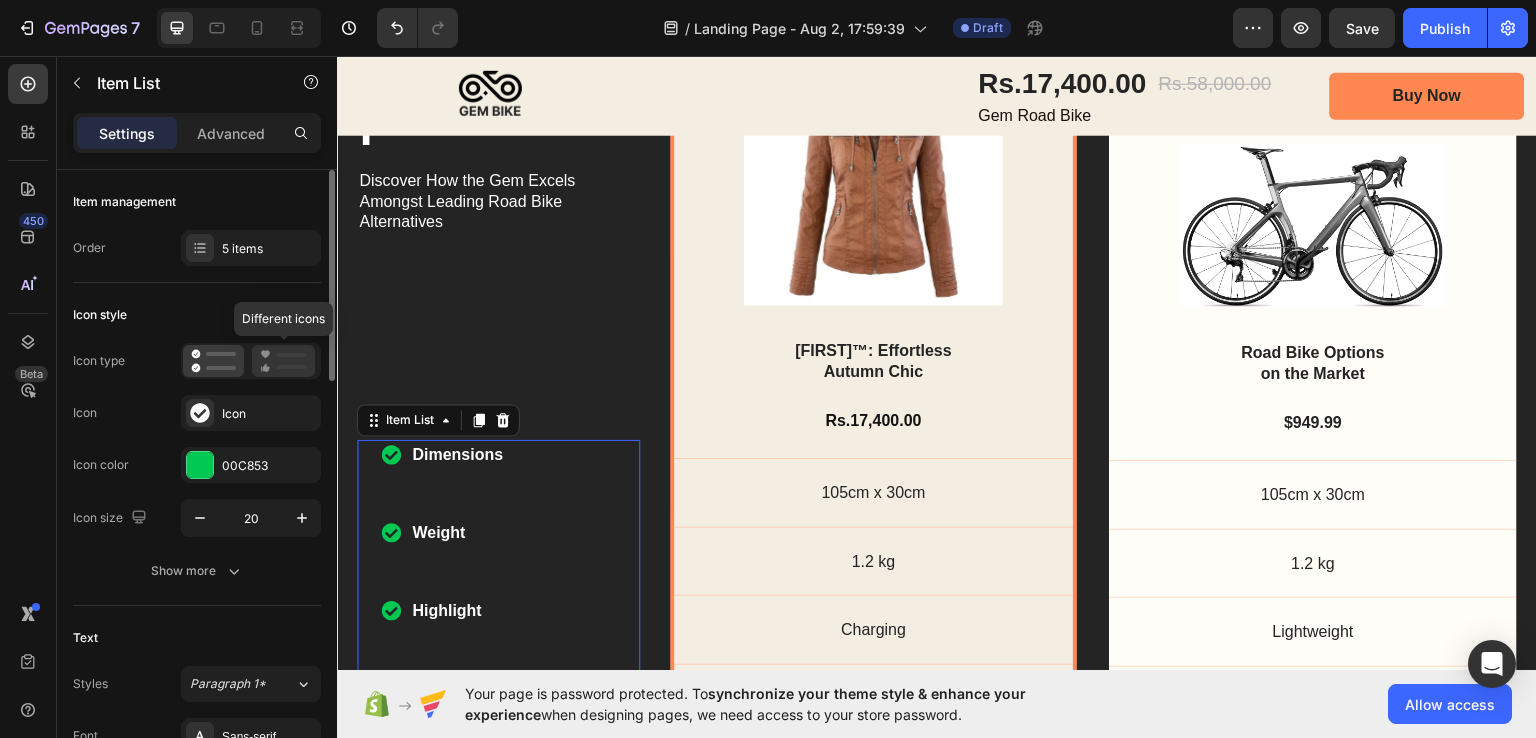 click 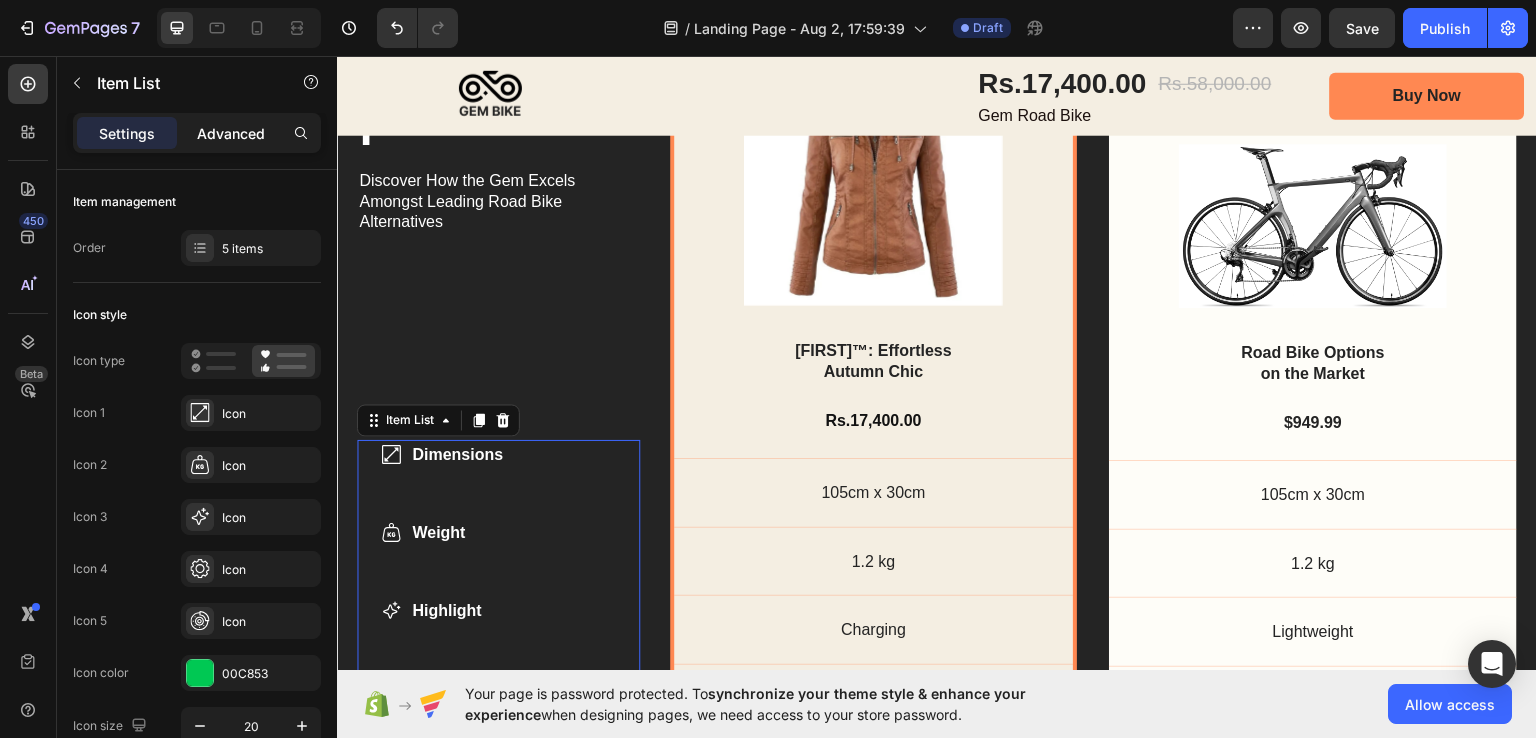 click on "Advanced" at bounding box center (231, 133) 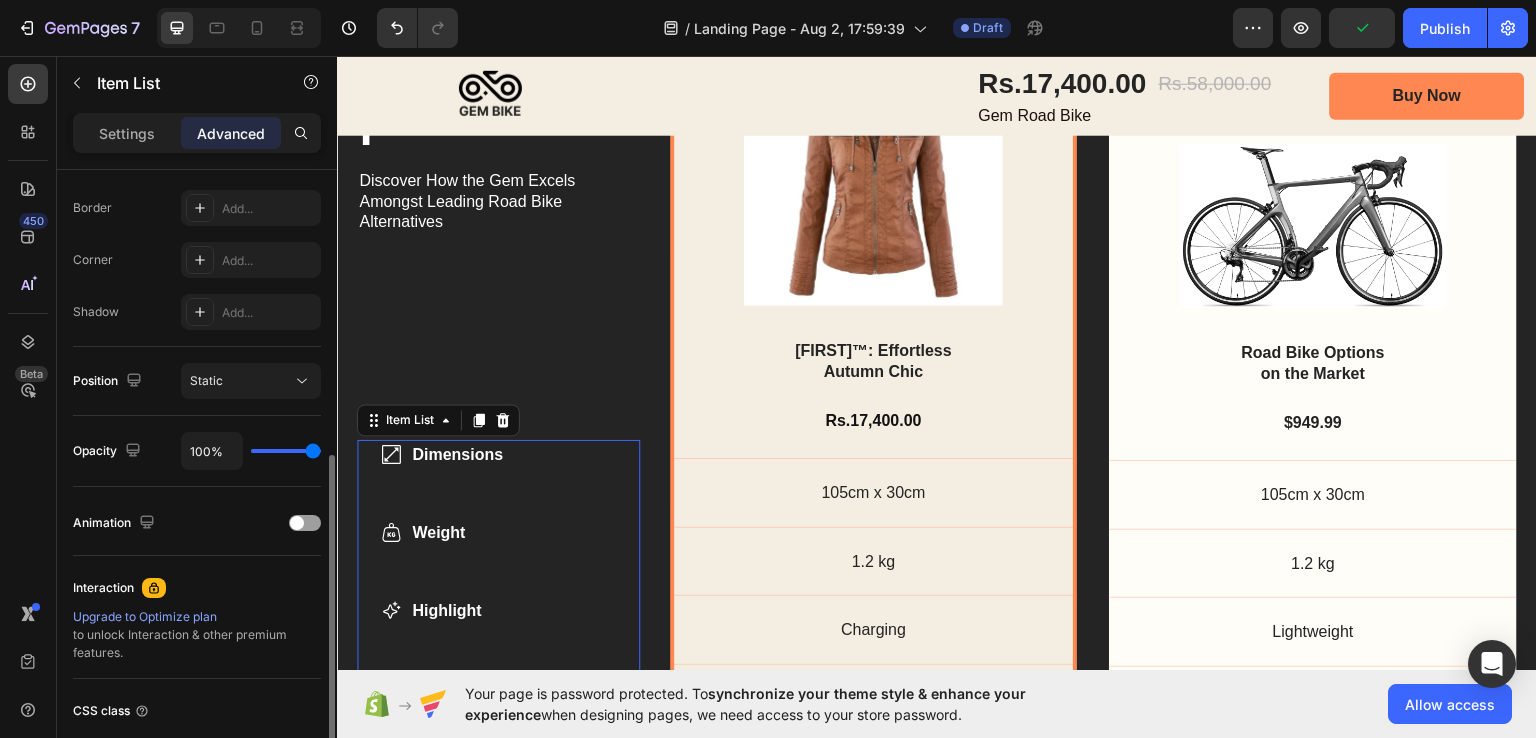 scroll, scrollTop: 588, scrollLeft: 0, axis: vertical 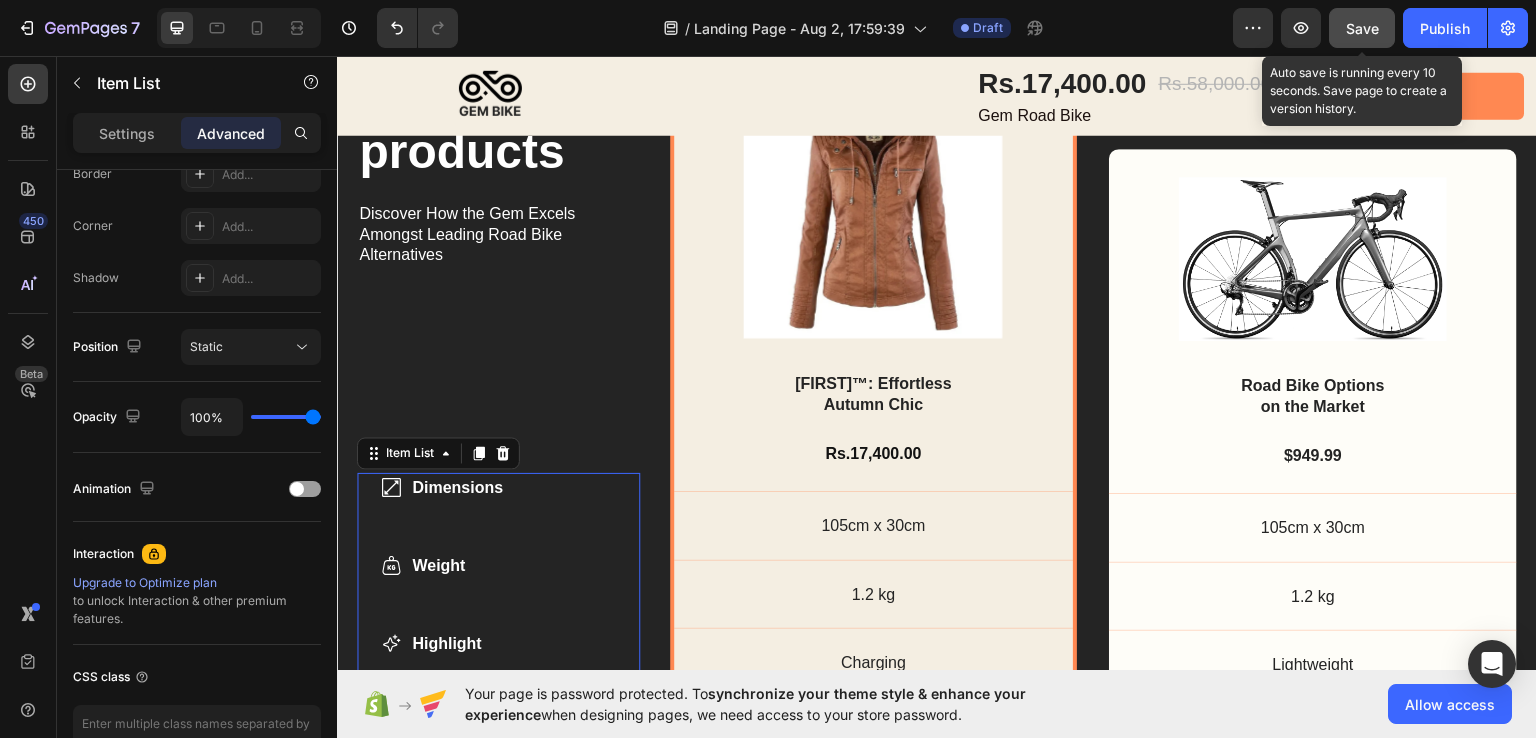 click on "Save" at bounding box center (1362, 28) 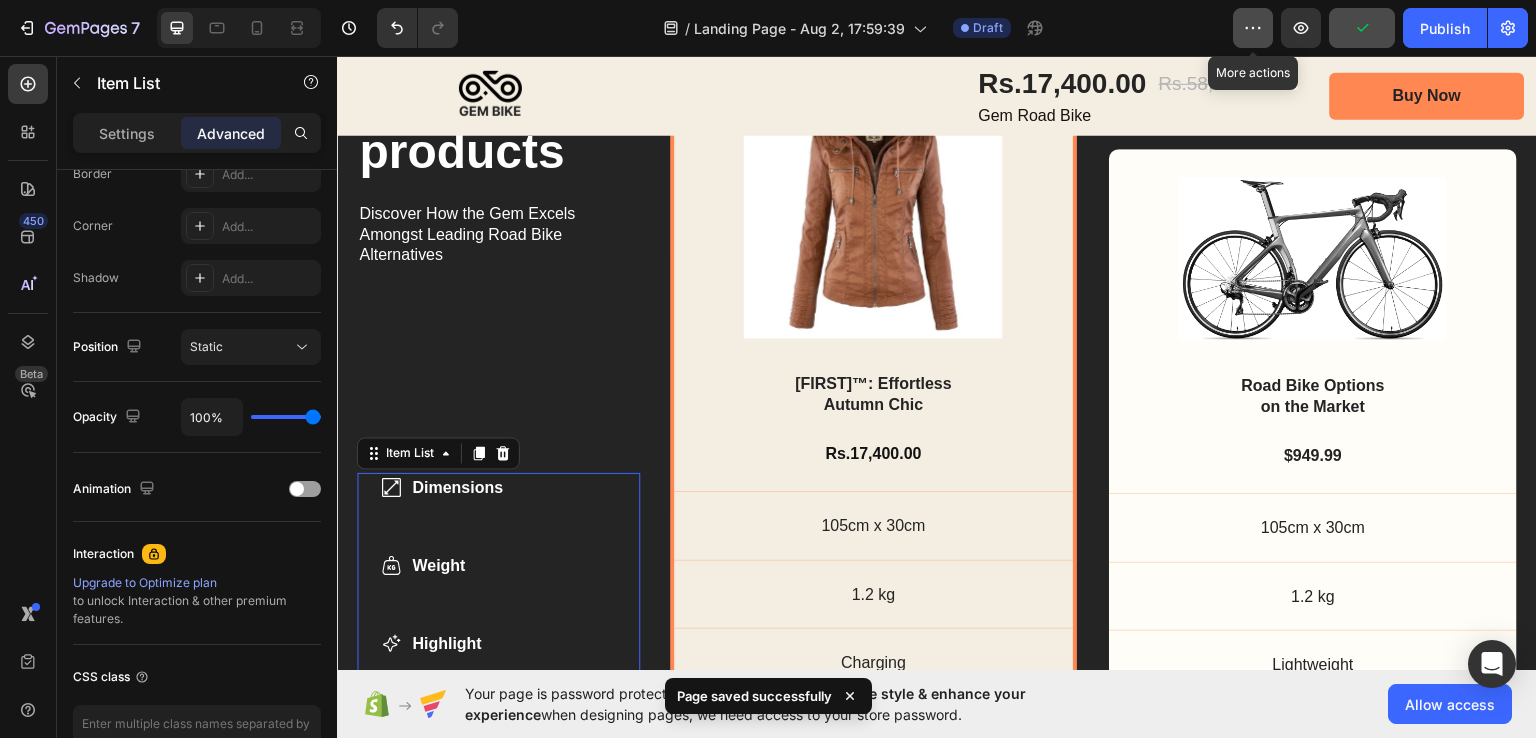 click 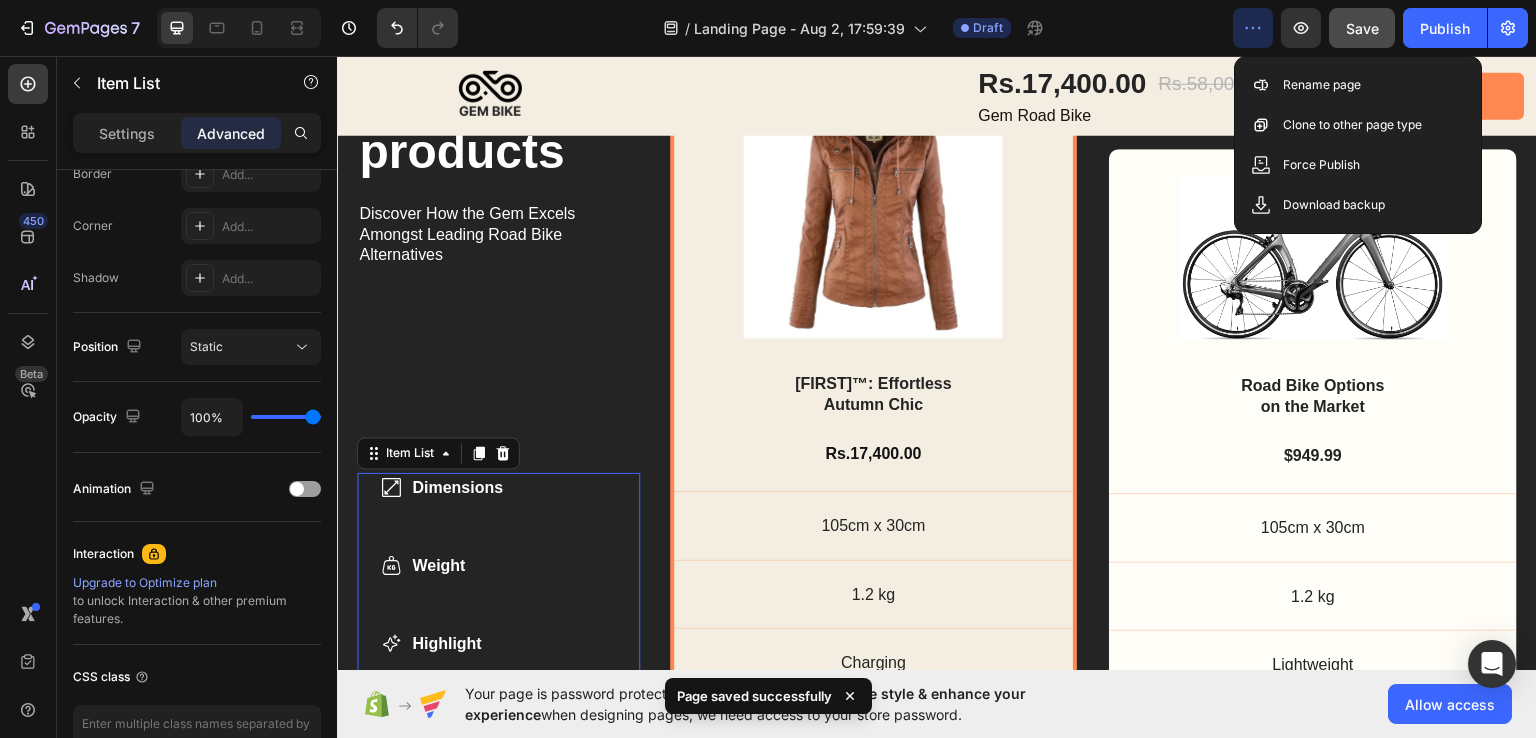click on "/  Landing Page - Aug 2, 17:59:39 Draft" 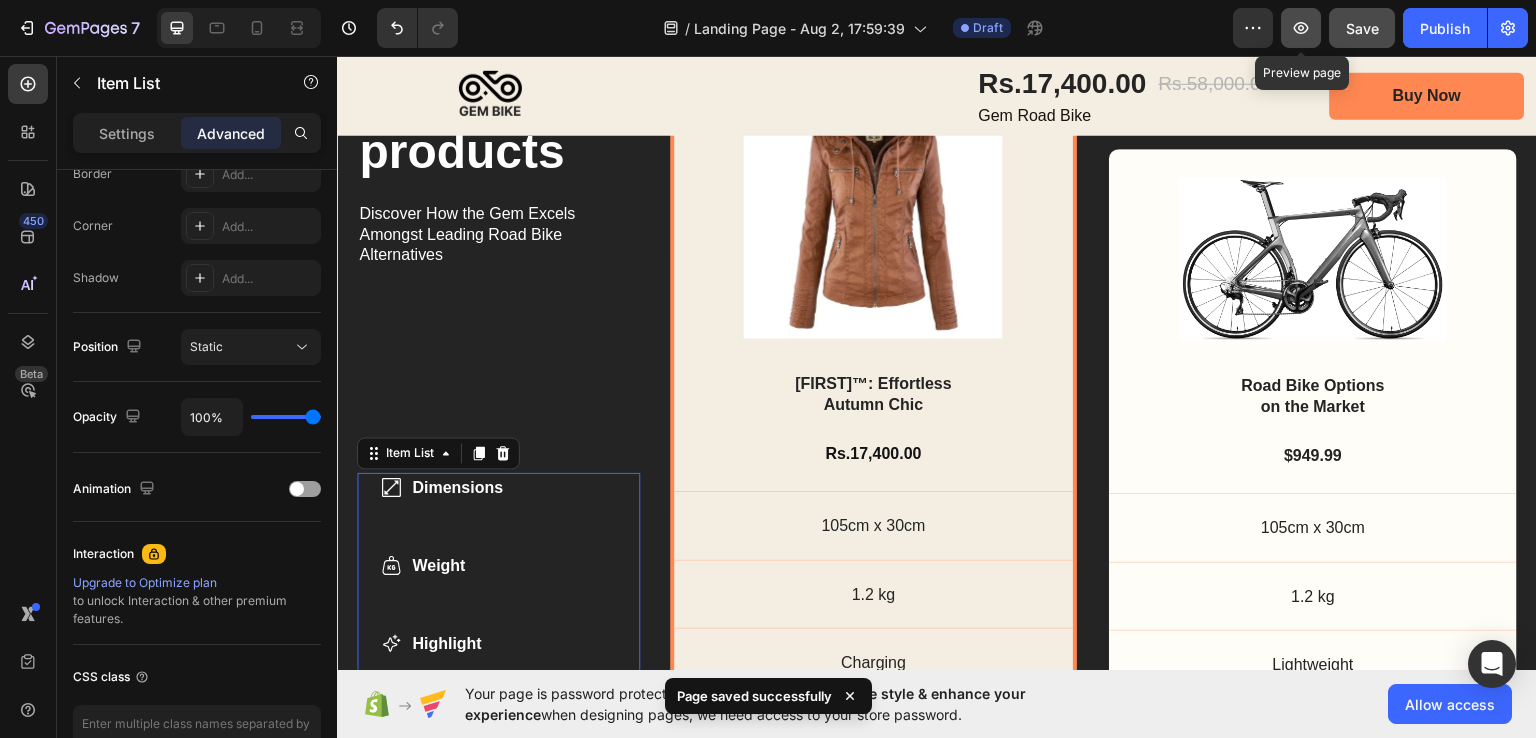 click 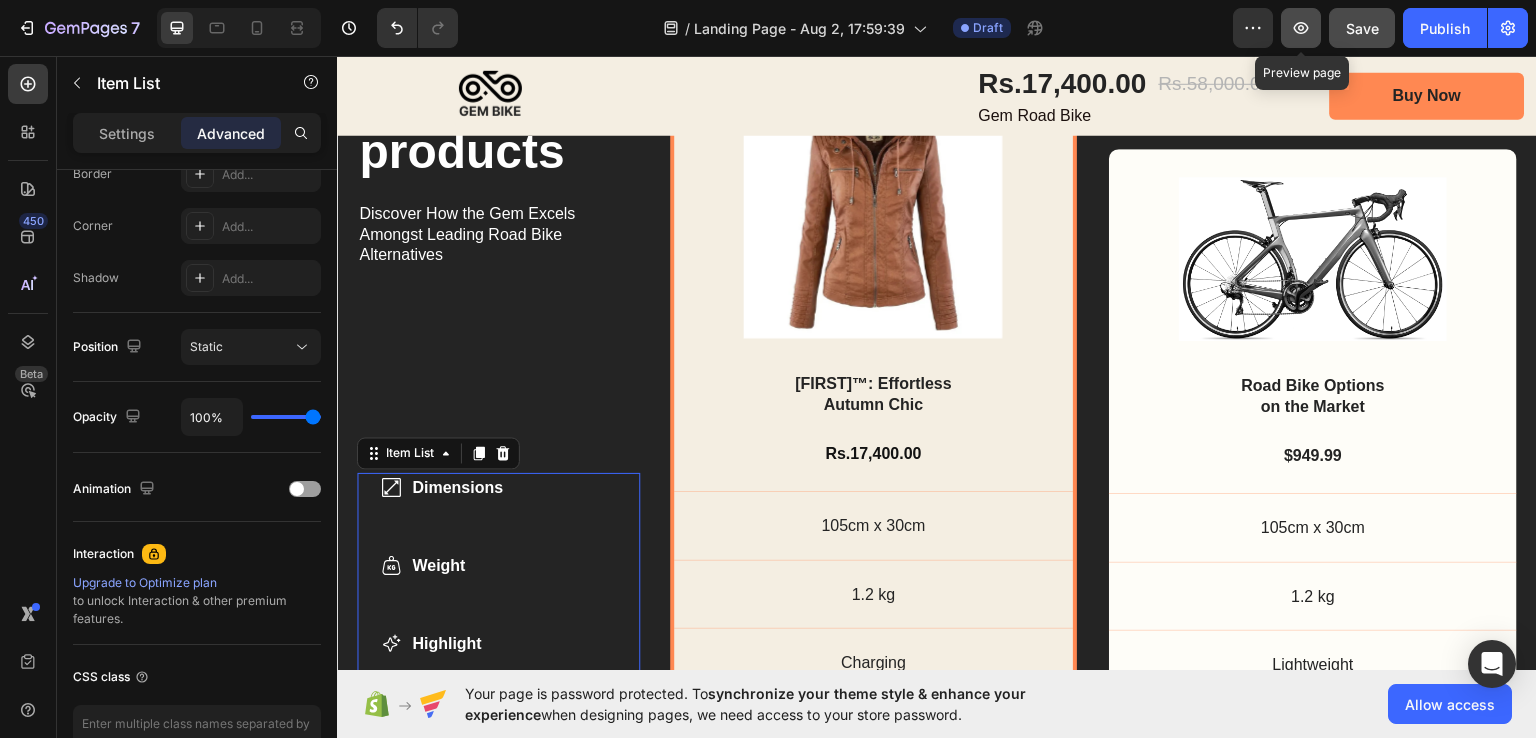 click 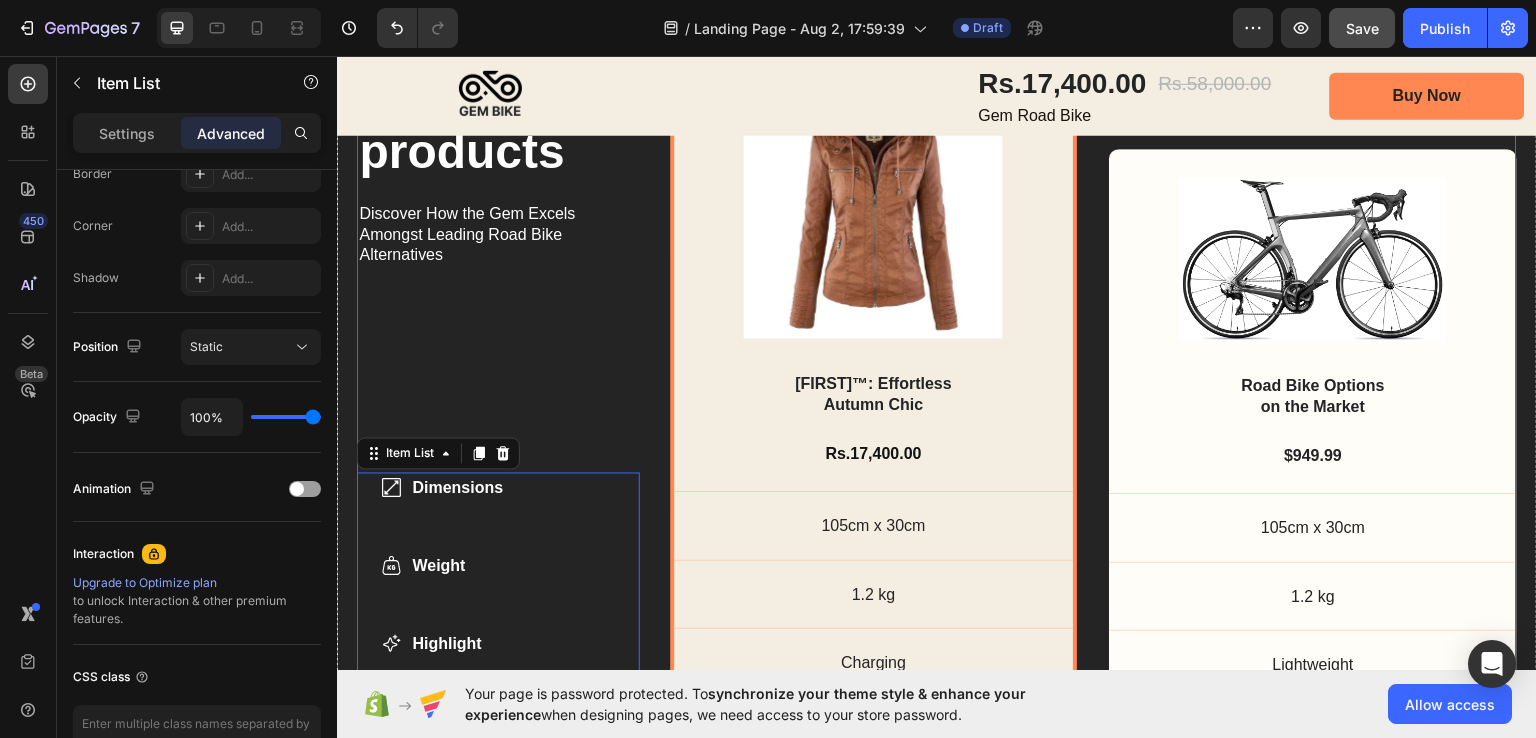 click on "Compare products Heading Discover How the Gem Excels Amongst Leading Road Bike Alternatives Text Block Row
Dimensions
Weight
Highlight
Gears
Brakes Item List   0" at bounding box center (498, 424) 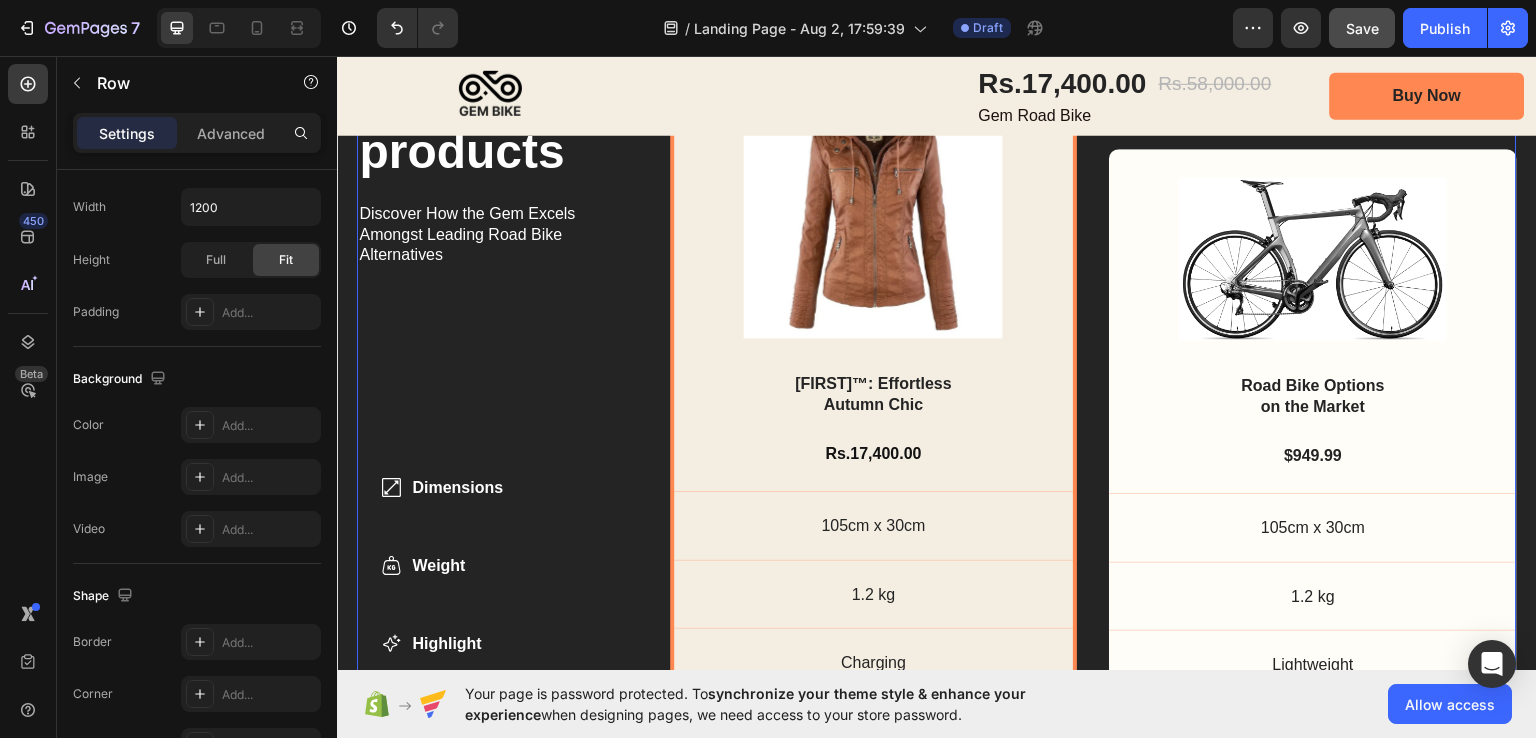 scroll, scrollTop: 0, scrollLeft: 0, axis: both 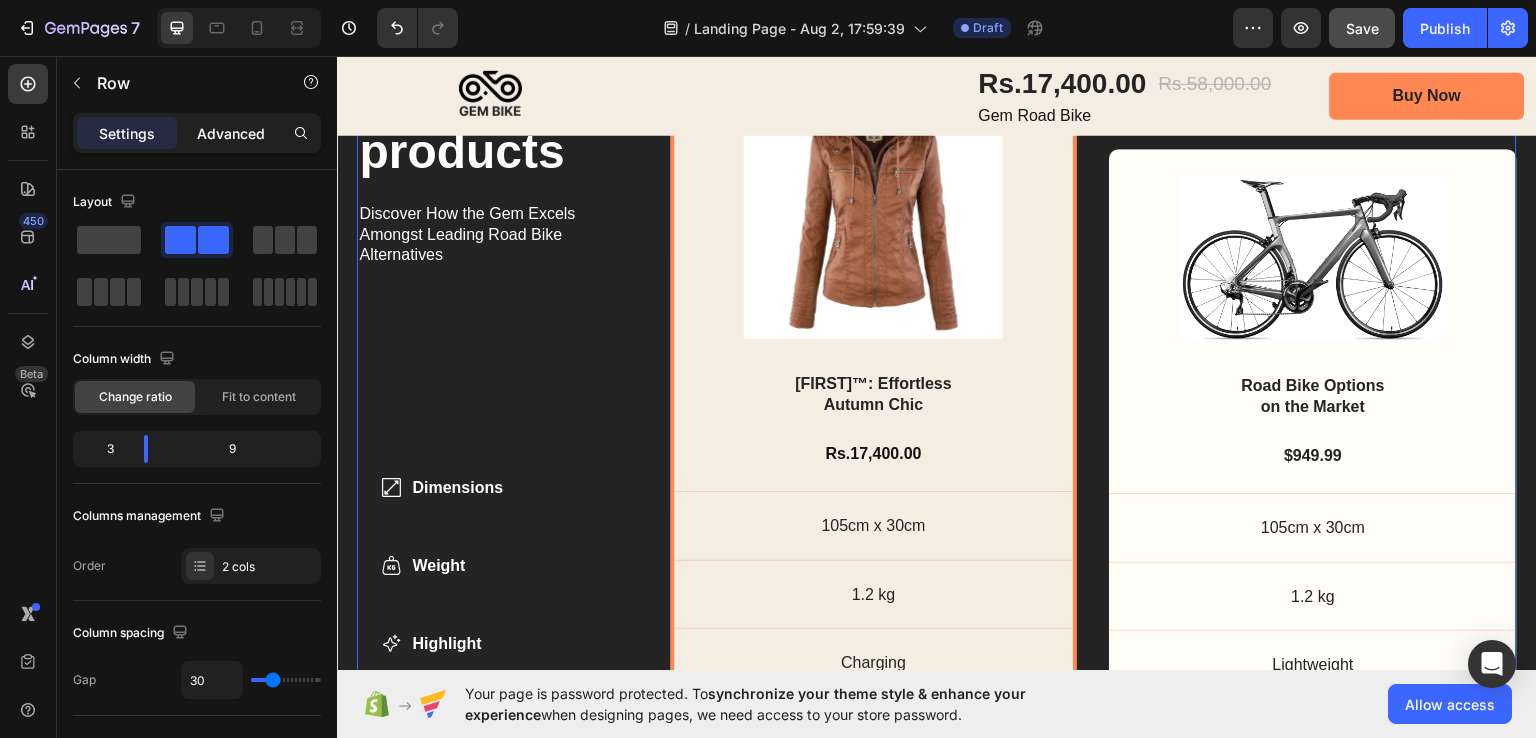 click on "Advanced" at bounding box center [231, 133] 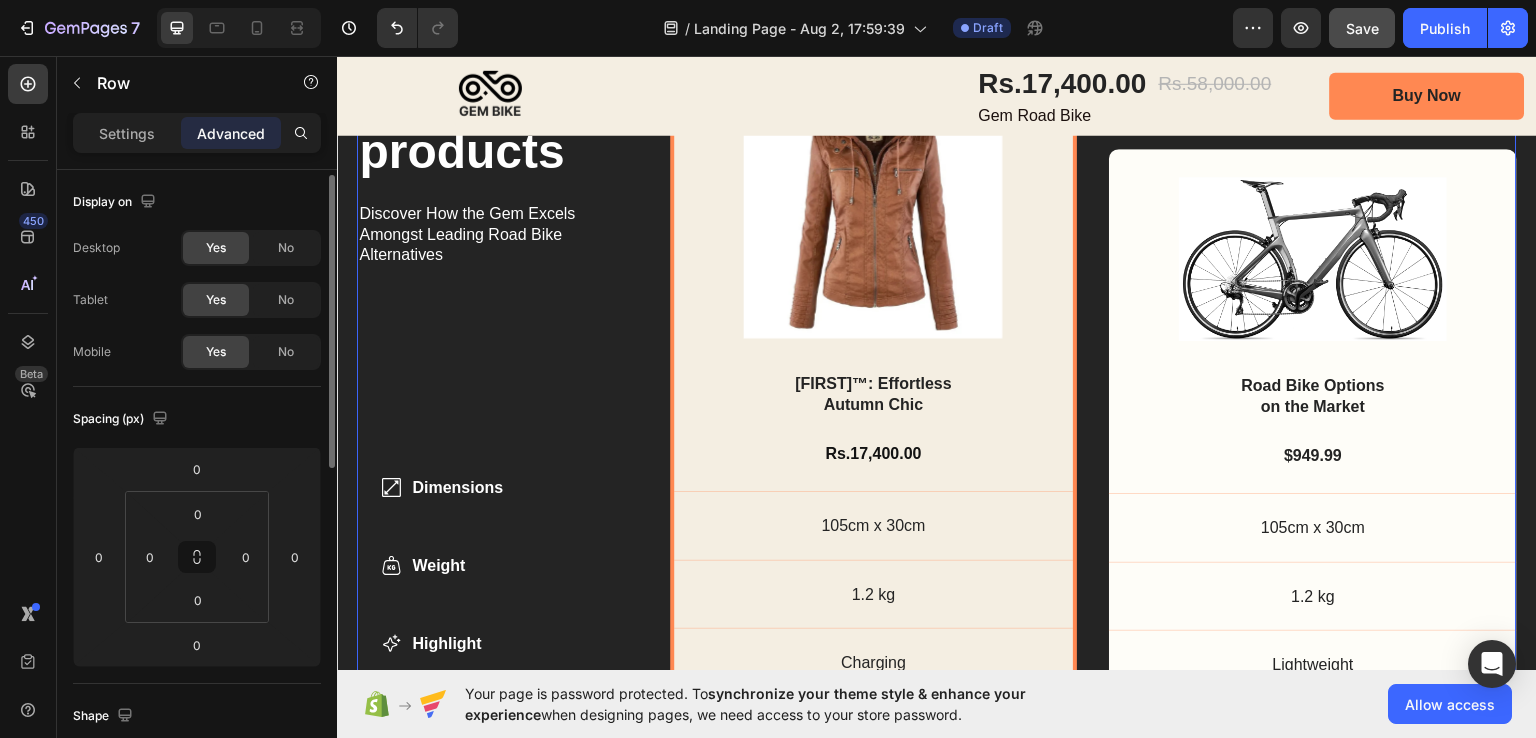 scroll, scrollTop: 4, scrollLeft: 0, axis: vertical 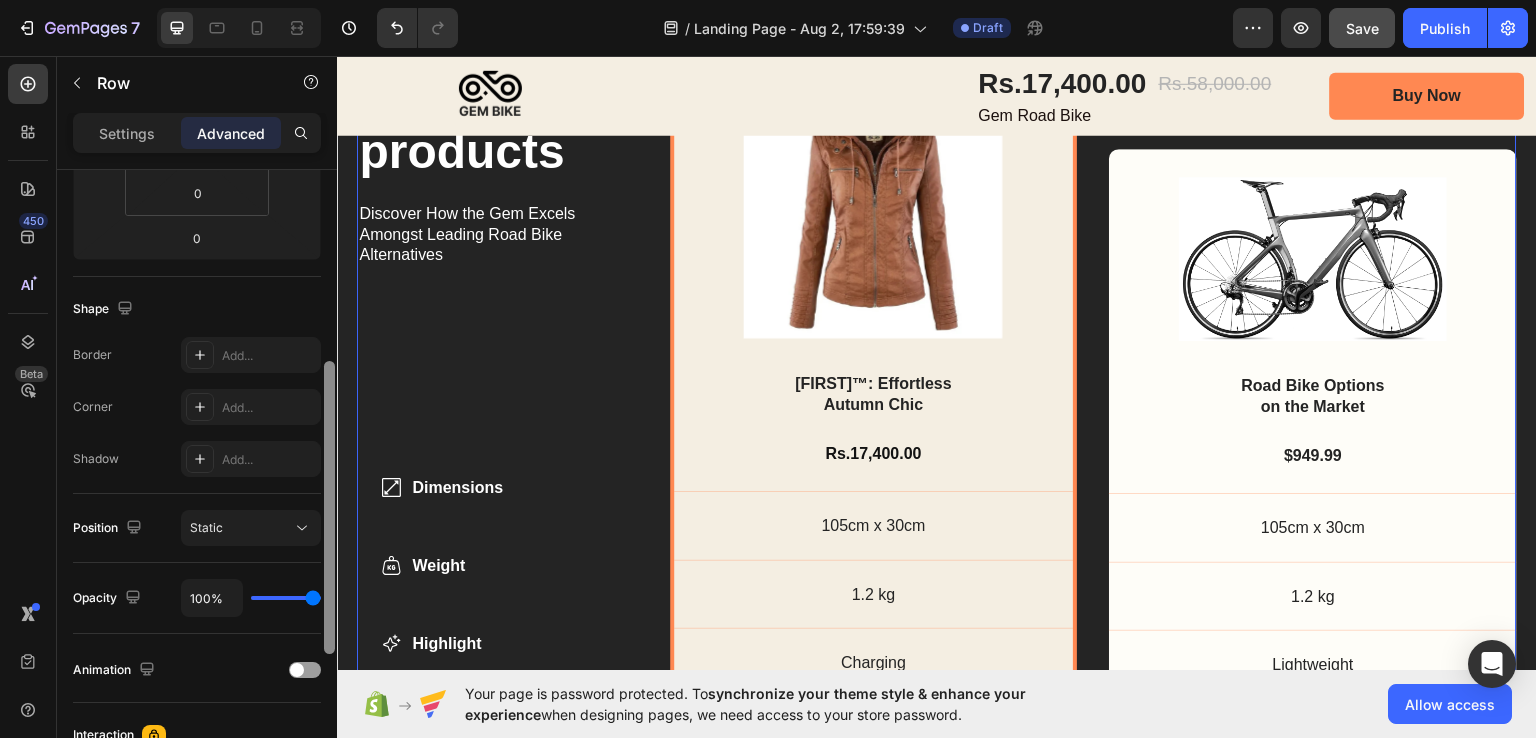 drag, startPoint x: 328, startPoint y: 380, endPoint x: 336, endPoint y: 569, distance: 189.16924 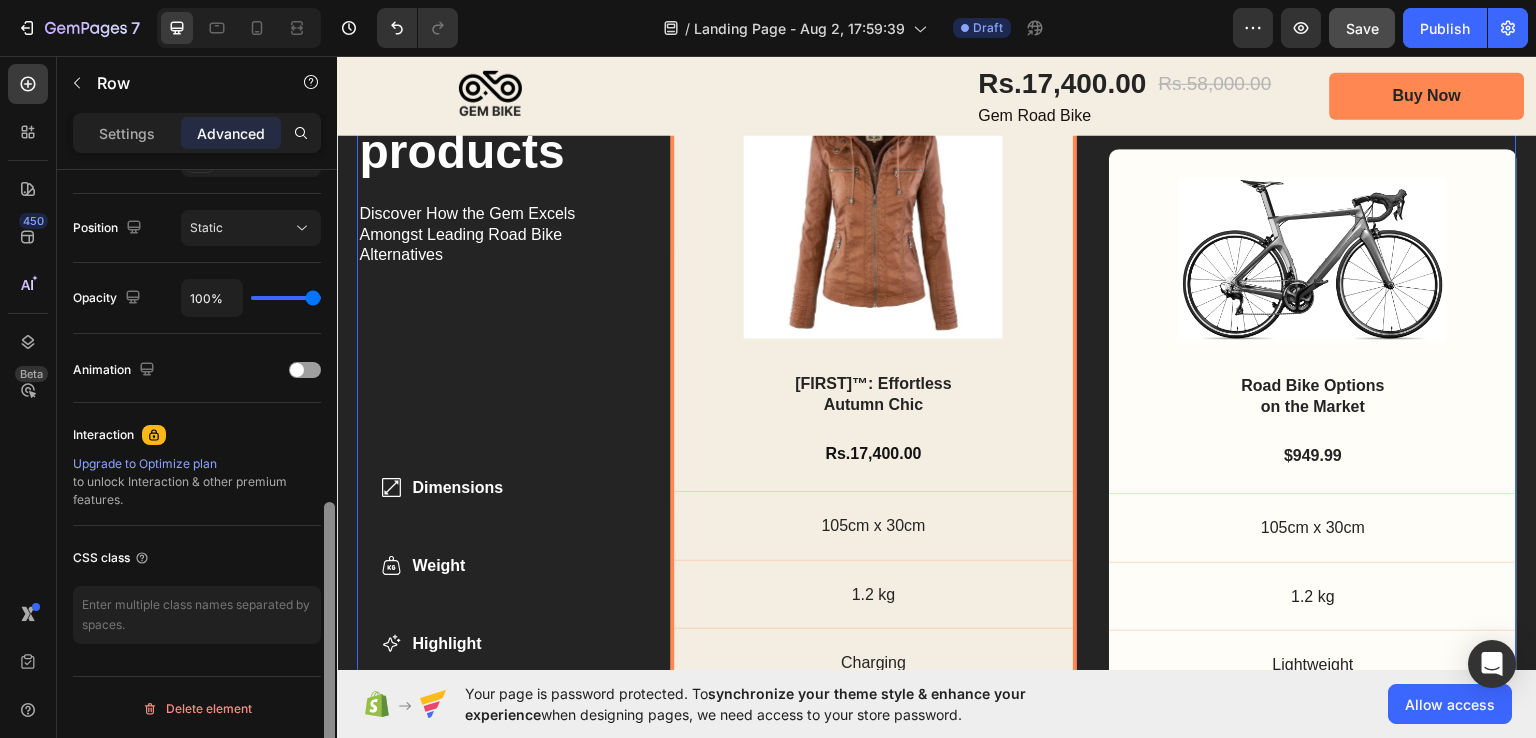 click at bounding box center [329, 482] 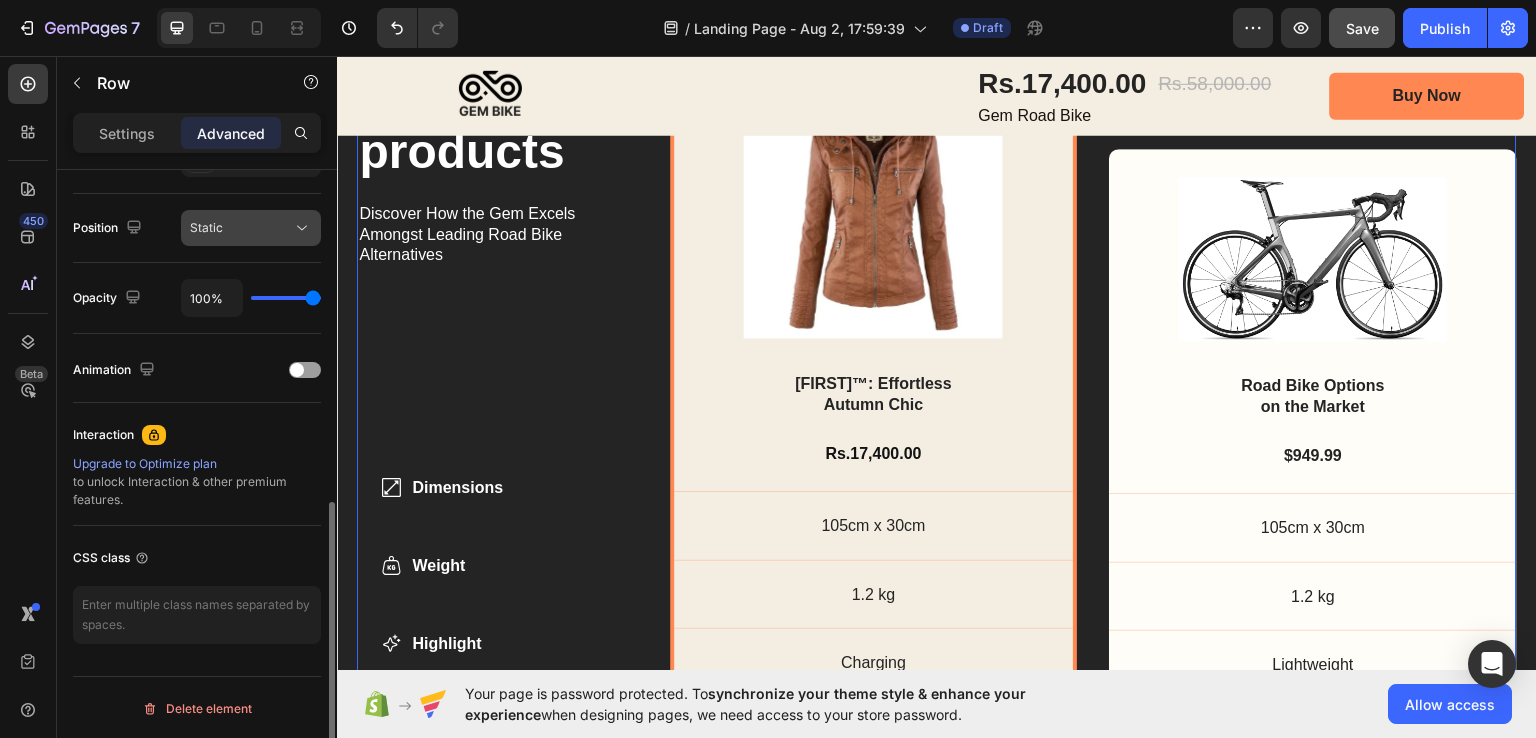 click on "Static" at bounding box center [241, 228] 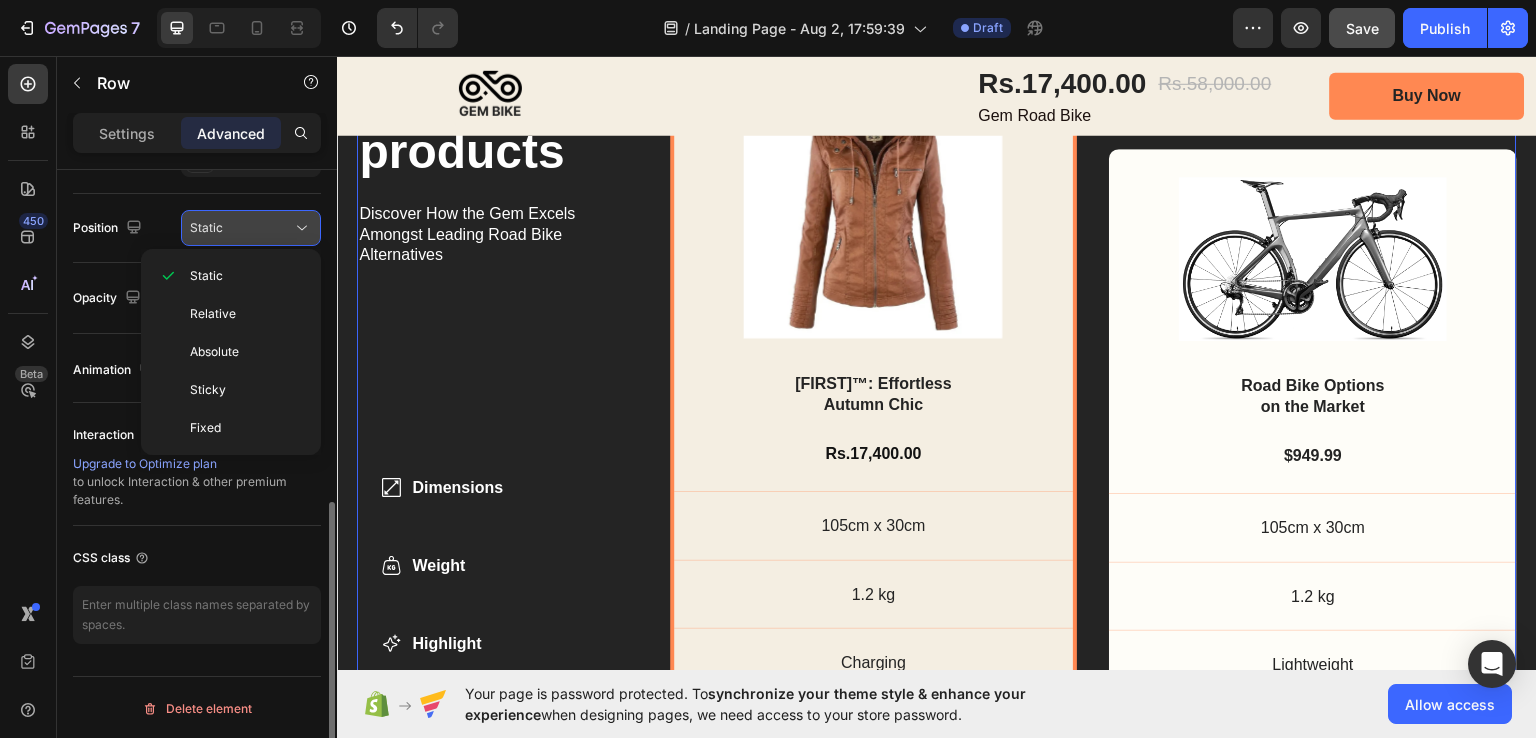 click on "Static" at bounding box center [241, 228] 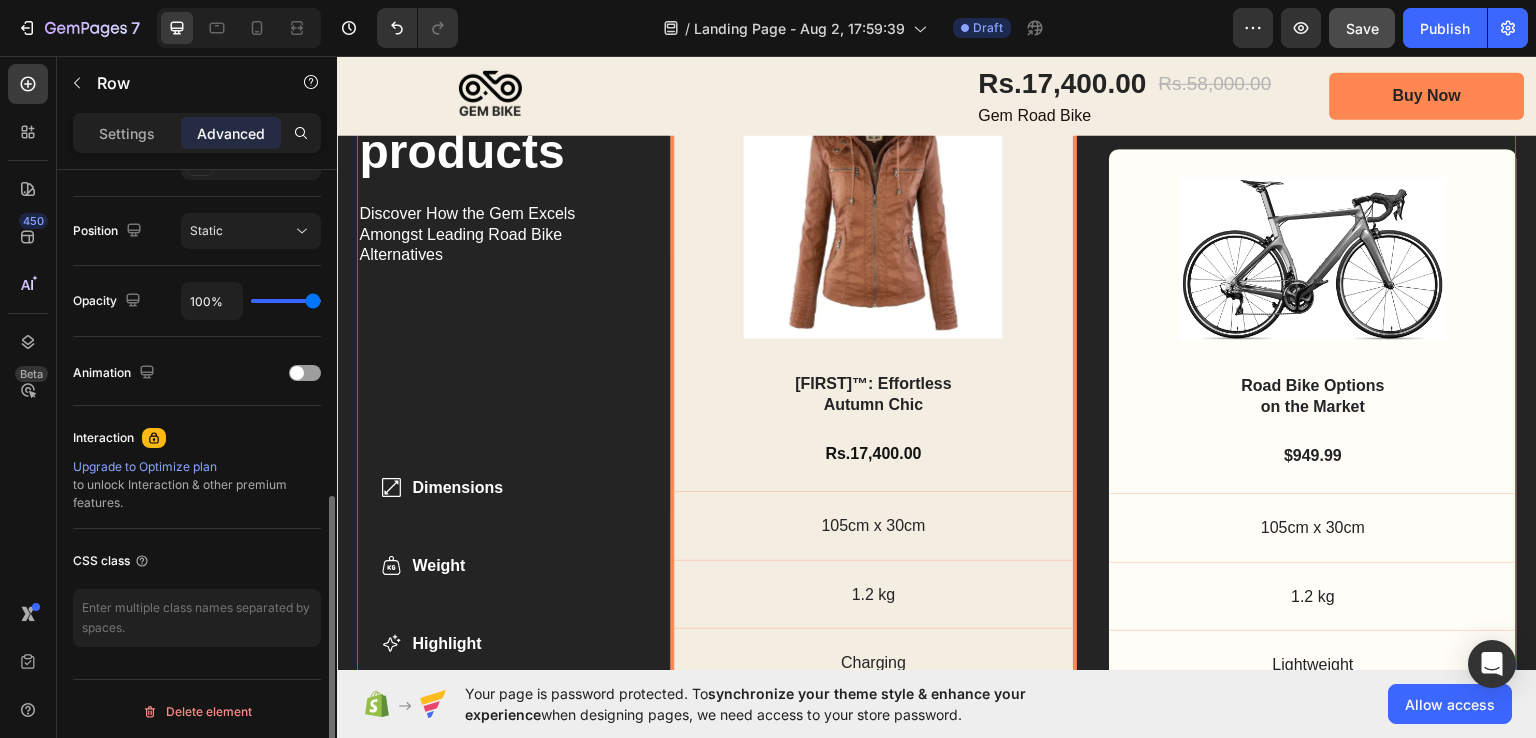 scroll, scrollTop: 701, scrollLeft: 0, axis: vertical 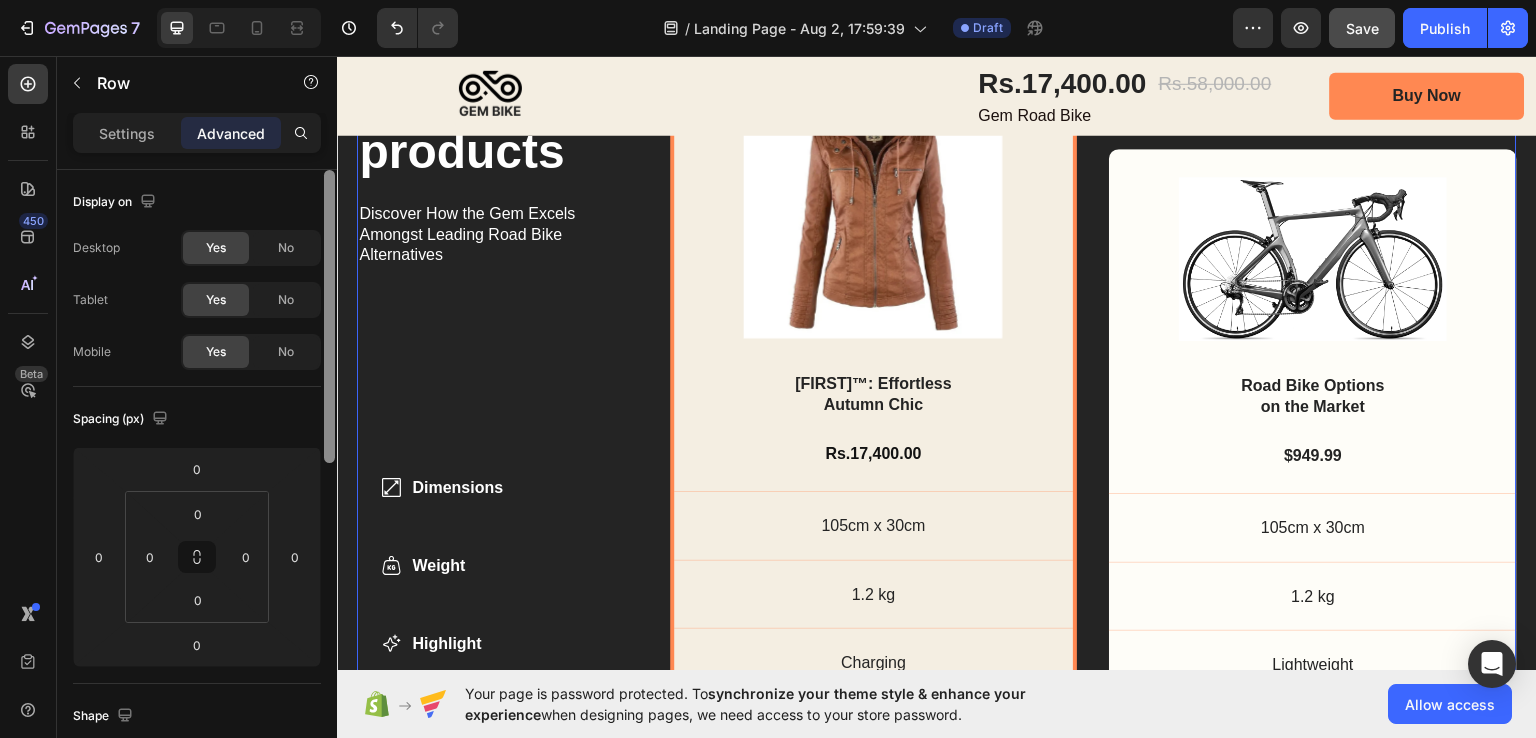 drag, startPoint x: 330, startPoint y: 534, endPoint x: 327, endPoint y: 163, distance: 371.01212 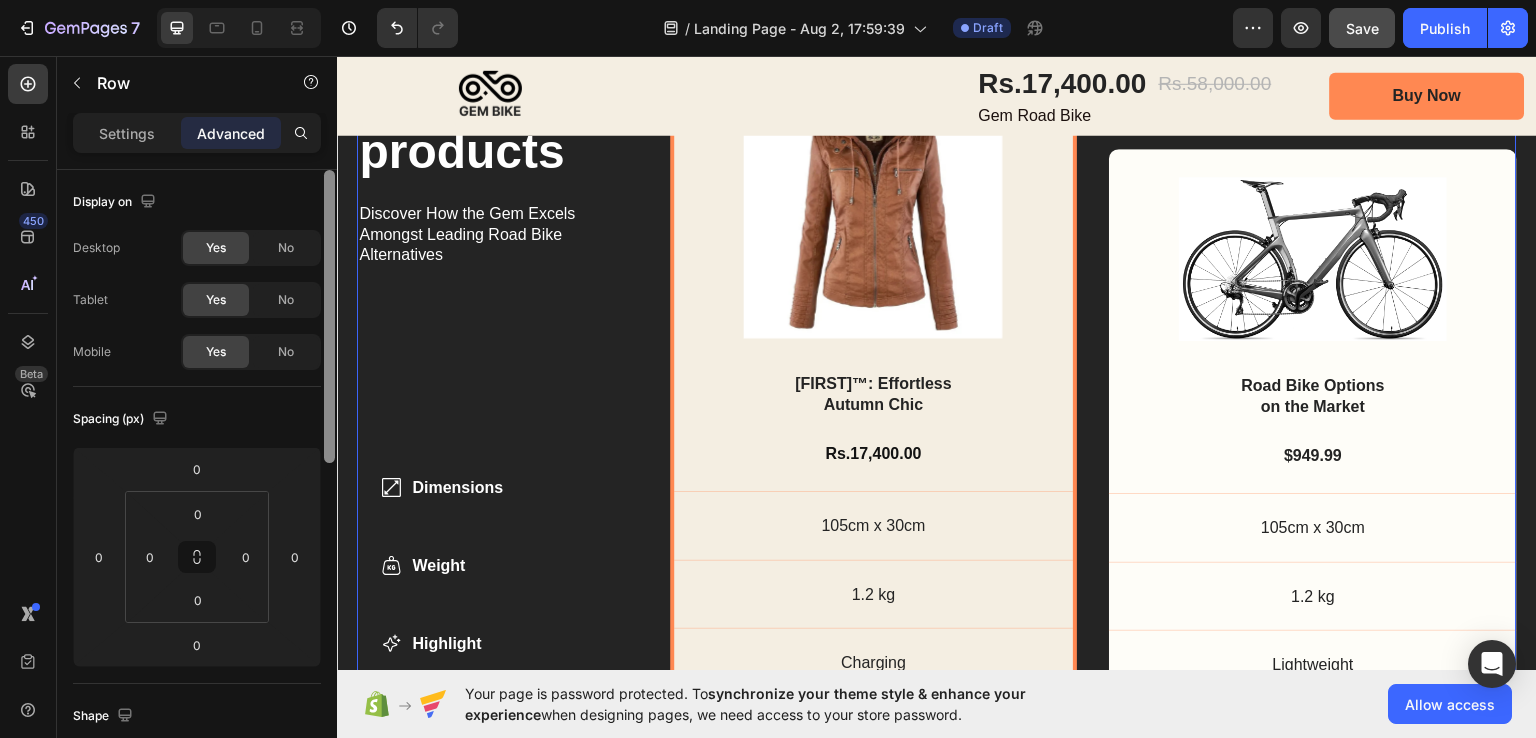click on "Settings Advanced Display on Desktop Yes No Tablet Yes No Mobile Yes No Spacing (px) 0 0 0 0 0 0 0 0 Shape Border Add... Corner Add... Shadow Add... Position Static Opacity 100% Animation Interaction Upgrade to Optimize plan  to unlock Interaction & other premium features. CSS class Delete element" at bounding box center (197, 454) 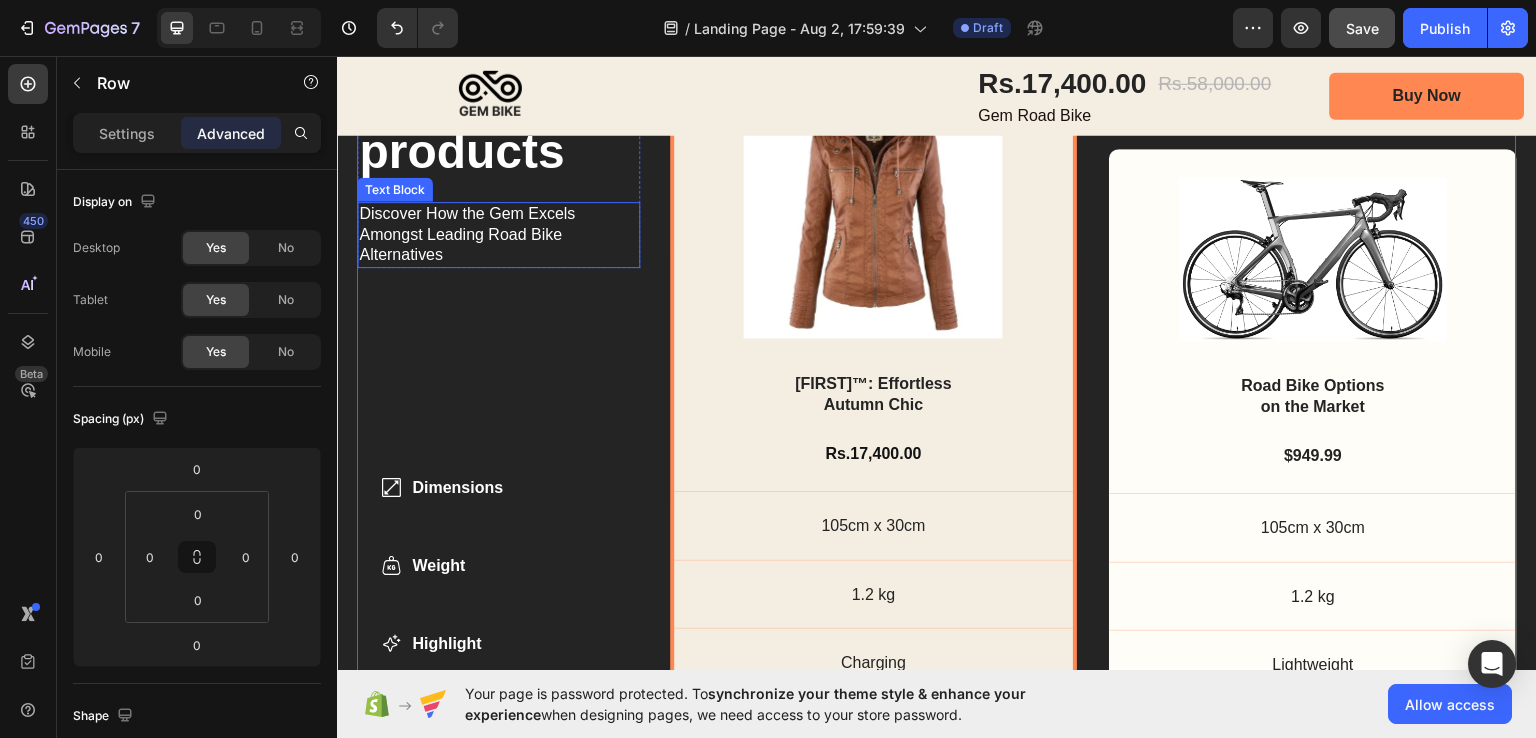 click on "Discover How the Gem Excels Amongst Leading Road Bike Alternatives" at bounding box center [498, 234] 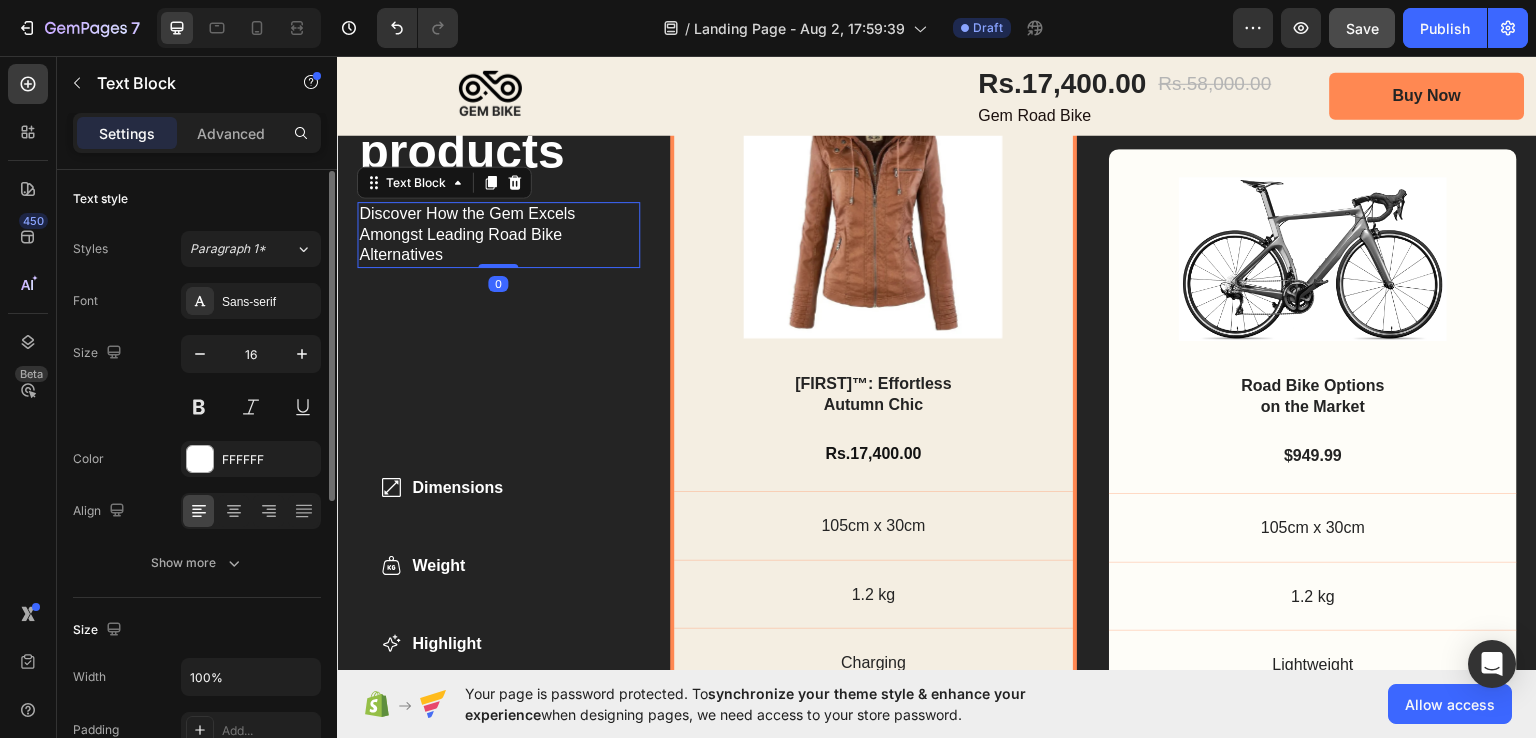 scroll, scrollTop: 4, scrollLeft: 0, axis: vertical 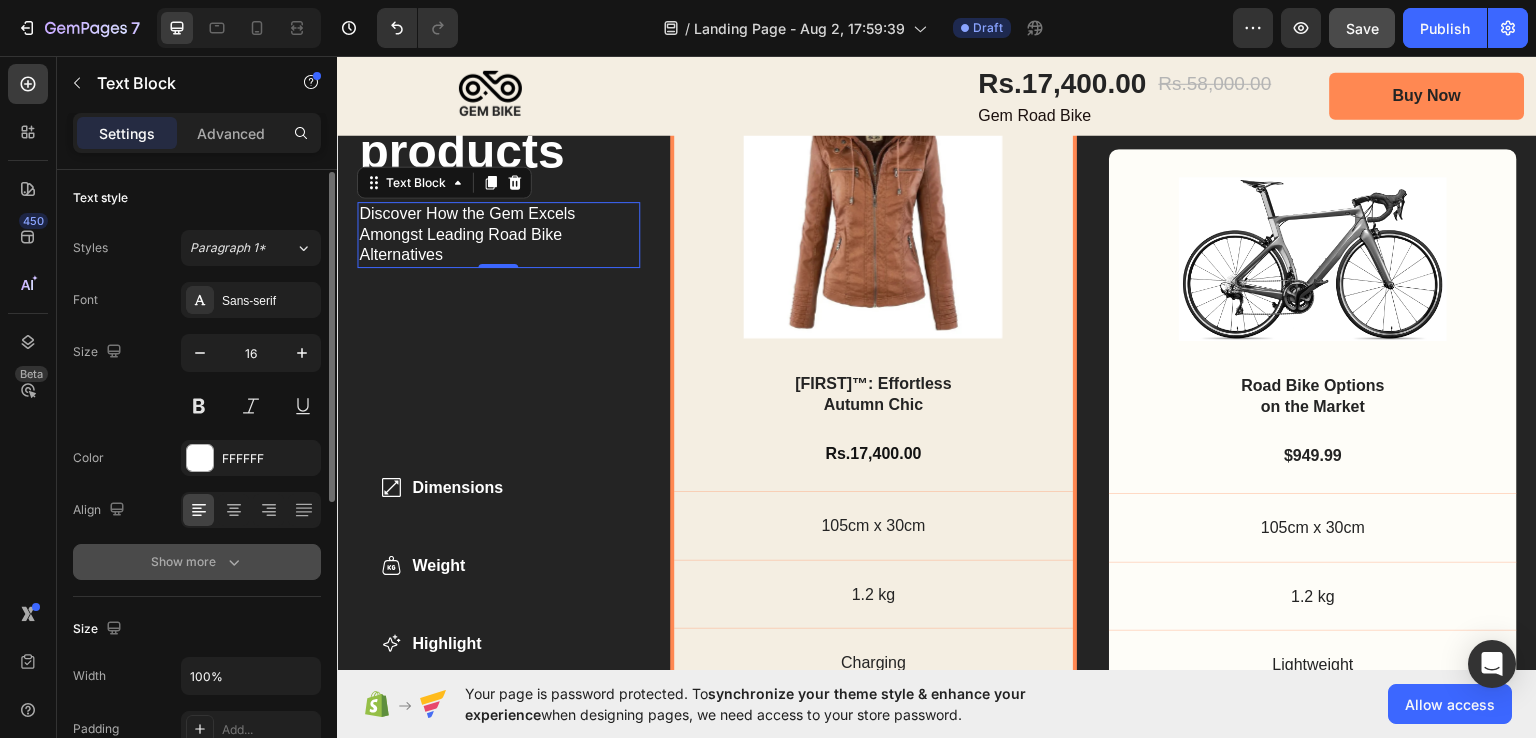 click on "Show more" at bounding box center [197, 562] 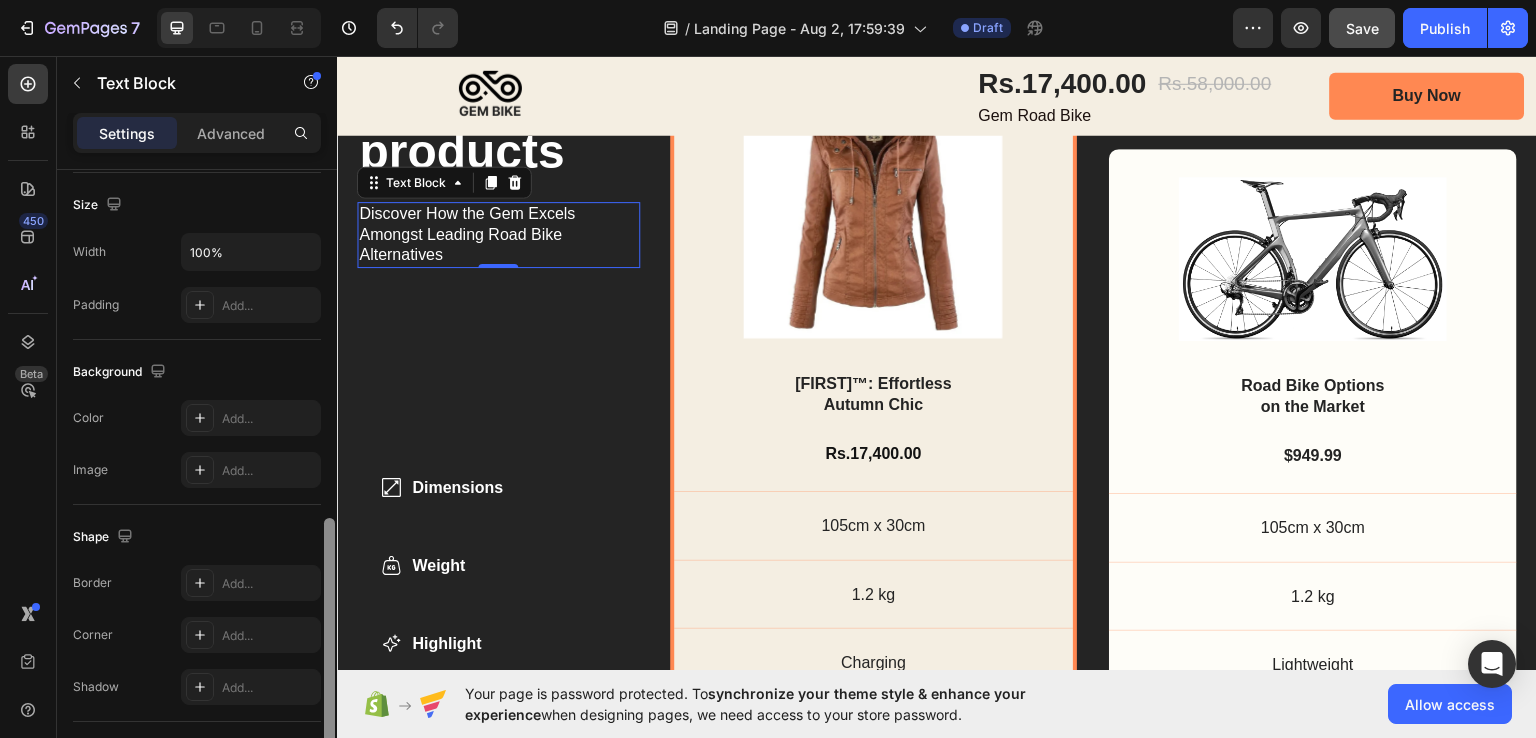 scroll, scrollTop: 821, scrollLeft: 0, axis: vertical 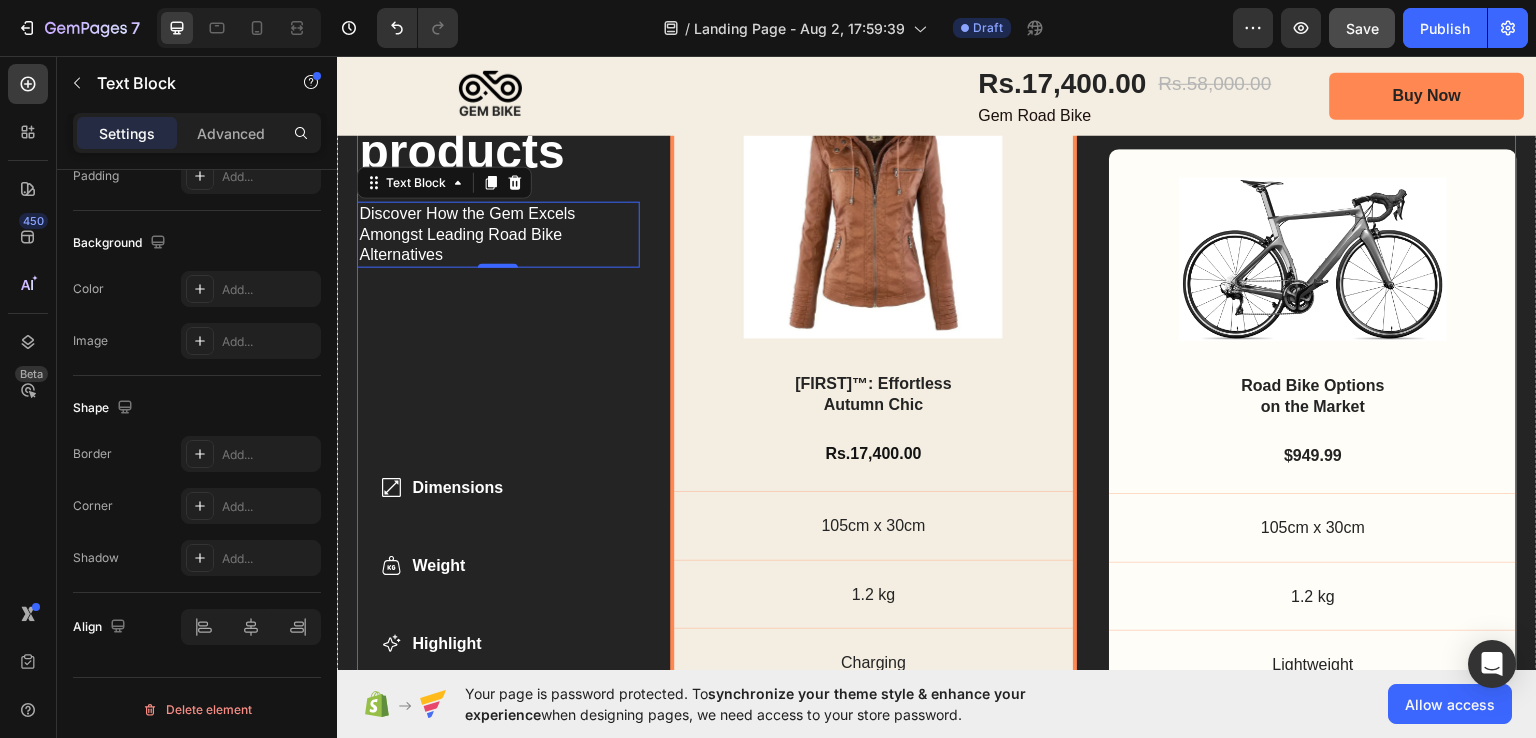 click on "Compare products Heading Discover How the Gem Excels Amongst Leading Road Bike Alternatives Text Block   0 Row
Dimensions
Weight
Highlight
Gears
Brakes Item List" at bounding box center [498, 424] 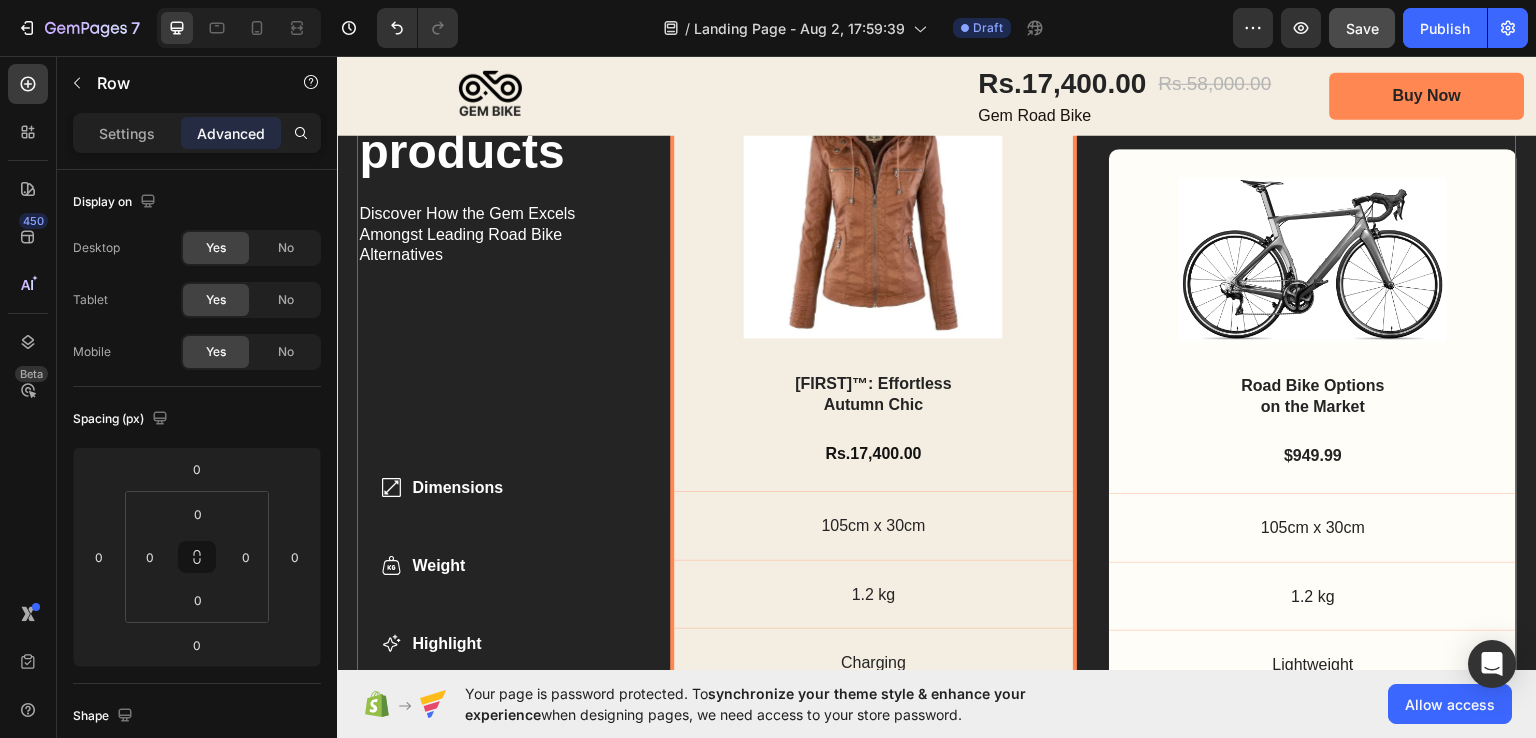 scroll, scrollTop: 707, scrollLeft: 0, axis: vertical 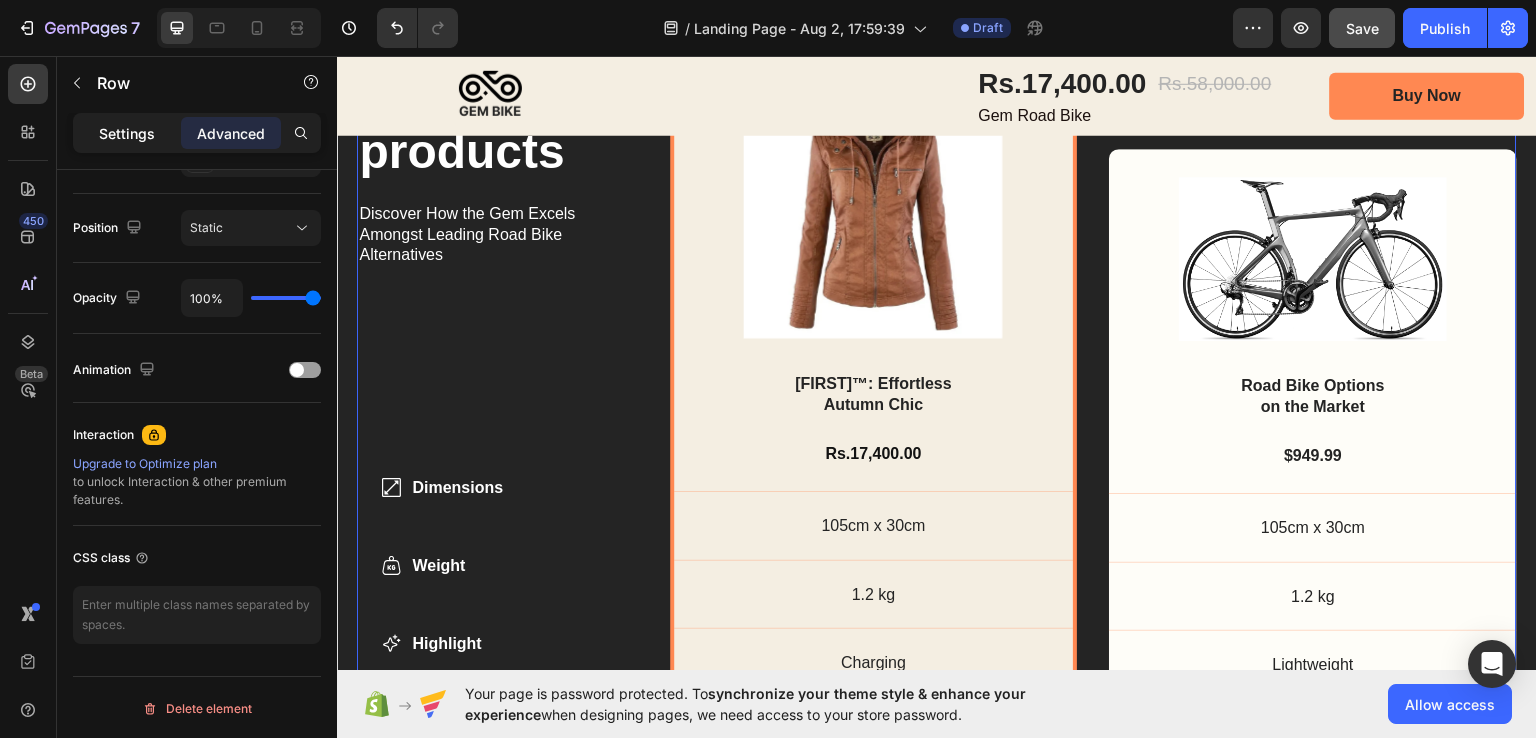 click on "Settings" at bounding box center (127, 133) 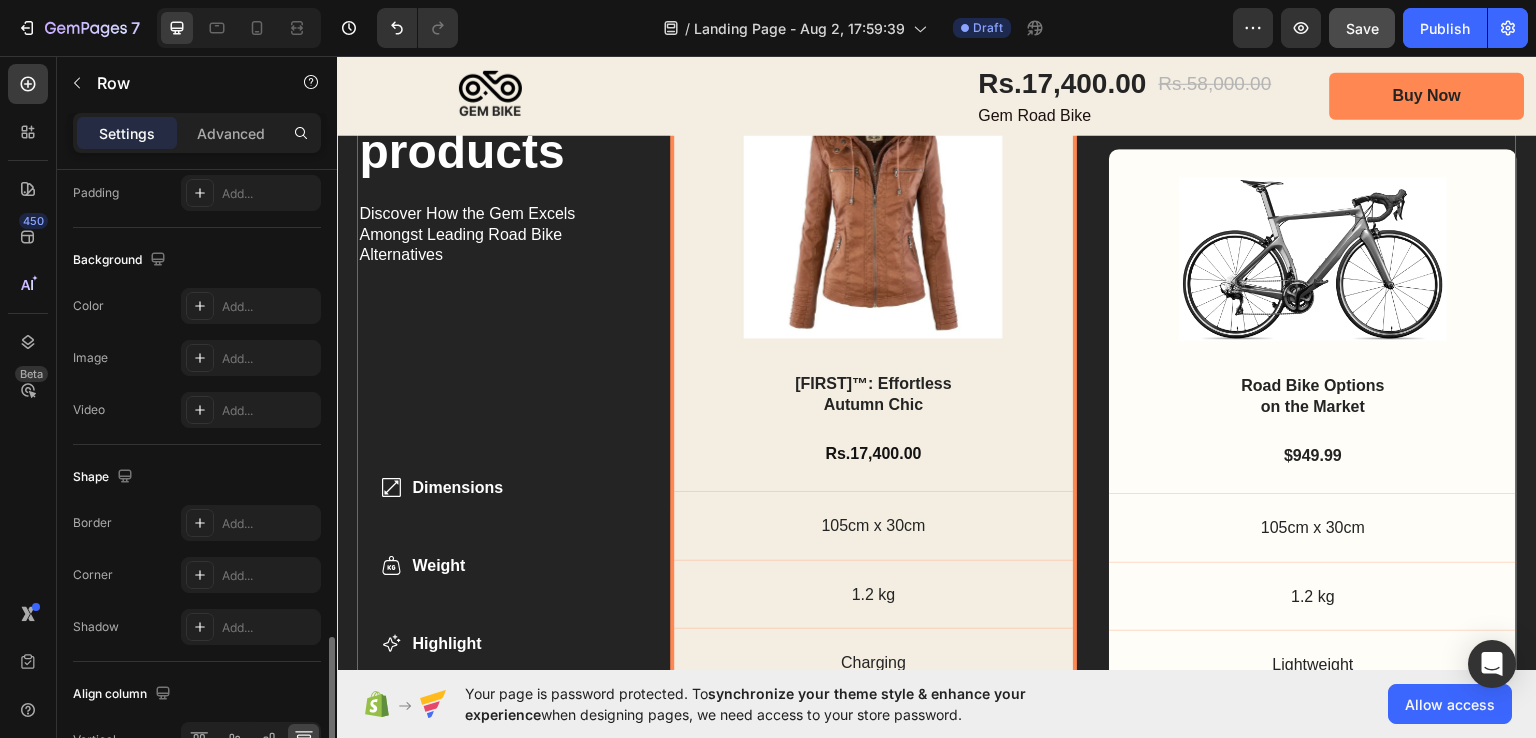 scroll, scrollTop: 820, scrollLeft: 0, axis: vertical 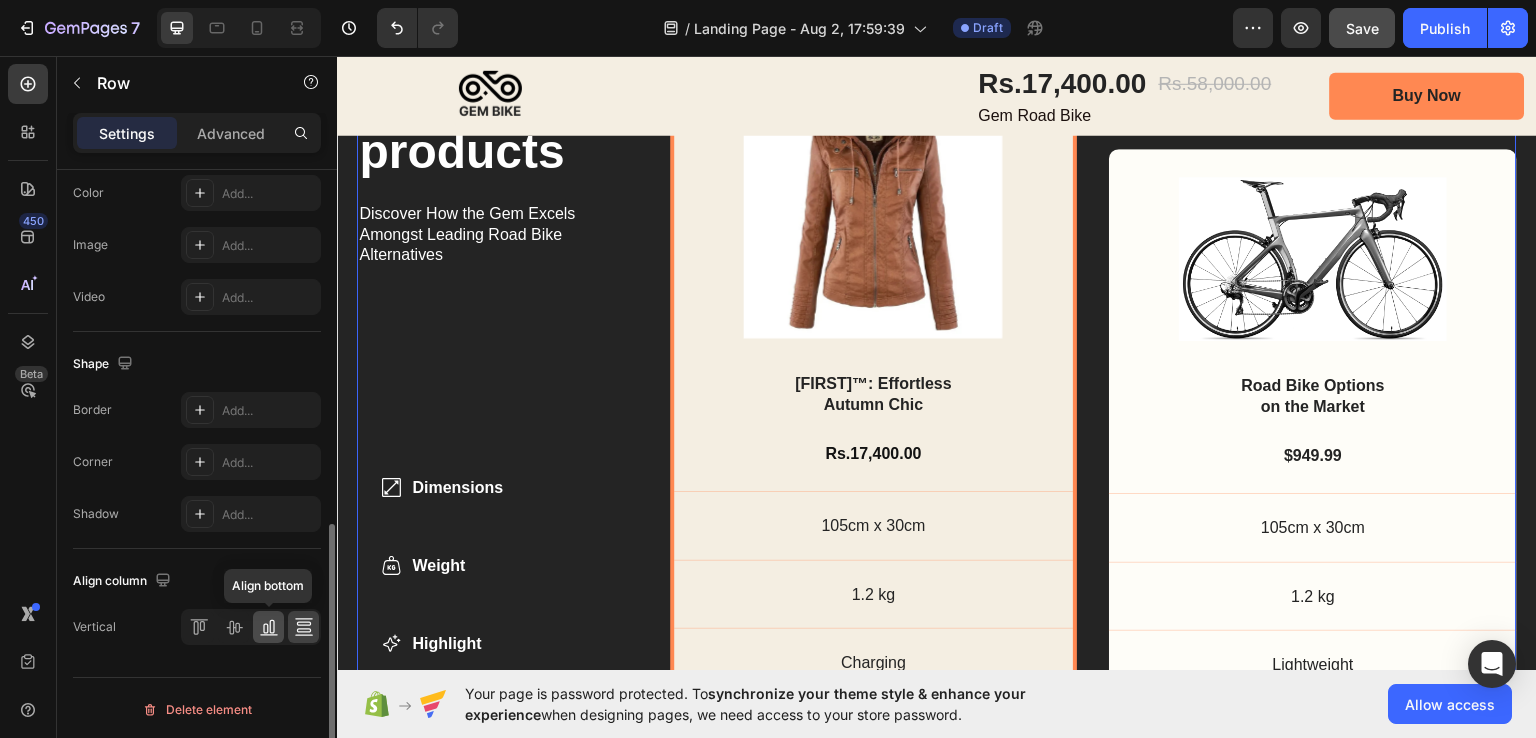 click 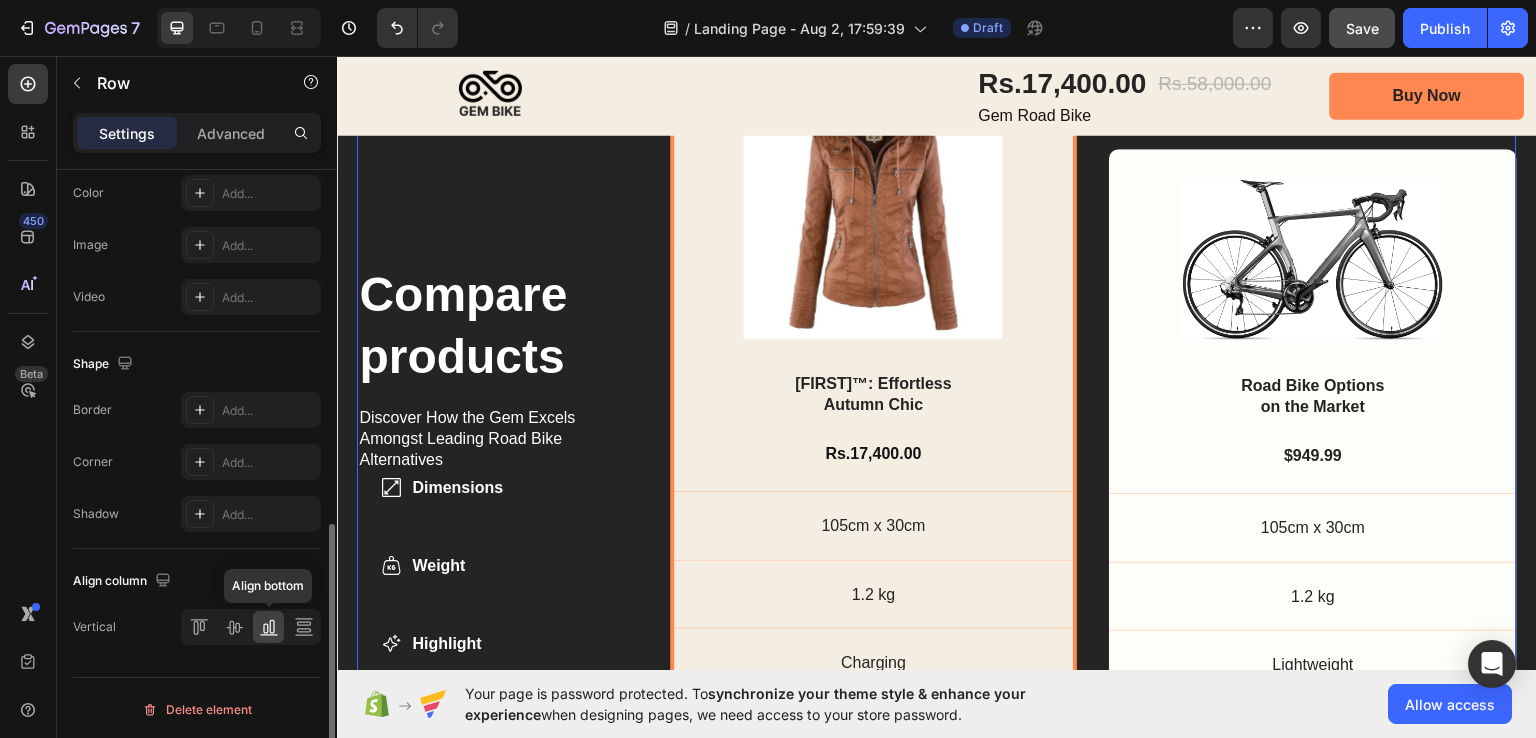 scroll, scrollTop: 7632, scrollLeft: 0, axis: vertical 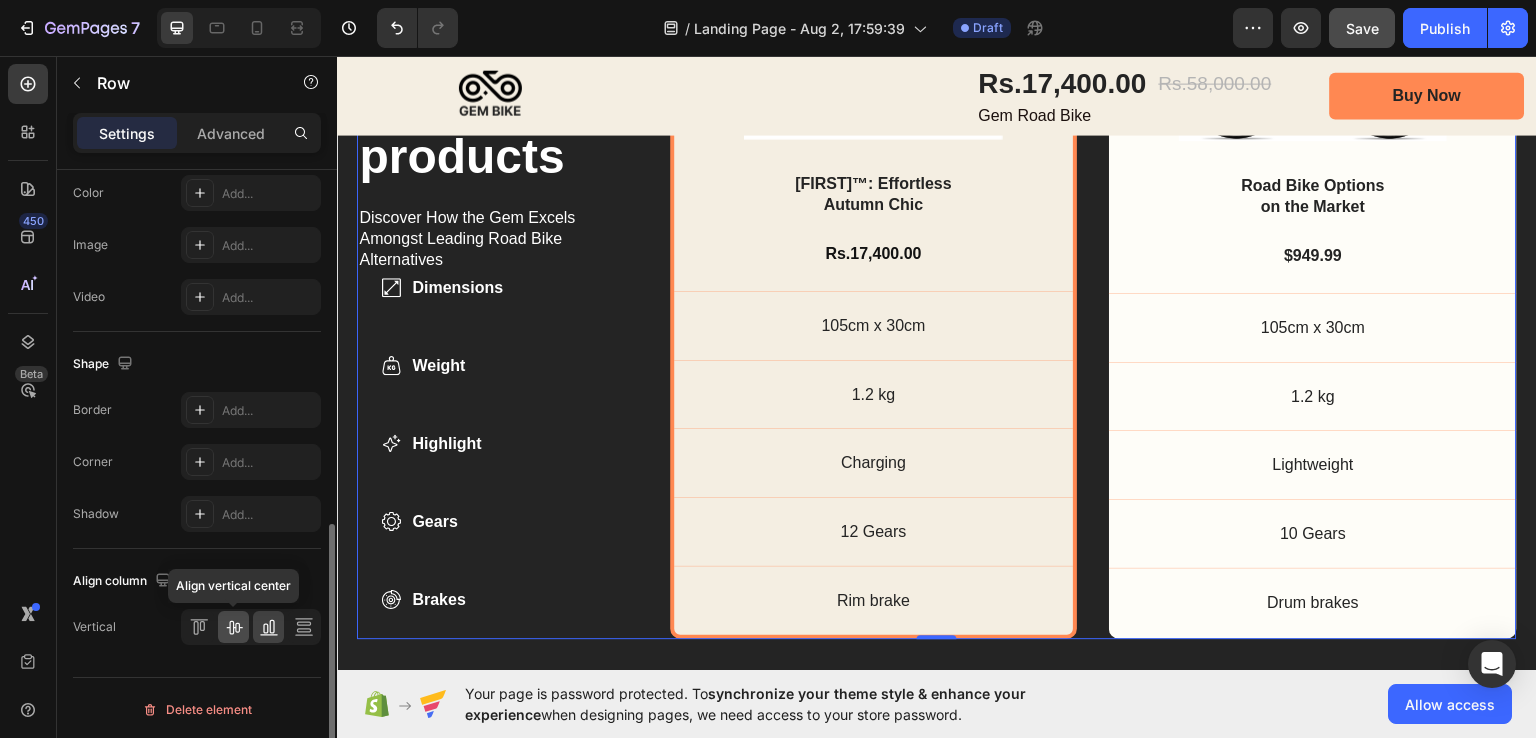 click 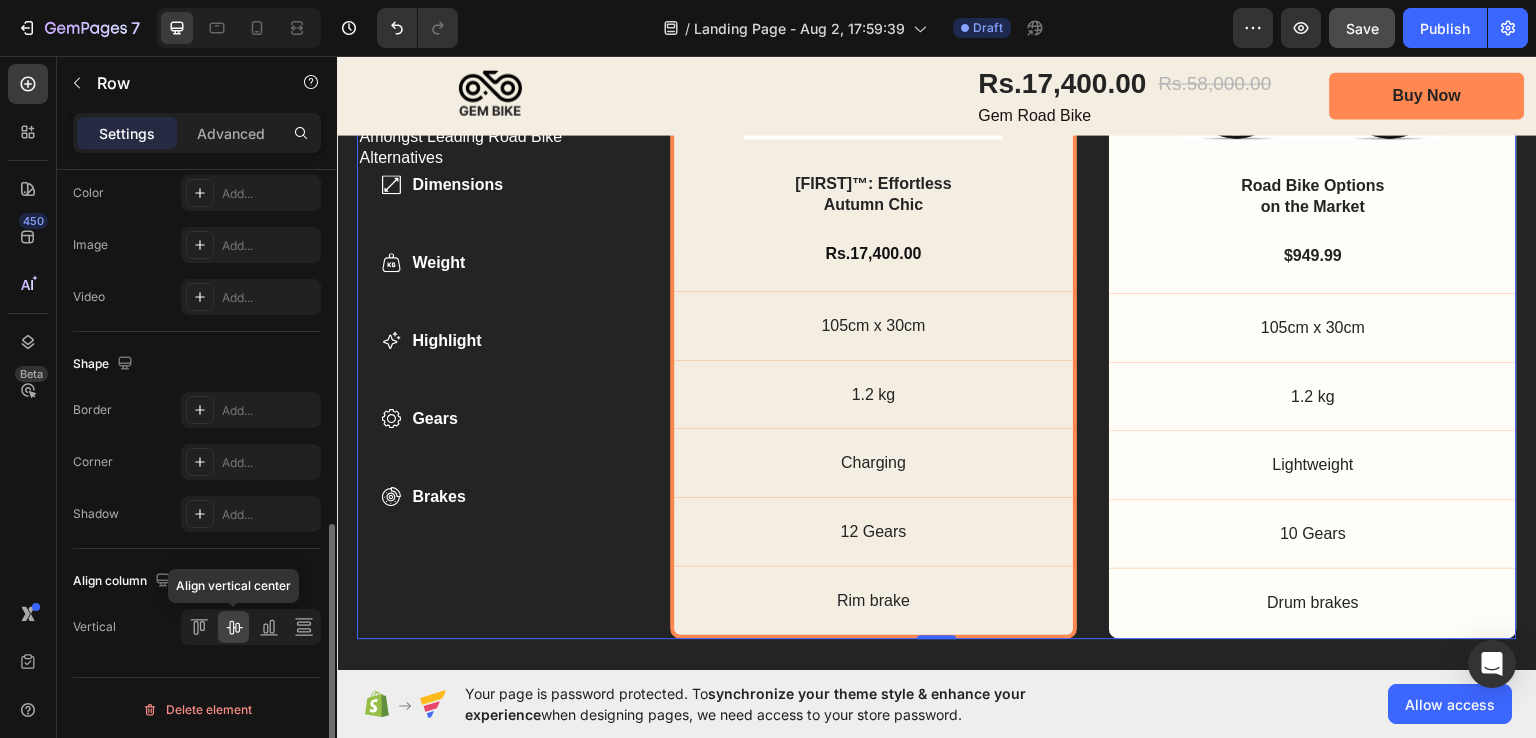 scroll, scrollTop: 7532, scrollLeft: 0, axis: vertical 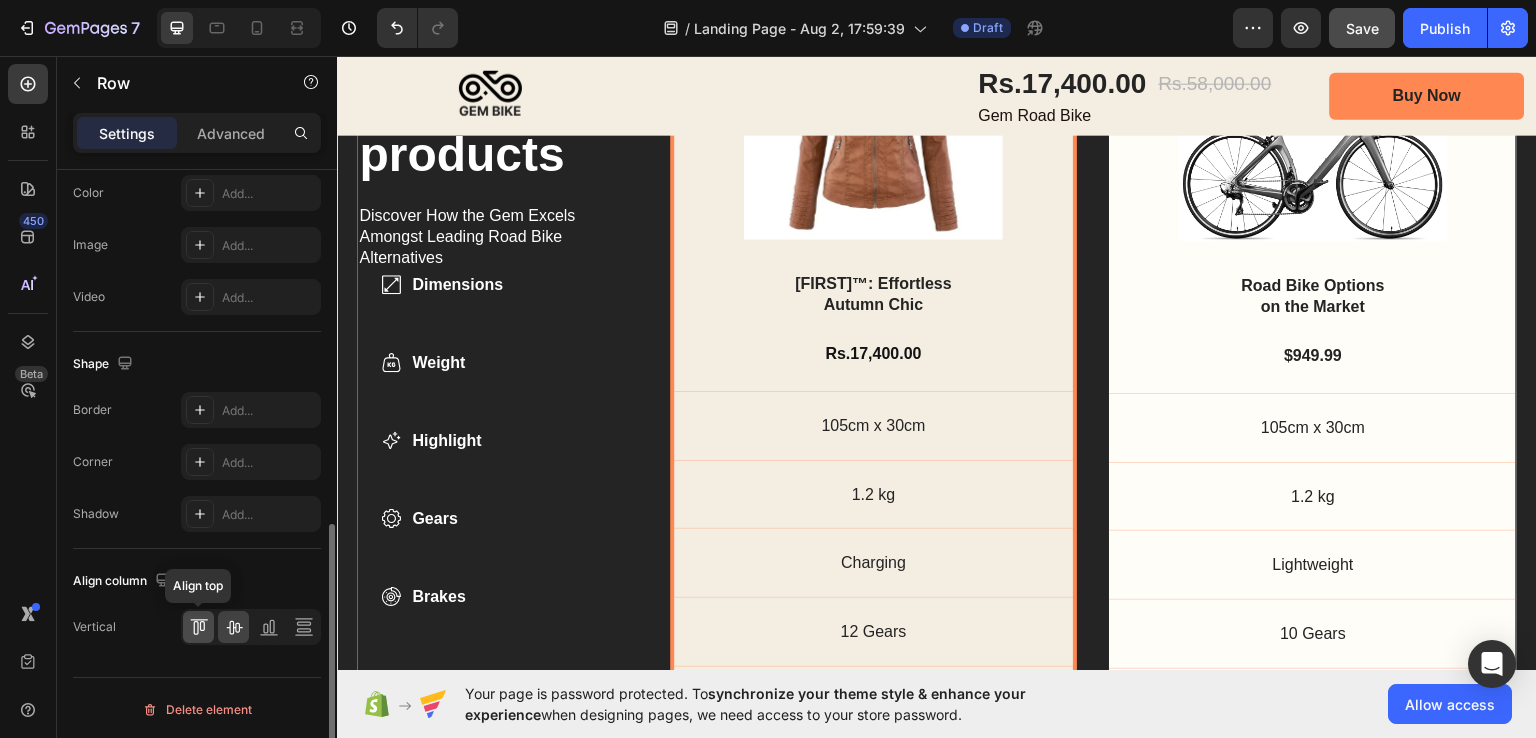 click 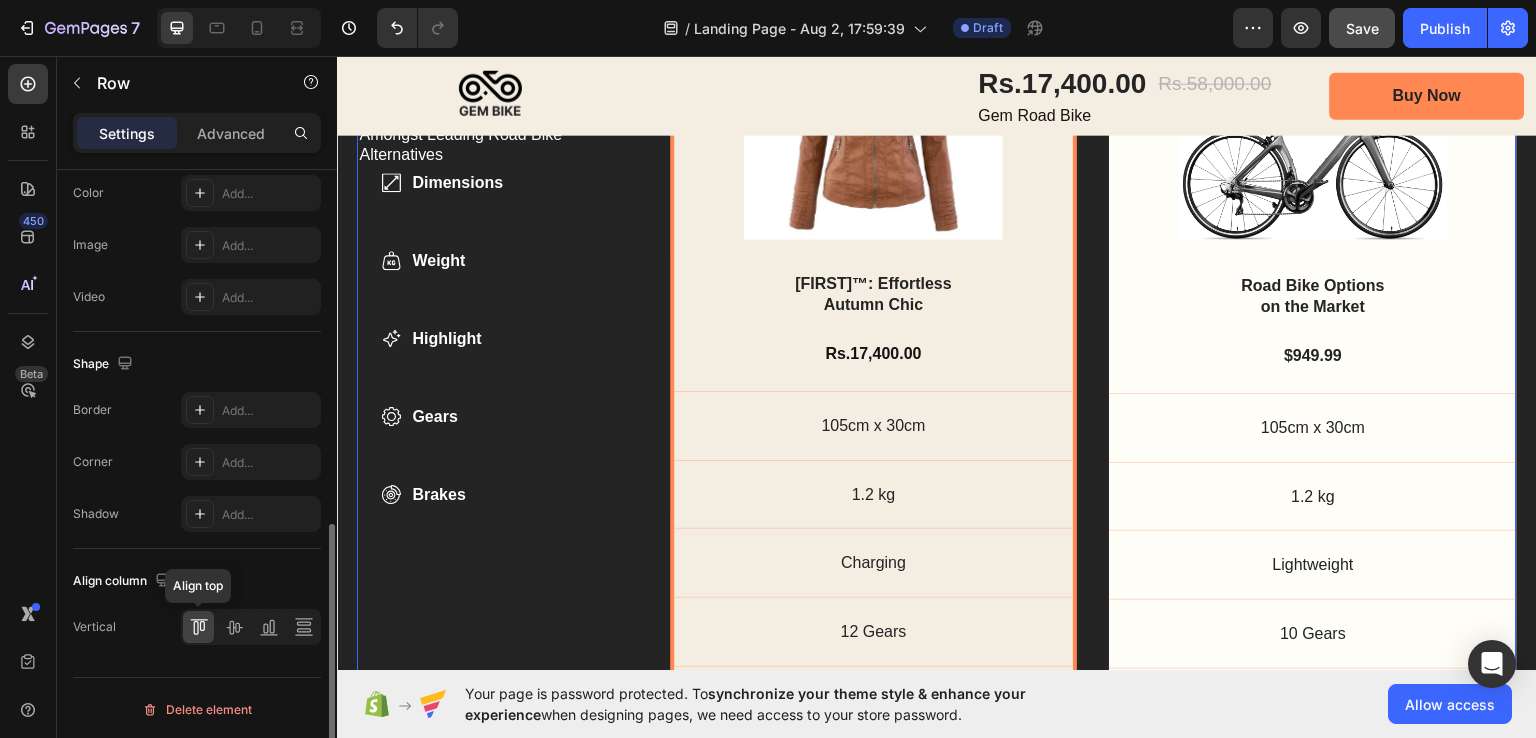 scroll, scrollTop: 7432, scrollLeft: 0, axis: vertical 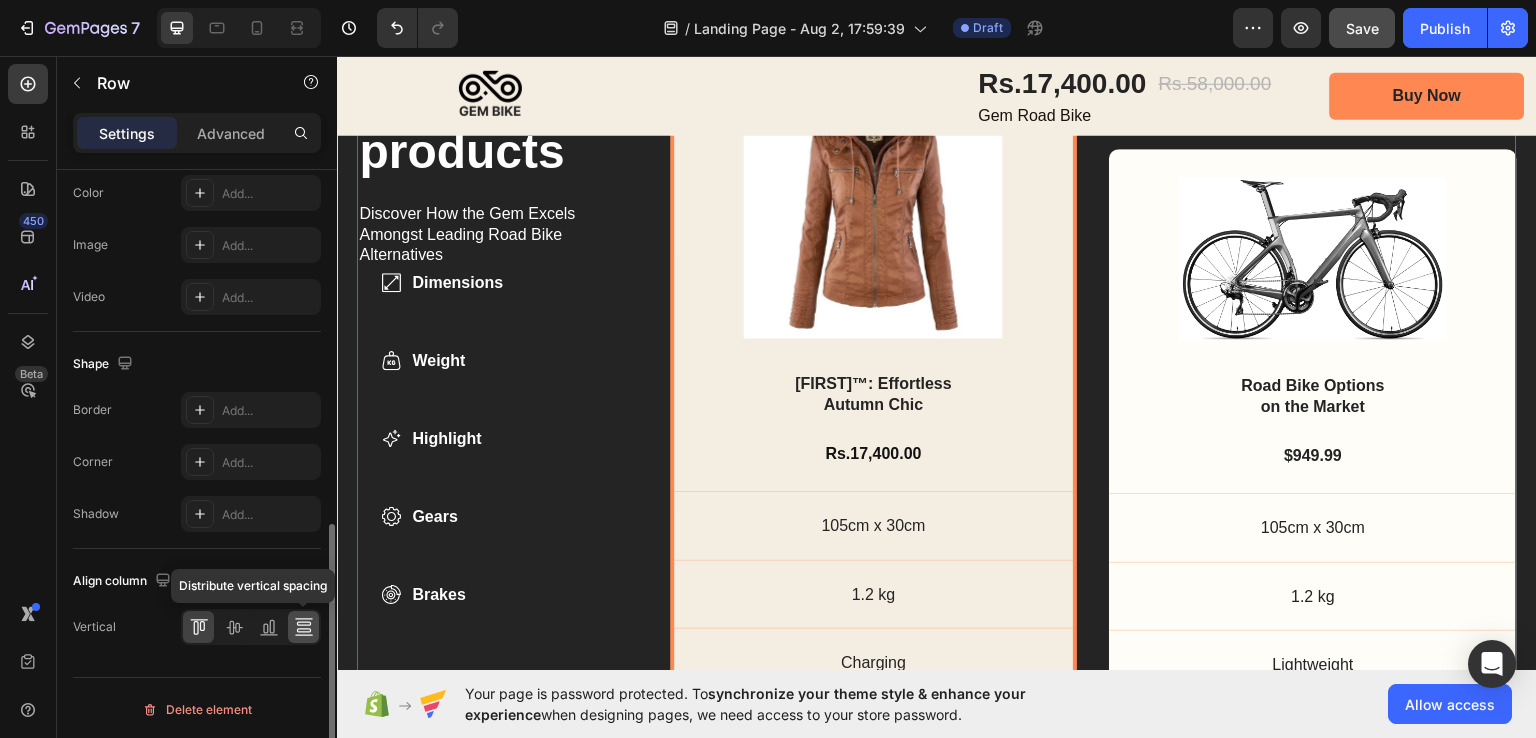 click 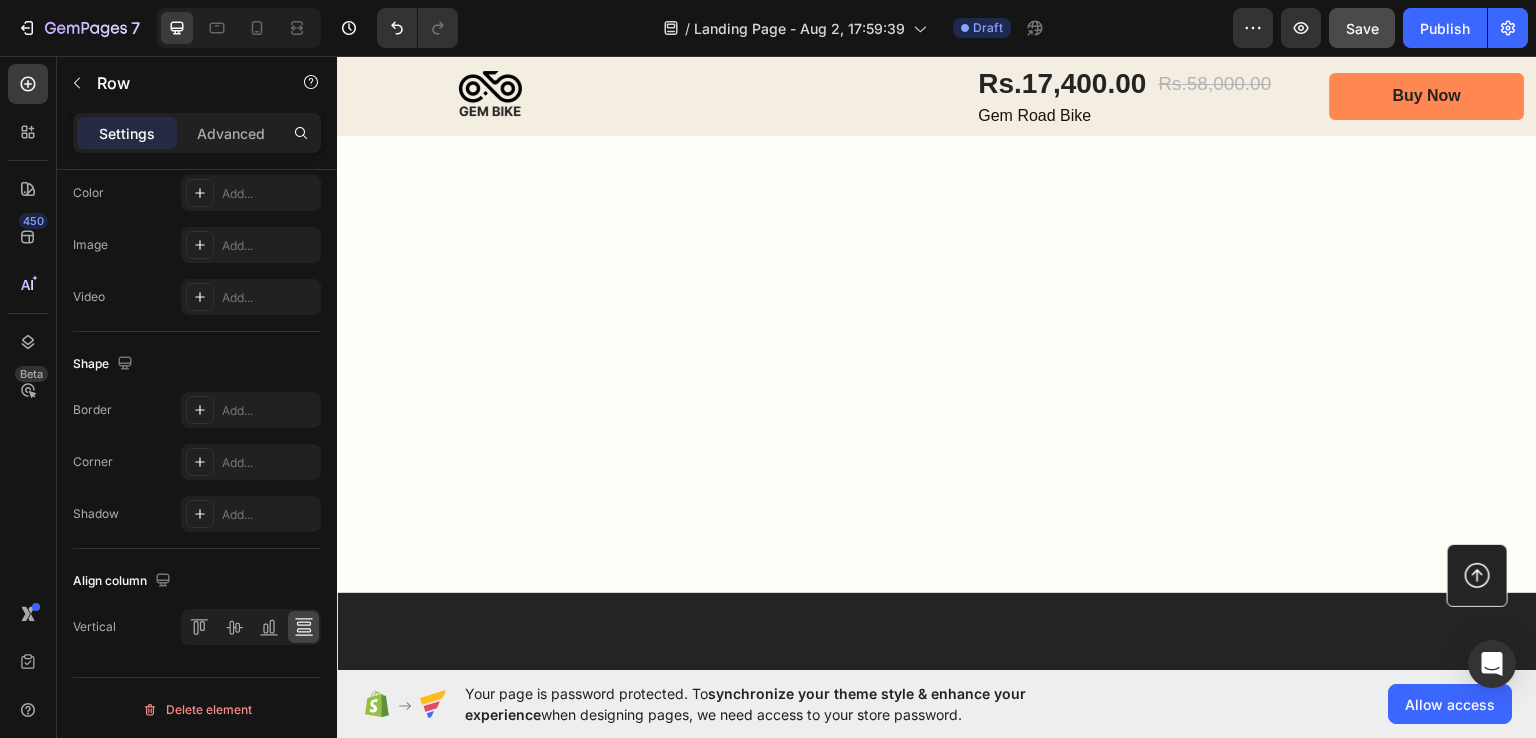 scroll, scrollTop: 9643, scrollLeft: 0, axis: vertical 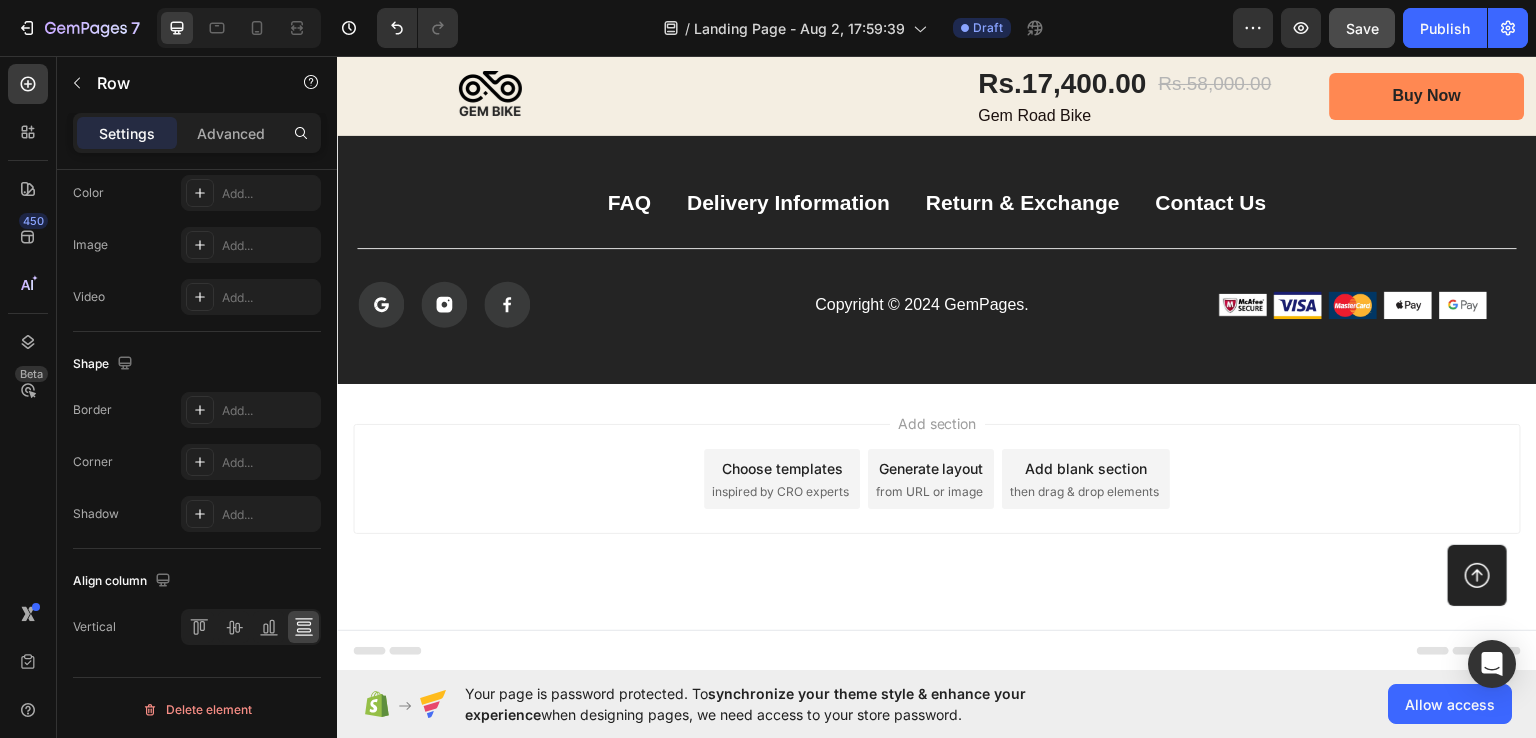 click on "Add section Choose templates inspired by CRO experts Generate layout from URL or image Add blank section then drag & drop elements" at bounding box center [937, 506] 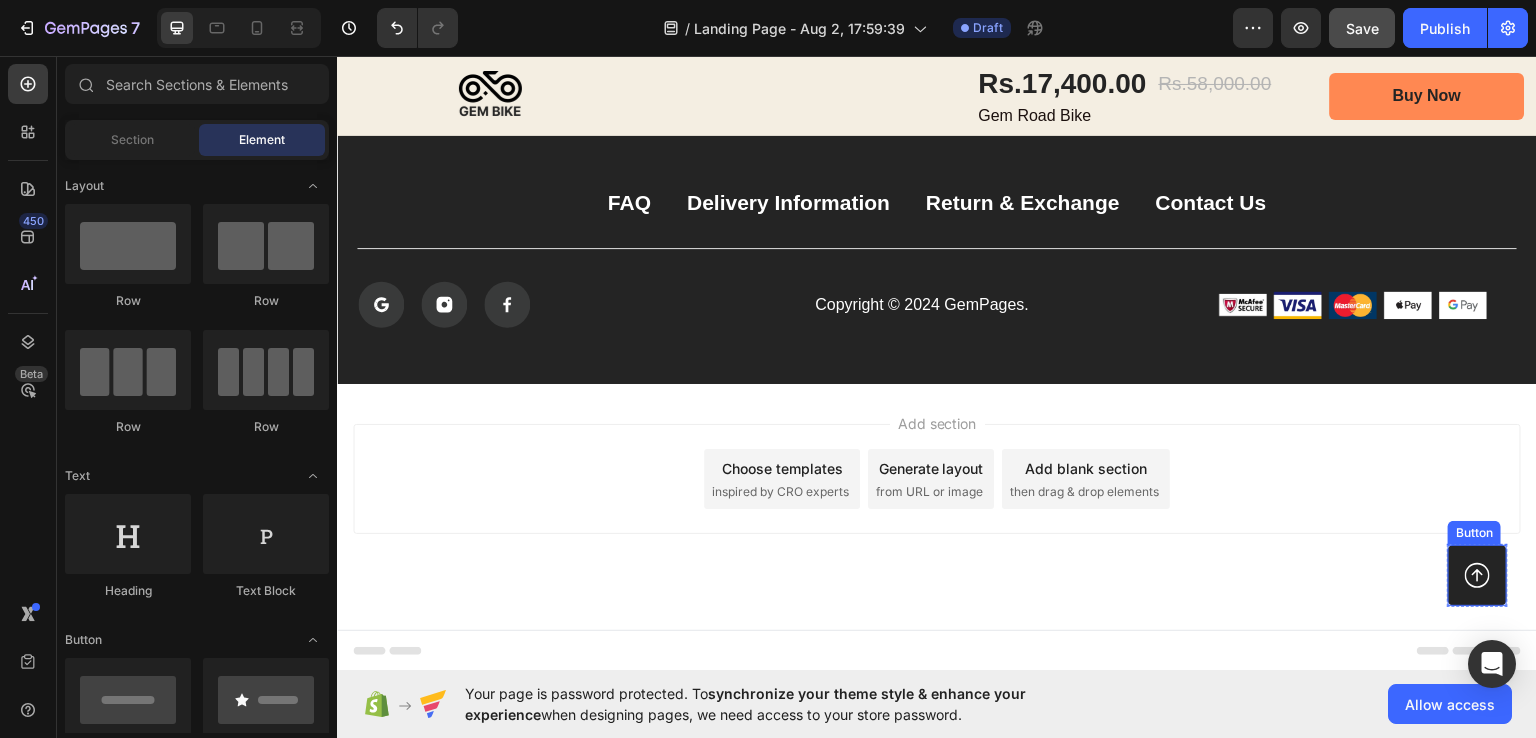 click at bounding box center [1477, 574] 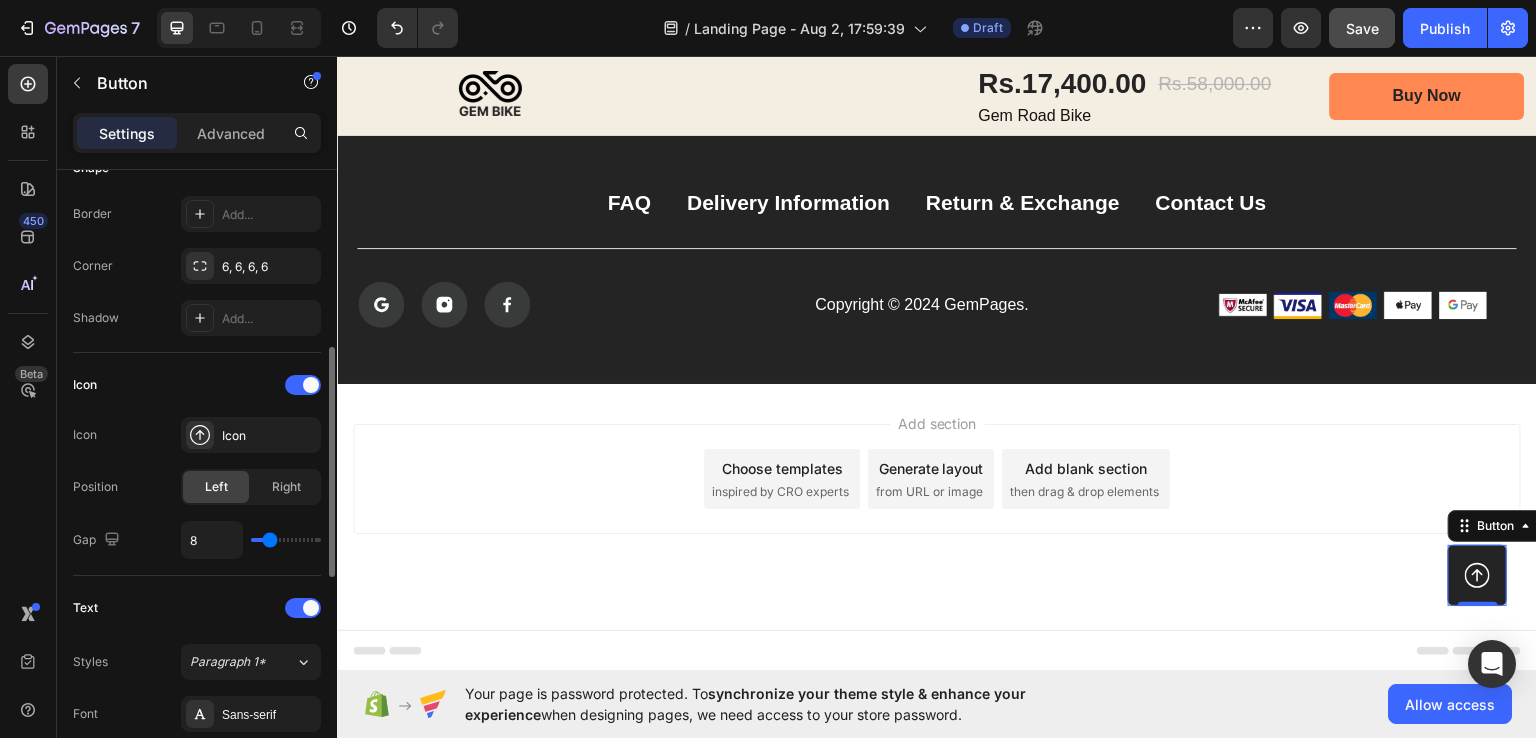 scroll, scrollTop: 436, scrollLeft: 0, axis: vertical 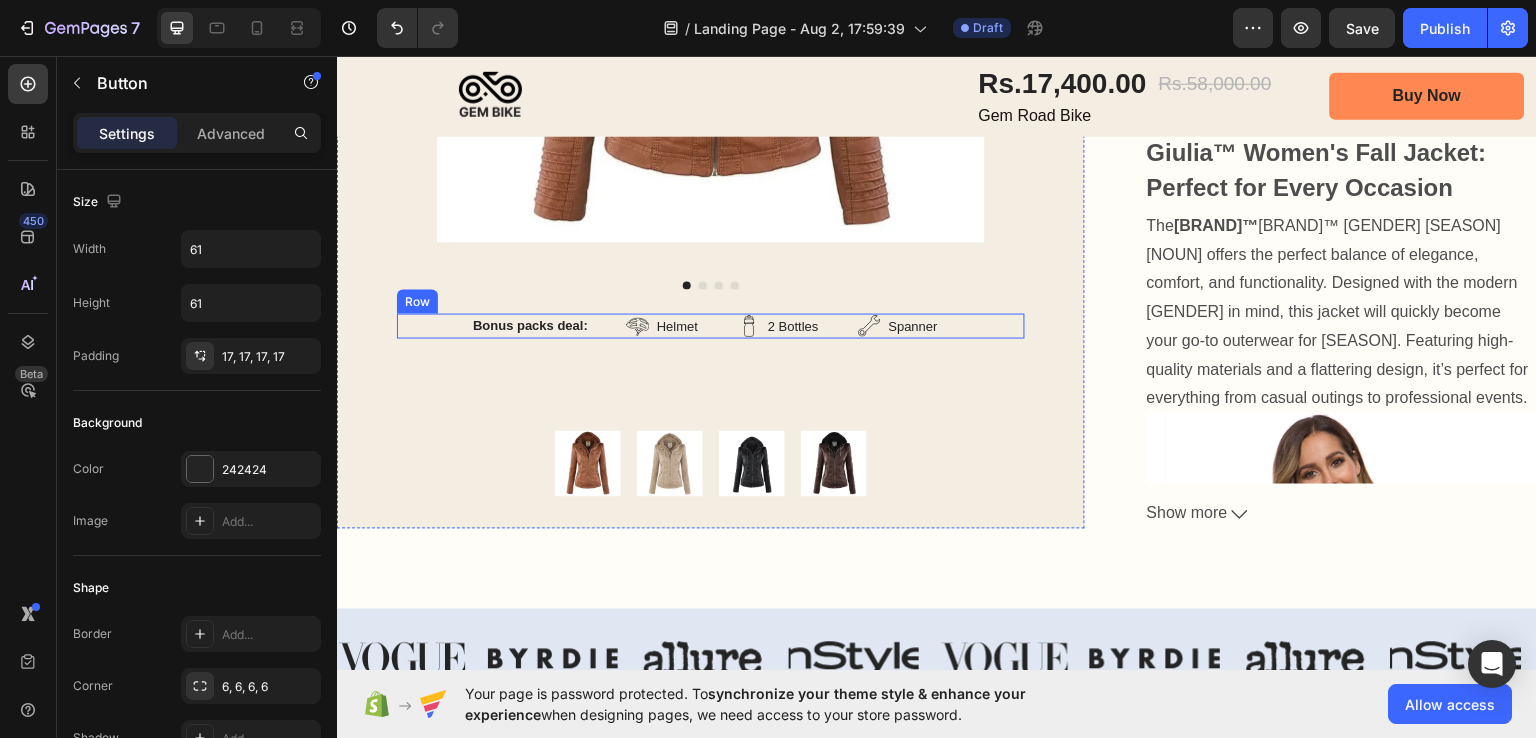 click on "Bonus packs deal: Text Block
Helmet Item List
2 Bottles Item List
Spanner Item List Row Row" at bounding box center (711, 326) 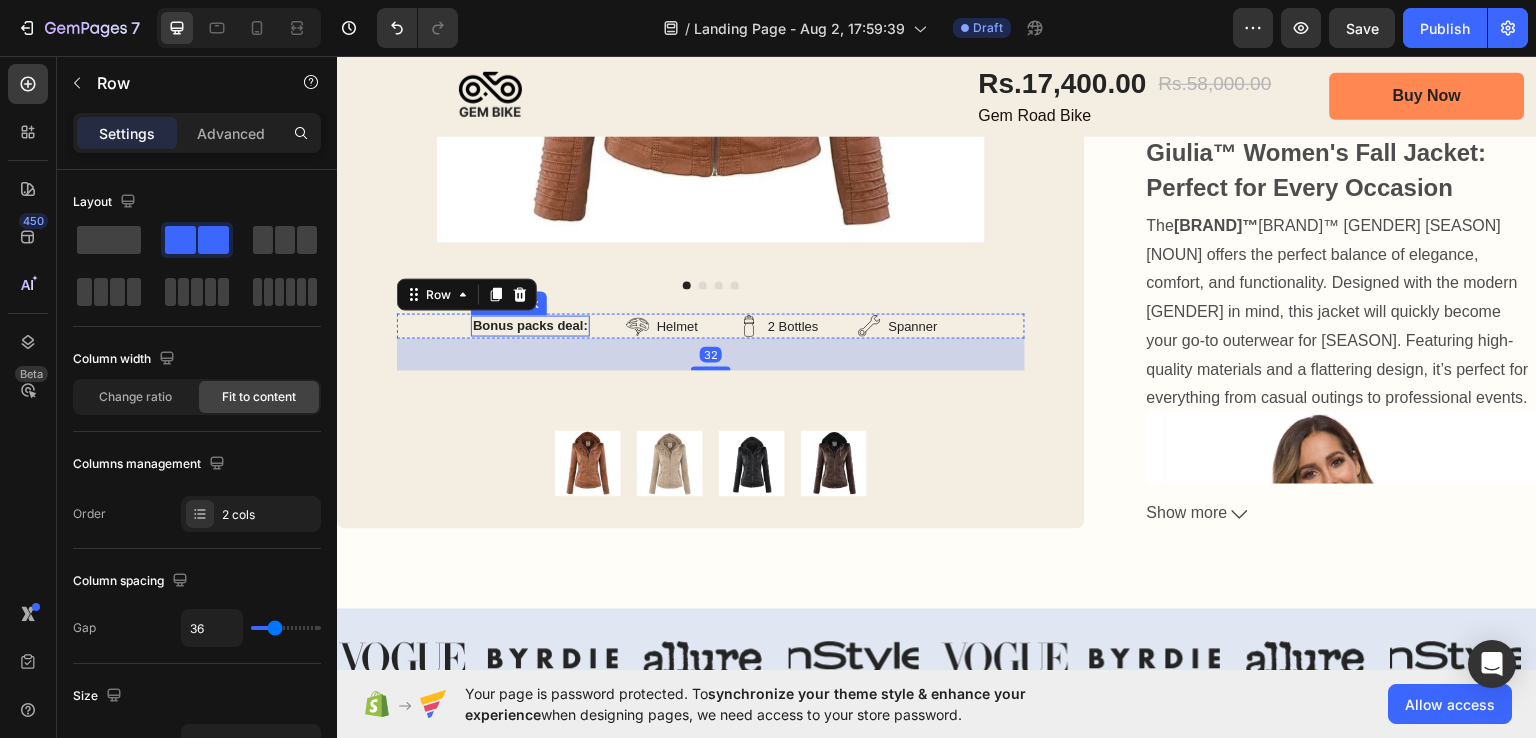 click on "Bonus packs deal:" at bounding box center [530, 325] 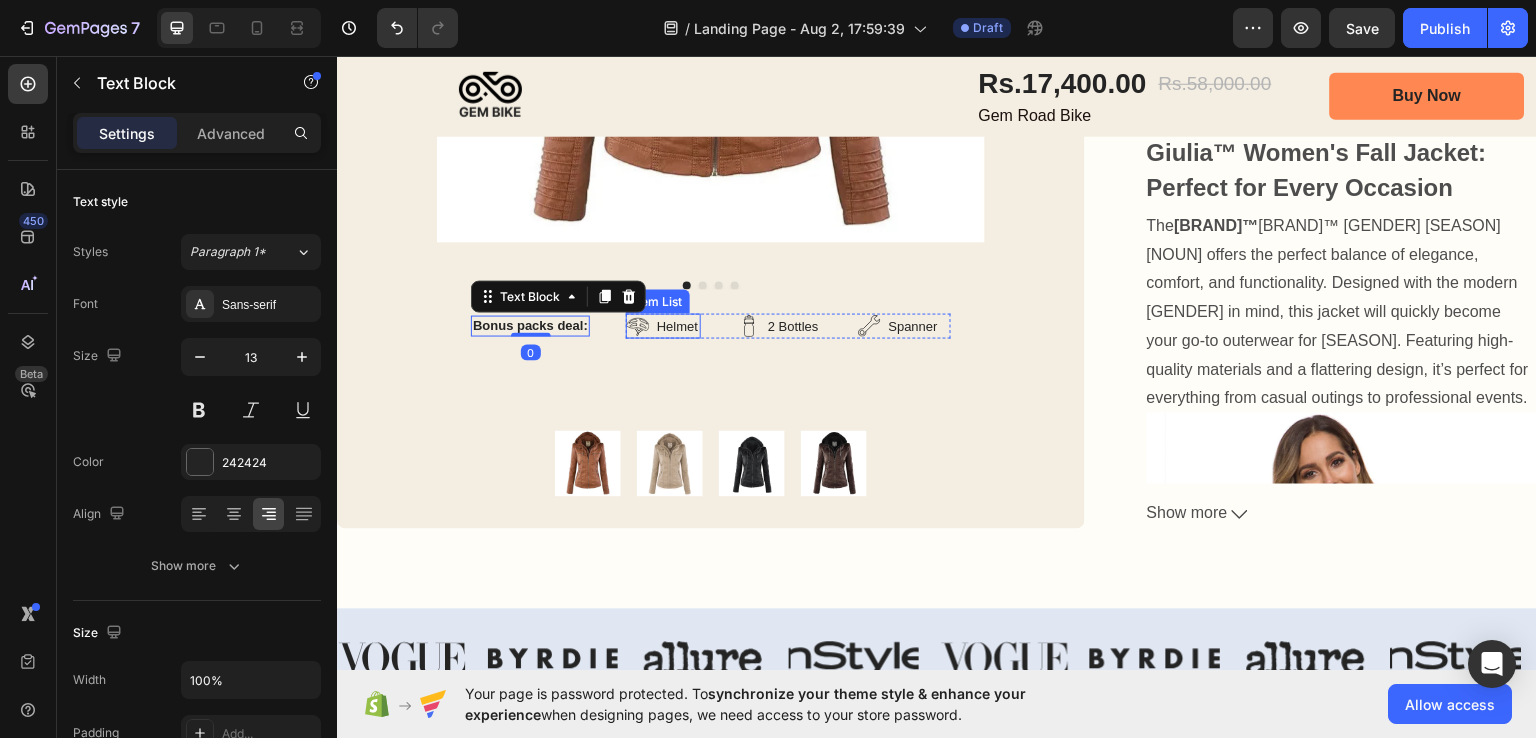 click 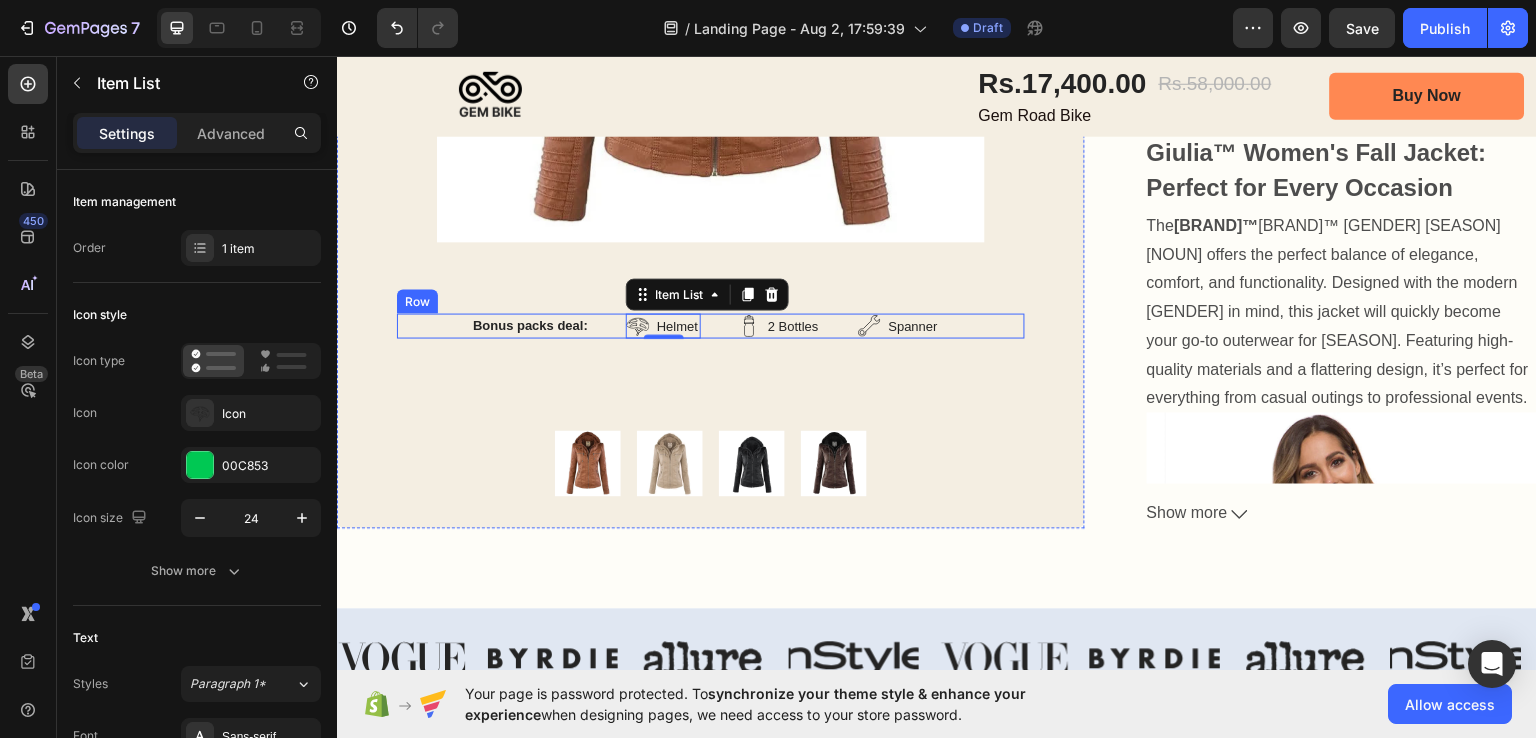 click on "Bonus packs deal: Text Block
Helmet Item List   0
2 Bottles Item List
Spanner Item List Row Row" at bounding box center (711, 326) 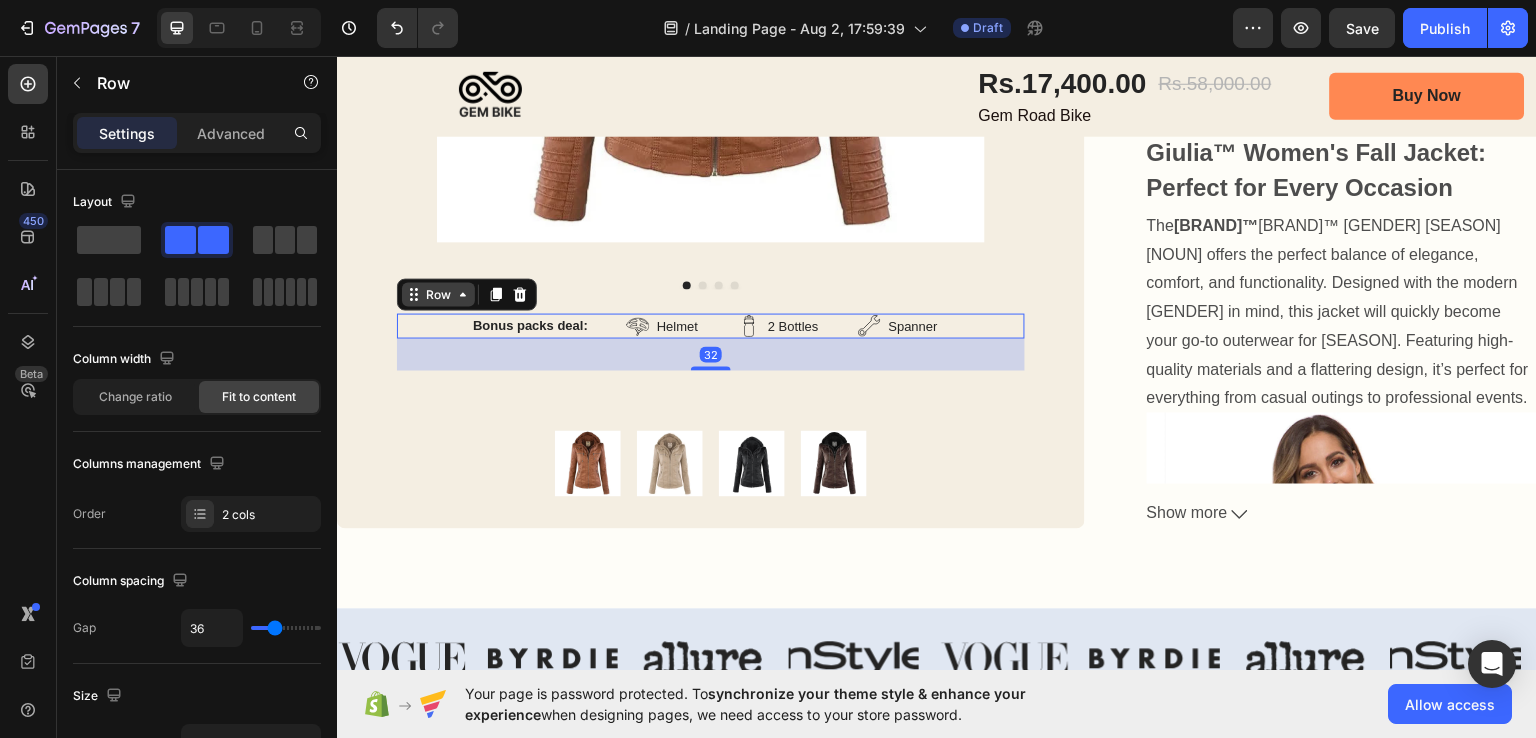 click on "Row" at bounding box center [438, 294] 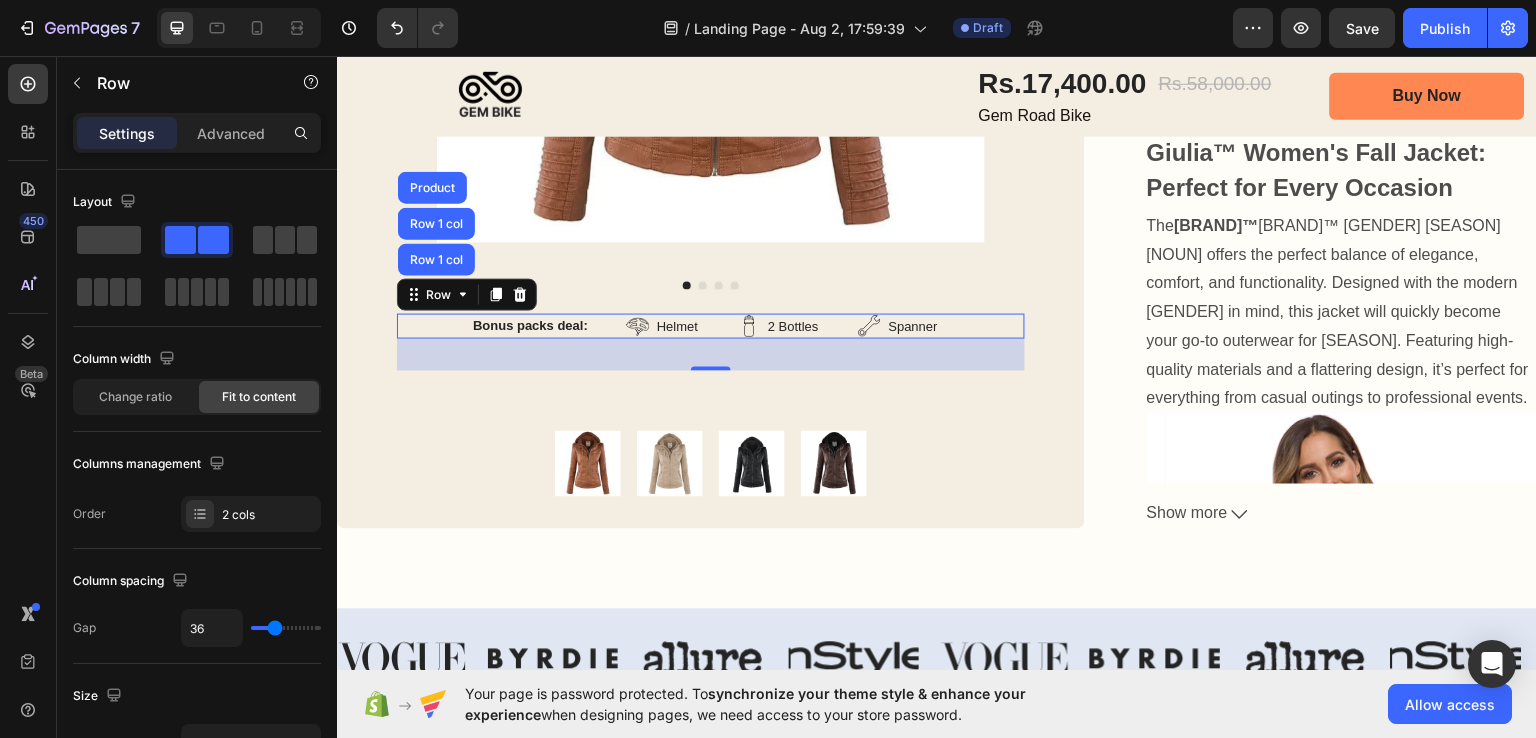 click on "Bonus packs deal: Text Block
Helmet Item List
2 Bottles Item List
Spanner Item List Row Row Row 1 col Row 1 col Product   32" at bounding box center [711, 326] 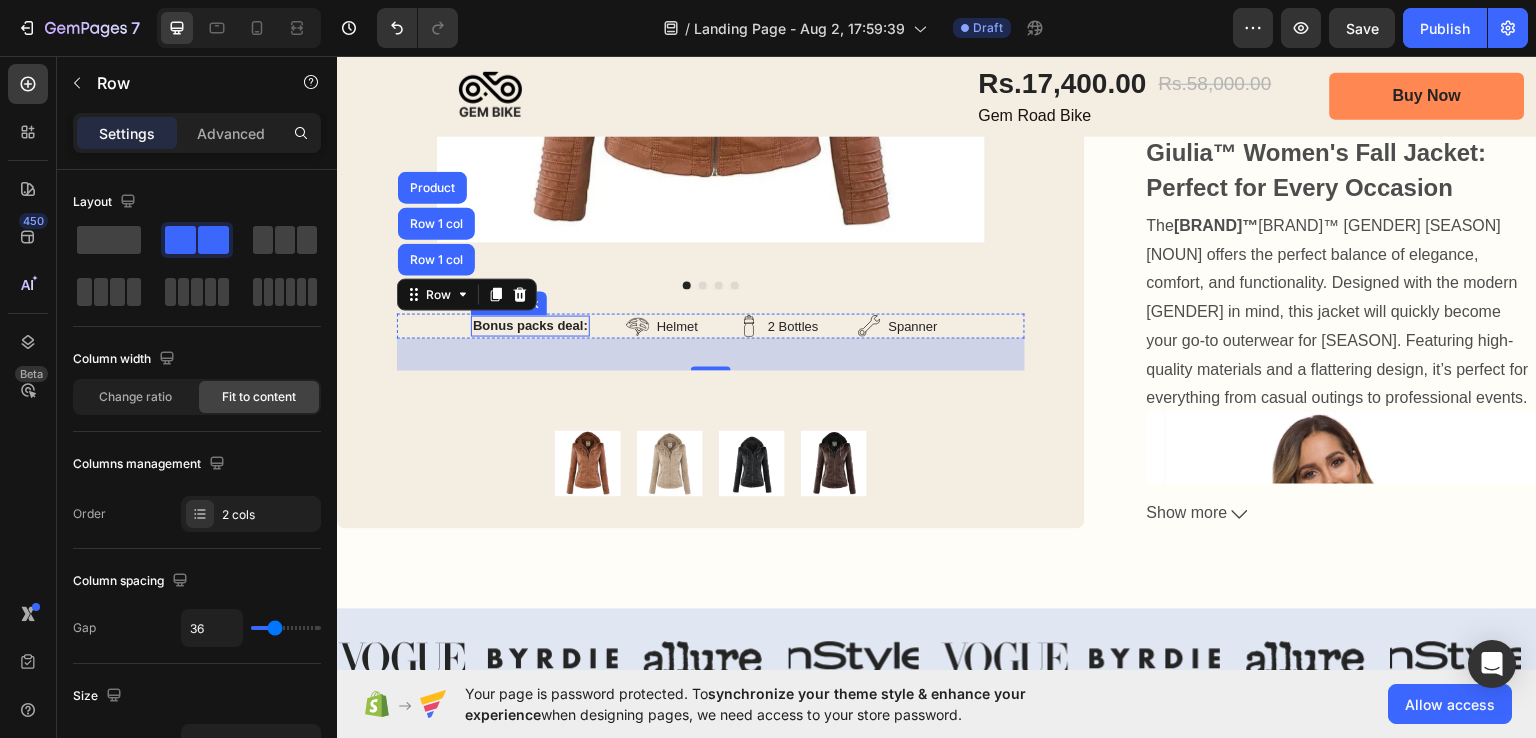 click on "Bonus packs deal:" at bounding box center (530, 325) 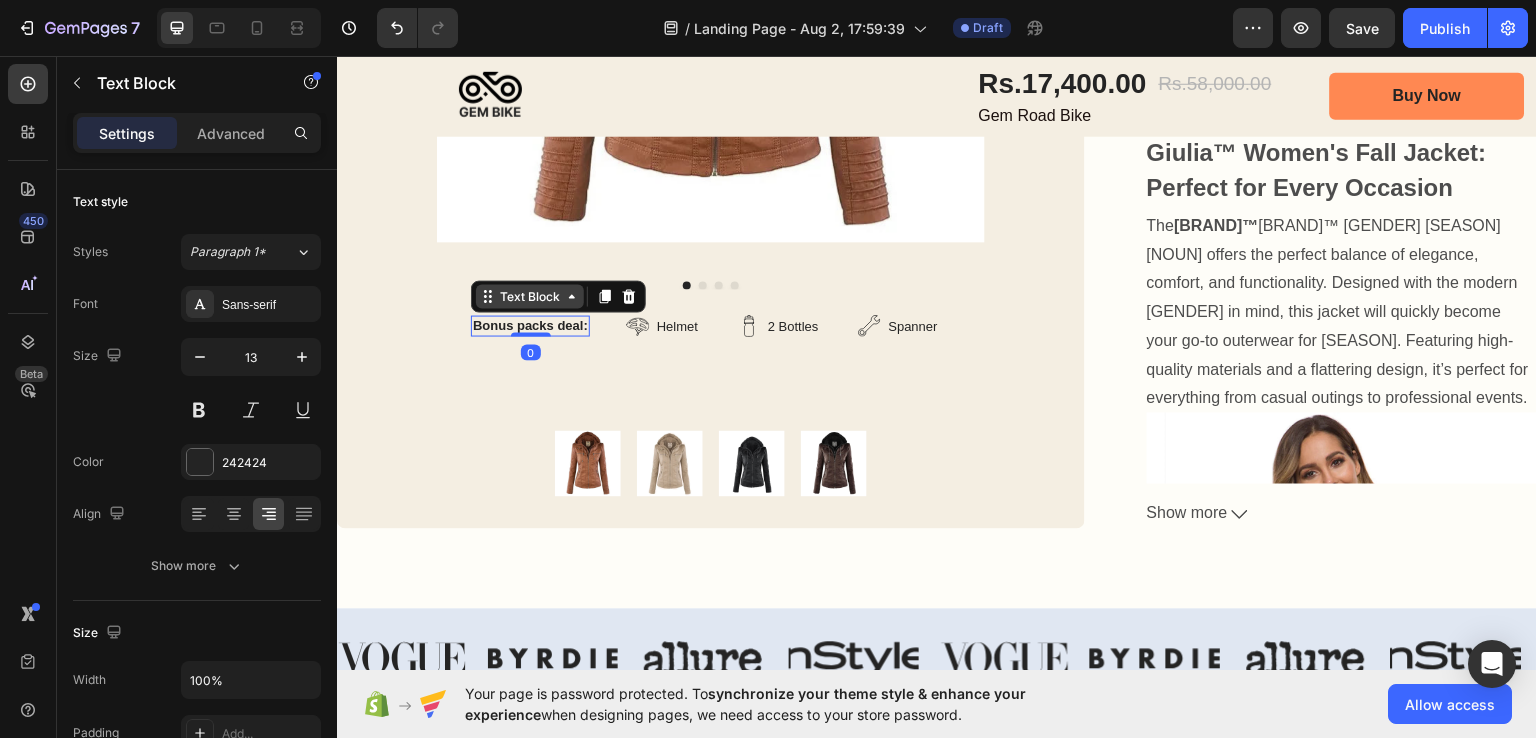 click on "Text Block" at bounding box center [530, 296] 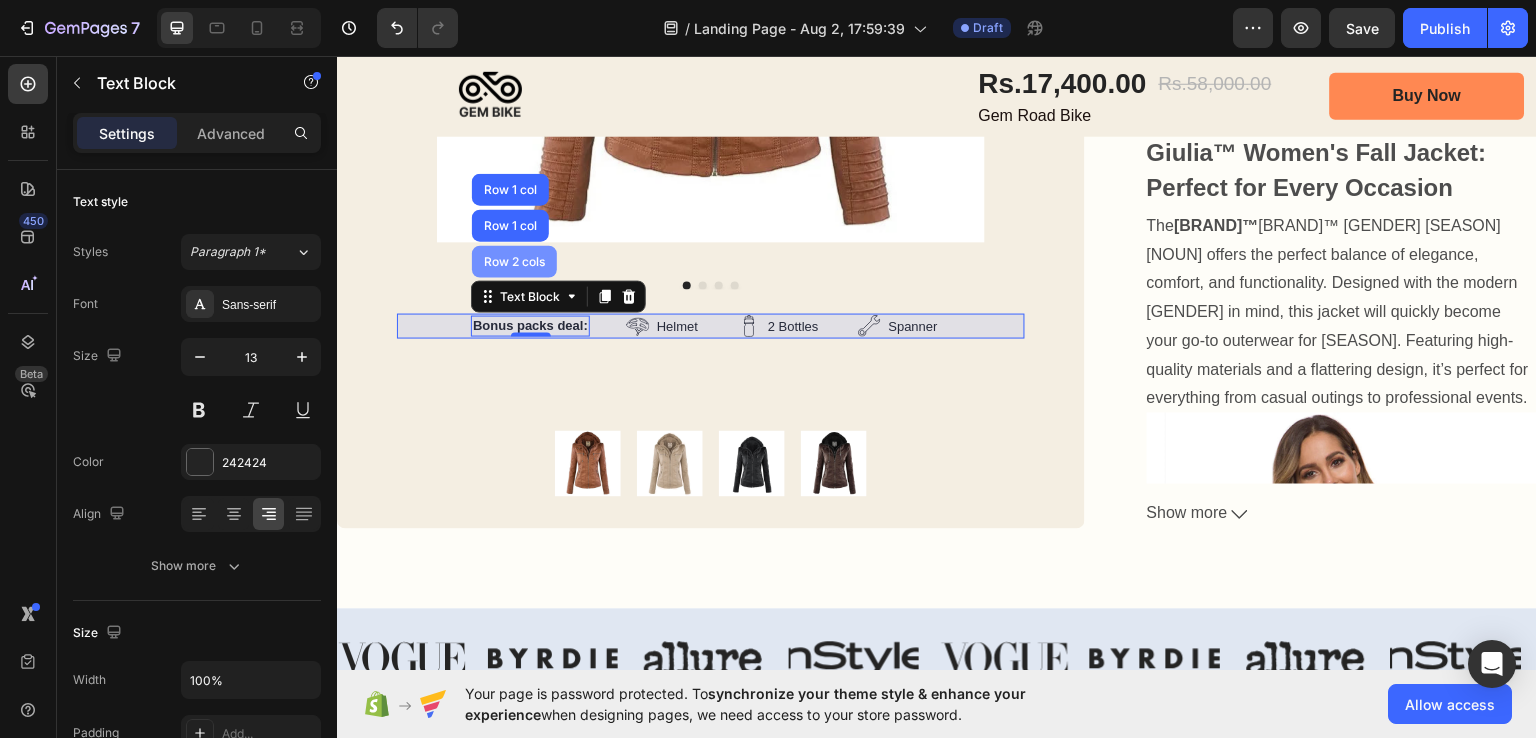 click on "Row 2 cols" at bounding box center (514, 261) 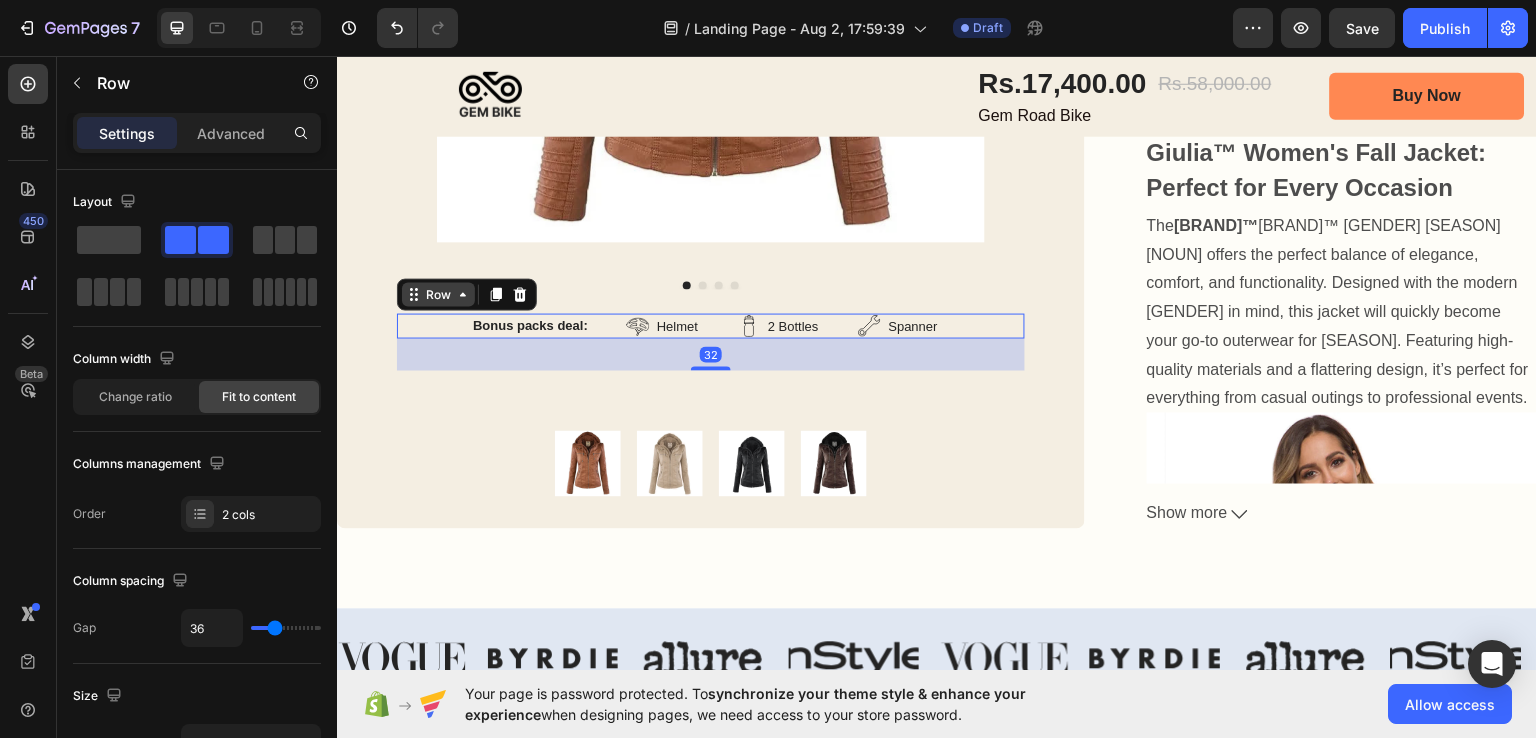 click on "Row" at bounding box center [438, 294] 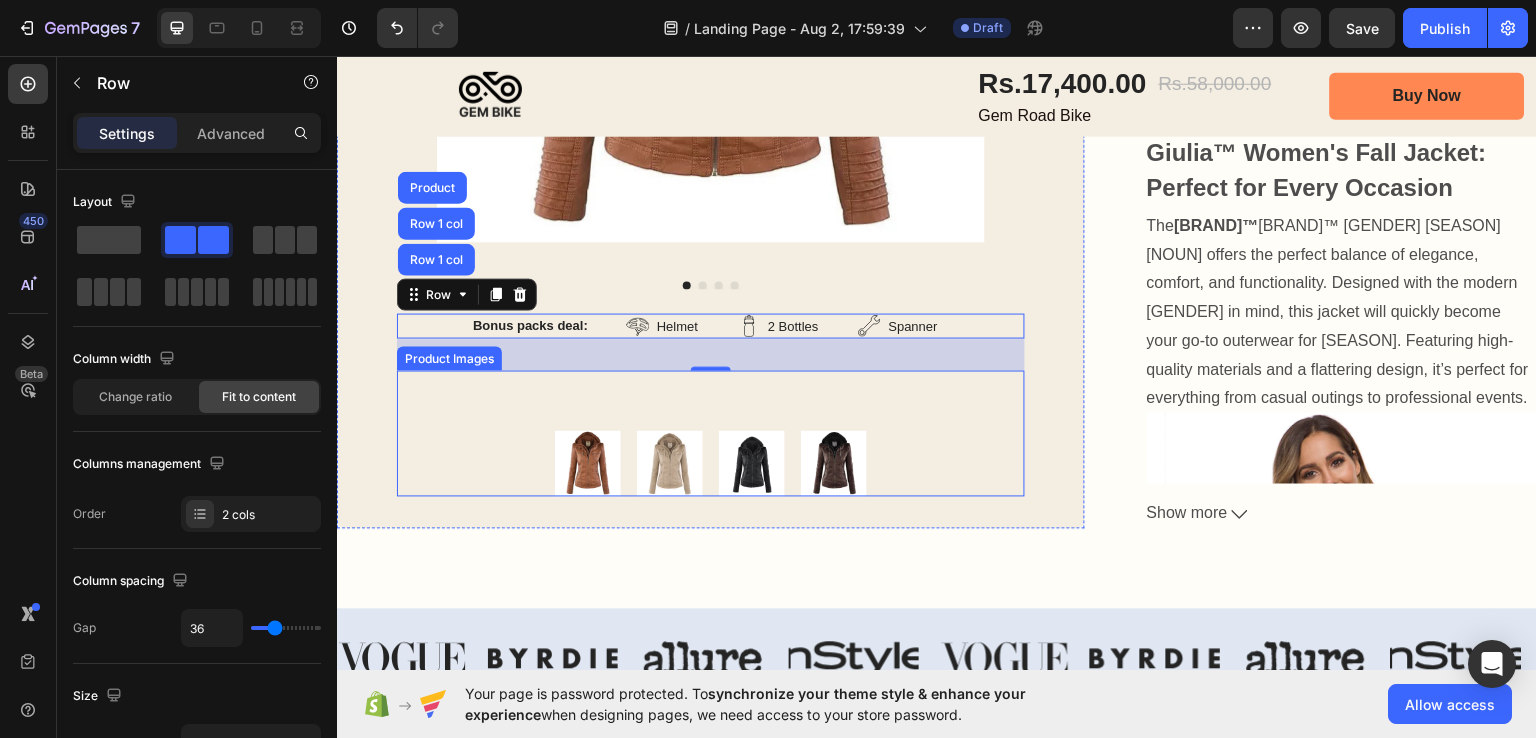 click at bounding box center [711, 400] 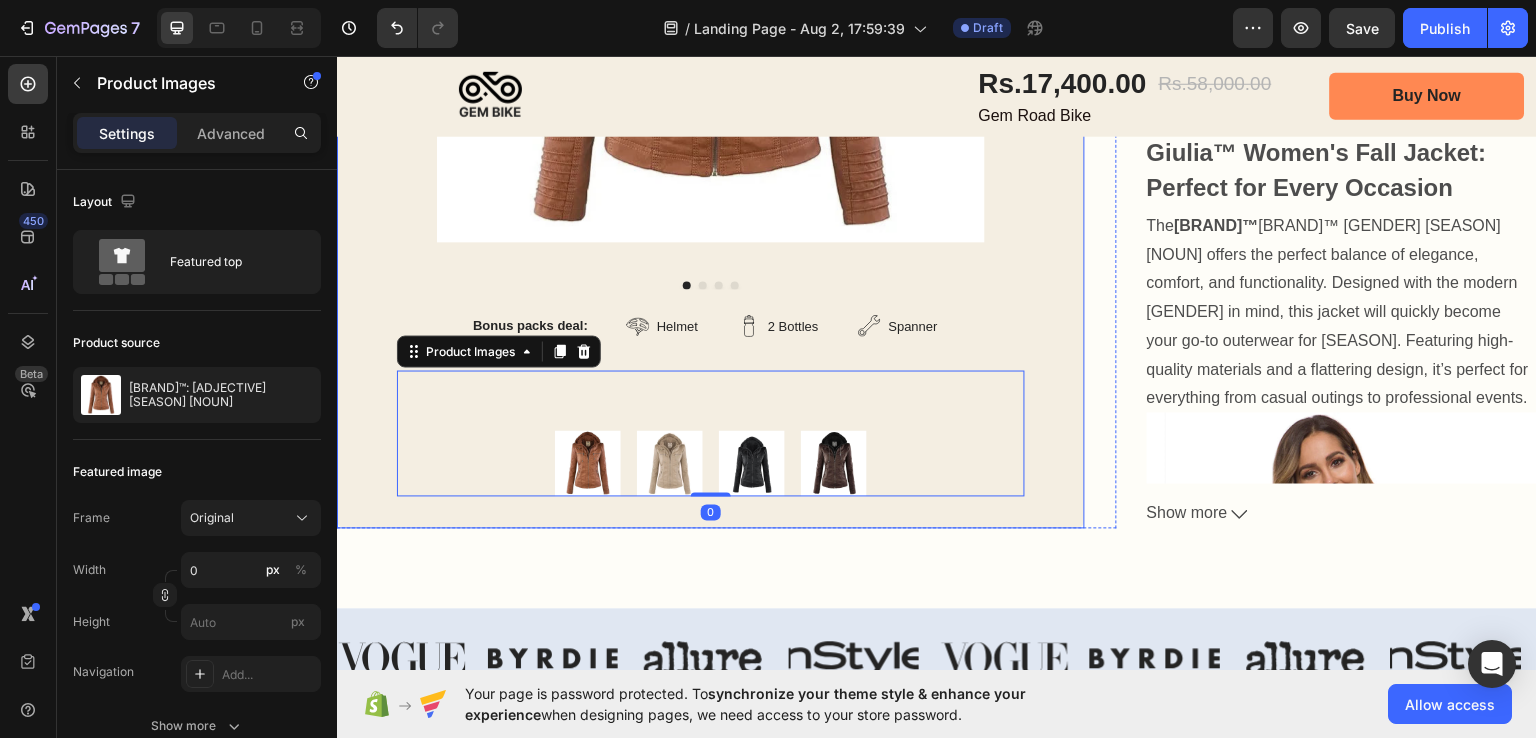 click on "Product Images Bonus packs deal: Text Block
Helmet Item List
2 Bottles Item List
Spanner Item List Row Row Product Images   0 Image" at bounding box center (711, 95) 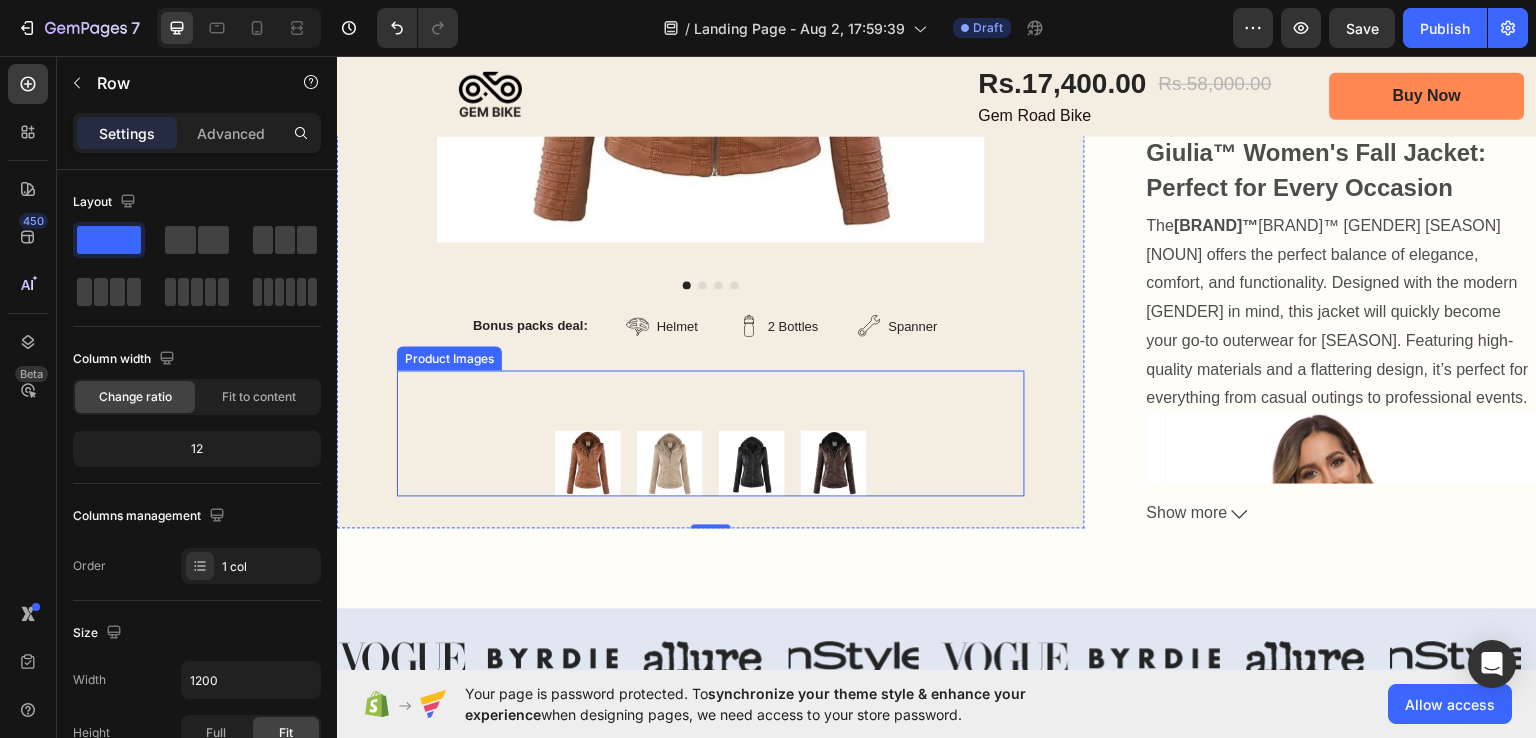 scroll, scrollTop: 0, scrollLeft: 0, axis: both 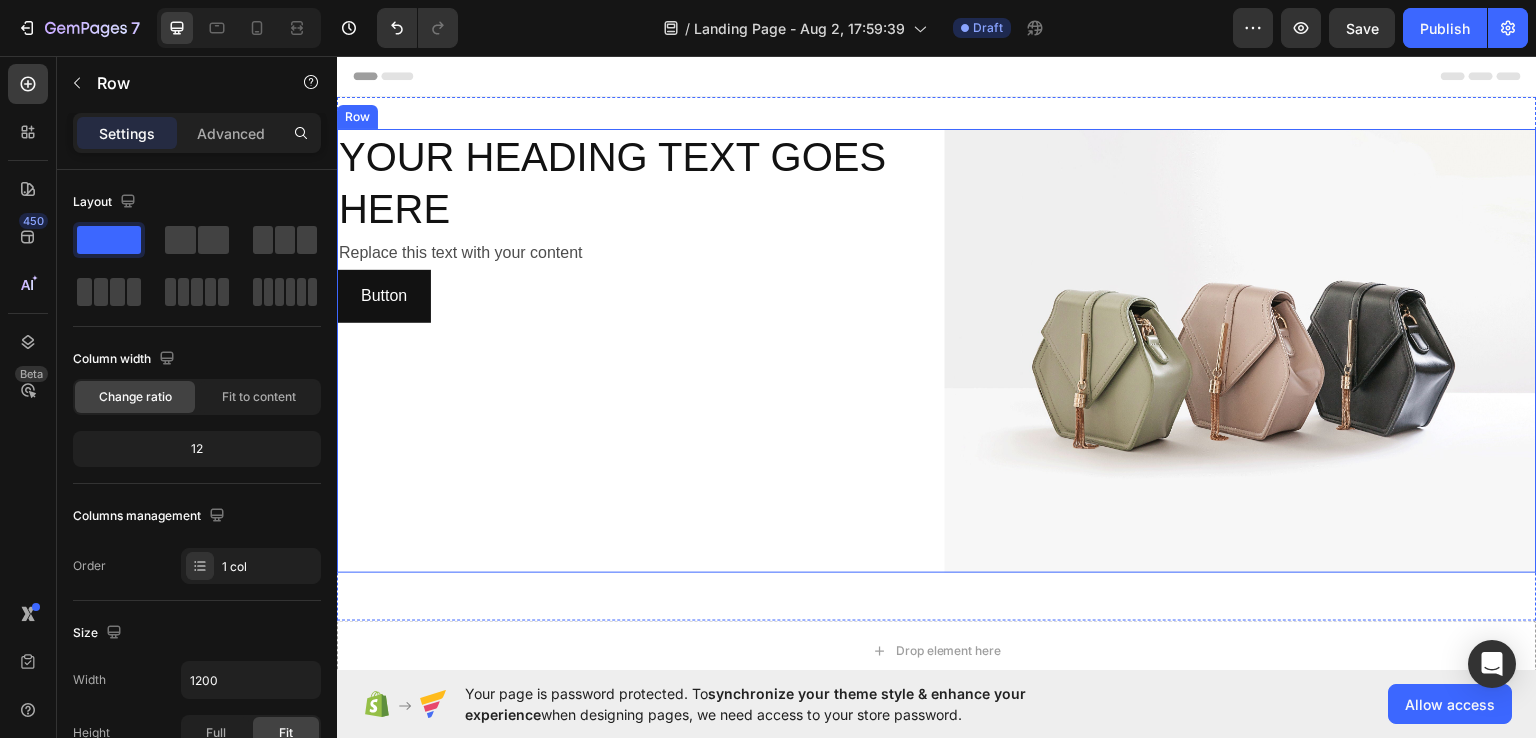 click on "Your heading text goes here Heading Replace this text with your content Text Block Button Button Image Row Row" at bounding box center [937, 350] 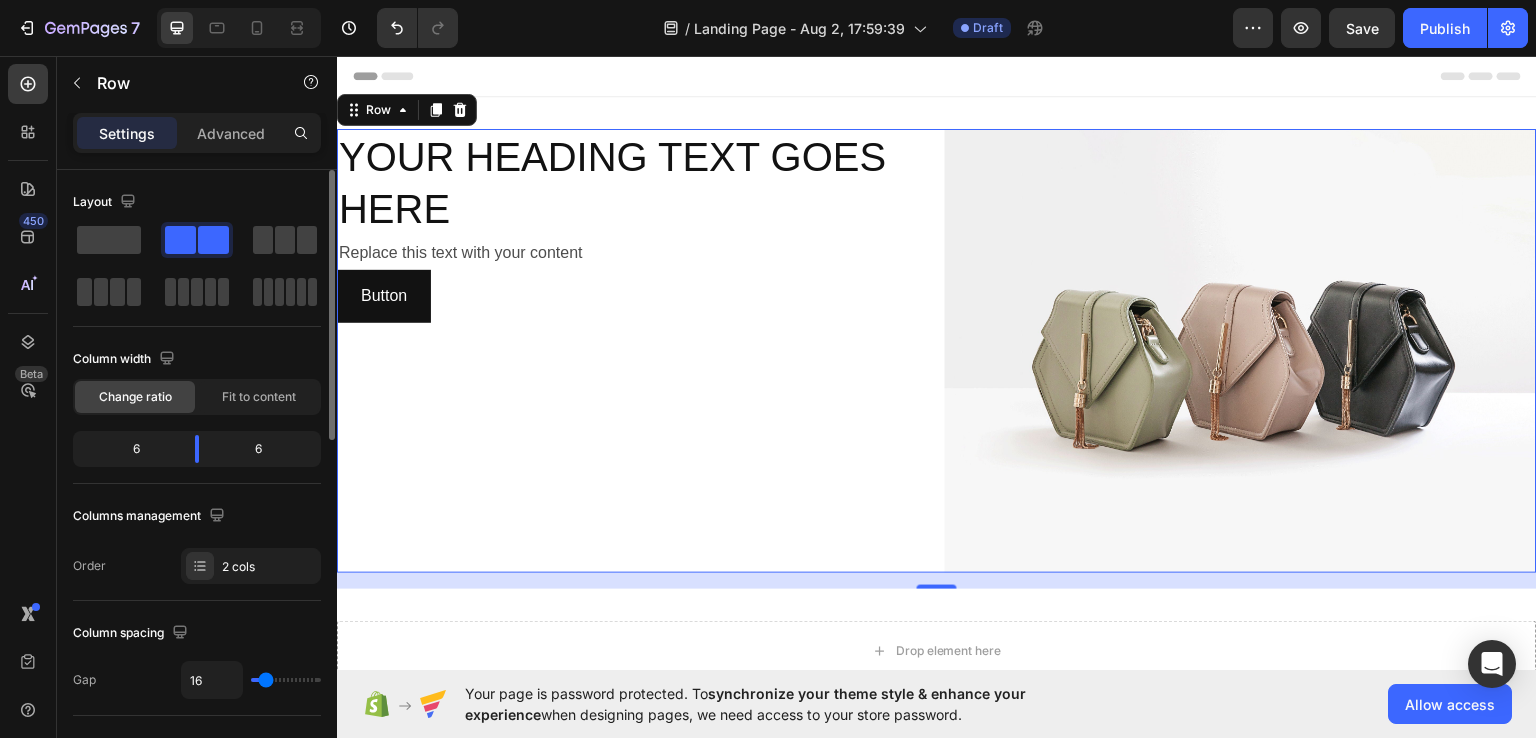 scroll, scrollTop: 5, scrollLeft: 0, axis: vertical 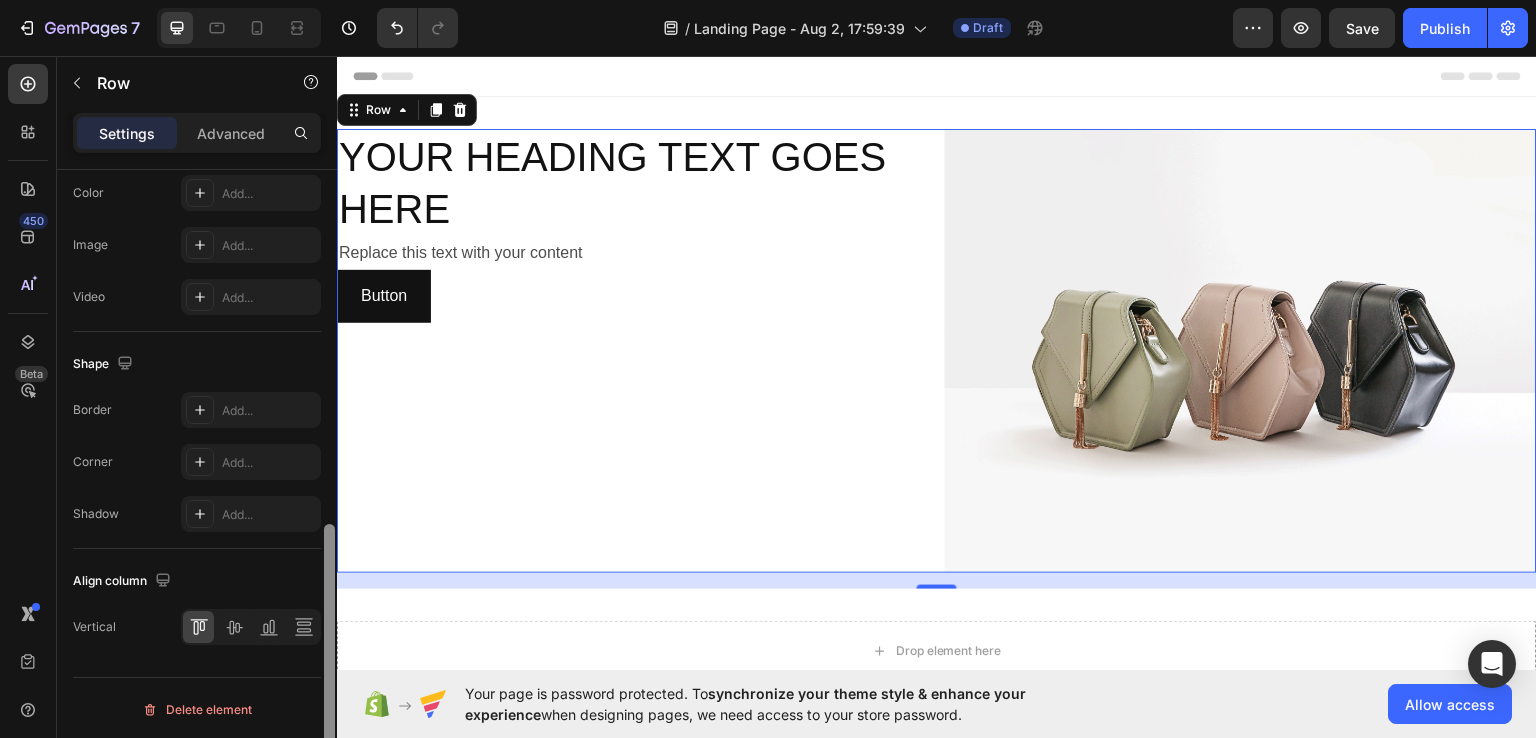 drag, startPoint x: 332, startPoint y: 388, endPoint x: 322, endPoint y: 757, distance: 369.13547 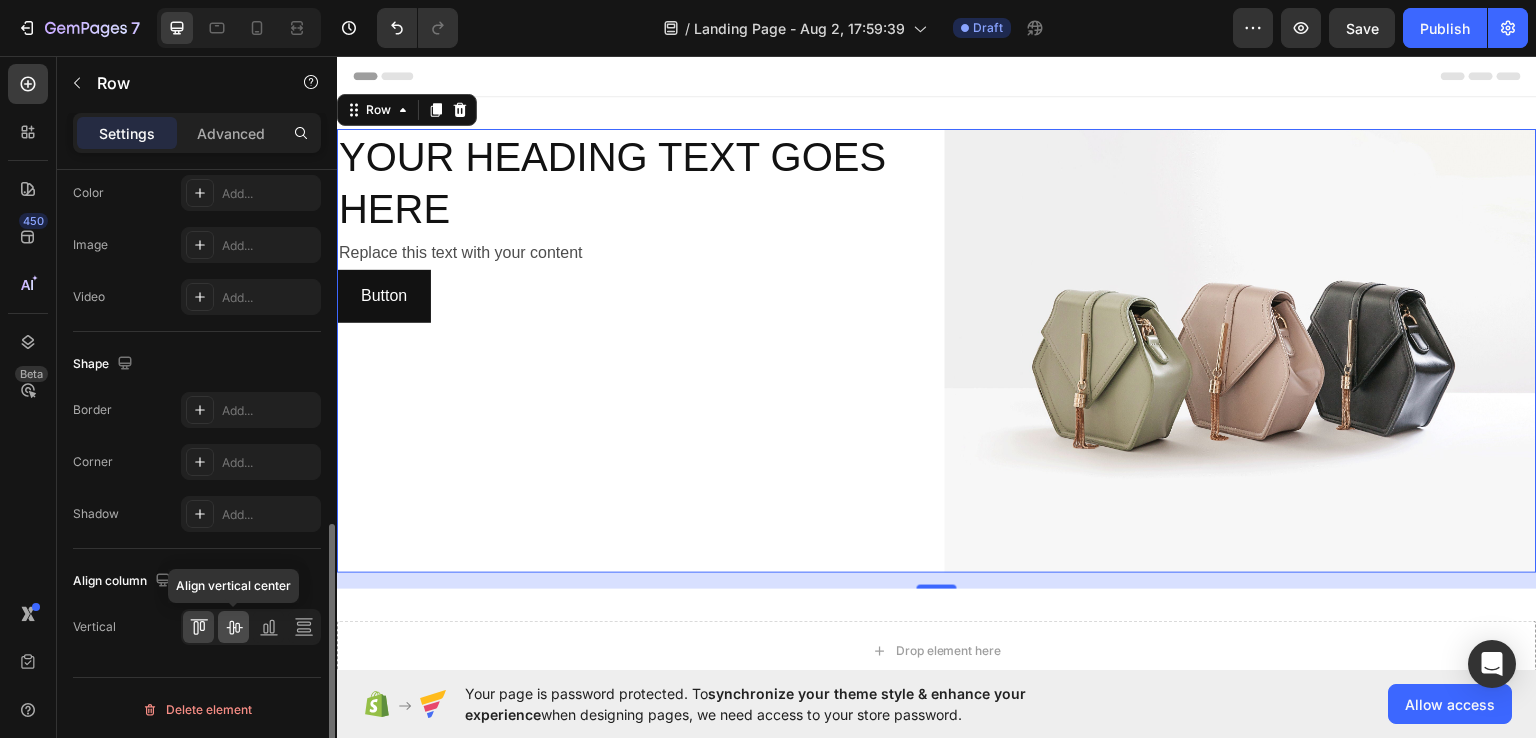 click 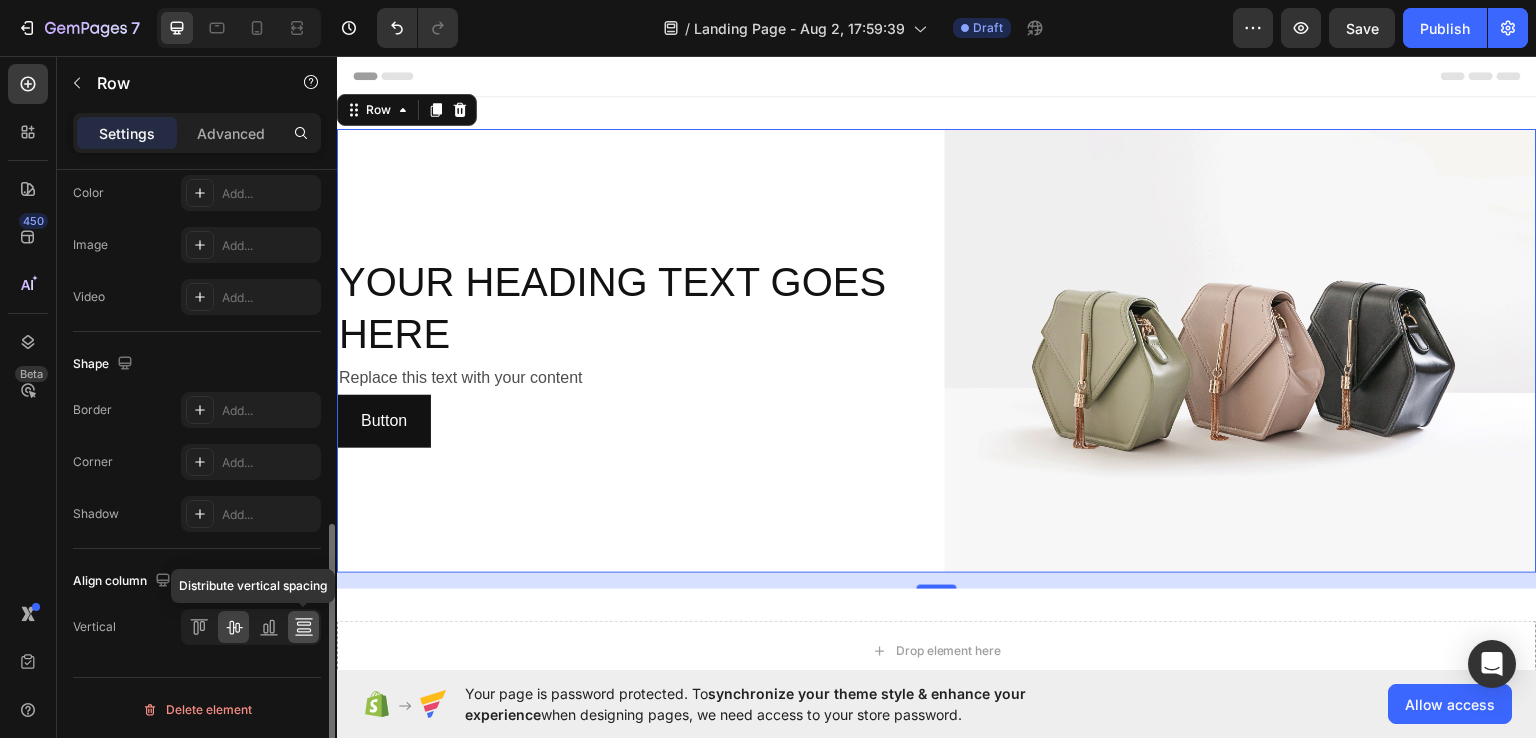 click 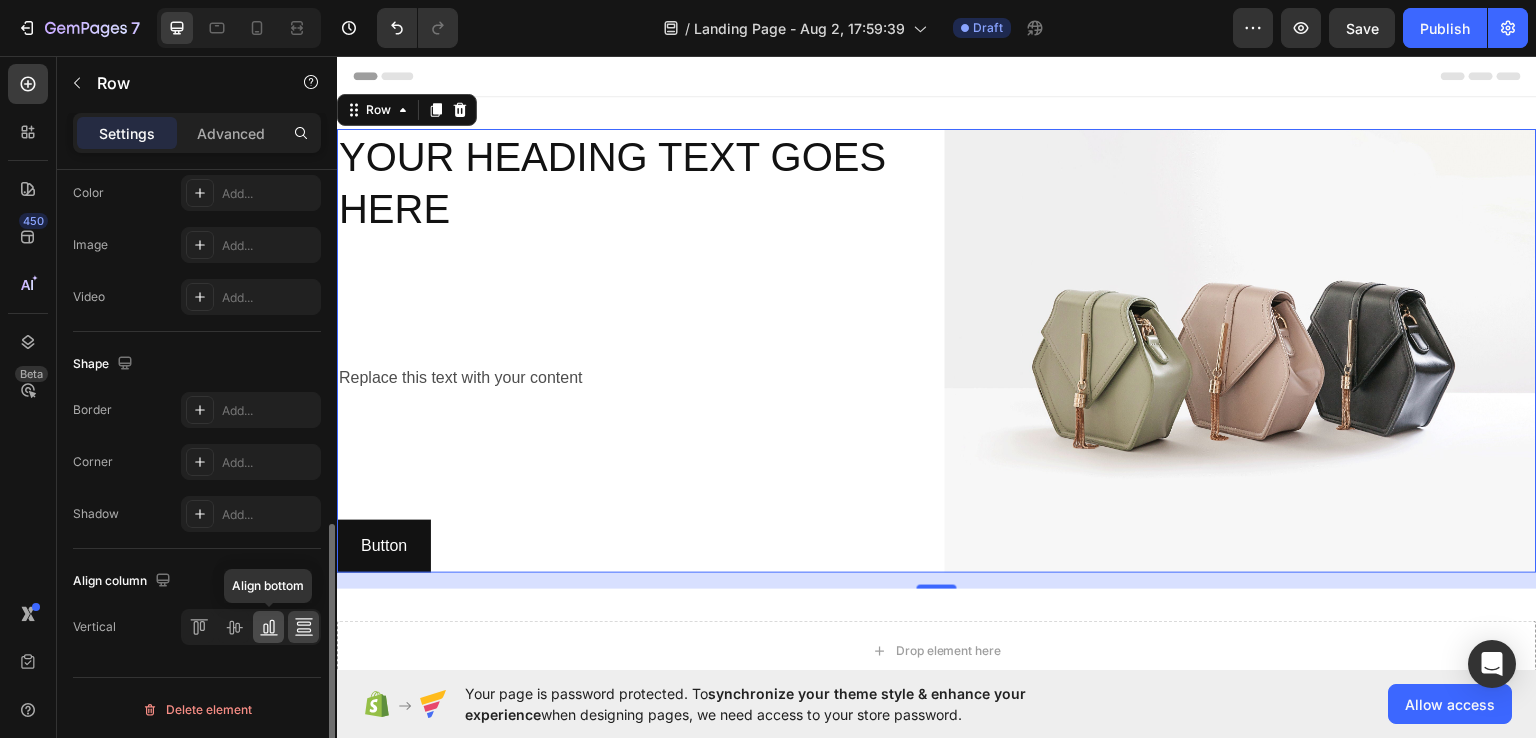 click 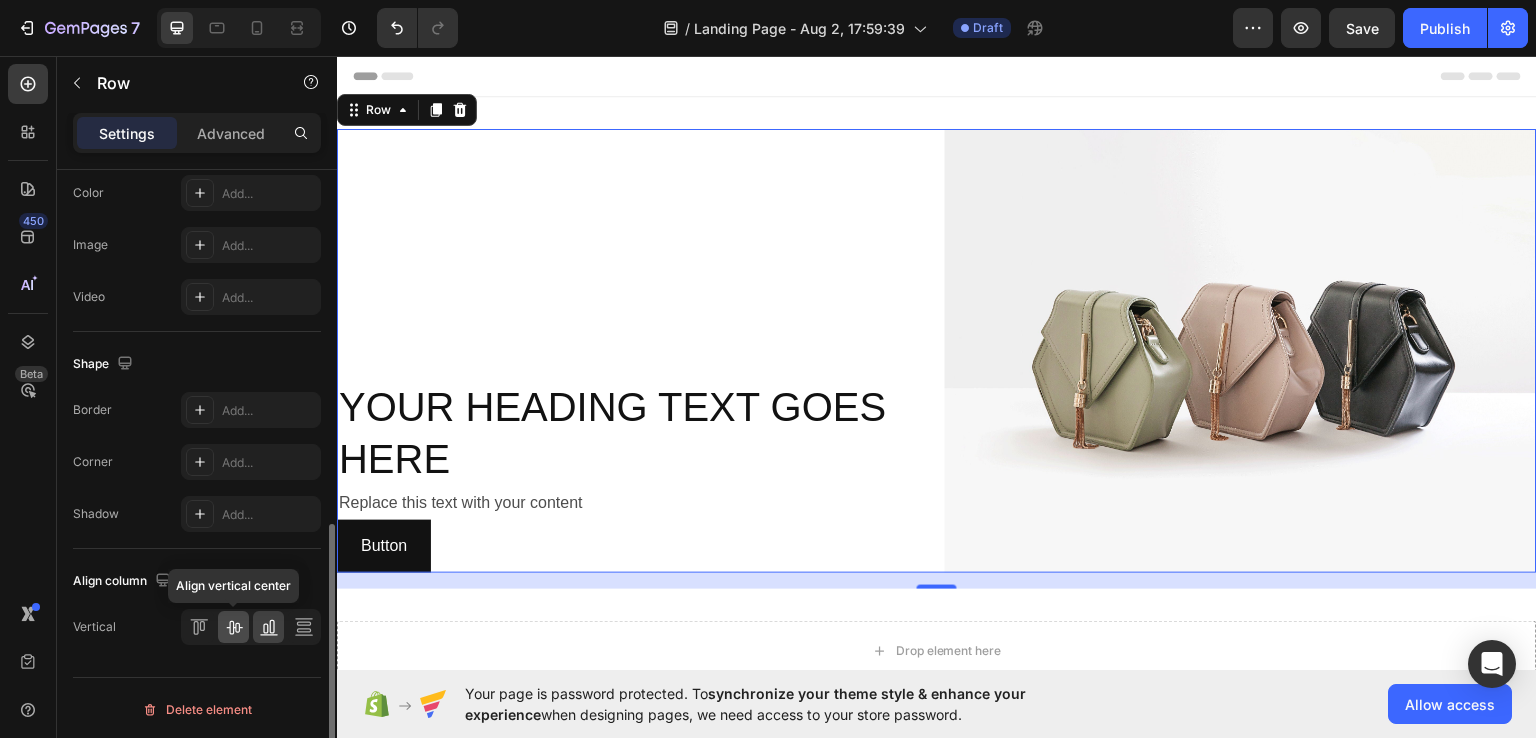click 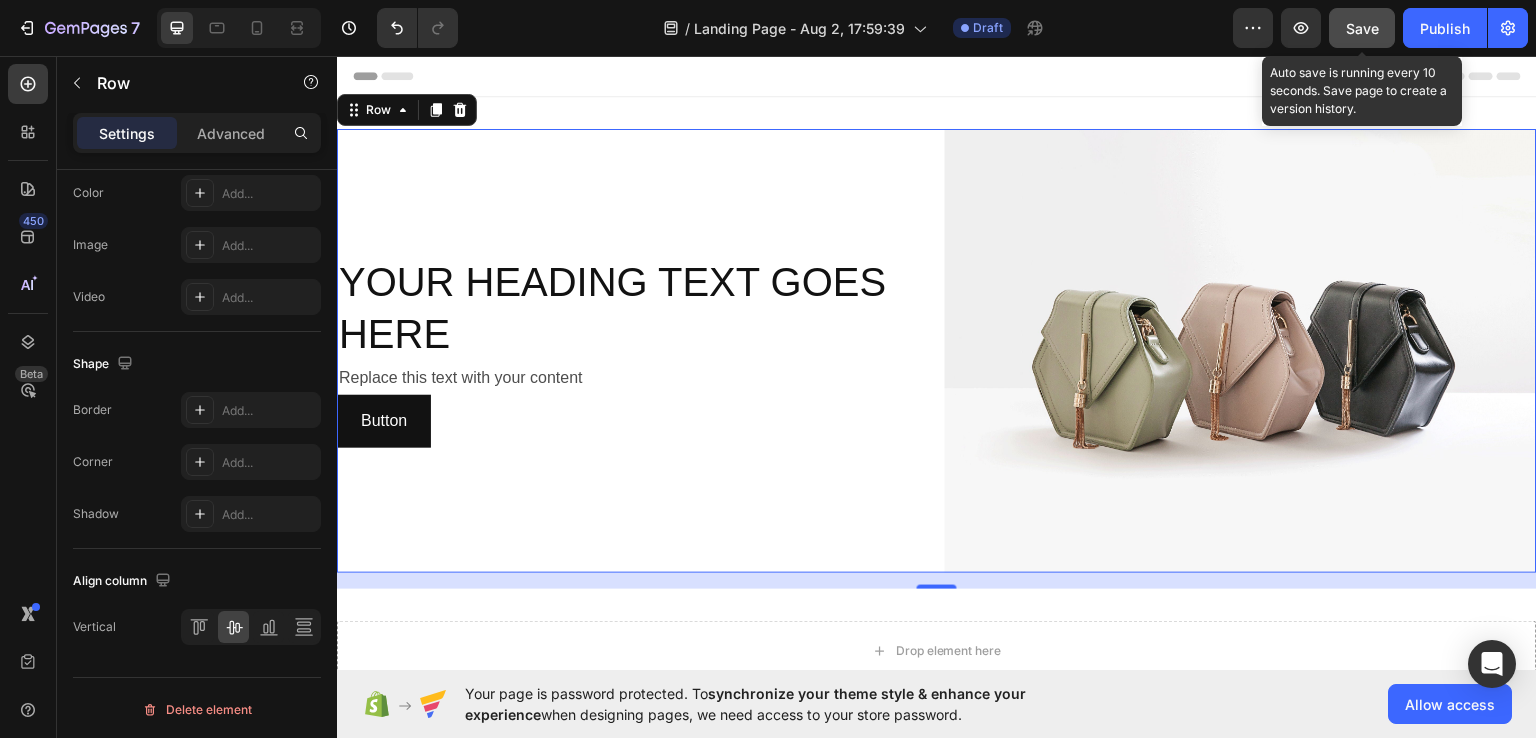 click on "Save" at bounding box center [1362, 28] 